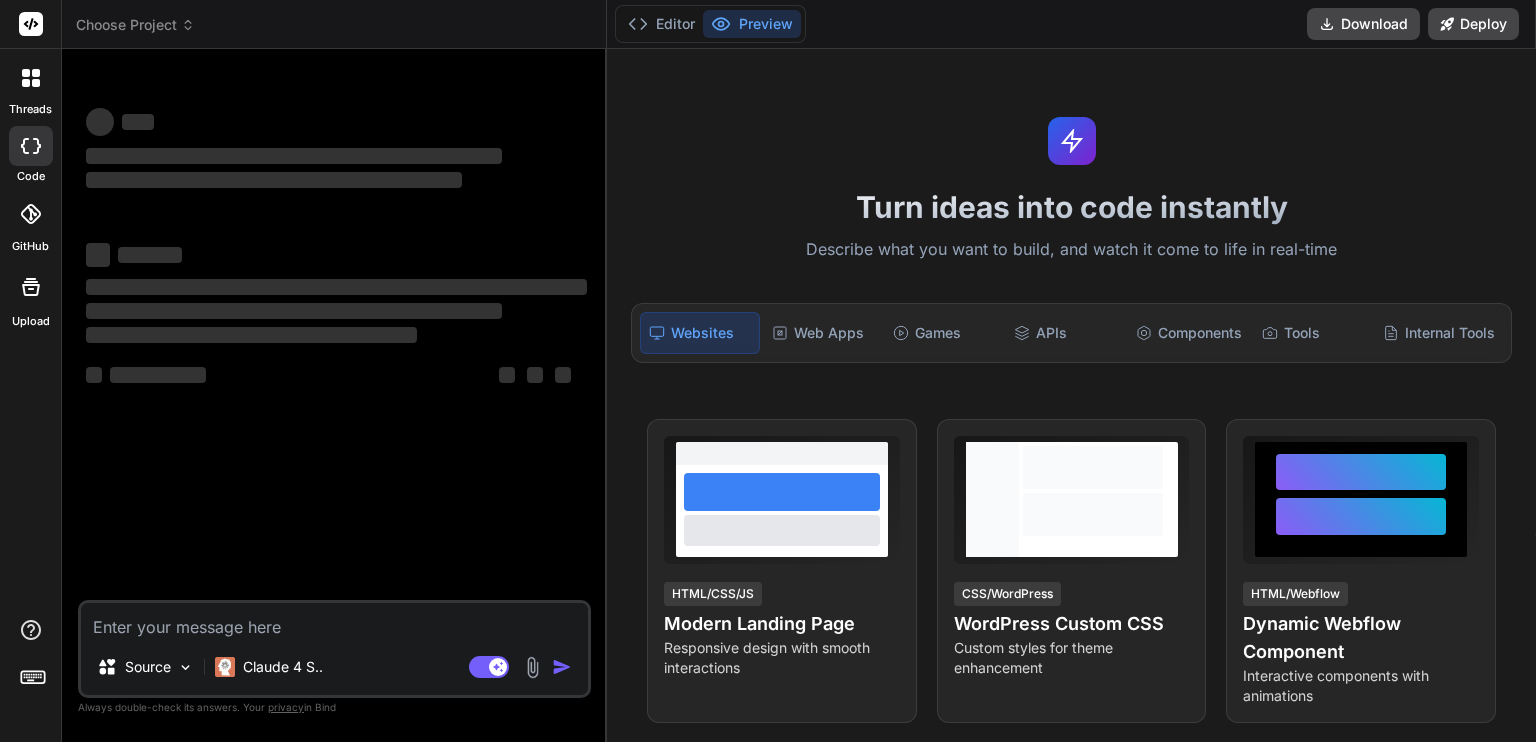 scroll, scrollTop: 0, scrollLeft: 0, axis: both 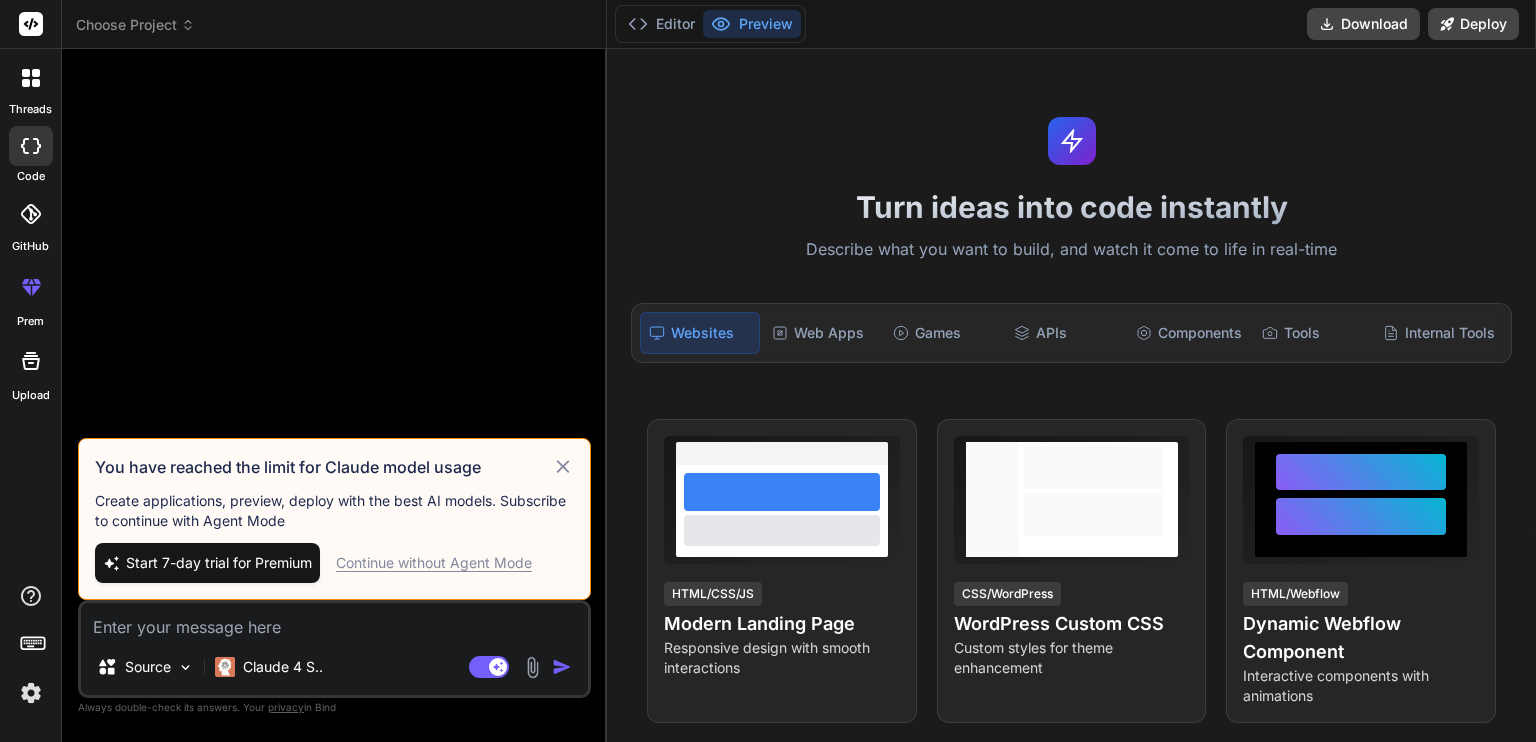 click on "Continue without Agent Mode" at bounding box center [434, 563] 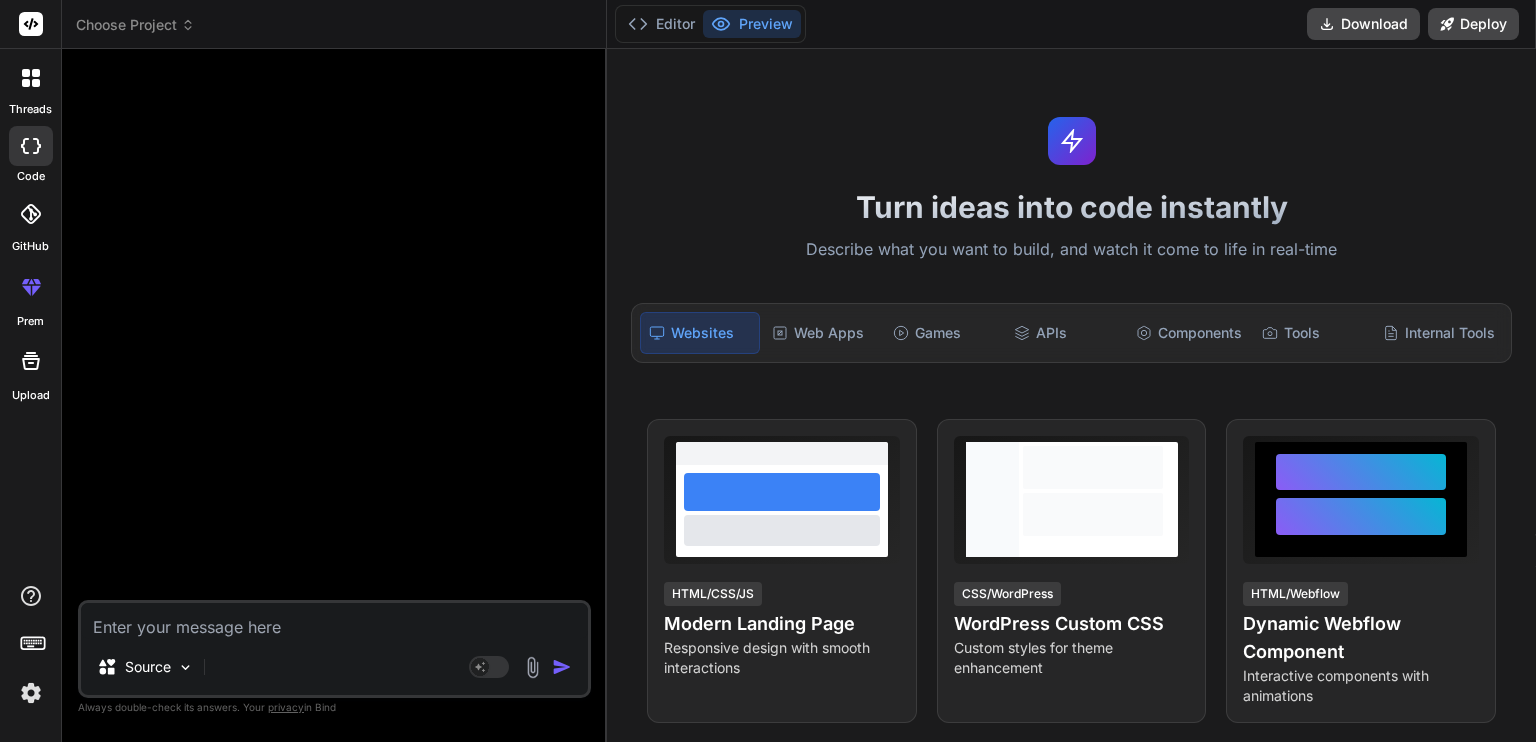 click at bounding box center (334, 621) 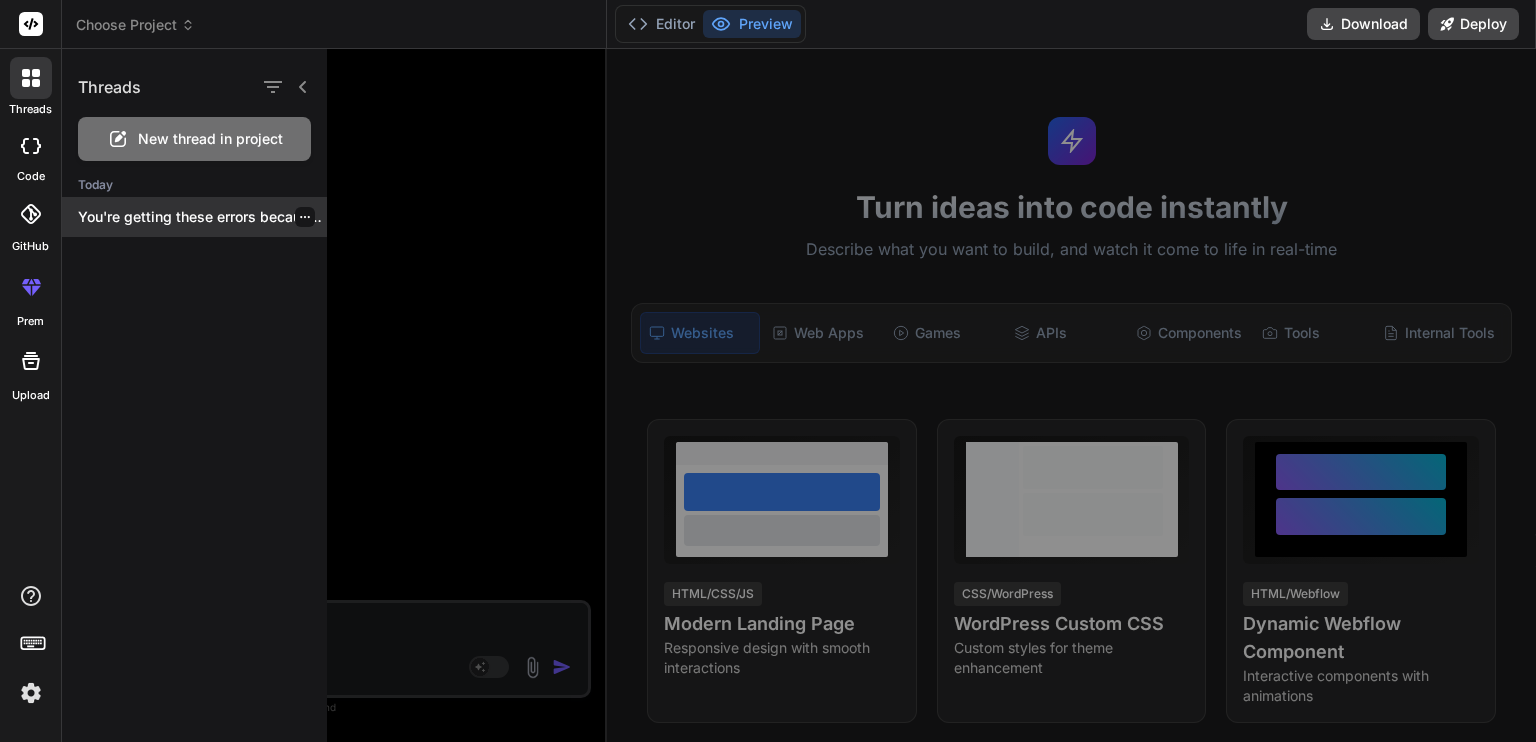 click on "You're getting these errors because your Render..." at bounding box center (202, 217) 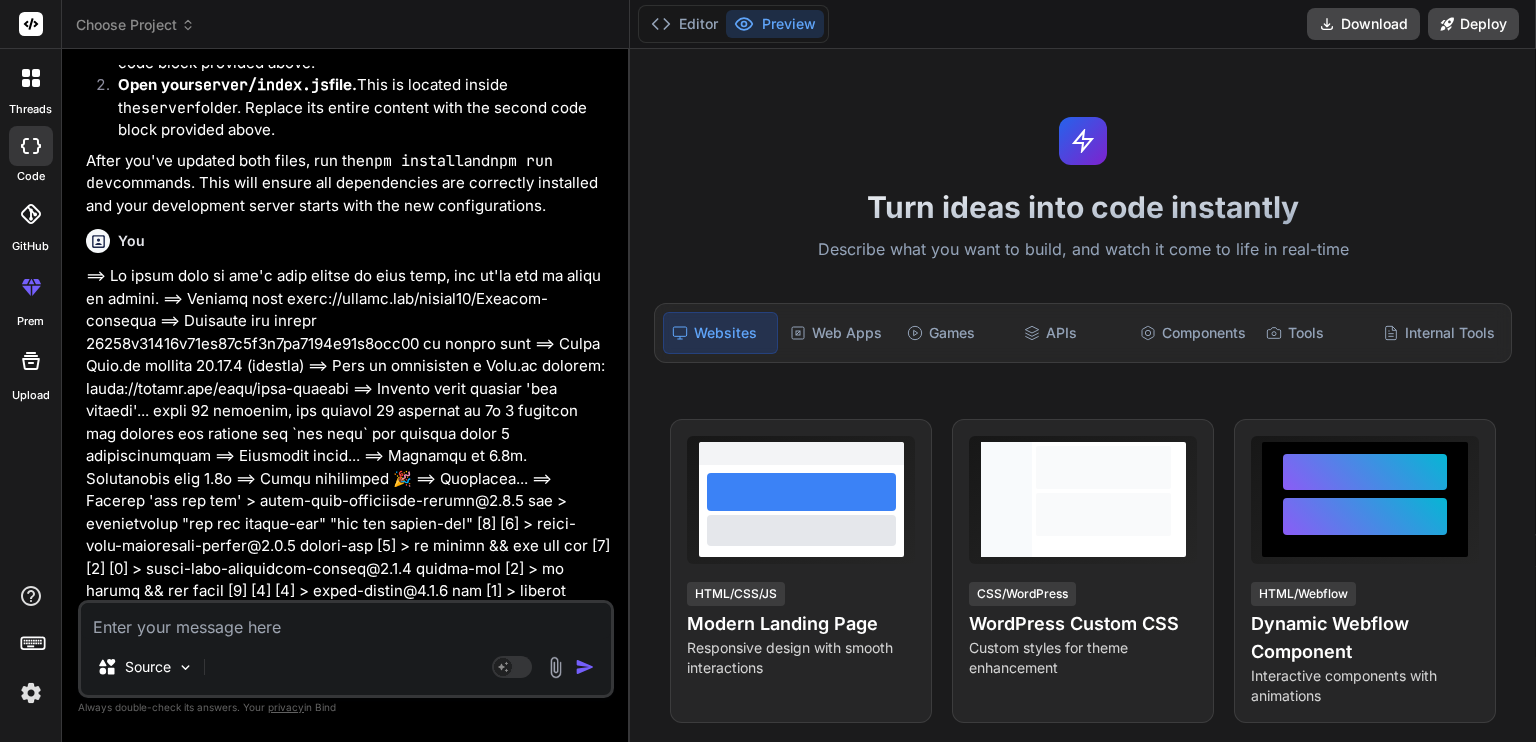 scroll, scrollTop: 4525, scrollLeft: 0, axis: vertical 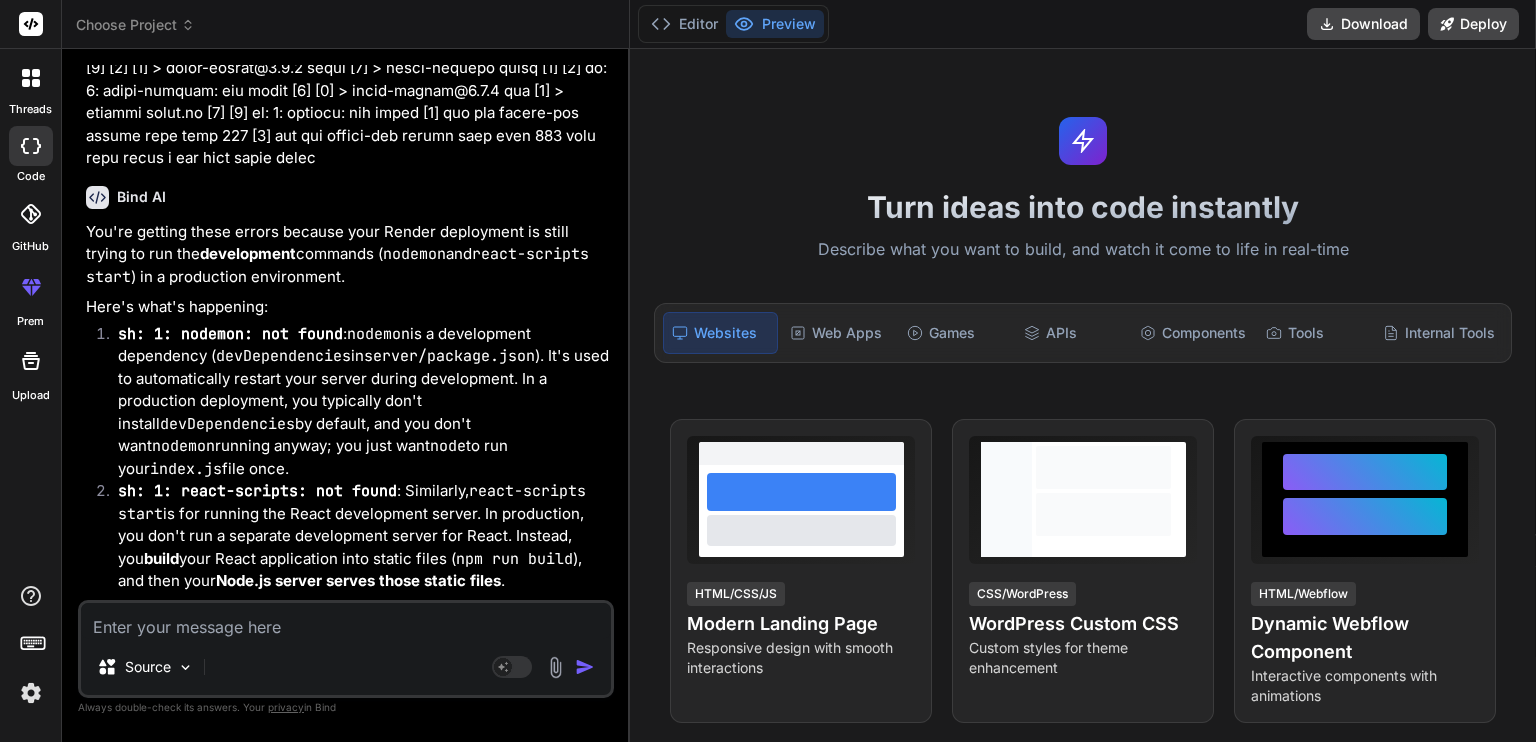 click at bounding box center [346, 621] 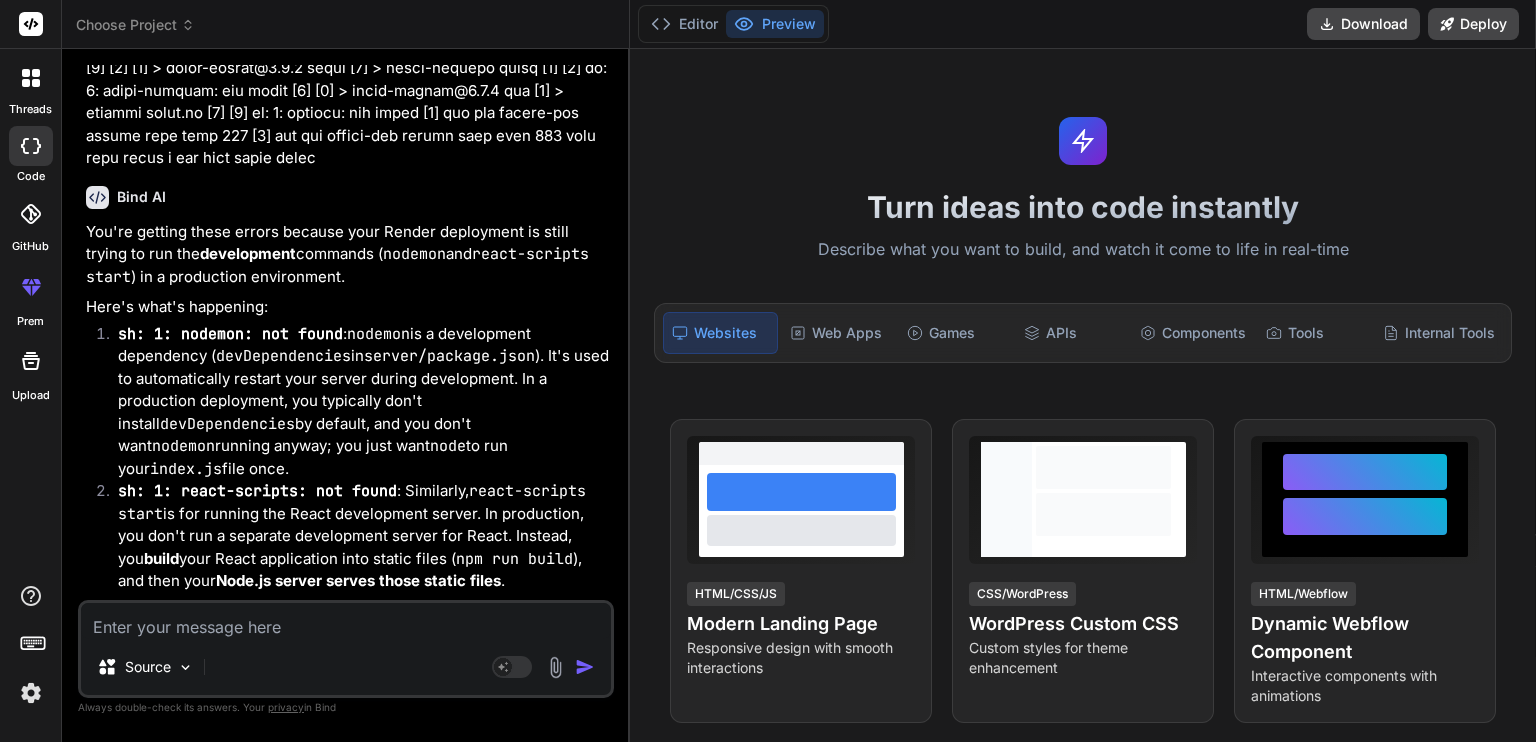 type on "x" 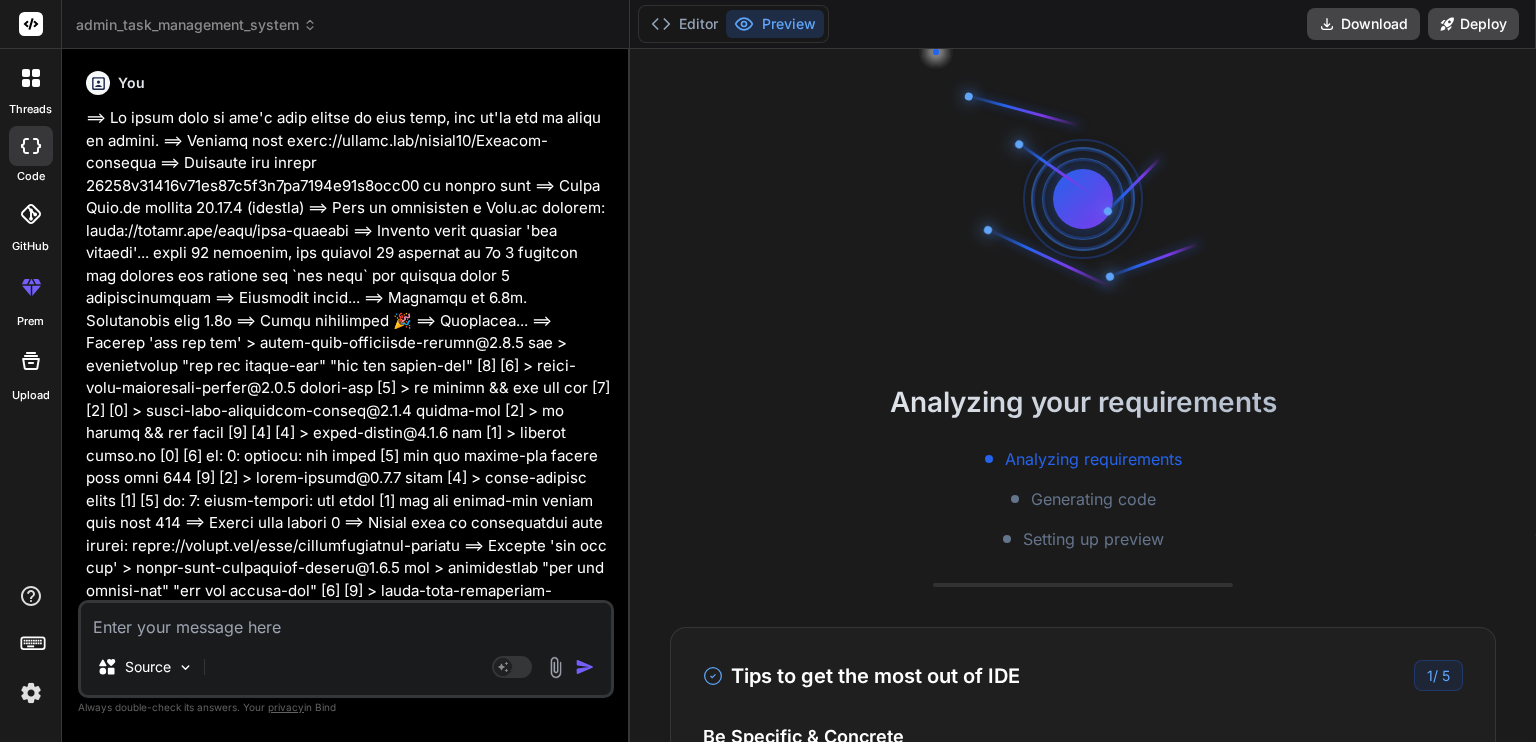 scroll, scrollTop: 19, scrollLeft: 0, axis: vertical 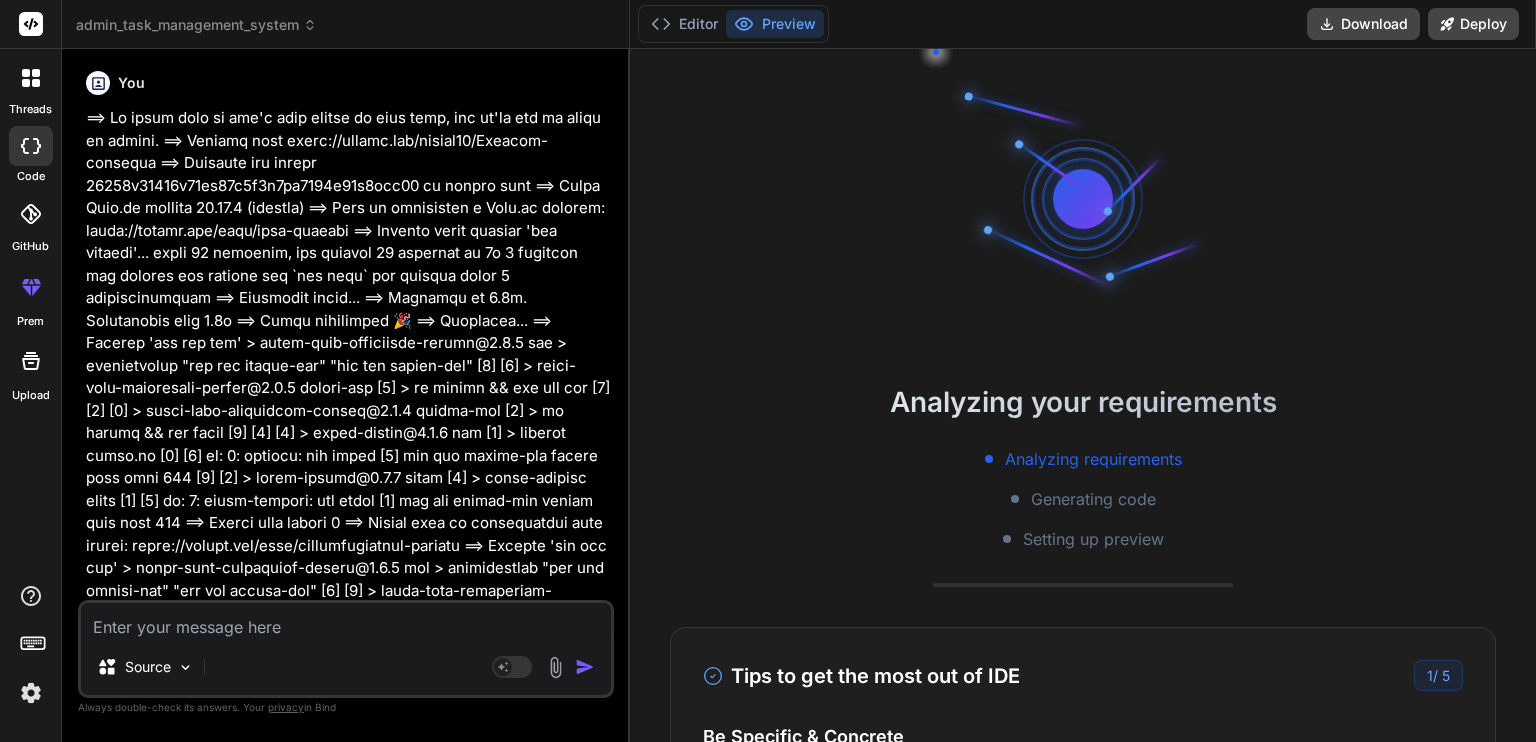 type on "i" 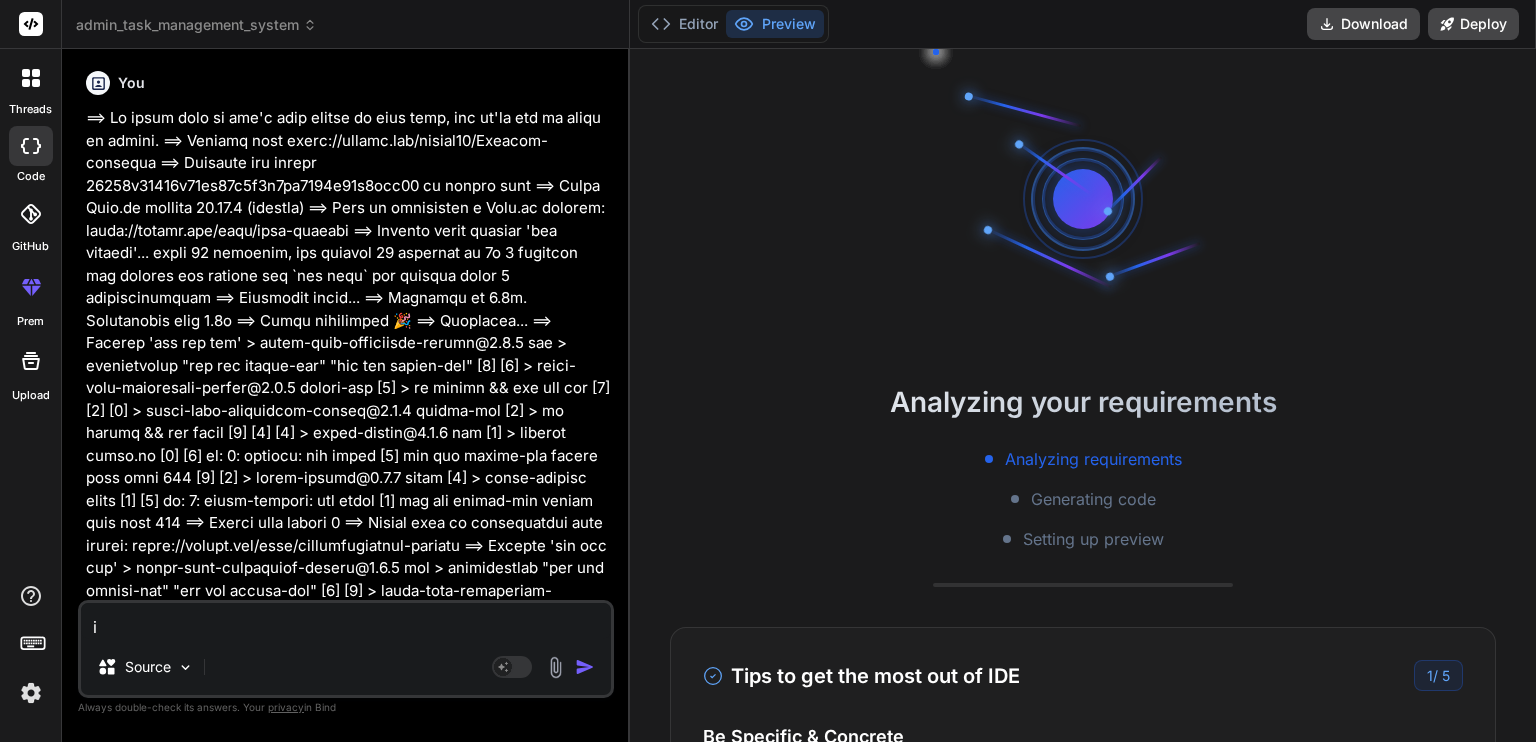 type on "i" 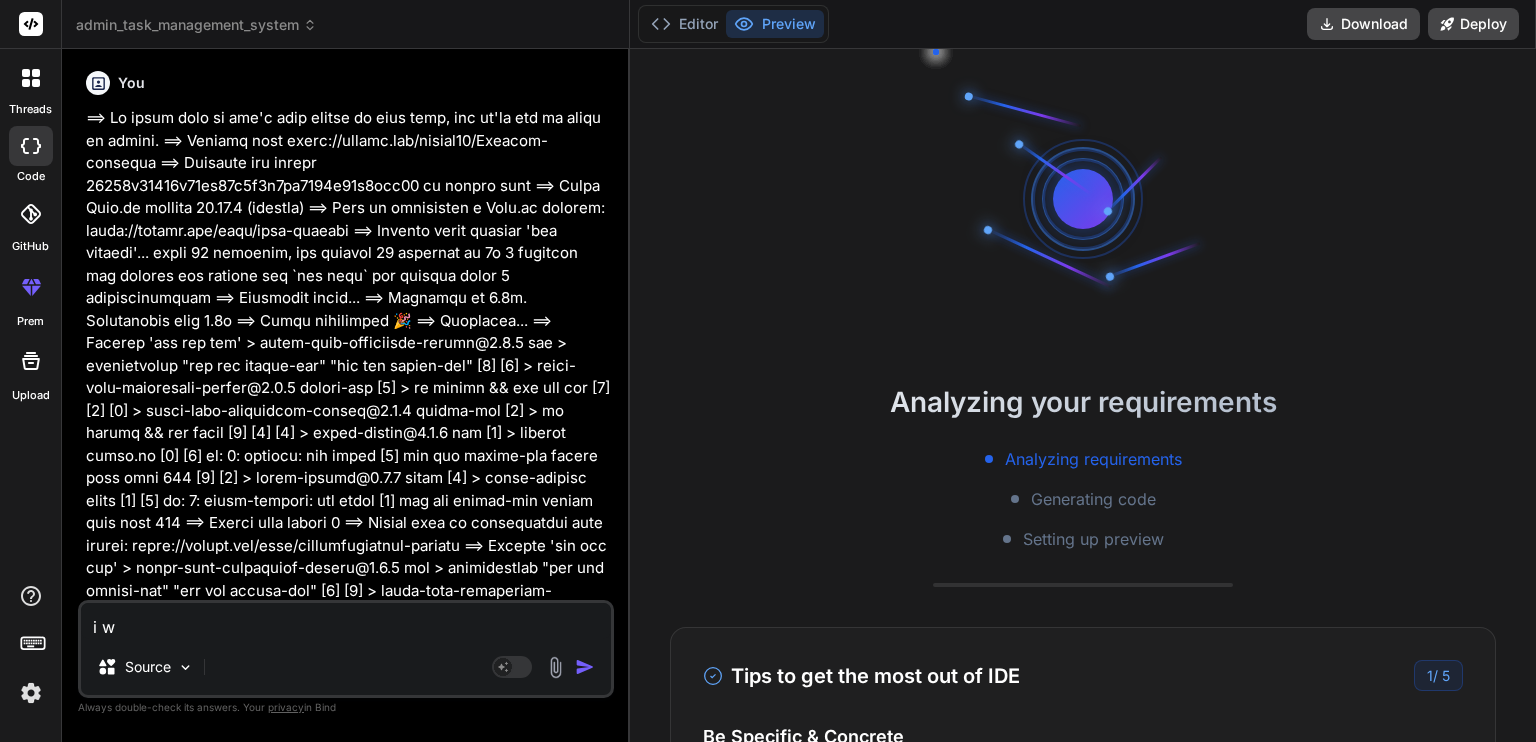 type on "i wa" 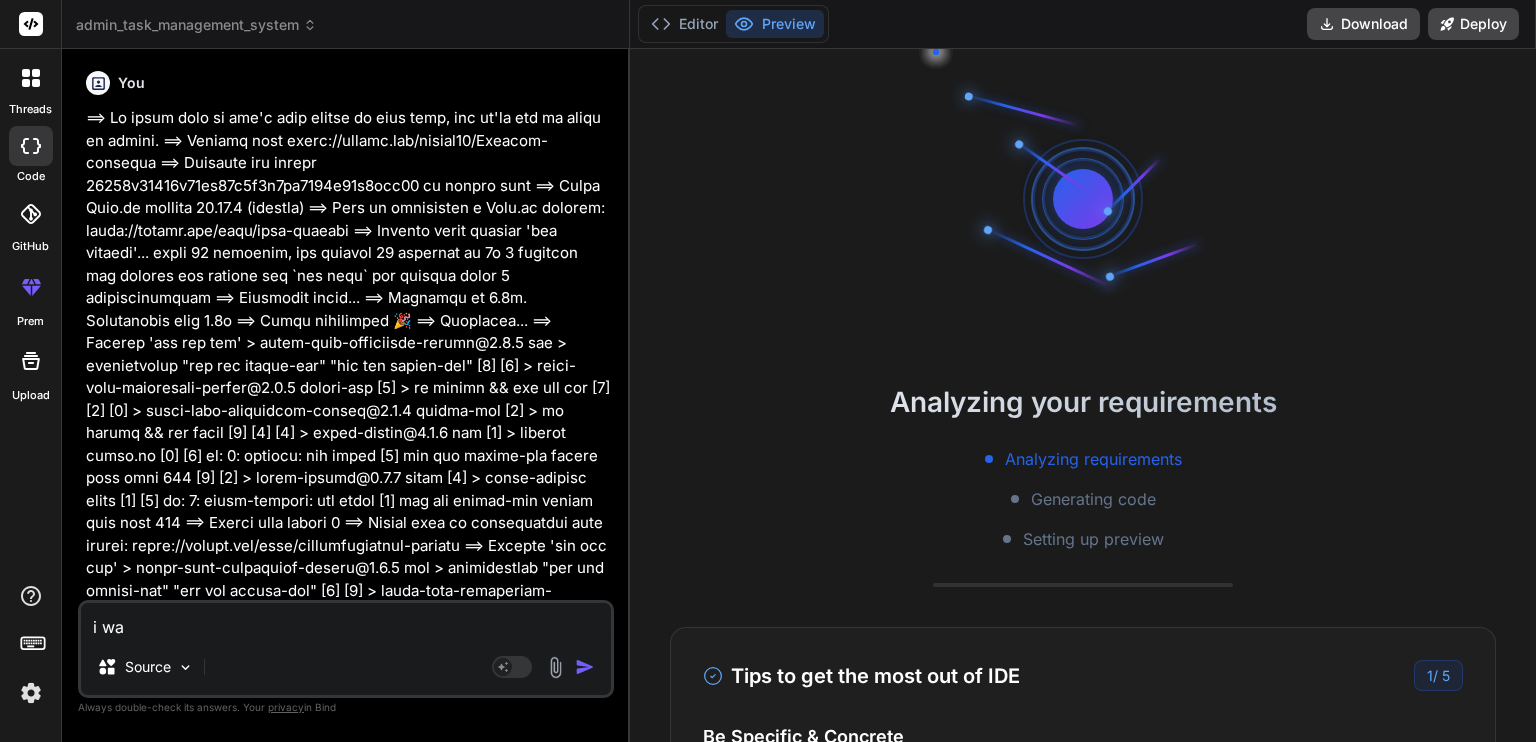 type on "x" 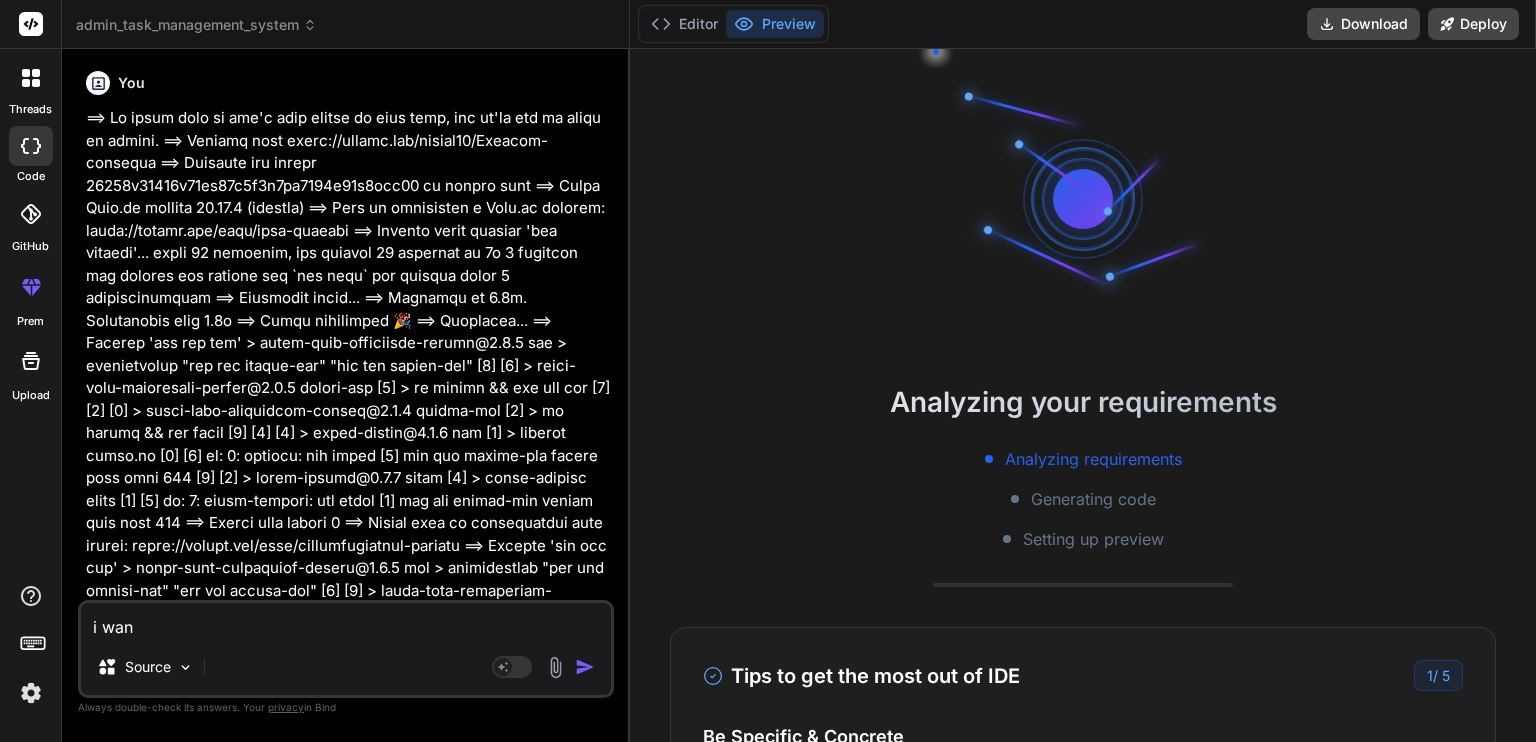 type on "i wan" 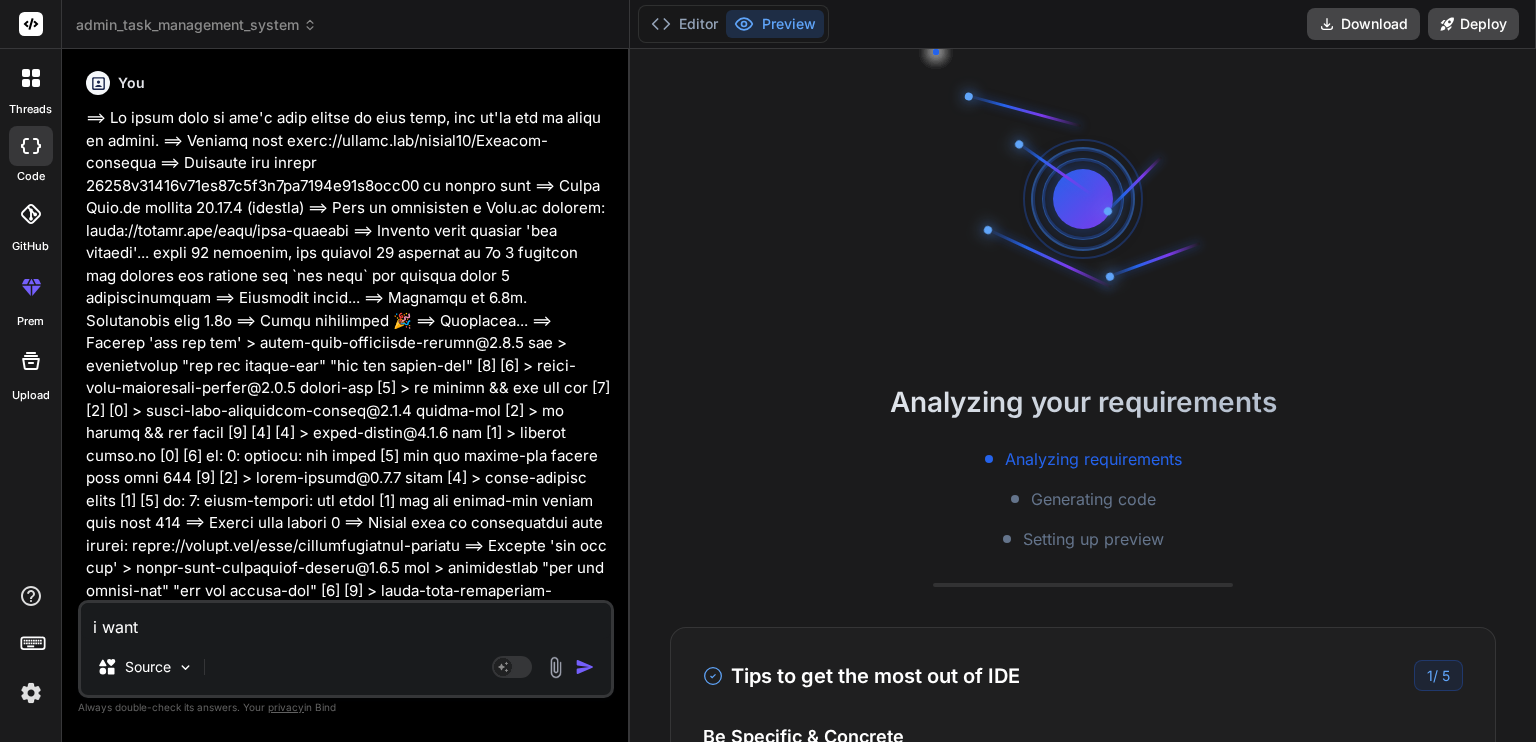 type on "i want" 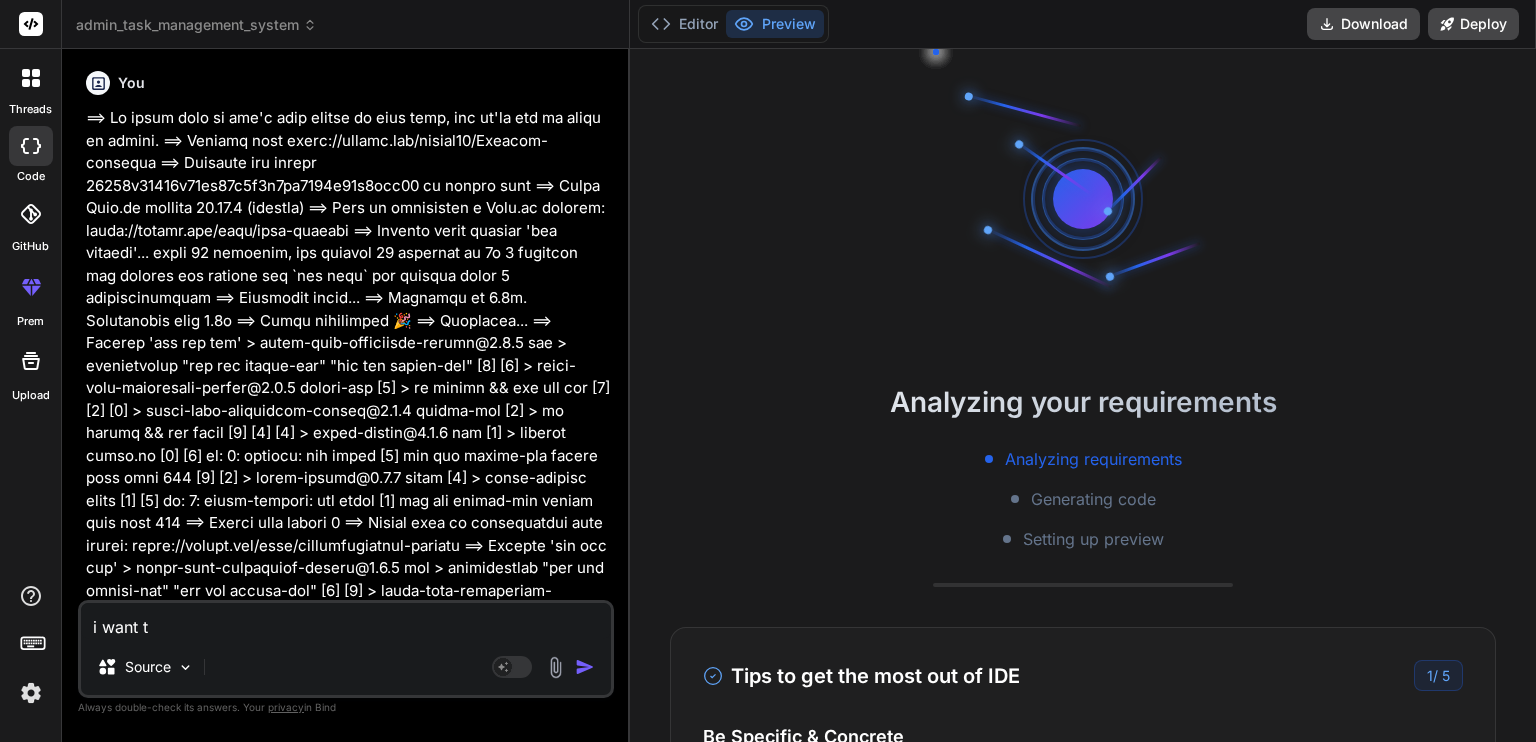 type on "i want to" 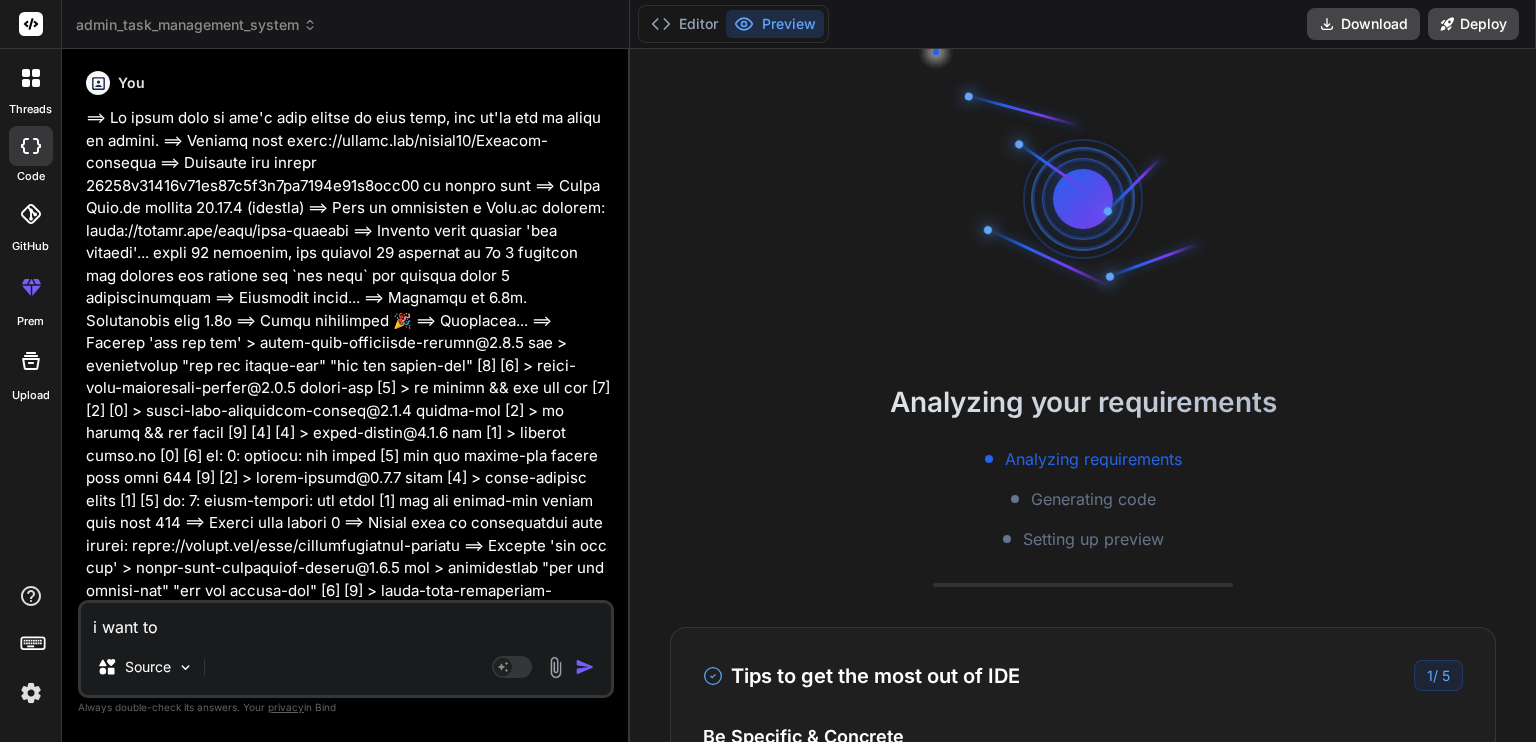 type on "i want to" 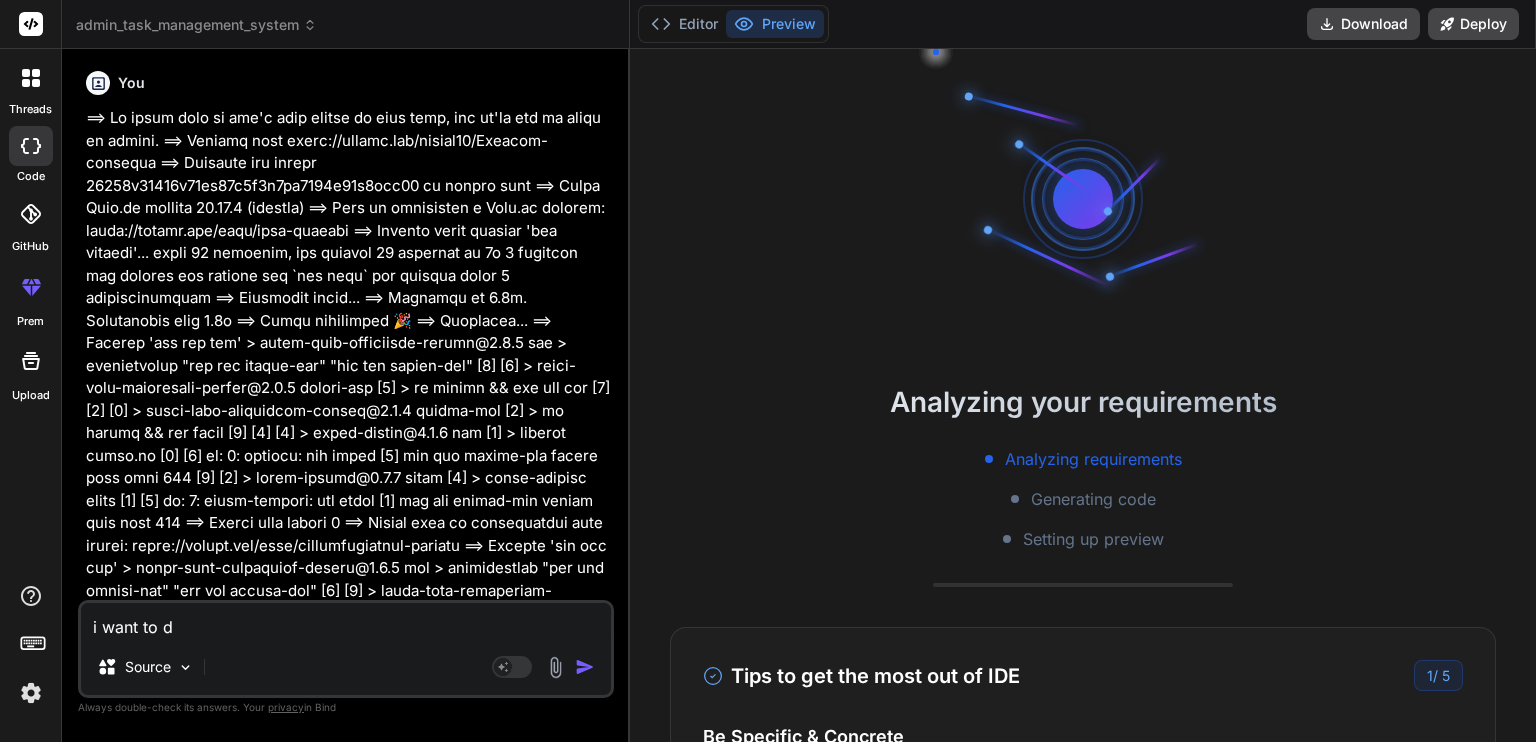 type on "i want to de" 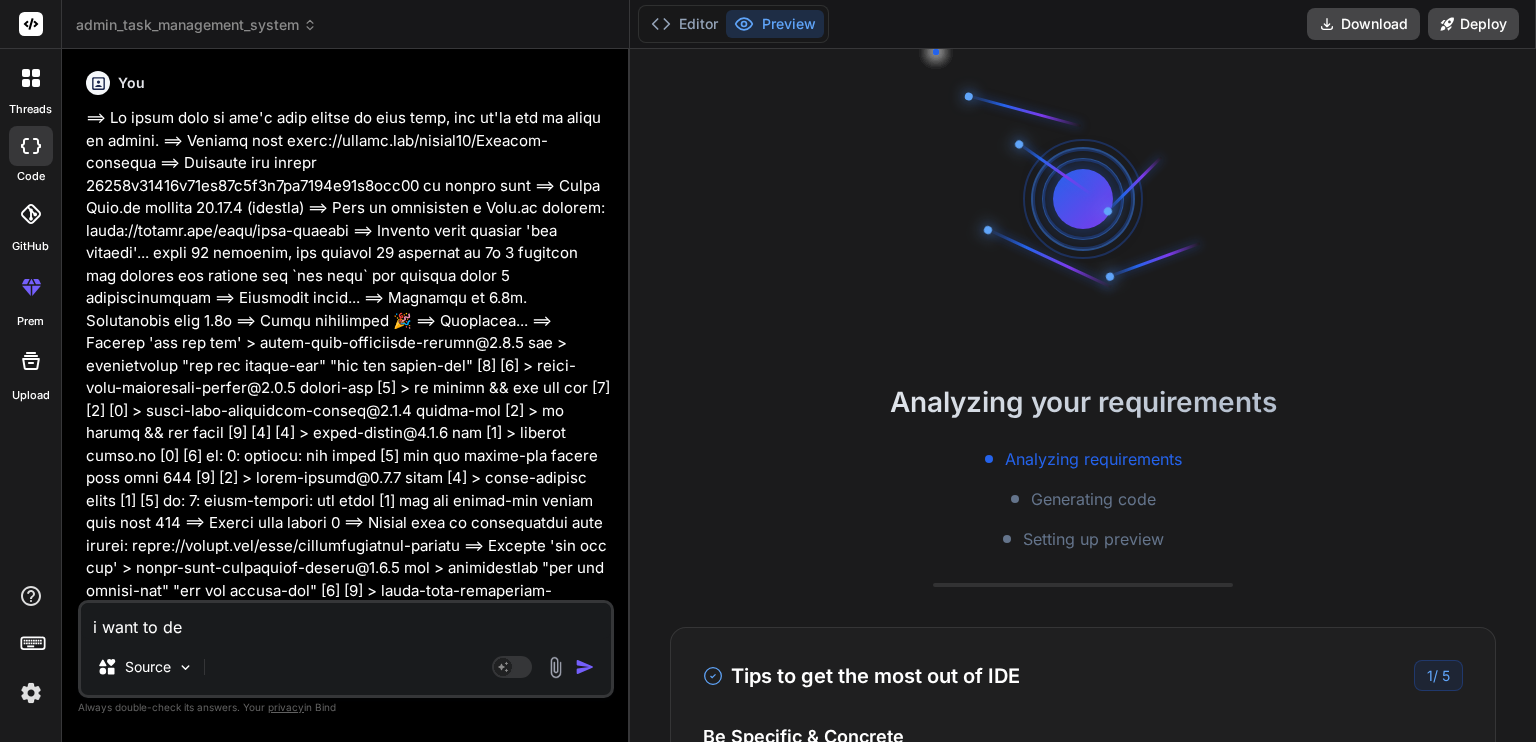type on "i want to dep" 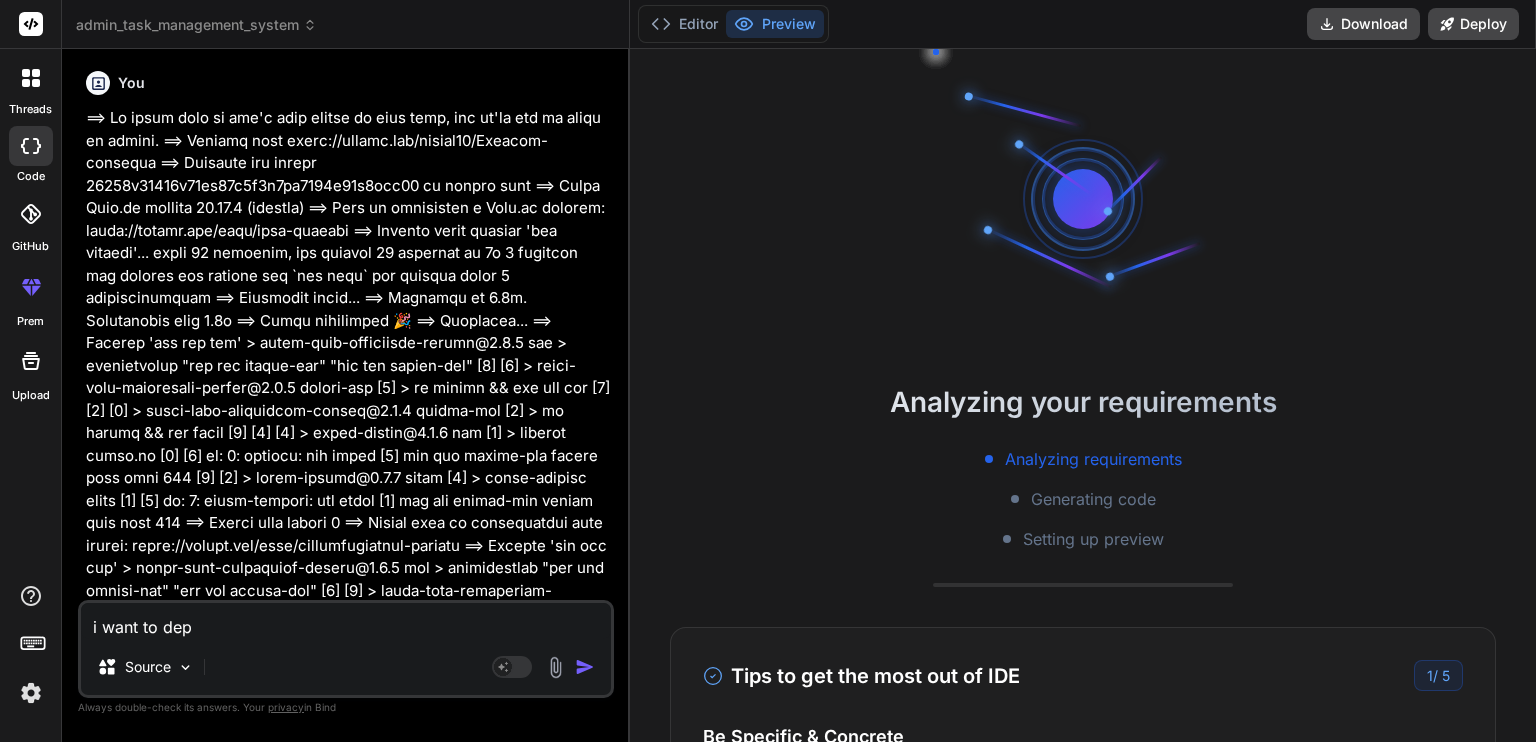 type on "i want to depl" 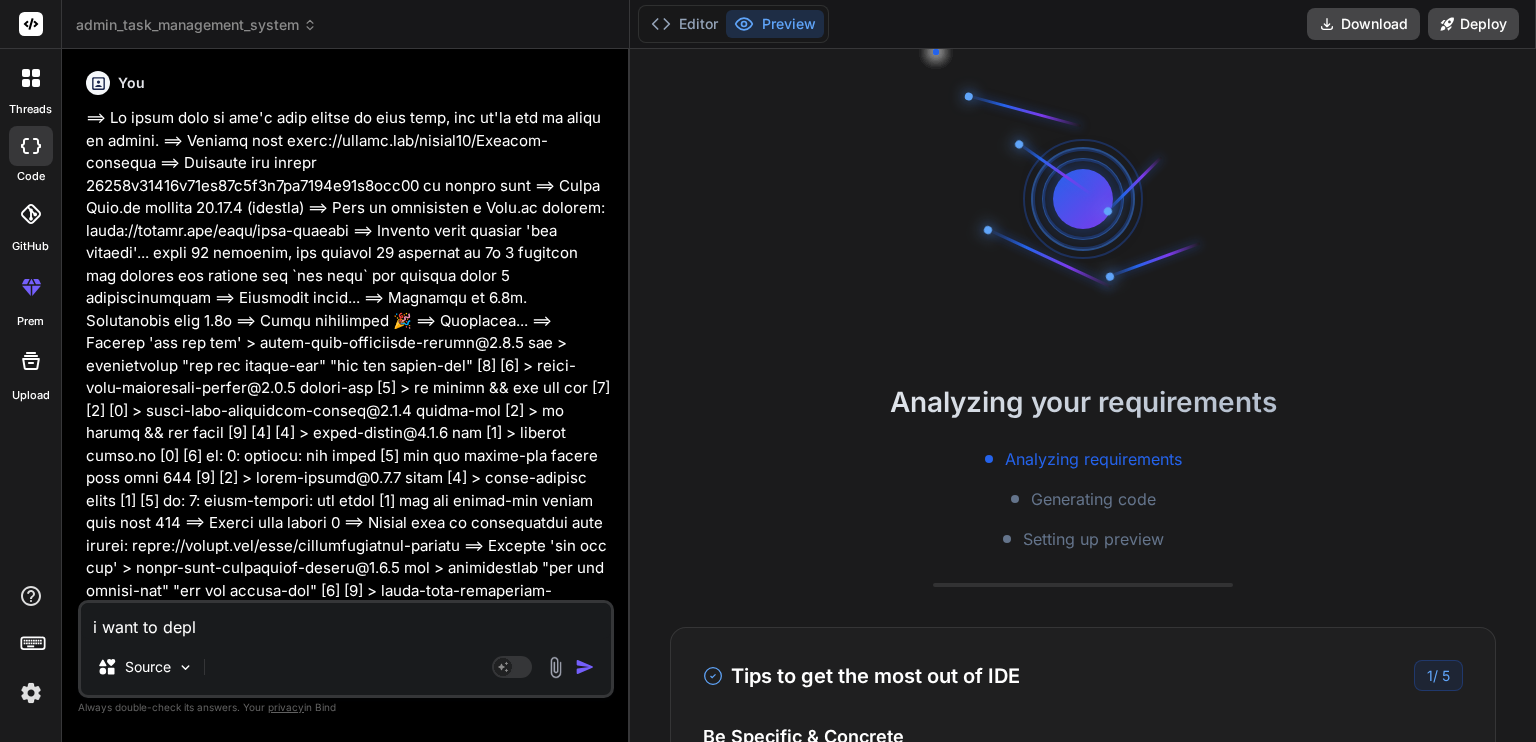 type on "i want to deplo" 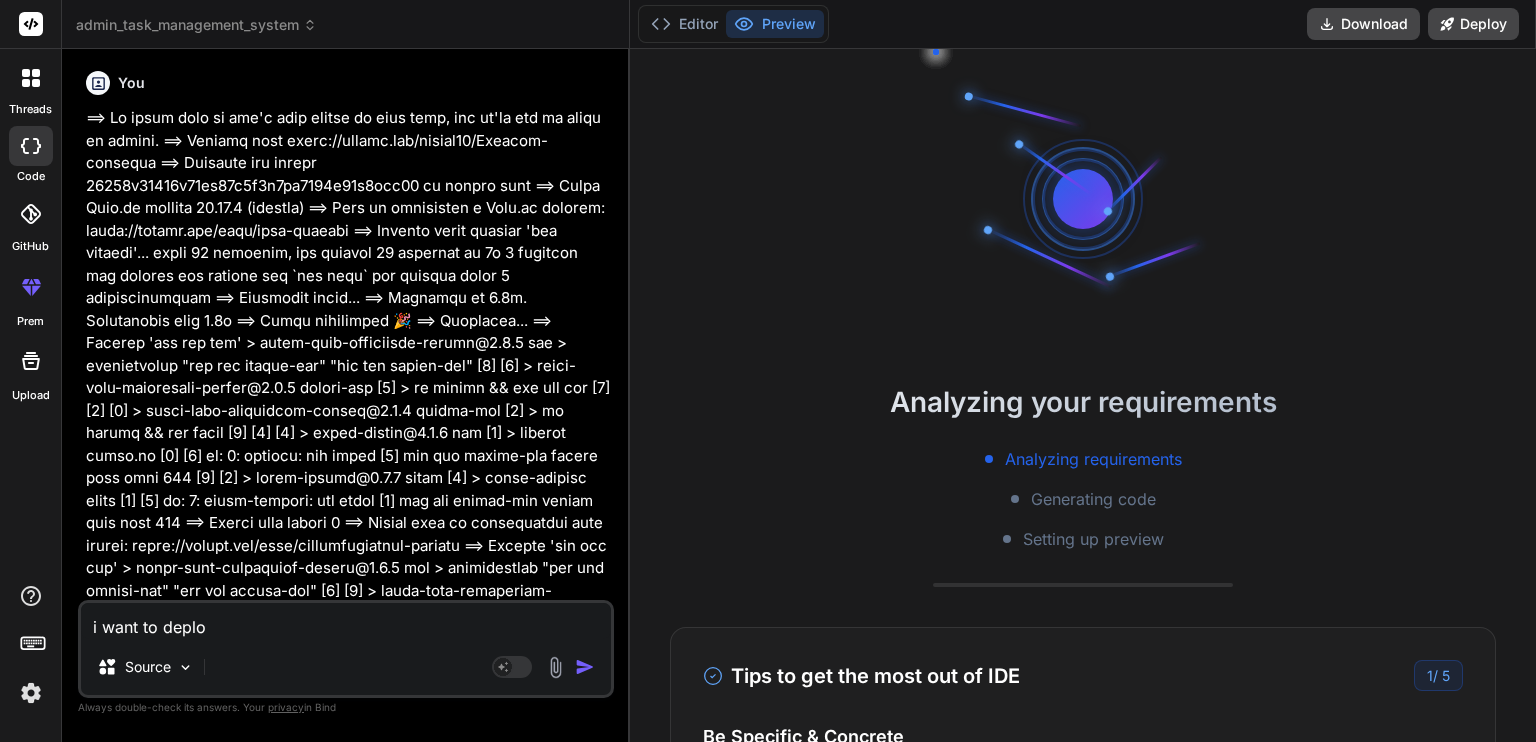 type on "i want to deploy" 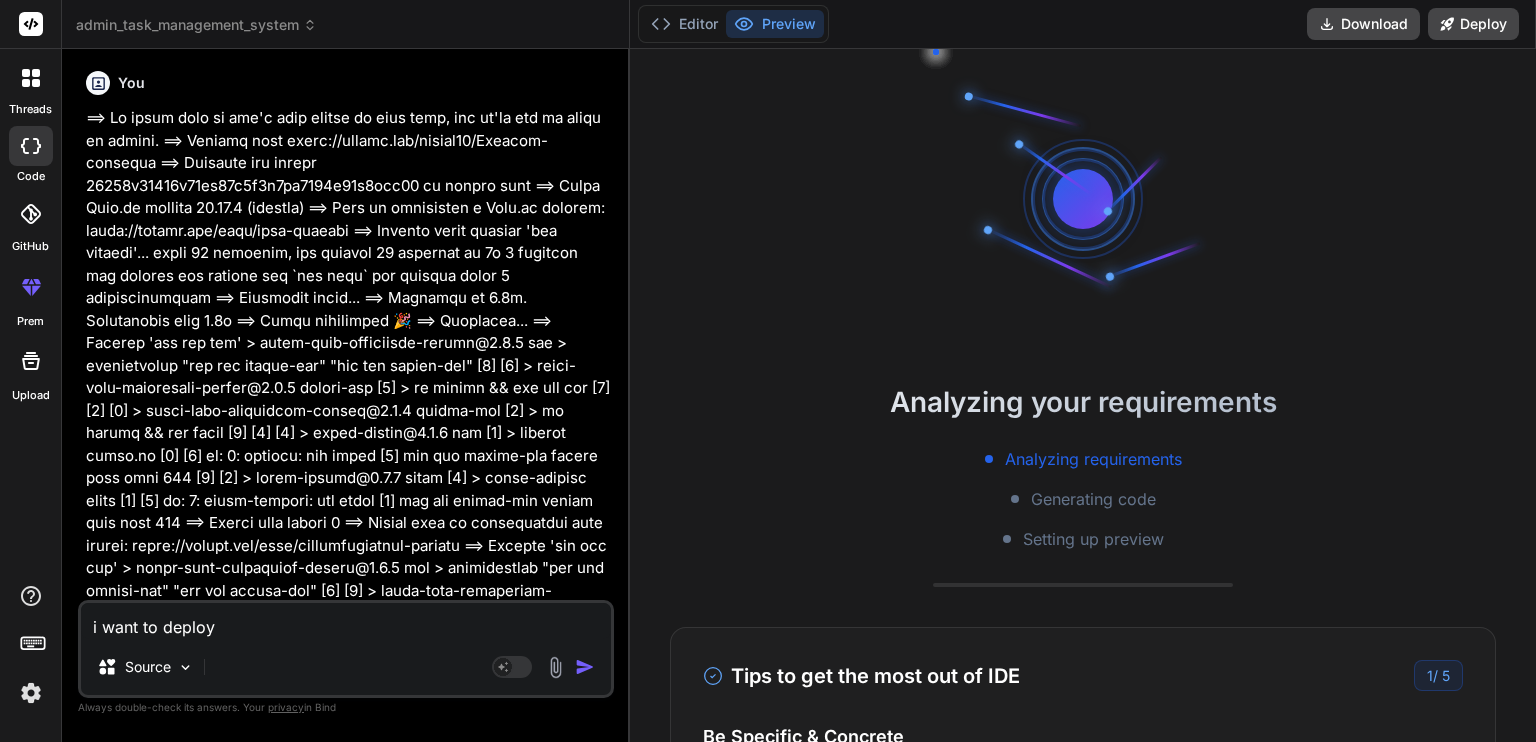 type on "i want to deploy" 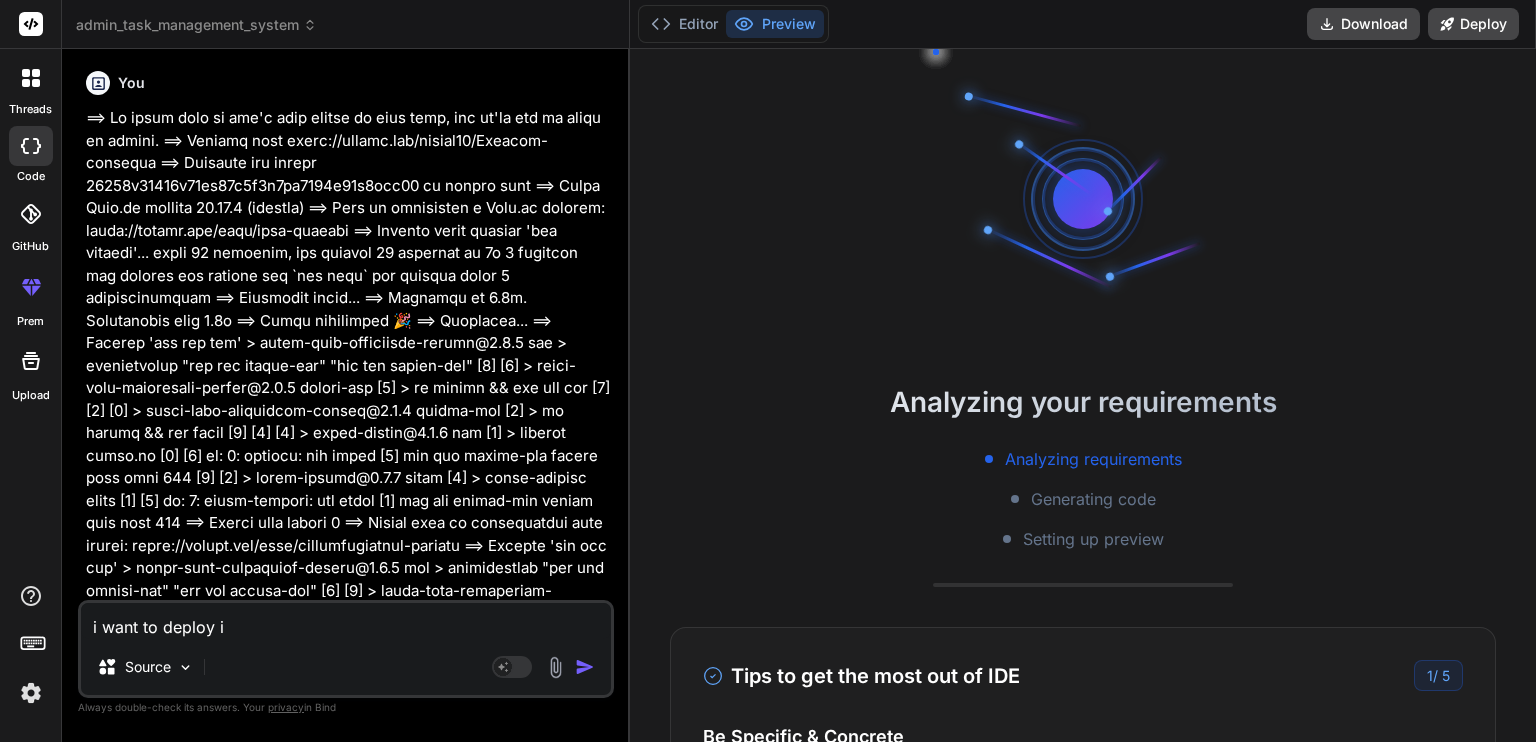 type on "i want to deploy i" 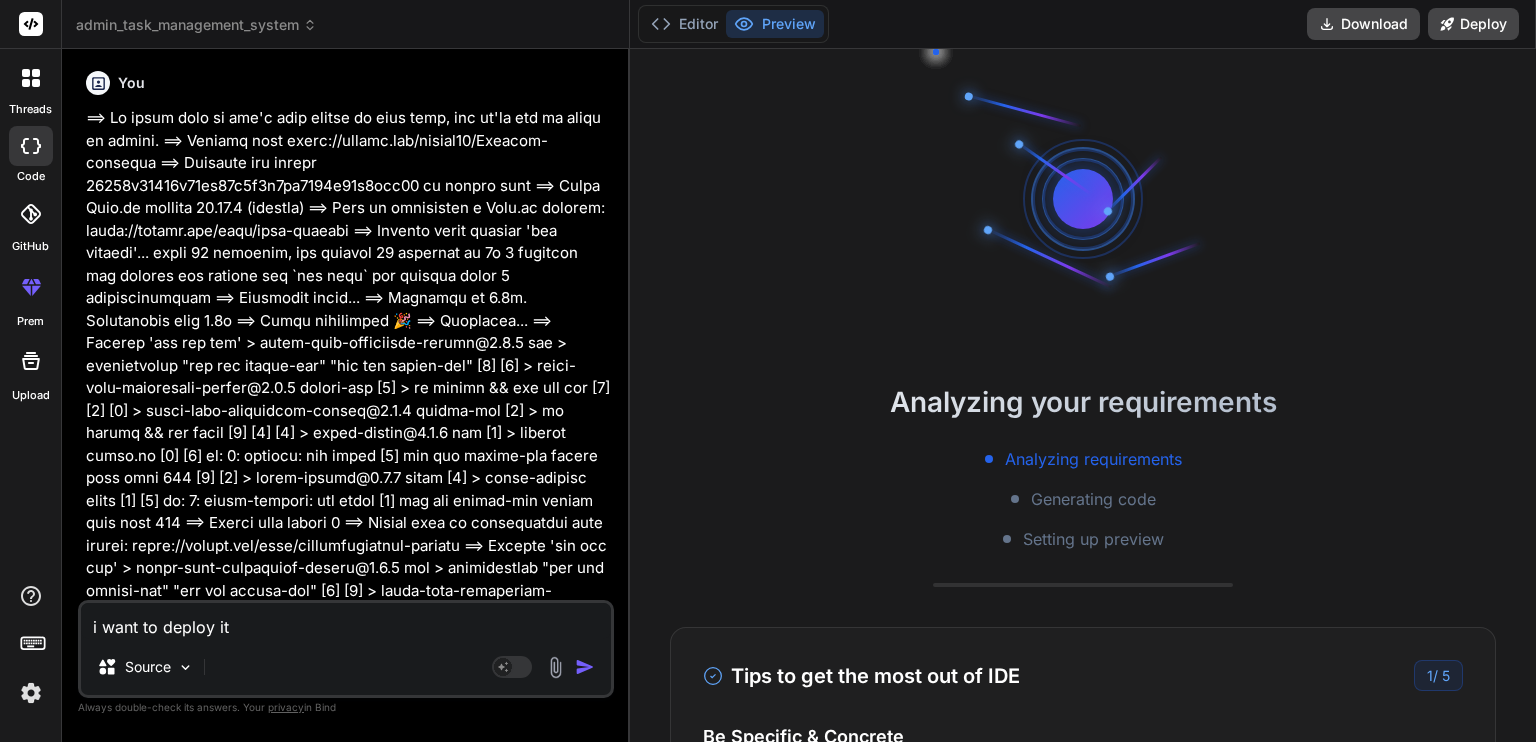 type on "i want to deploy it" 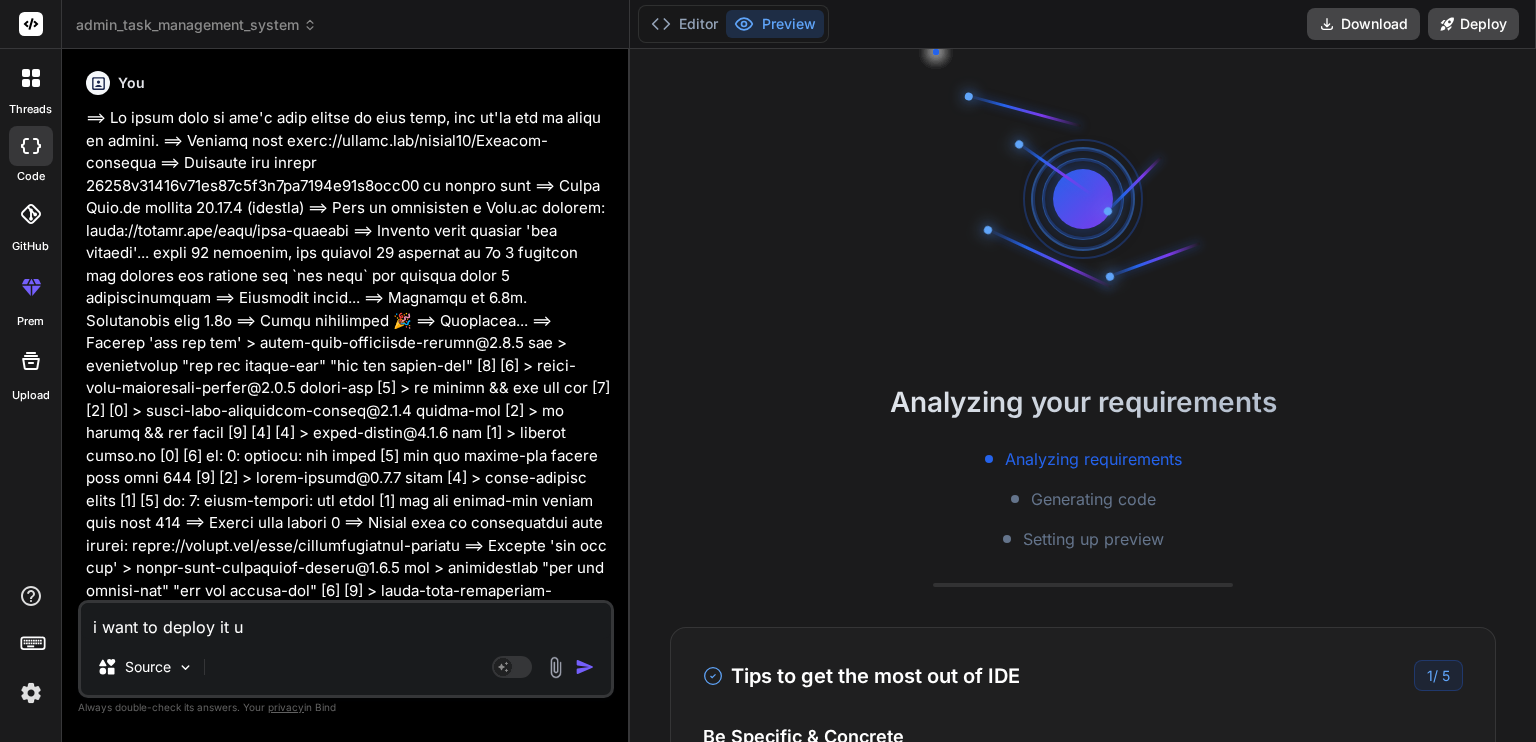 type on "i want to deploy it us" 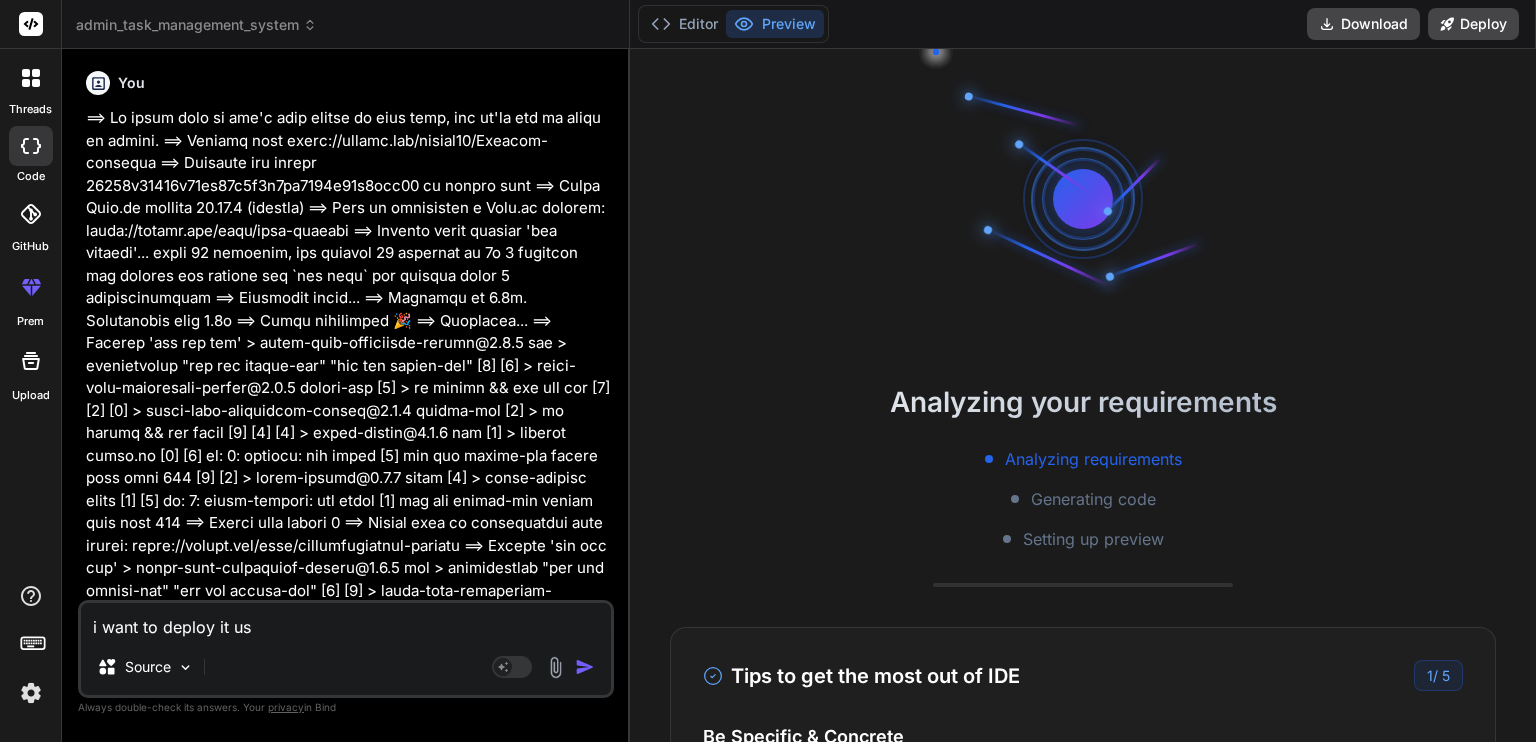 type on "i want to deploy it use" 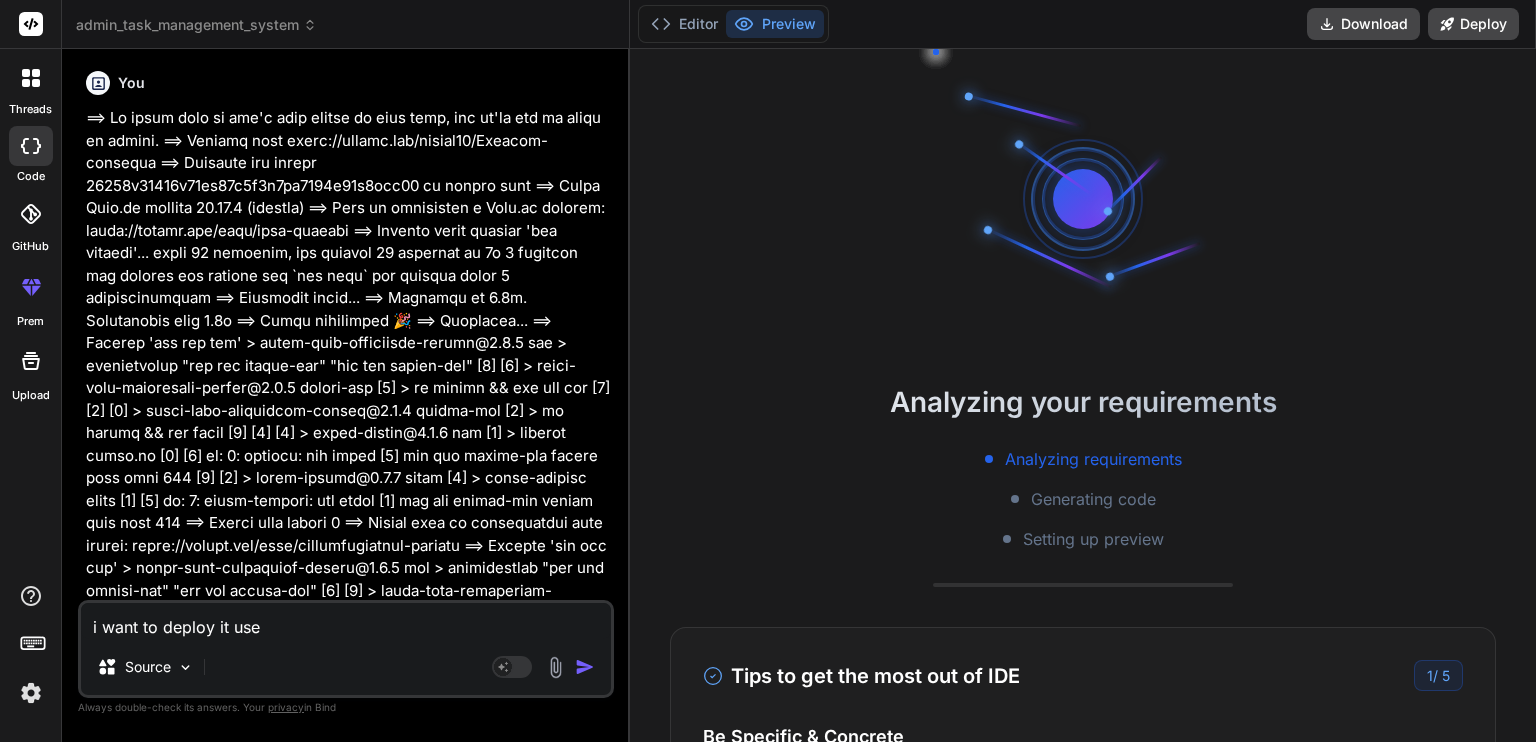 type on "i want to deploy it us" 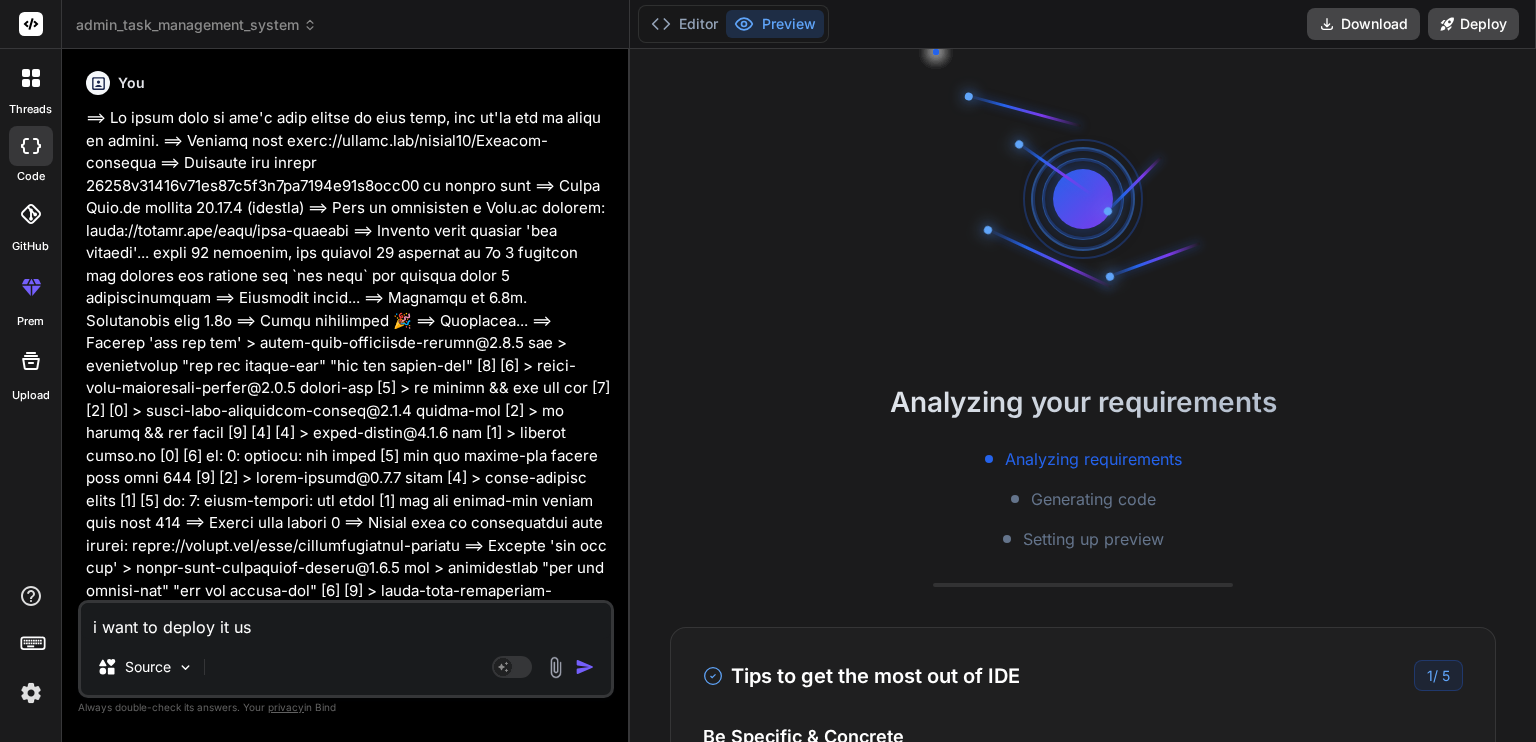 type on "i want to deploy it usi" 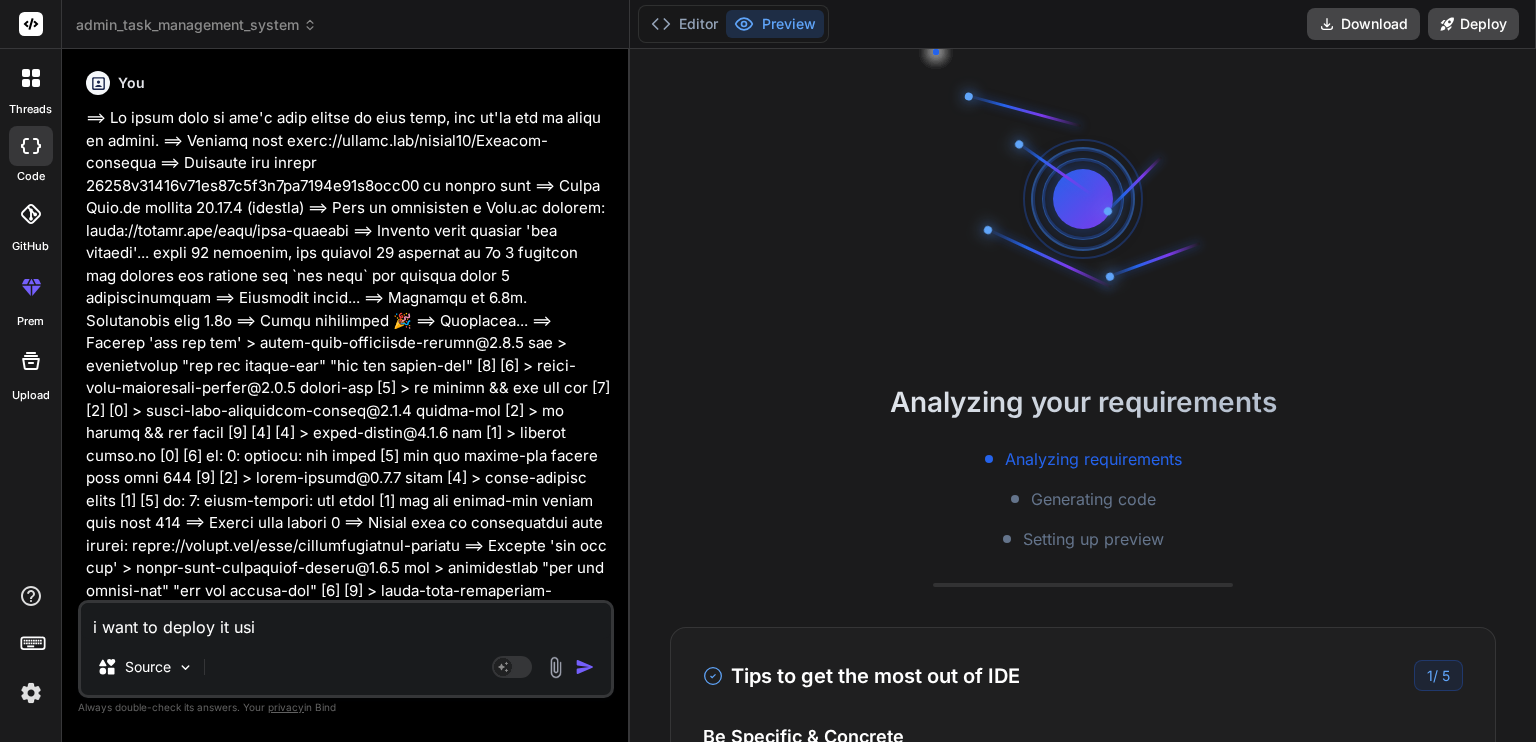 type on "i want to deploy it usin" 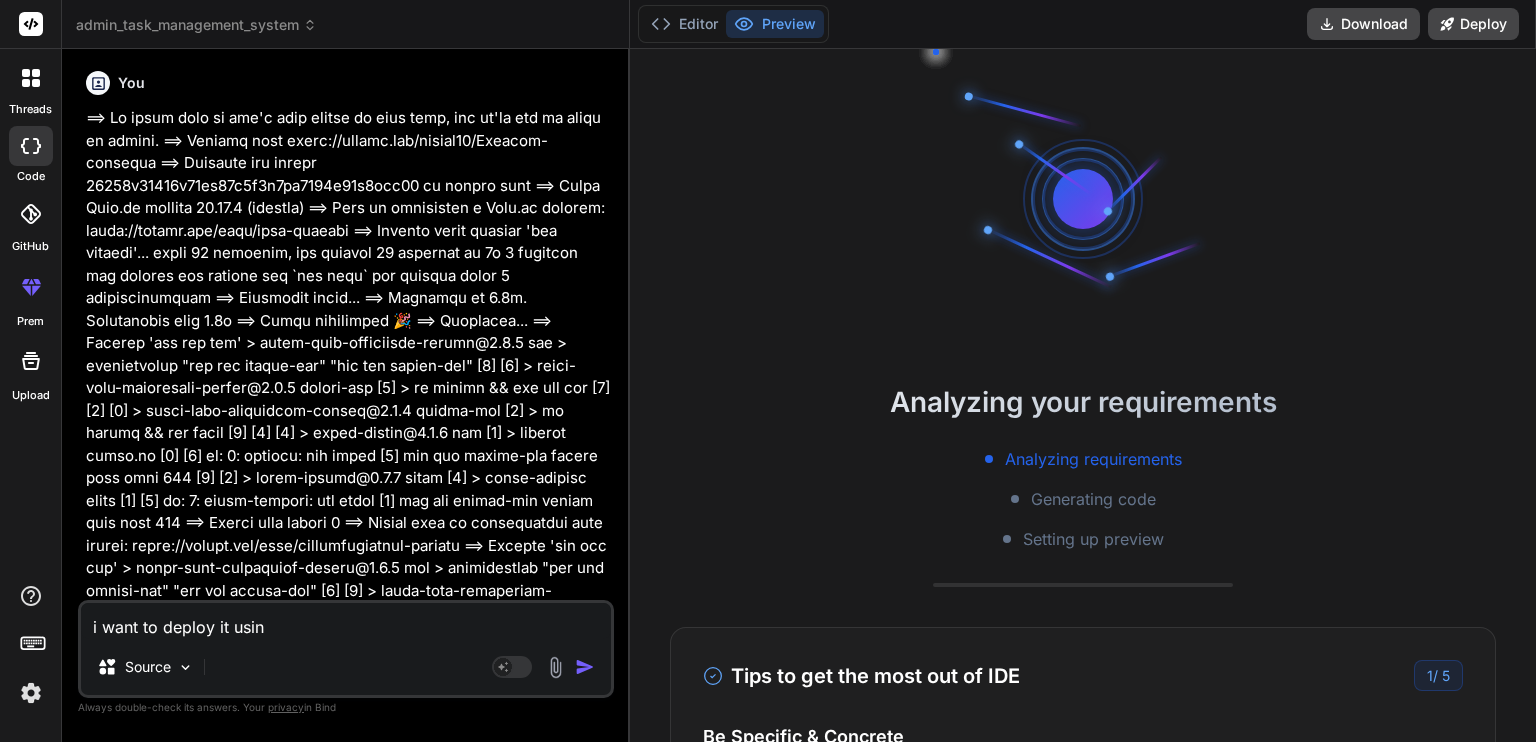 type on "i want to deploy it using" 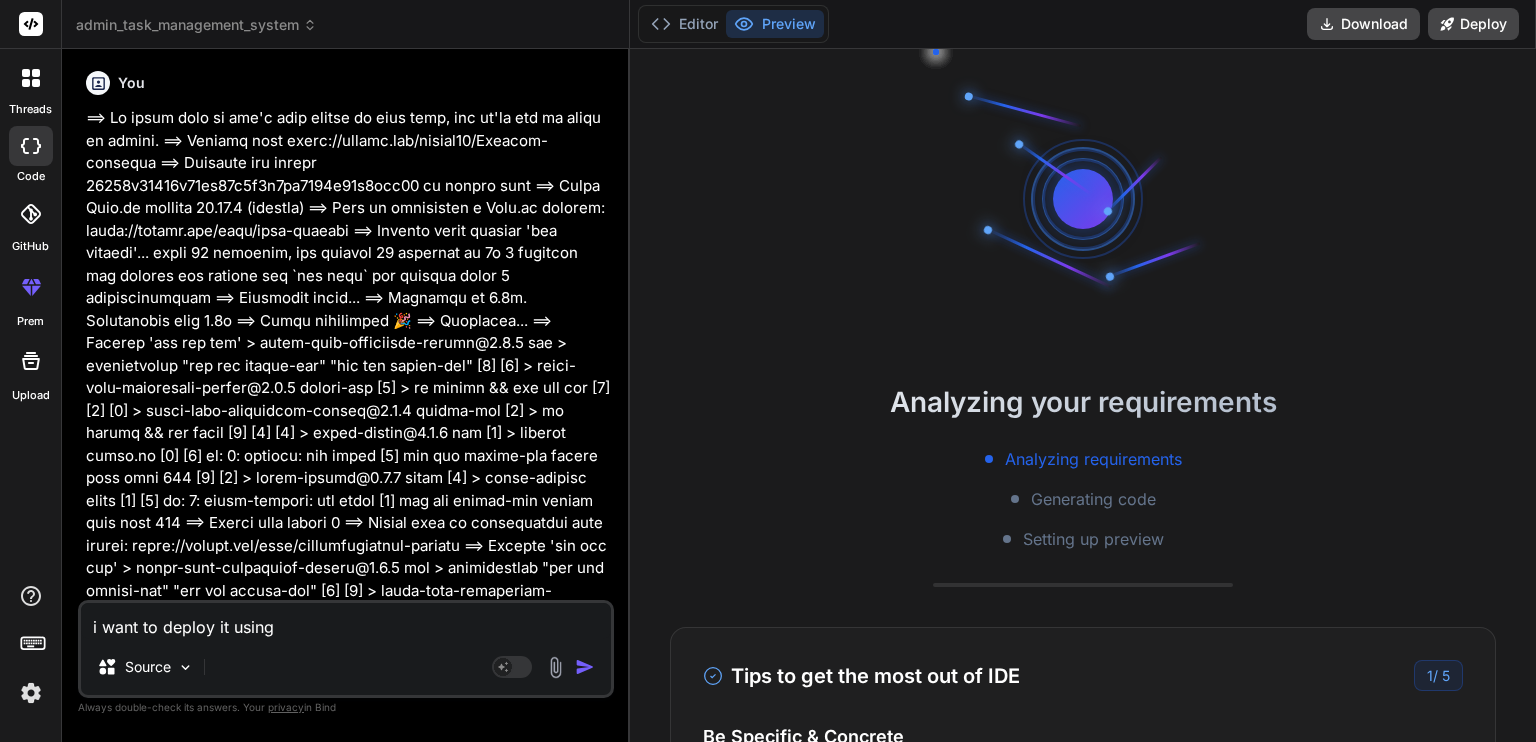 type on "i want to deploy it using" 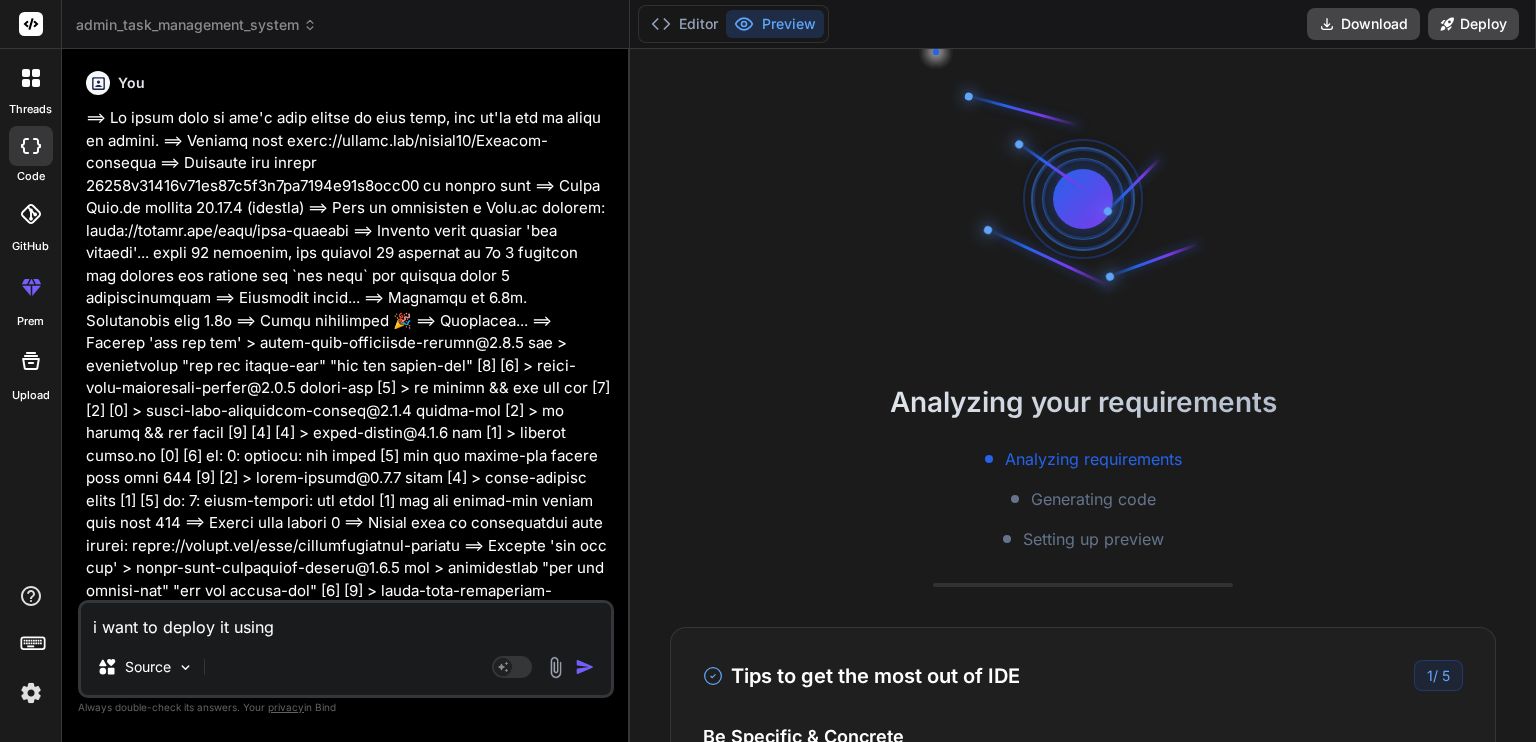 type on "i want to deploy it using v" 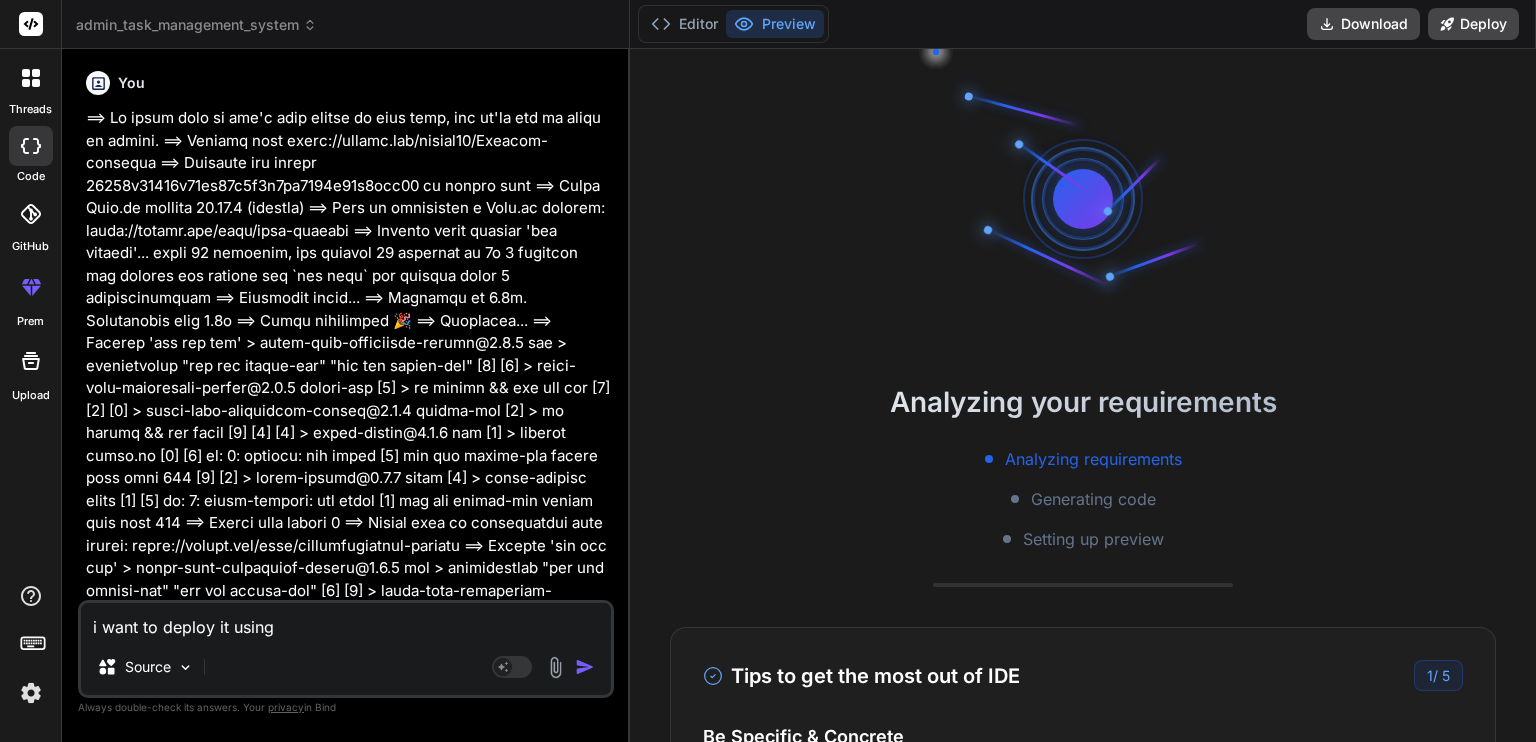 type on "x" 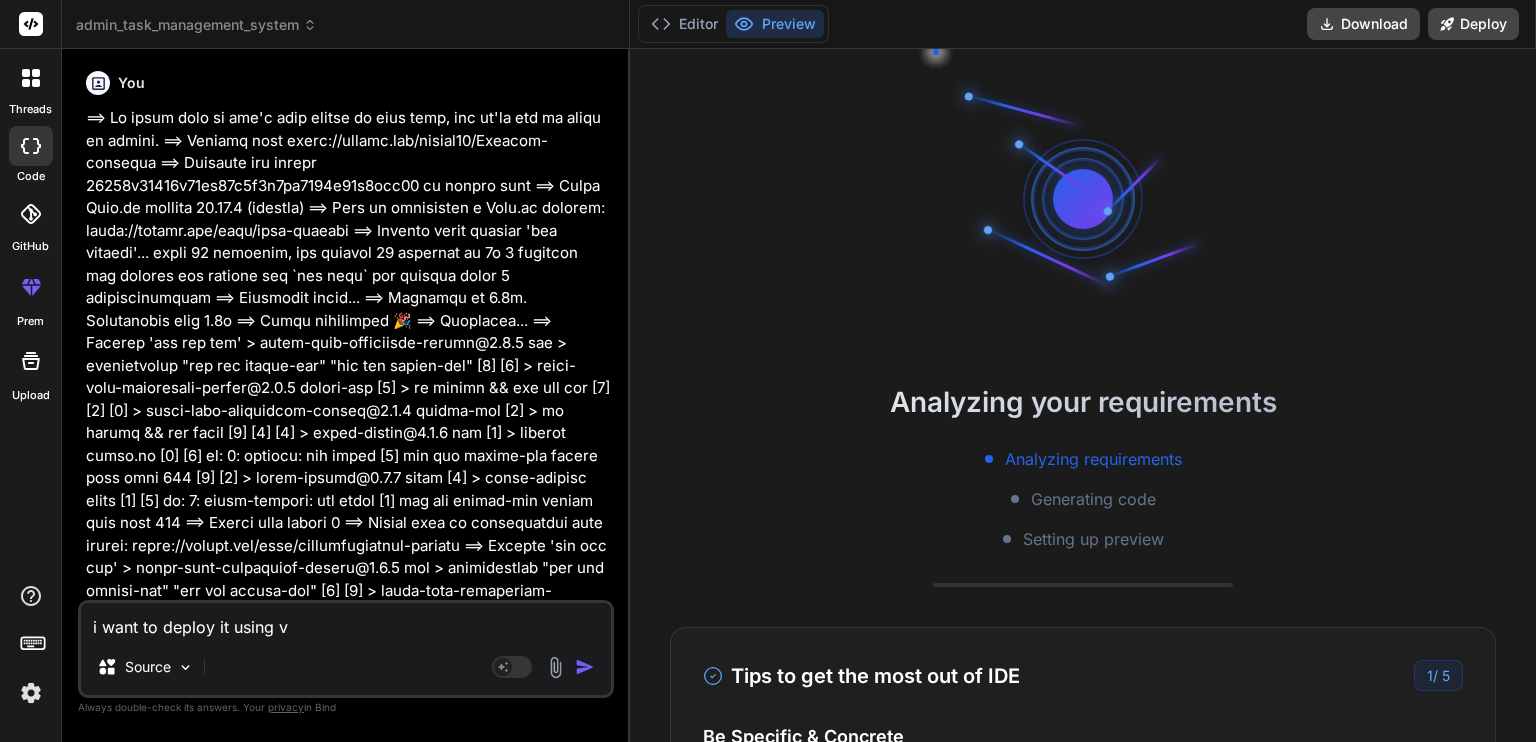 type on "i want to deploy it using ve" 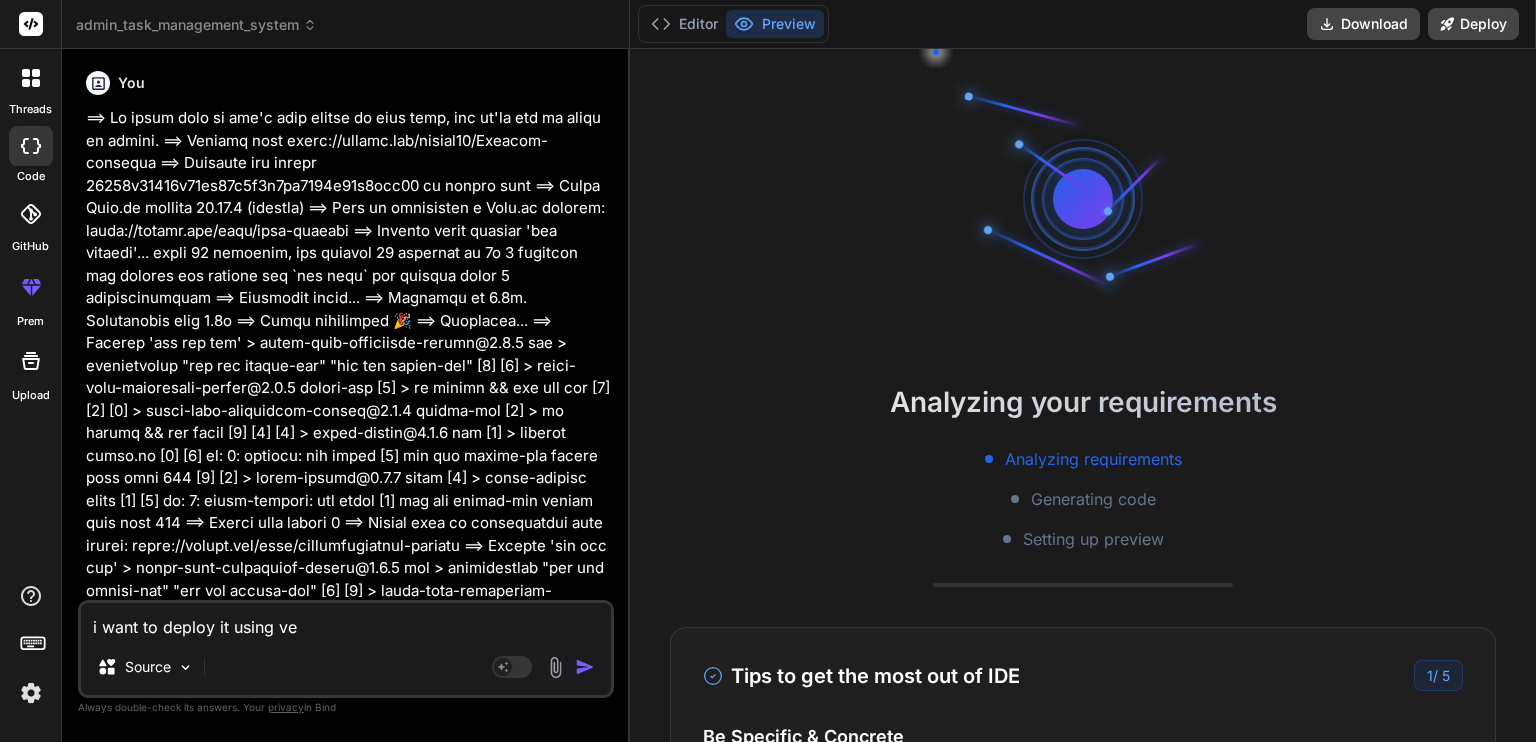 type on "i want to deploy it using ver" 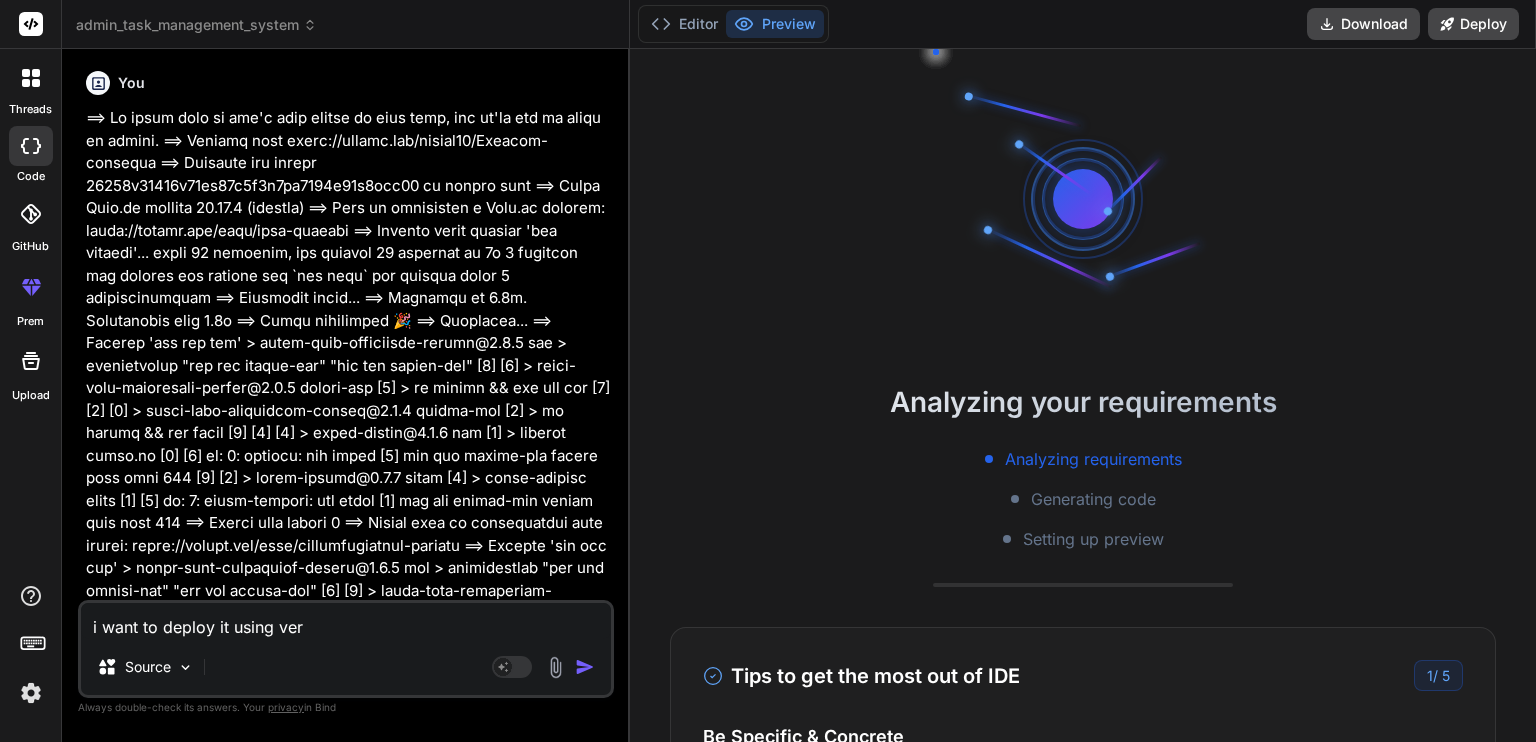 type on "i want to deploy it using verc" 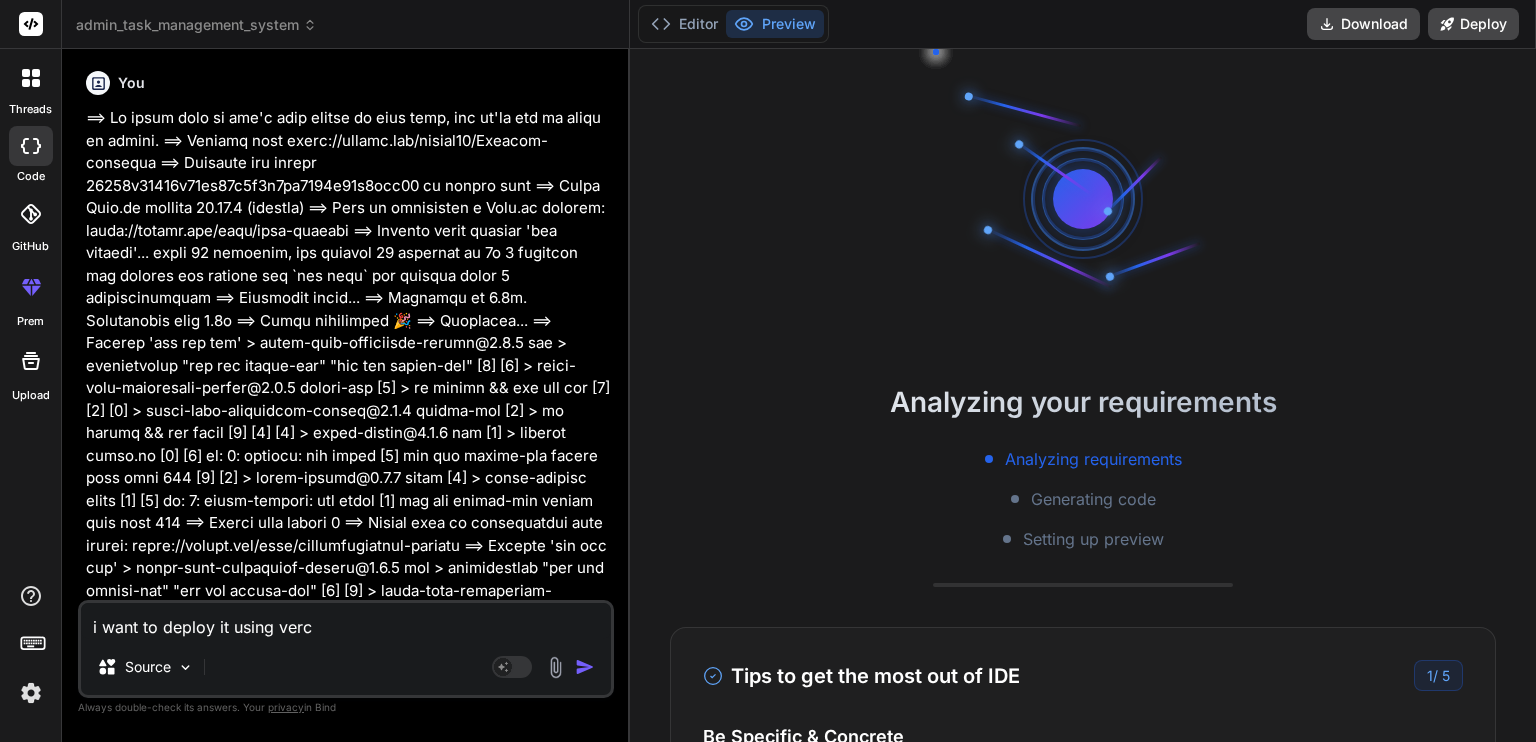 type on "i want to deploy it using verce" 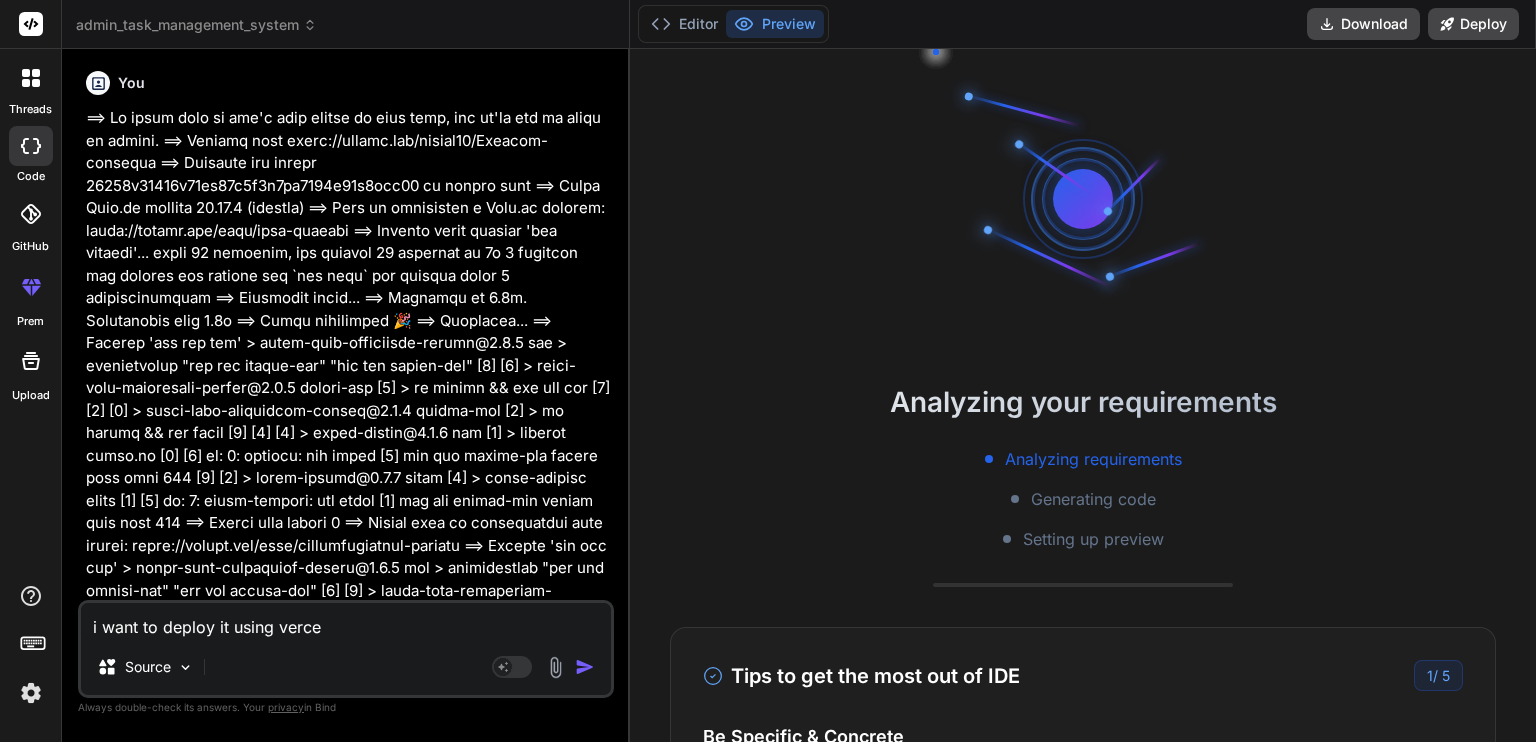 type on "i want to deploy it using vercel" 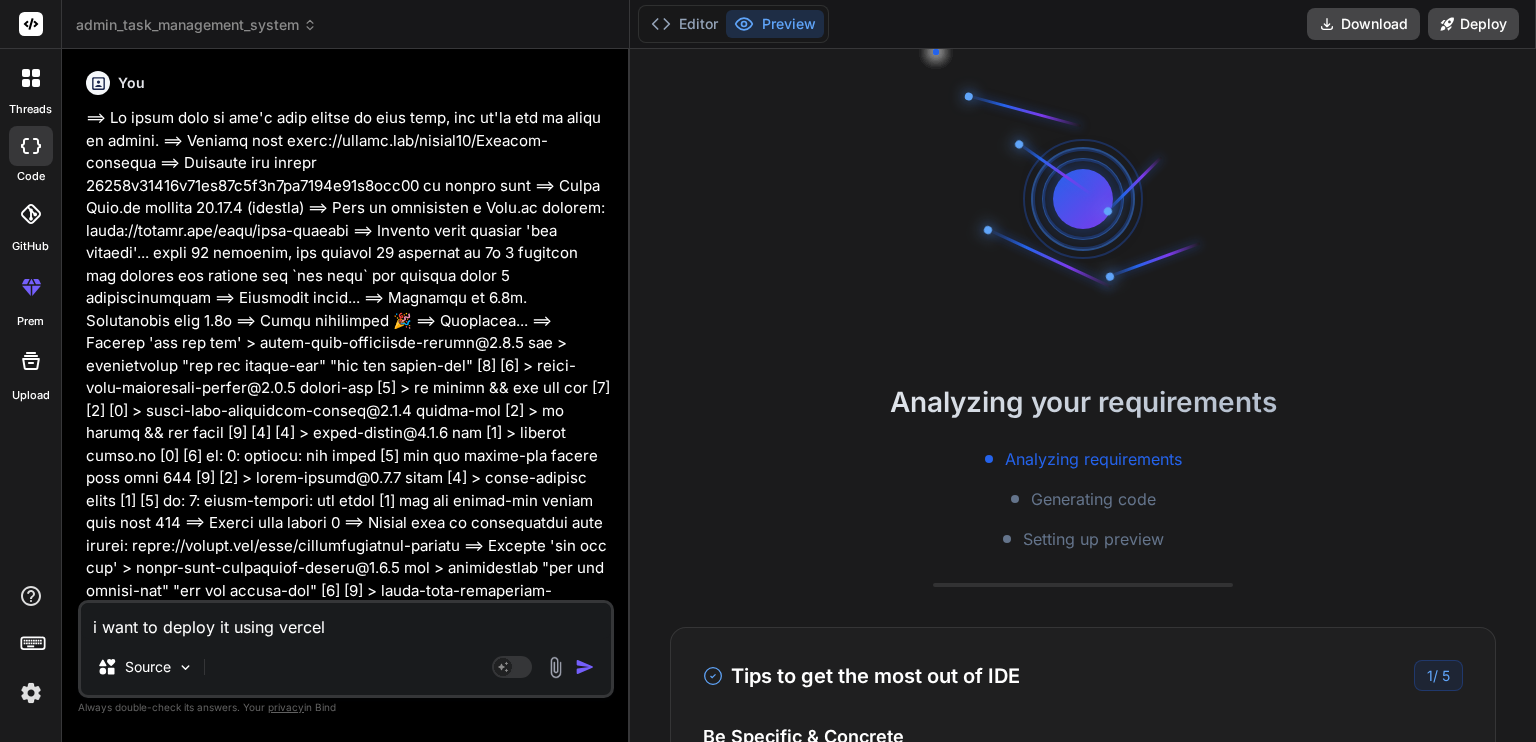 type on "i want to deploy it using vercel" 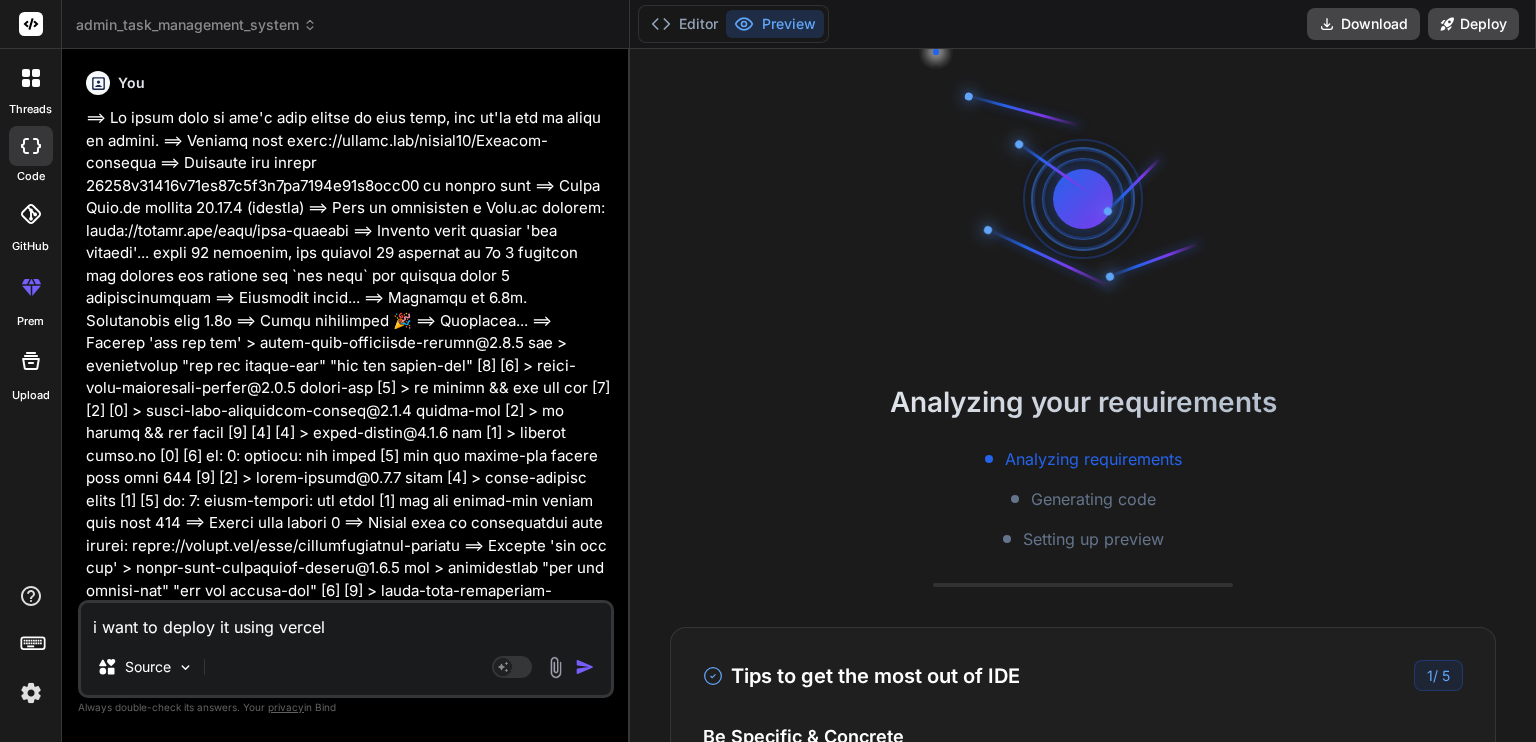 type on "i want to deploy it using vercel s" 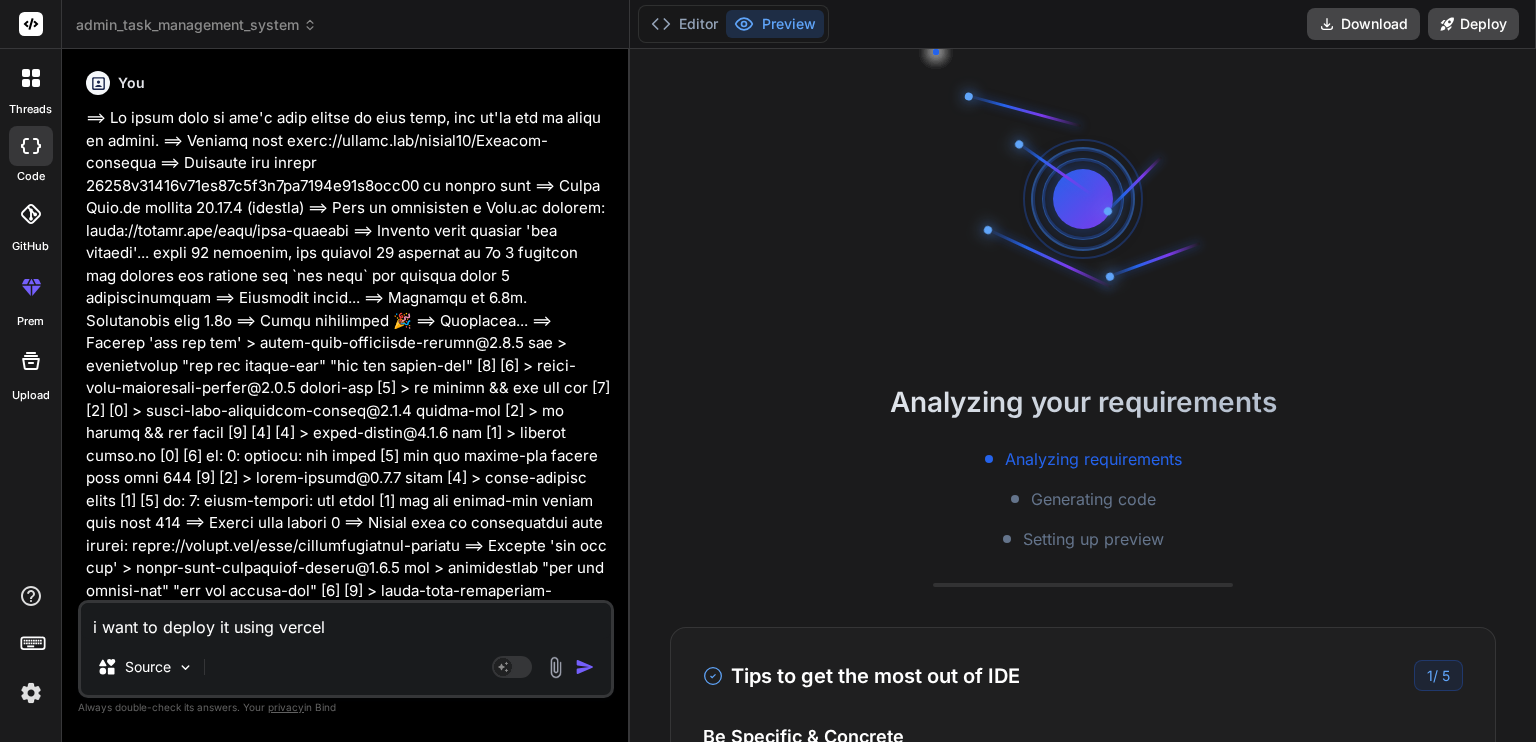 type on "x" 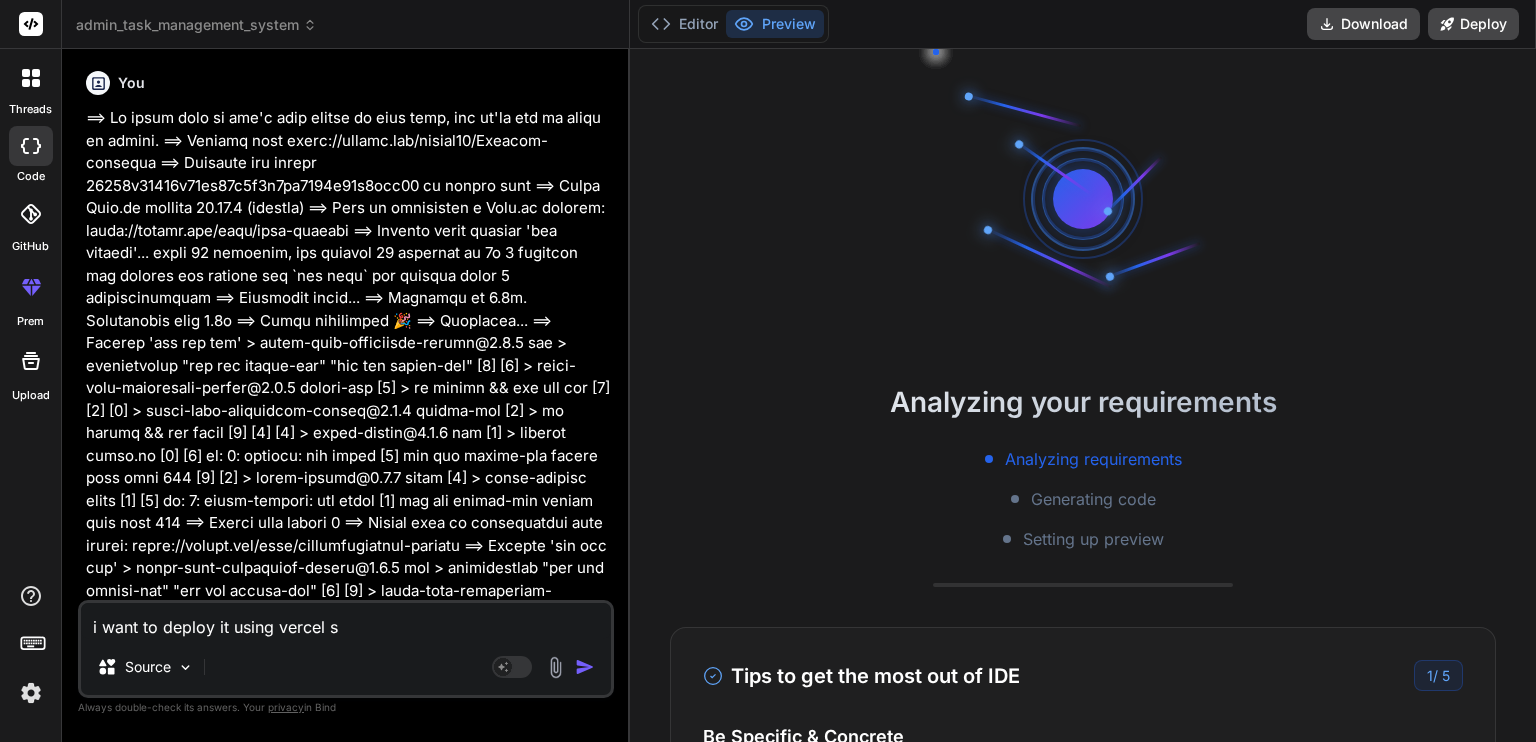 type on "i want to deploy it using vercel sy" 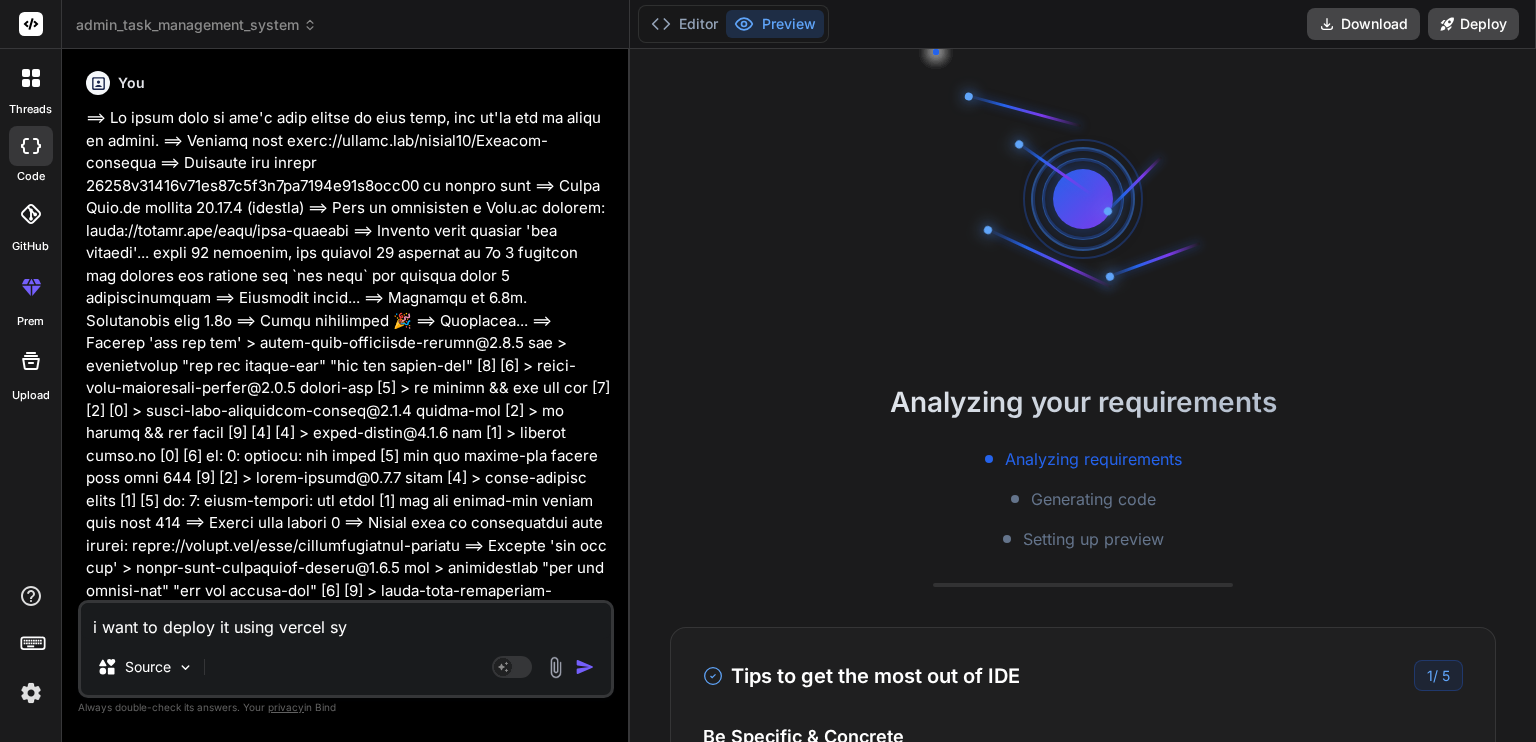 type on "i want to deploy it using vercel sya" 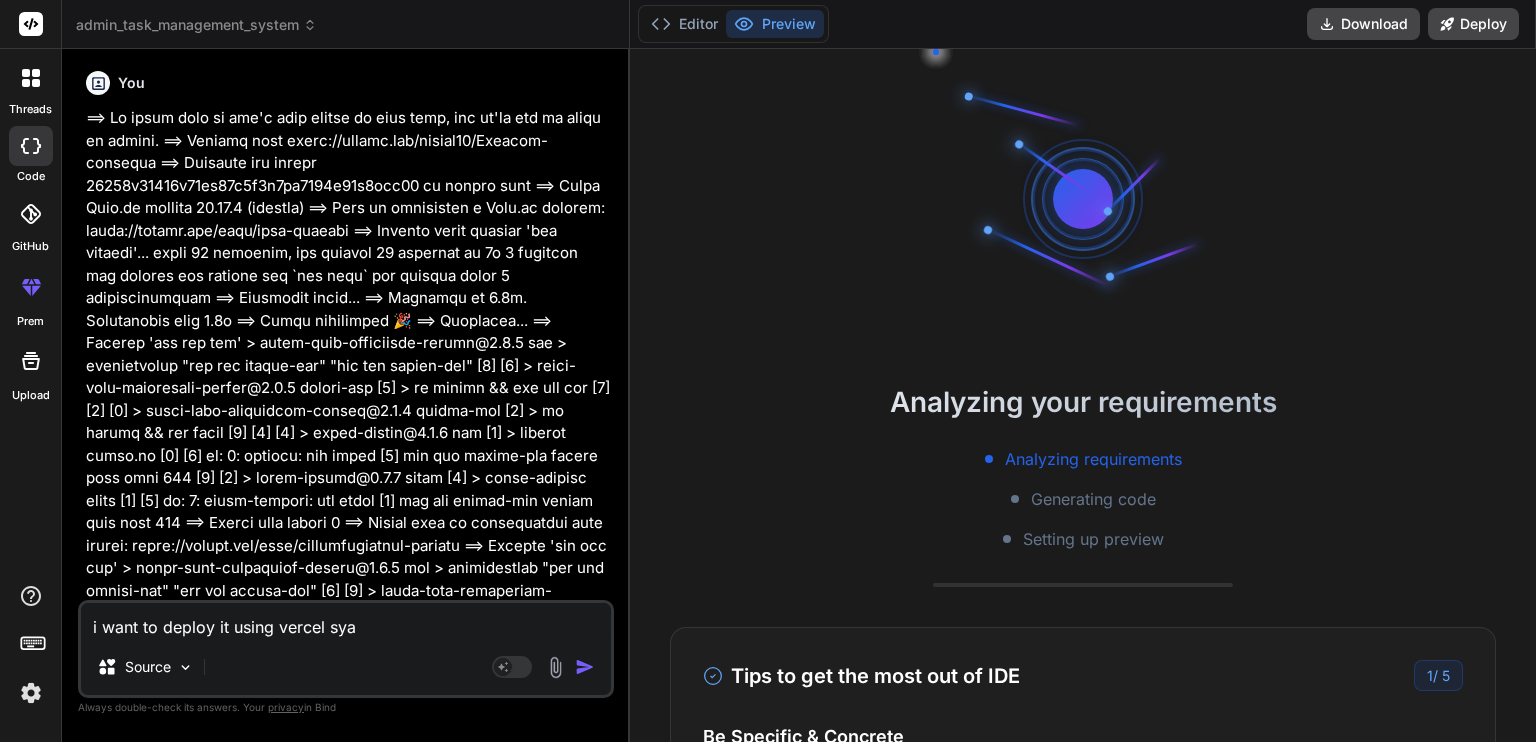 type on "i want to deploy it using vercel sy" 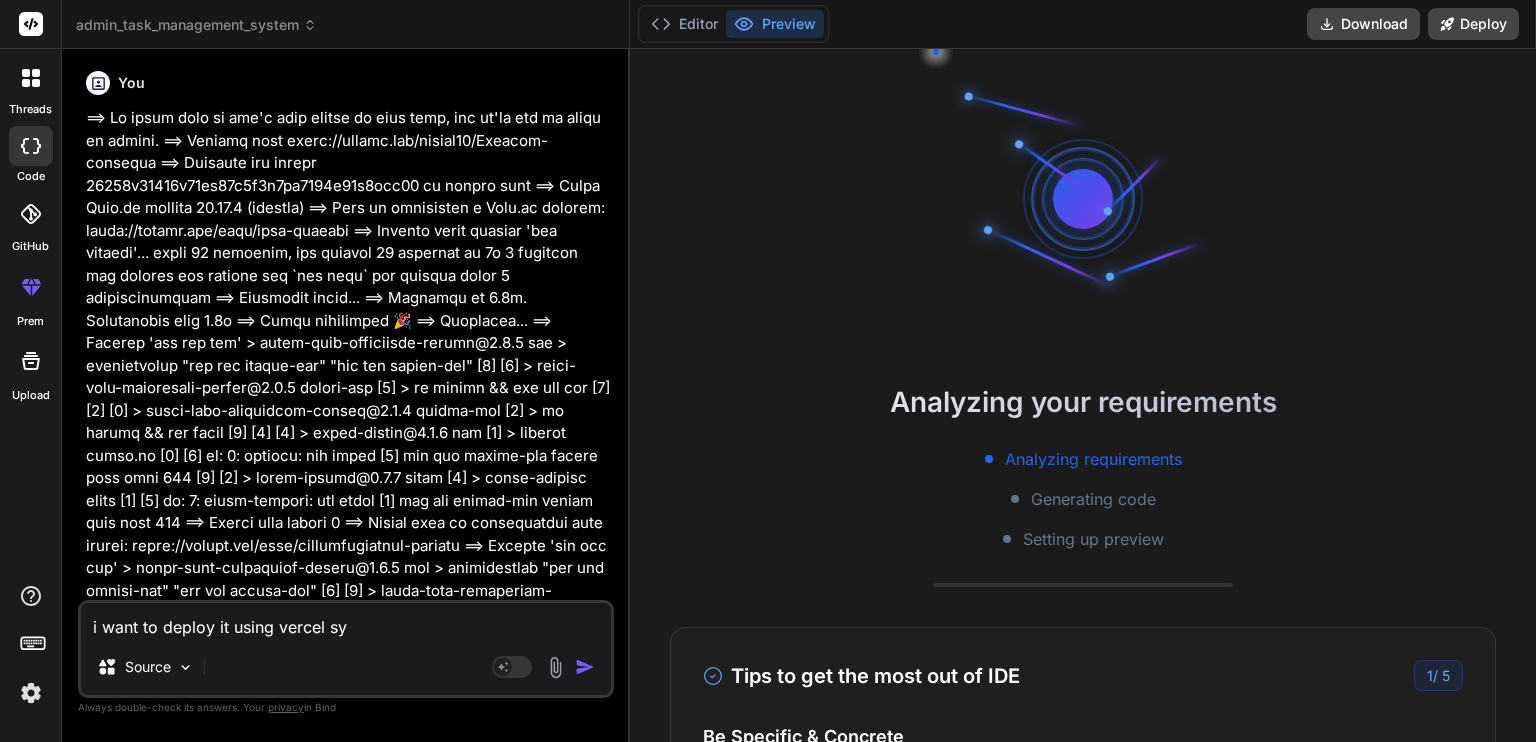 type on "i want to deploy it using vercel s" 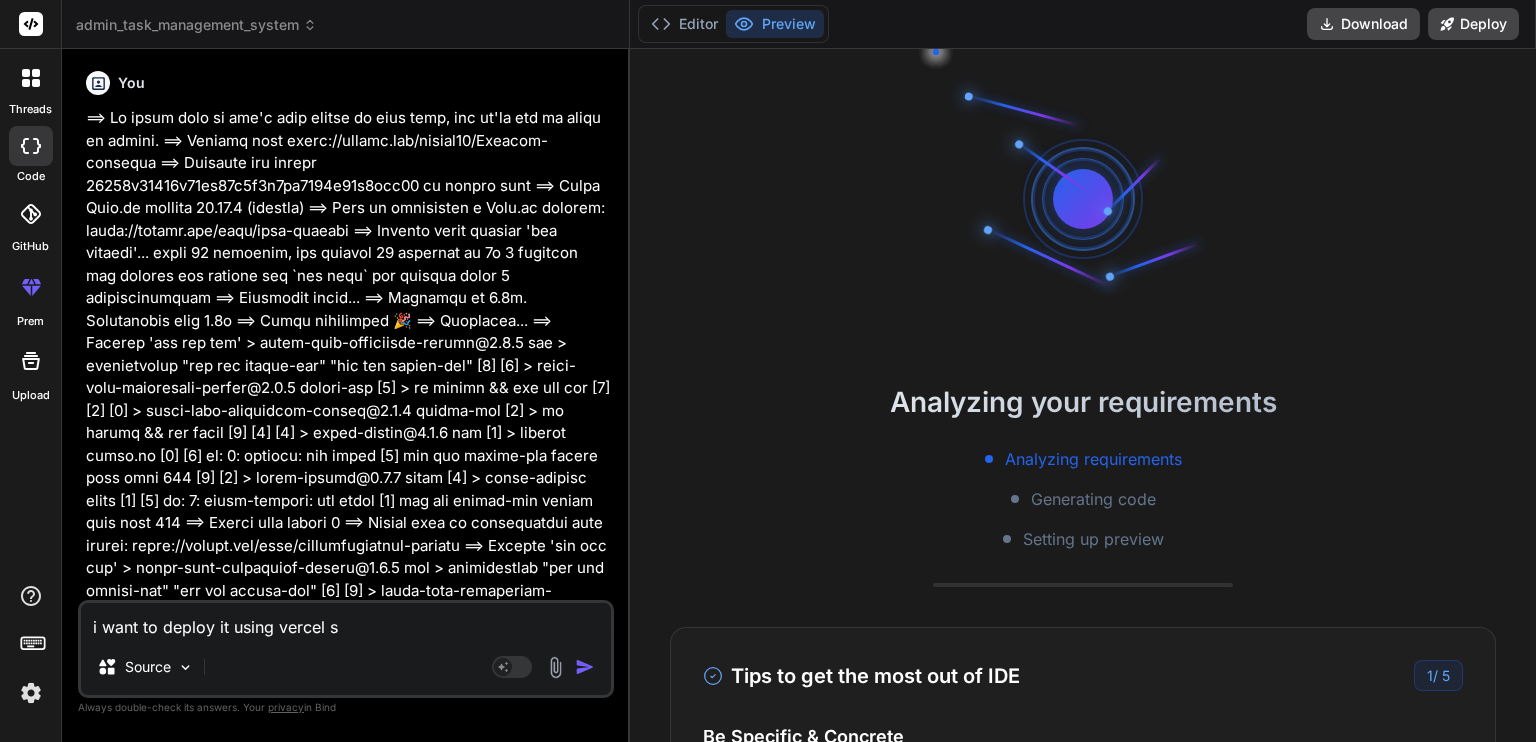 type on "i want to deploy it using vercel" 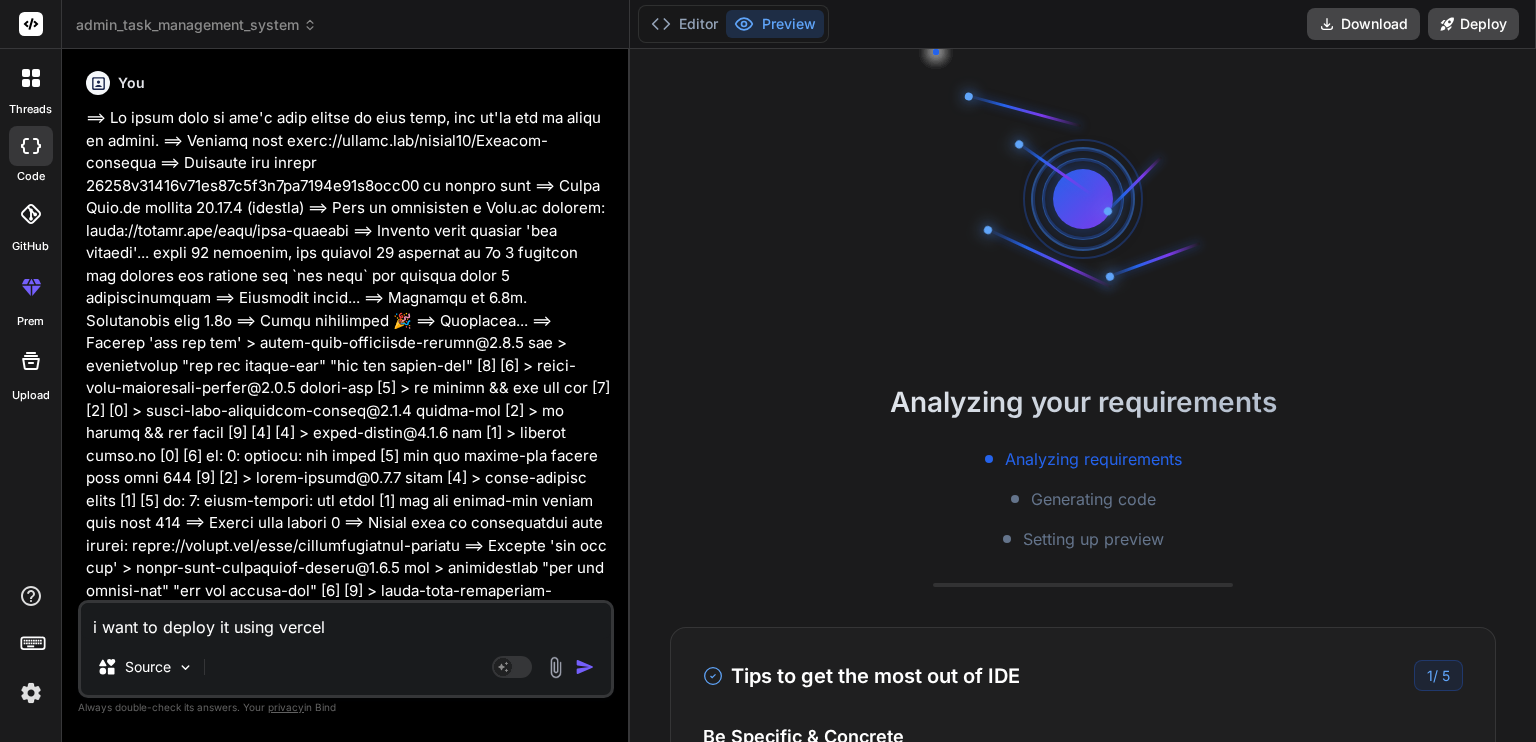 type on "i want to deploy it using vercel s" 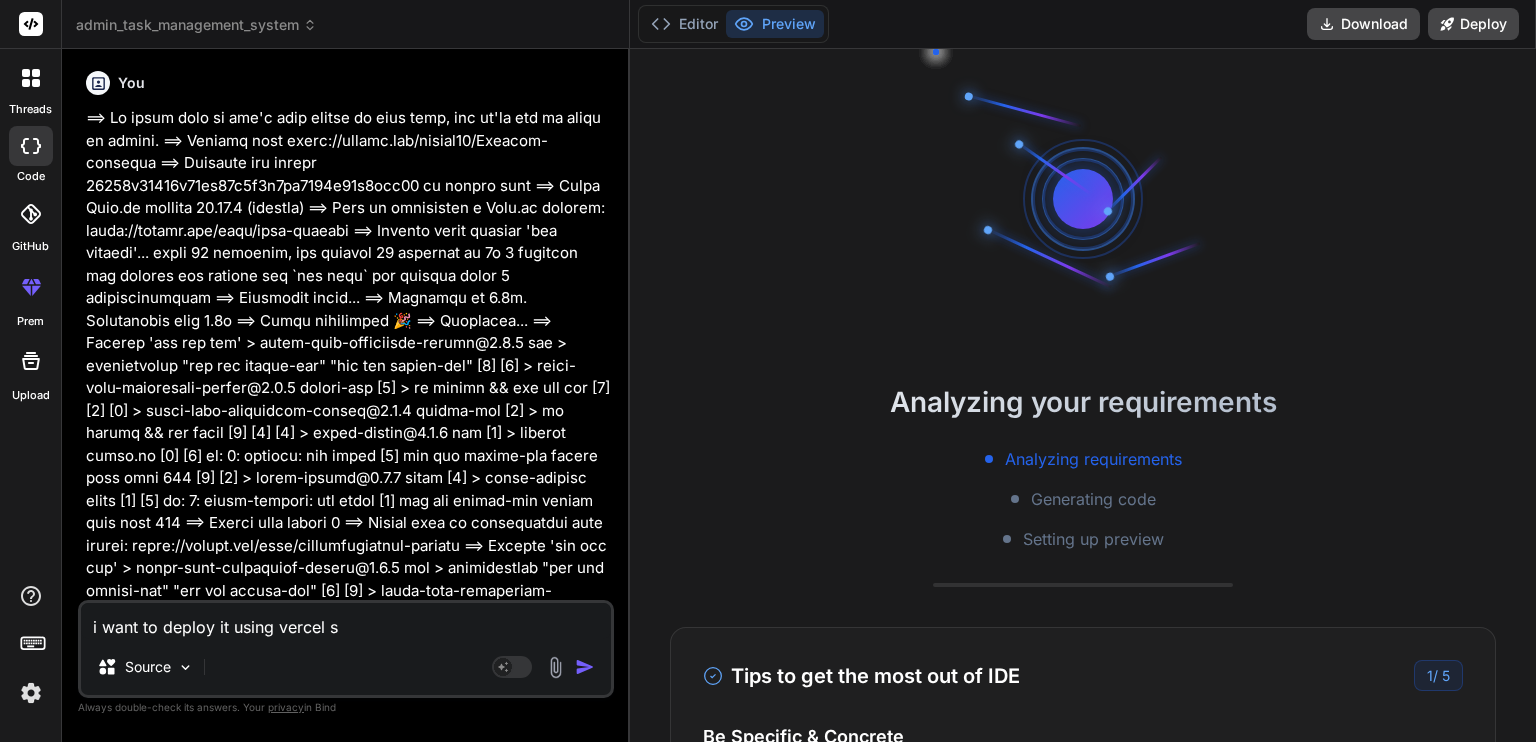 type on "i want to deploy it using vercel sa" 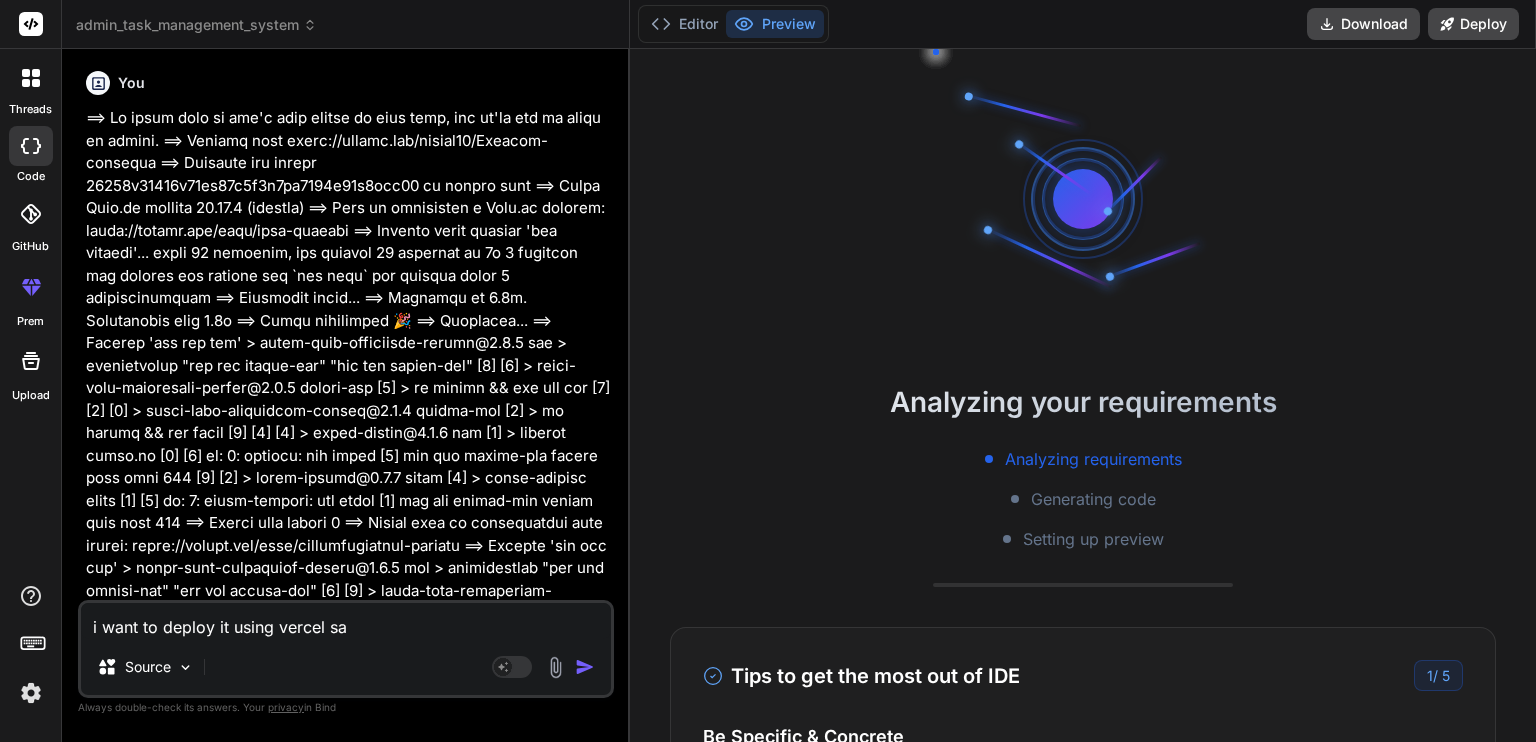 type on "i want to deploy it using vercel say" 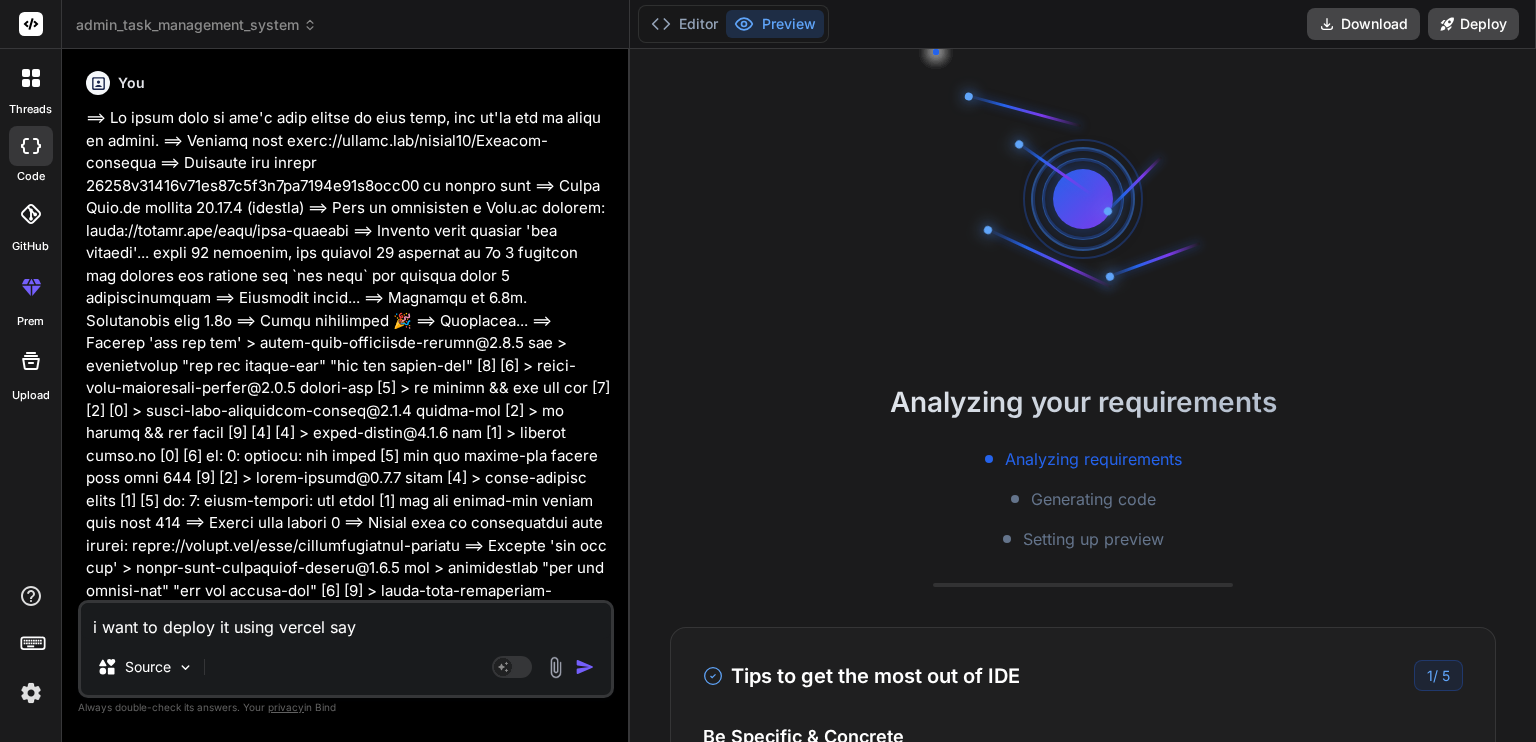 type on "i want to deploy it using vercel say" 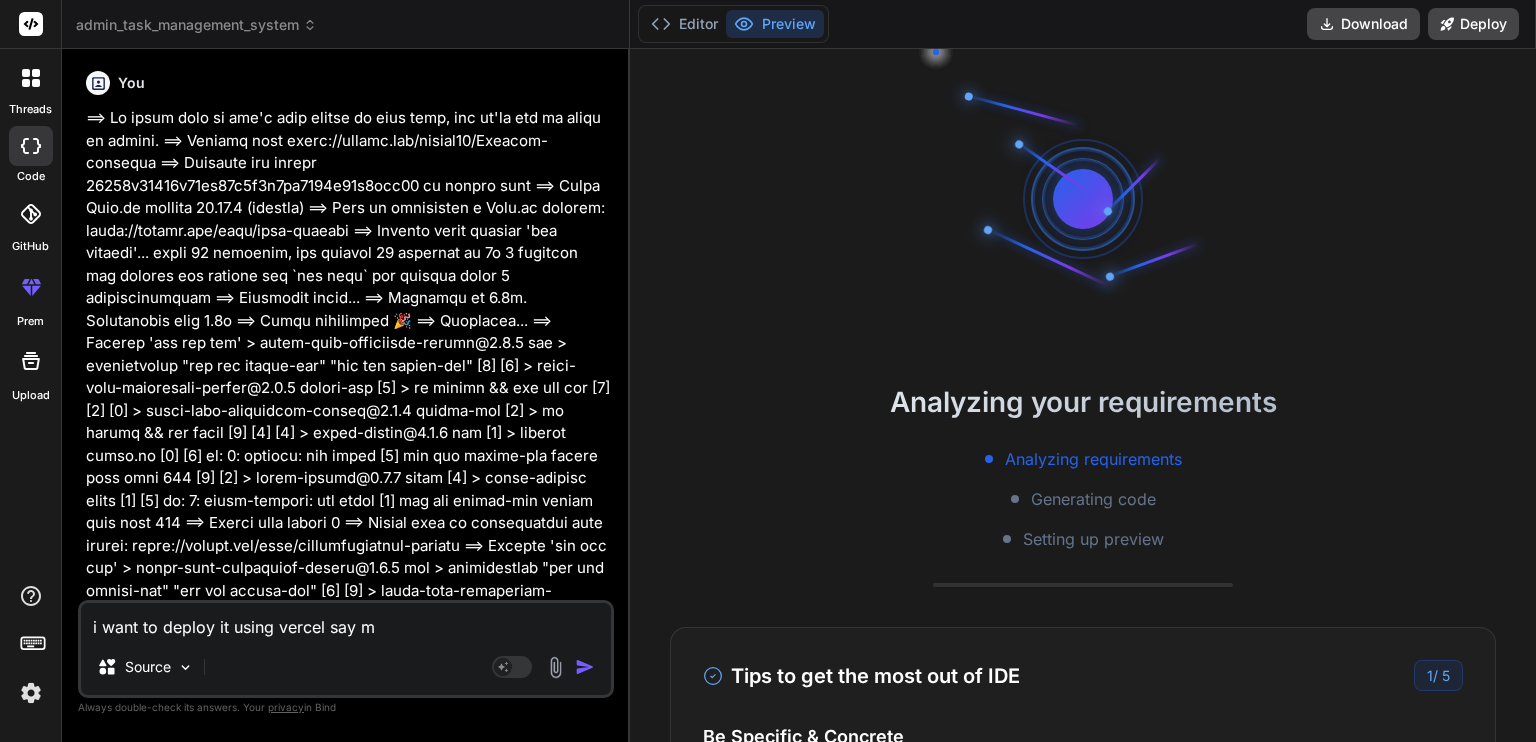type on "i want to deploy it using vercel say me" 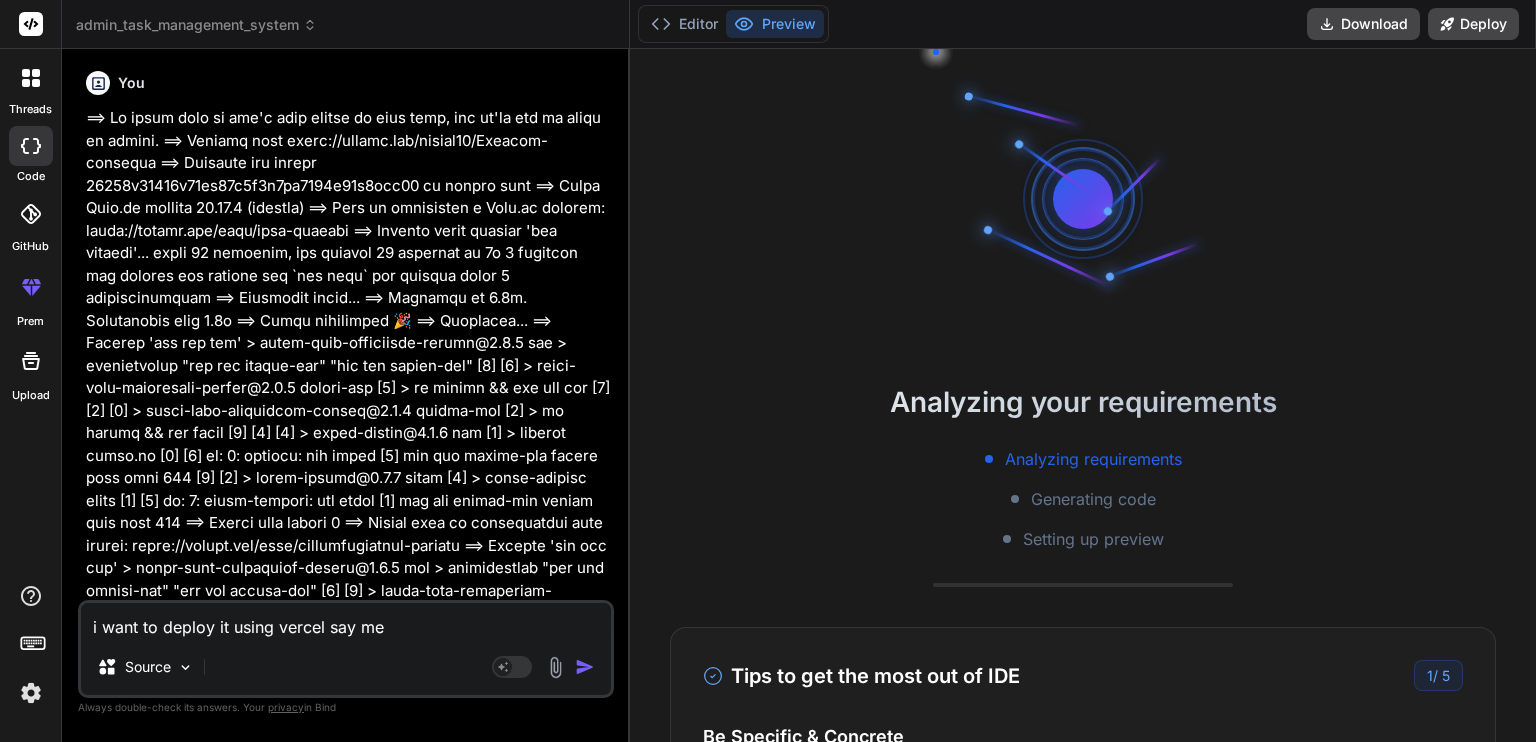 type on "i want to deploy it using vercel say me" 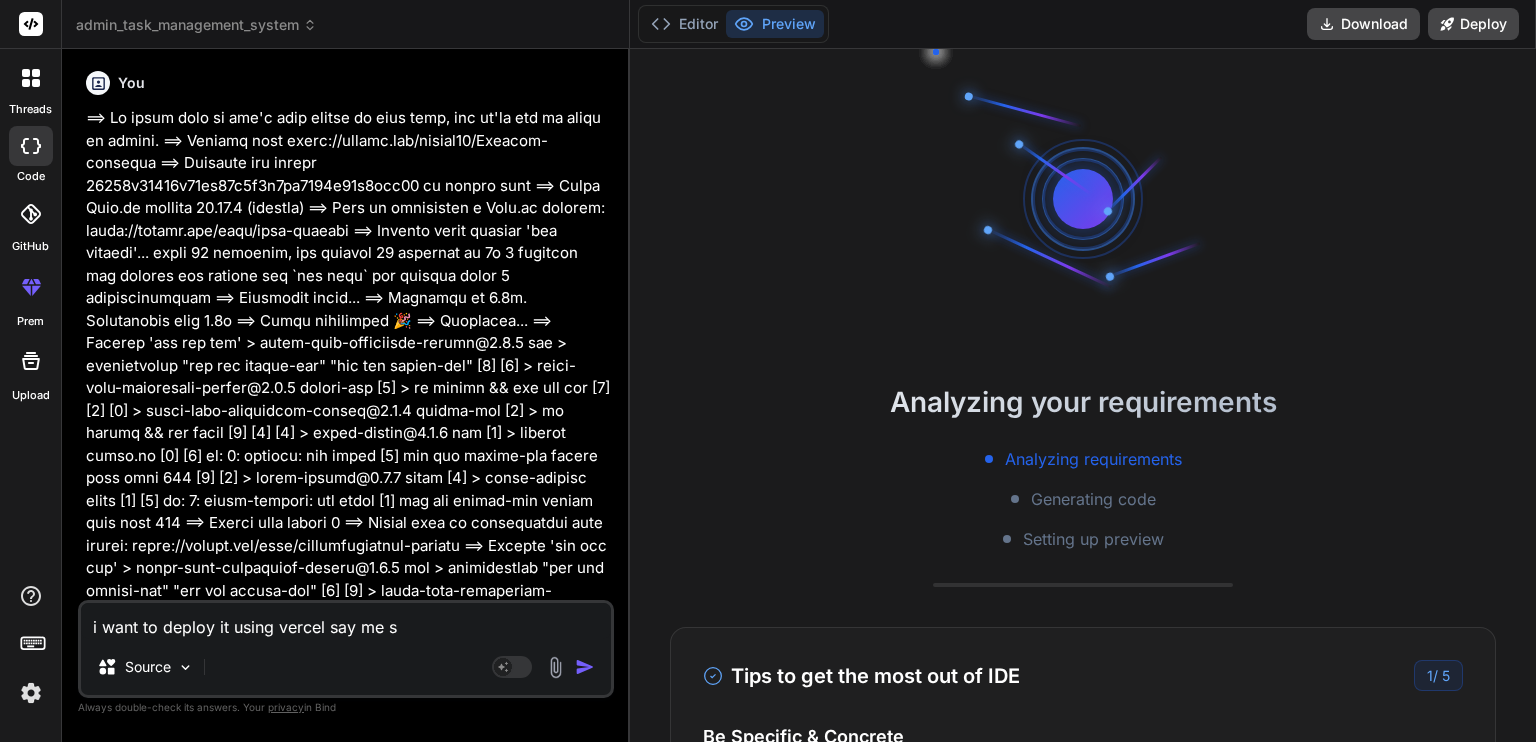 type on "i want to deploy it using vercel say me st" 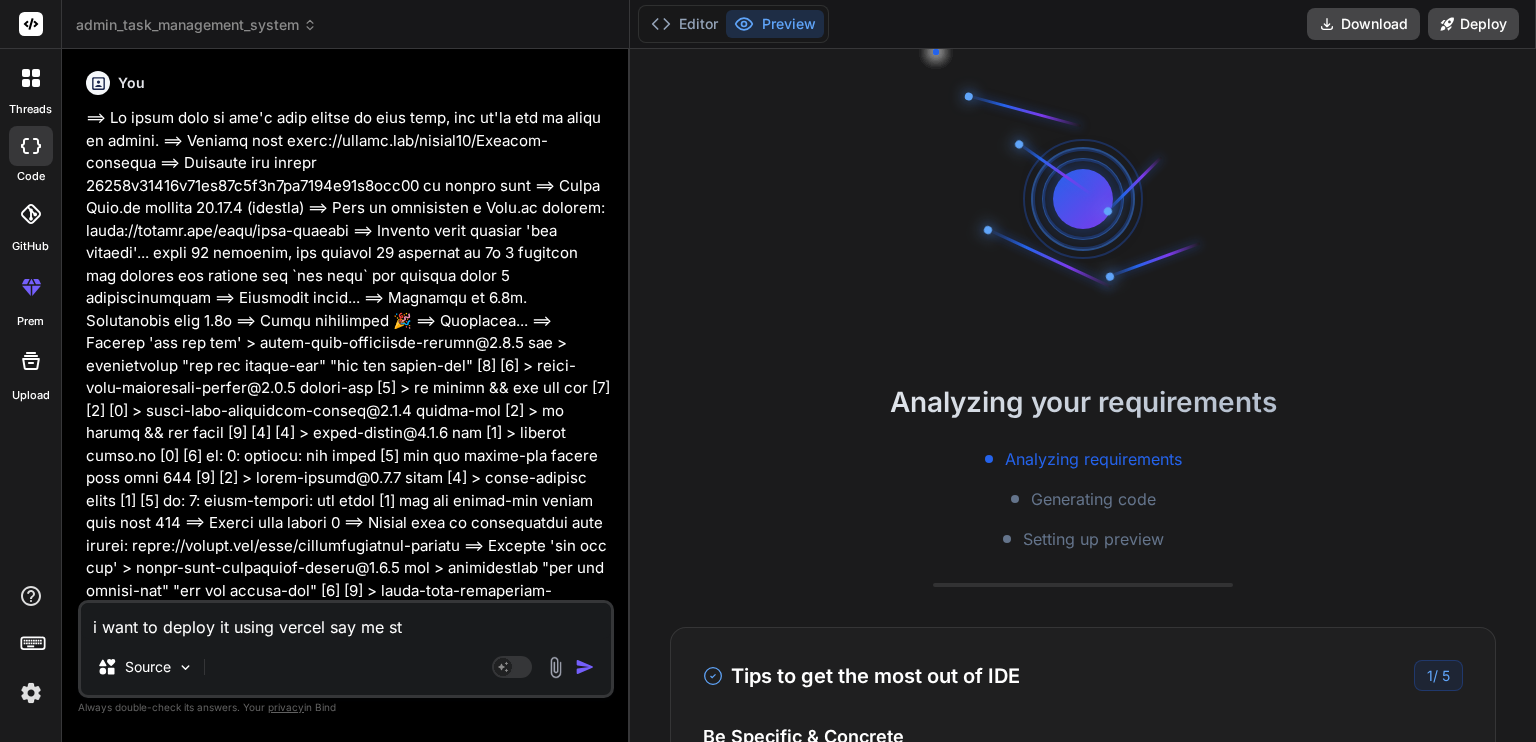 type on "i want to deploy it using vercel say me ste" 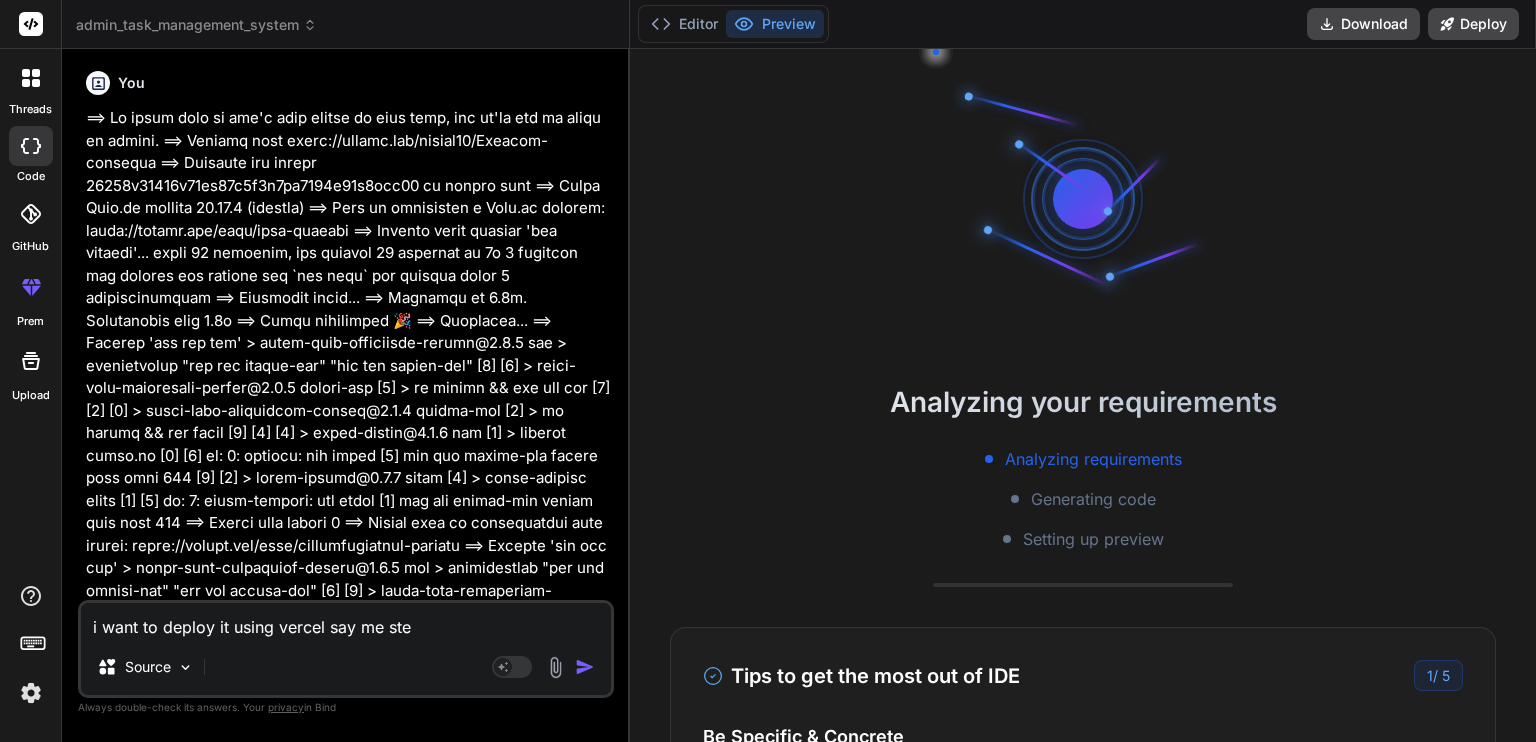 type on "x" 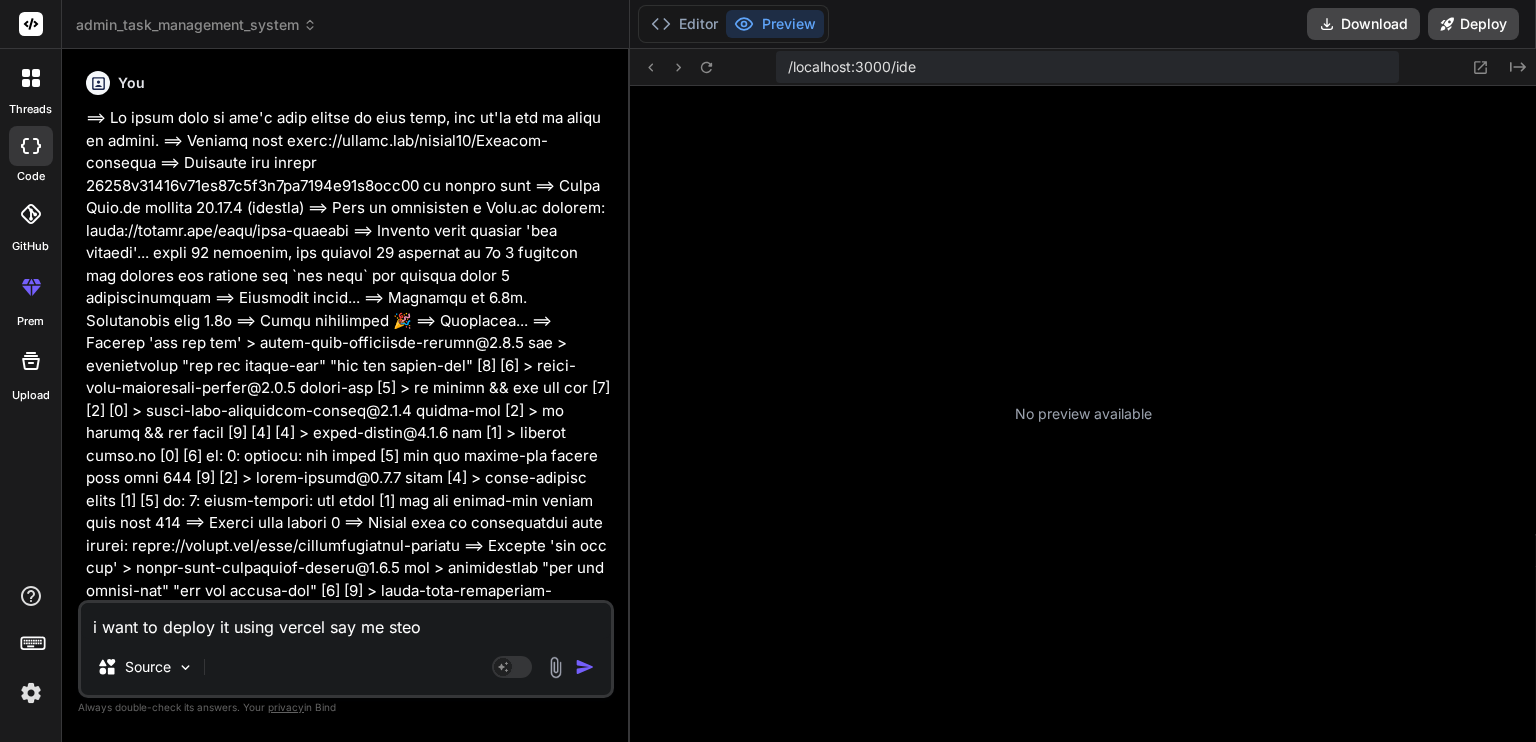 scroll, scrollTop: 248, scrollLeft: 0, axis: vertical 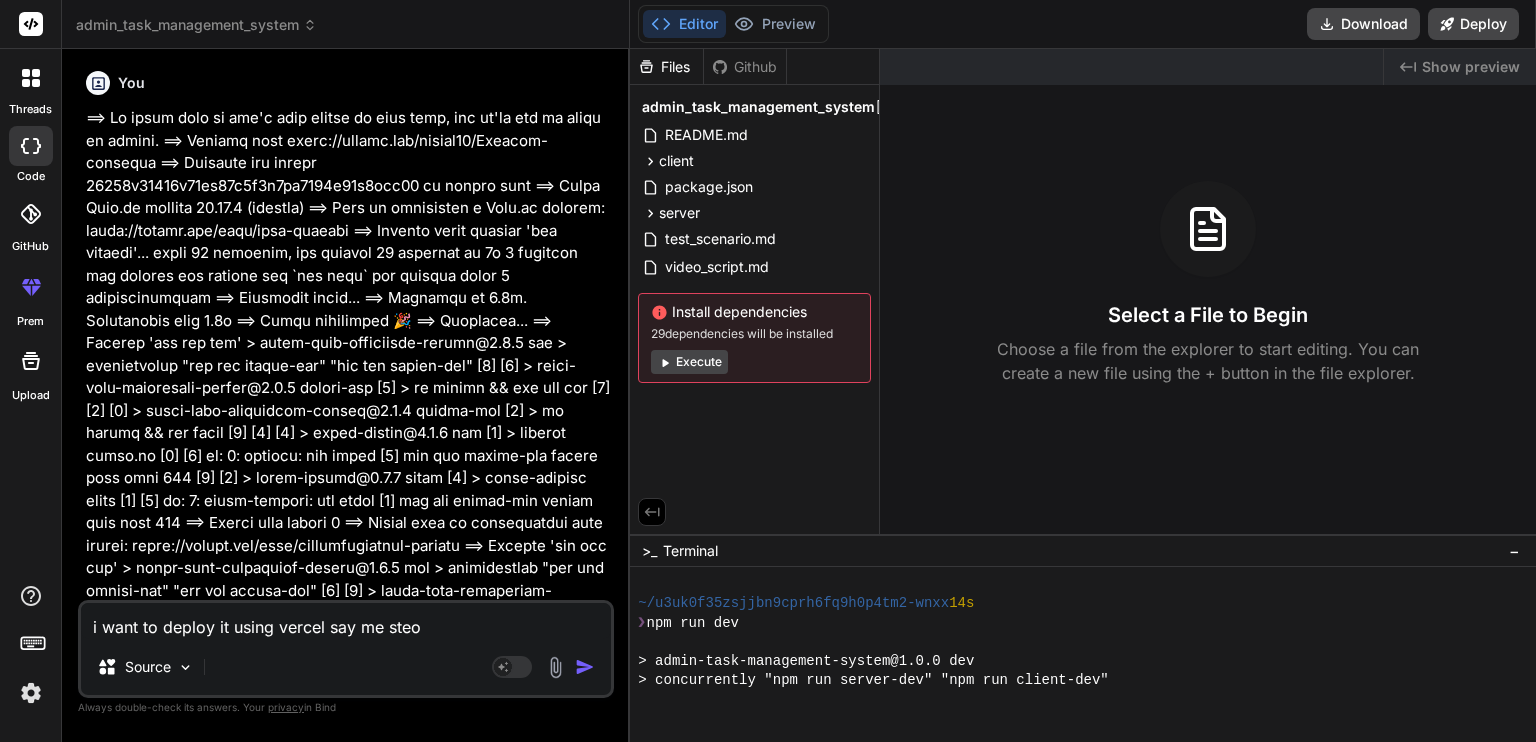 type on "i want to deploy it using vercel say me ste" 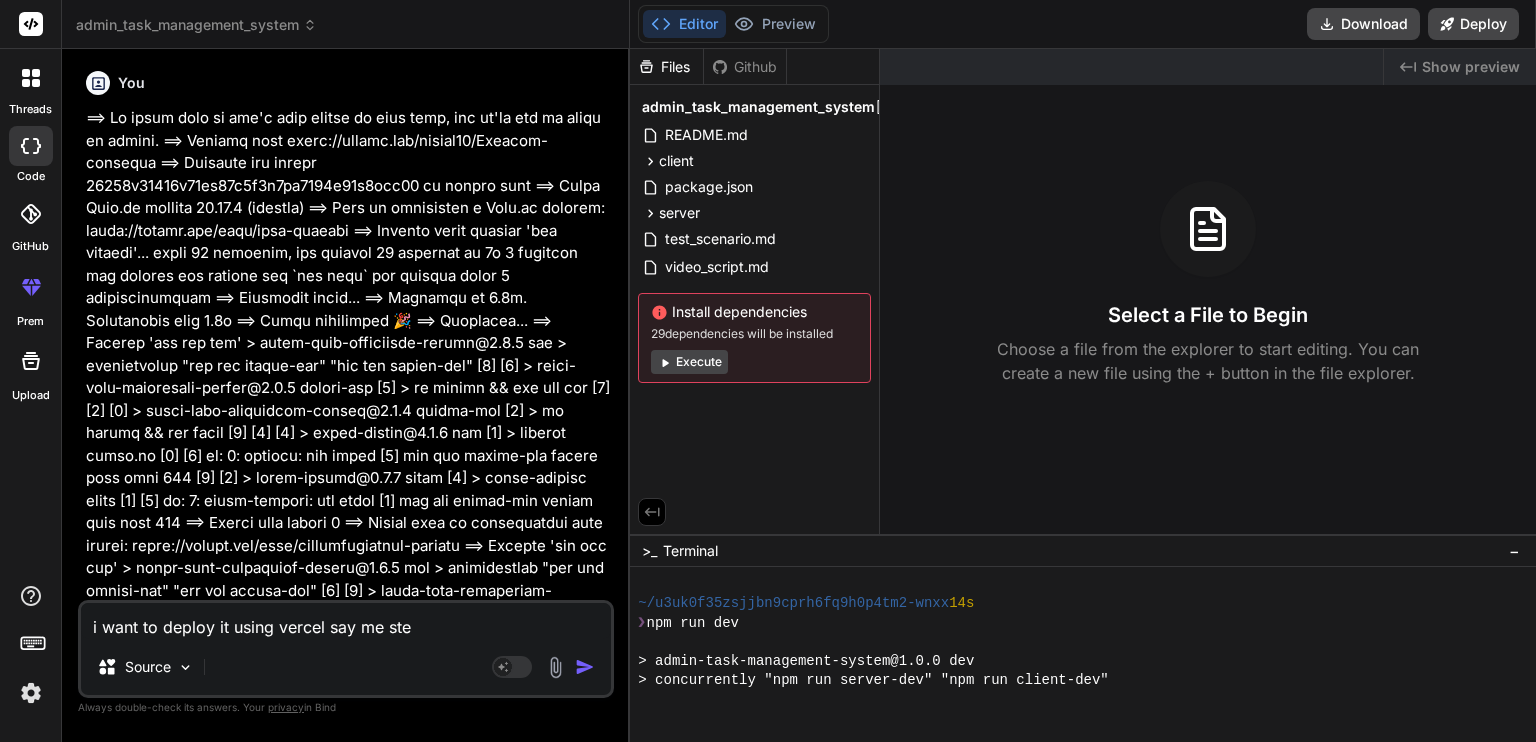 type on "i want to deploy it using vercel say me step" 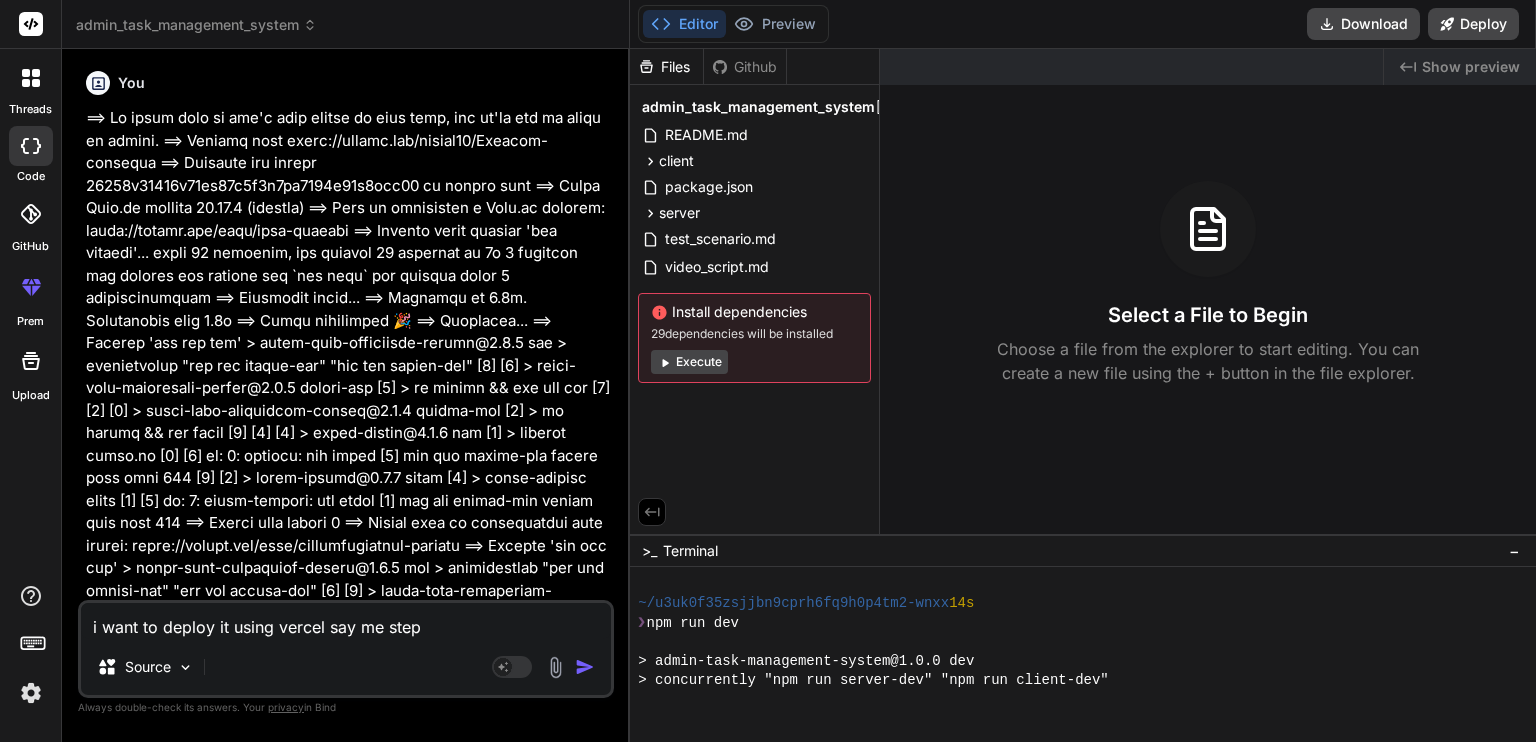 type on "i want to deploy it using vercel say me steps" 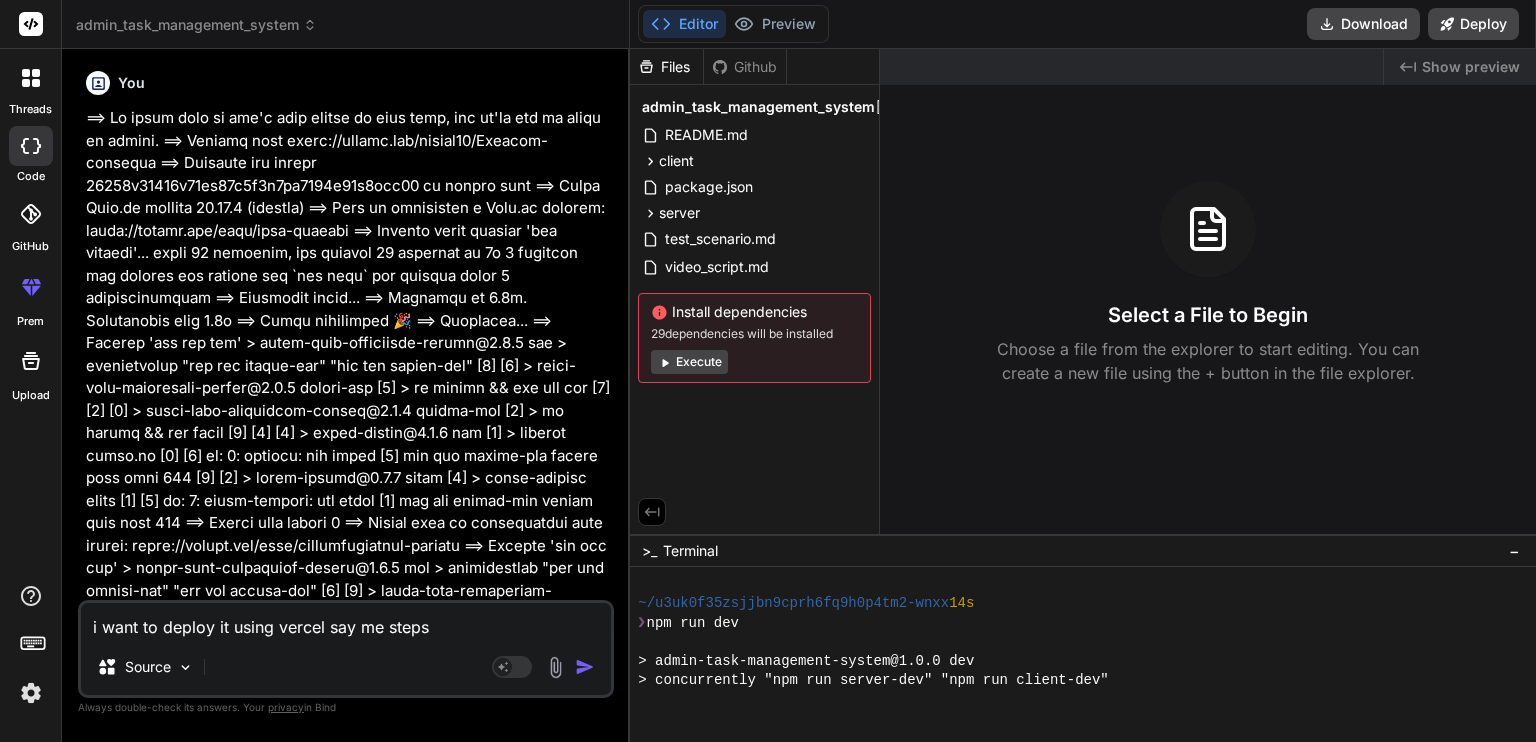 type on "i want to deploy it using vercel say me steps" 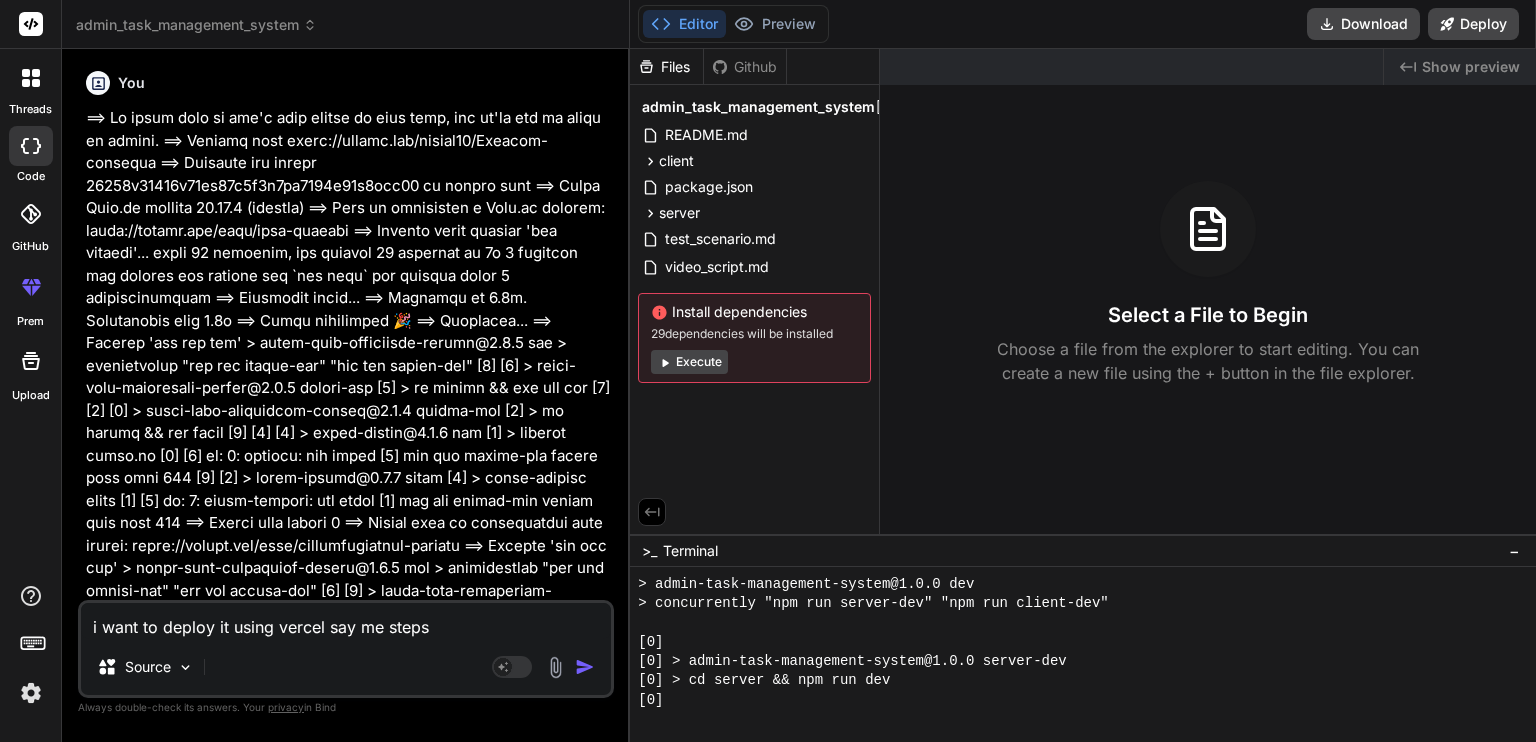 type on "i want to deploy it using vercel say me steps t" 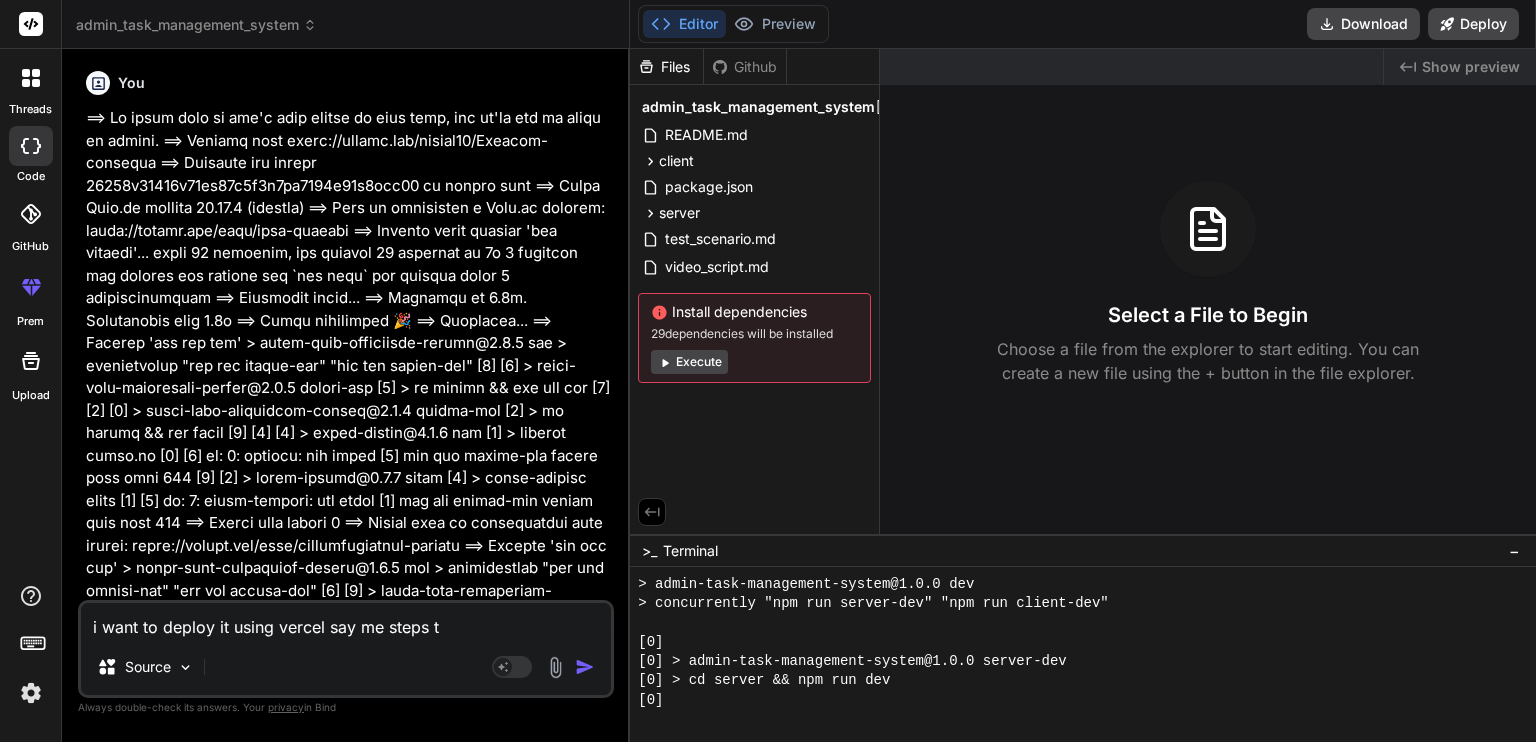 type on "i want to deploy it using vercel say me steps to" 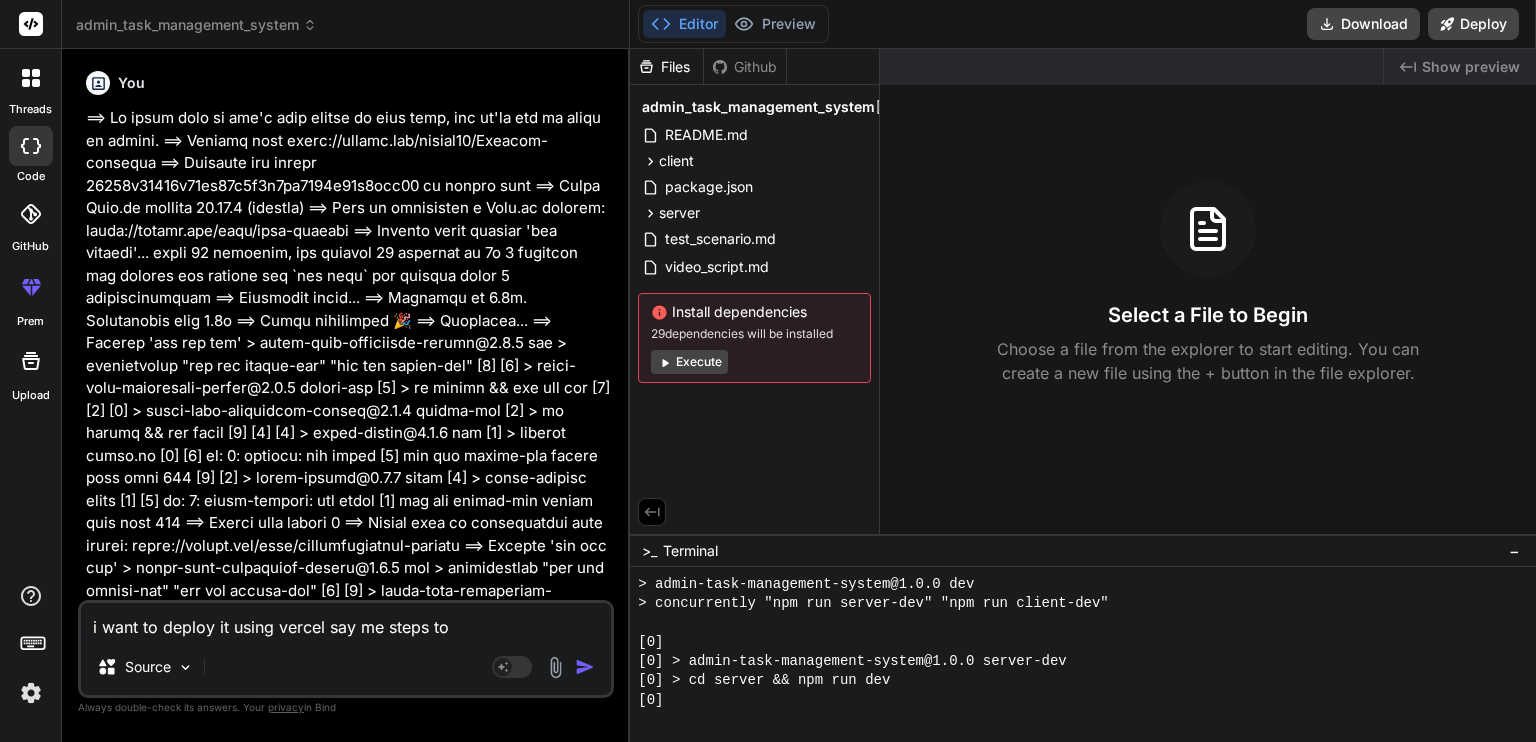 type on "i want to deploy it using vercel say me steps to" 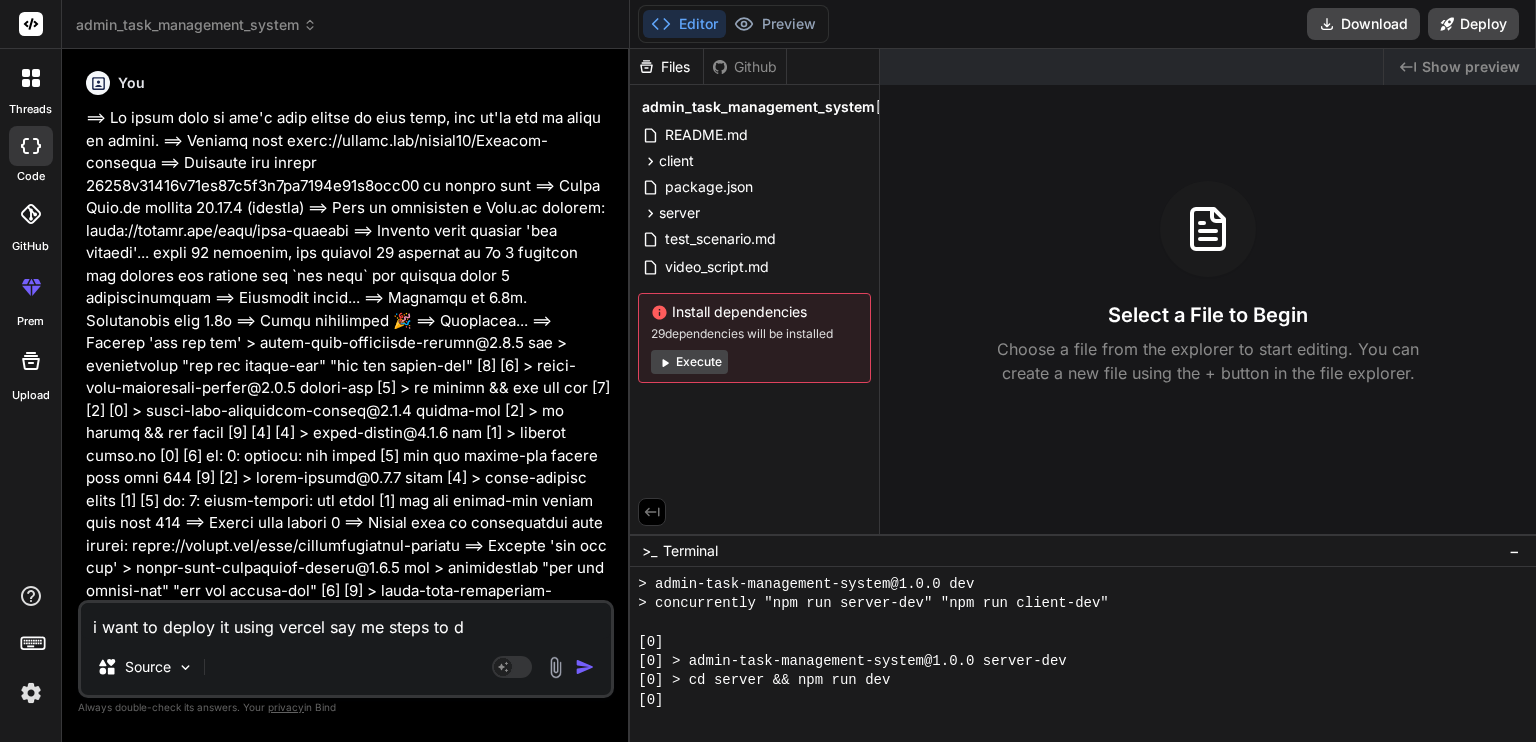 type on "i want to deploy it using vercel say me steps to di" 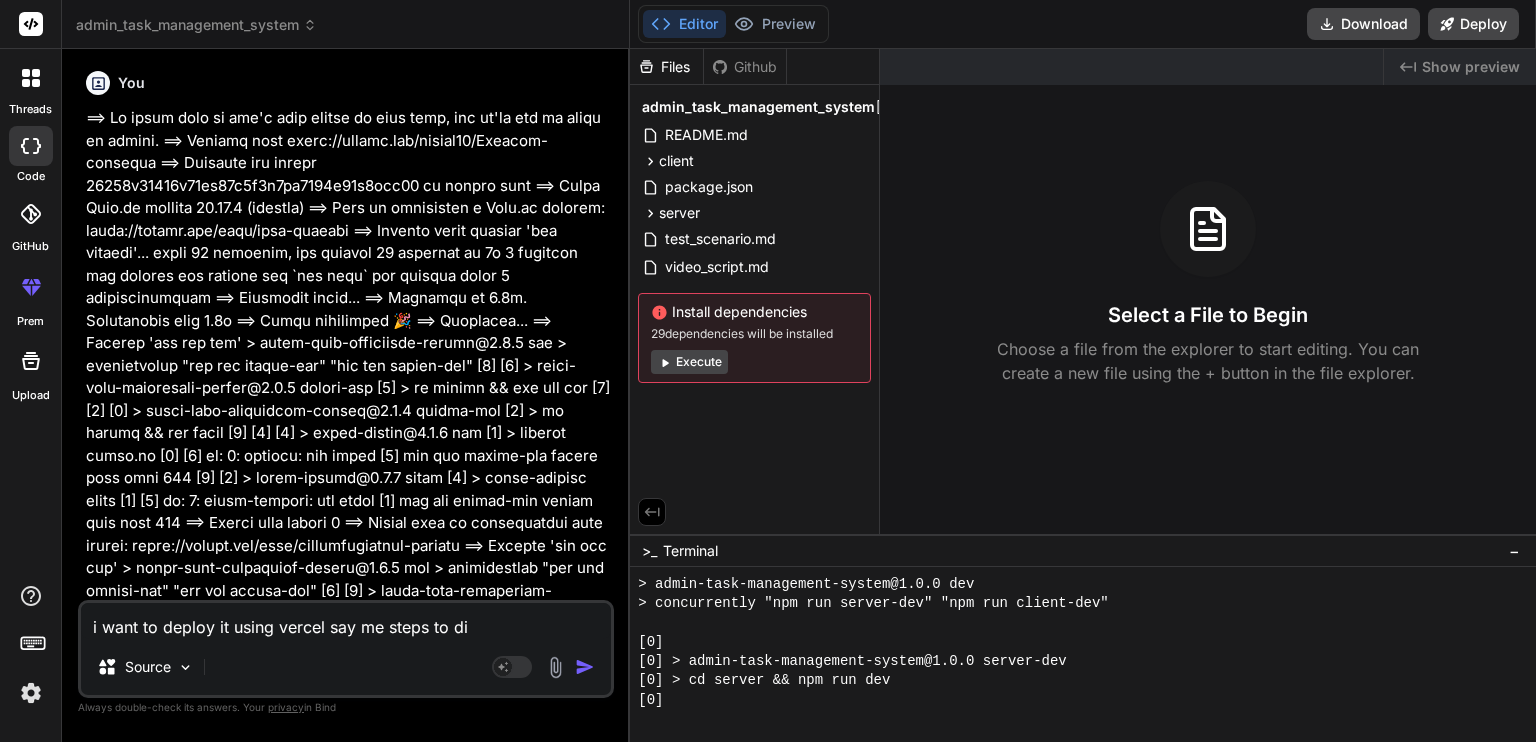 type on "i want to deploy it using vercel say me steps to di" 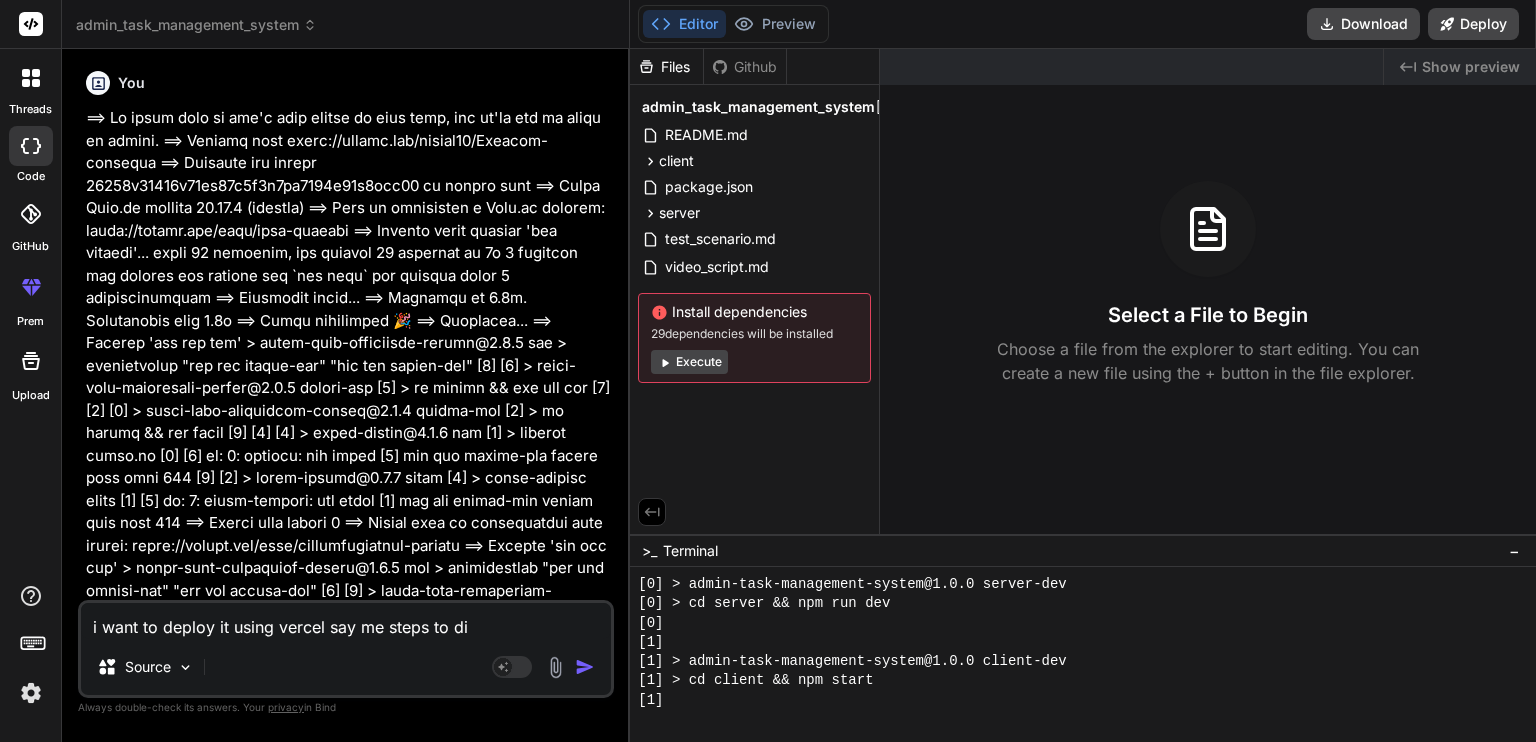 type on "i want to deploy it using vercel say me steps to di" 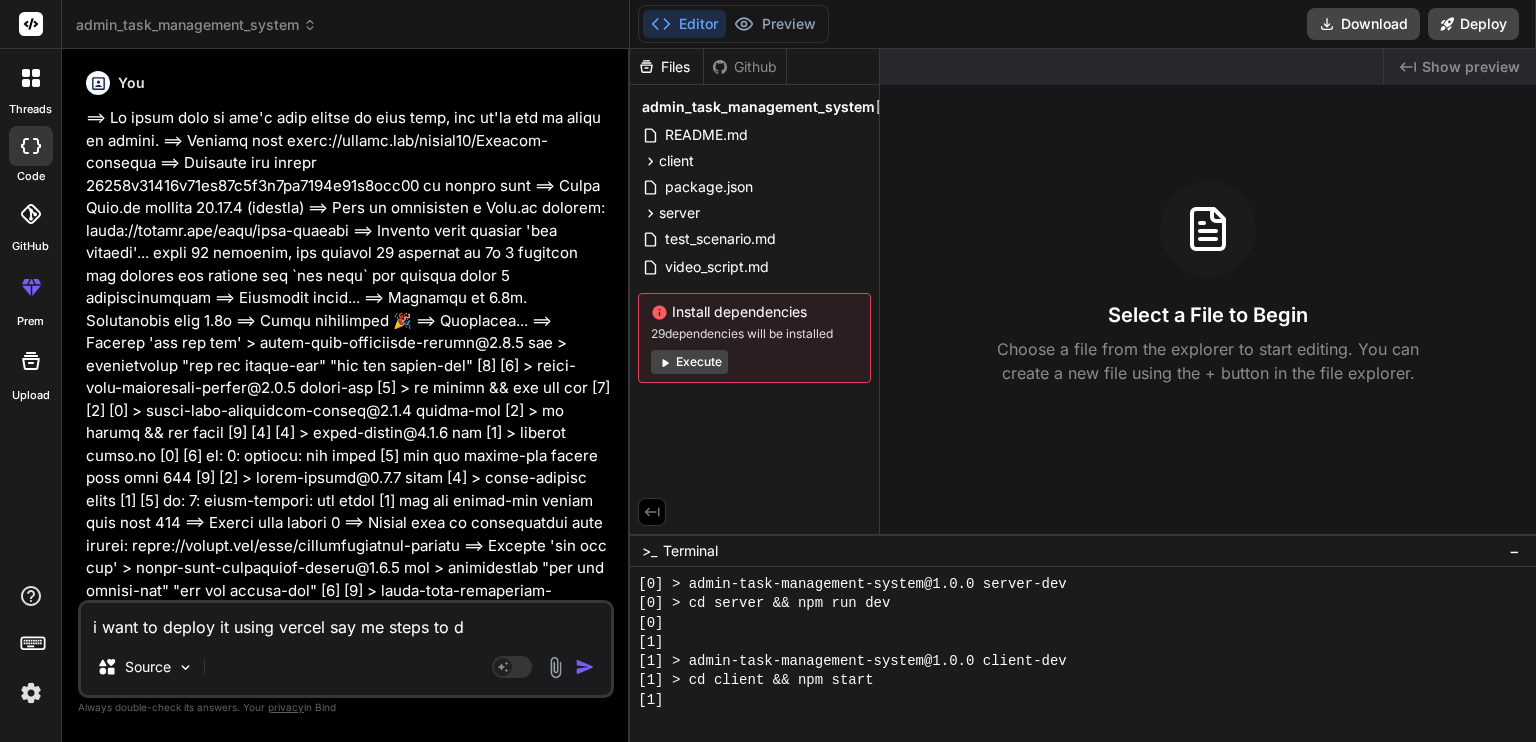 type on "i want to deploy it using vercel say me steps to do" 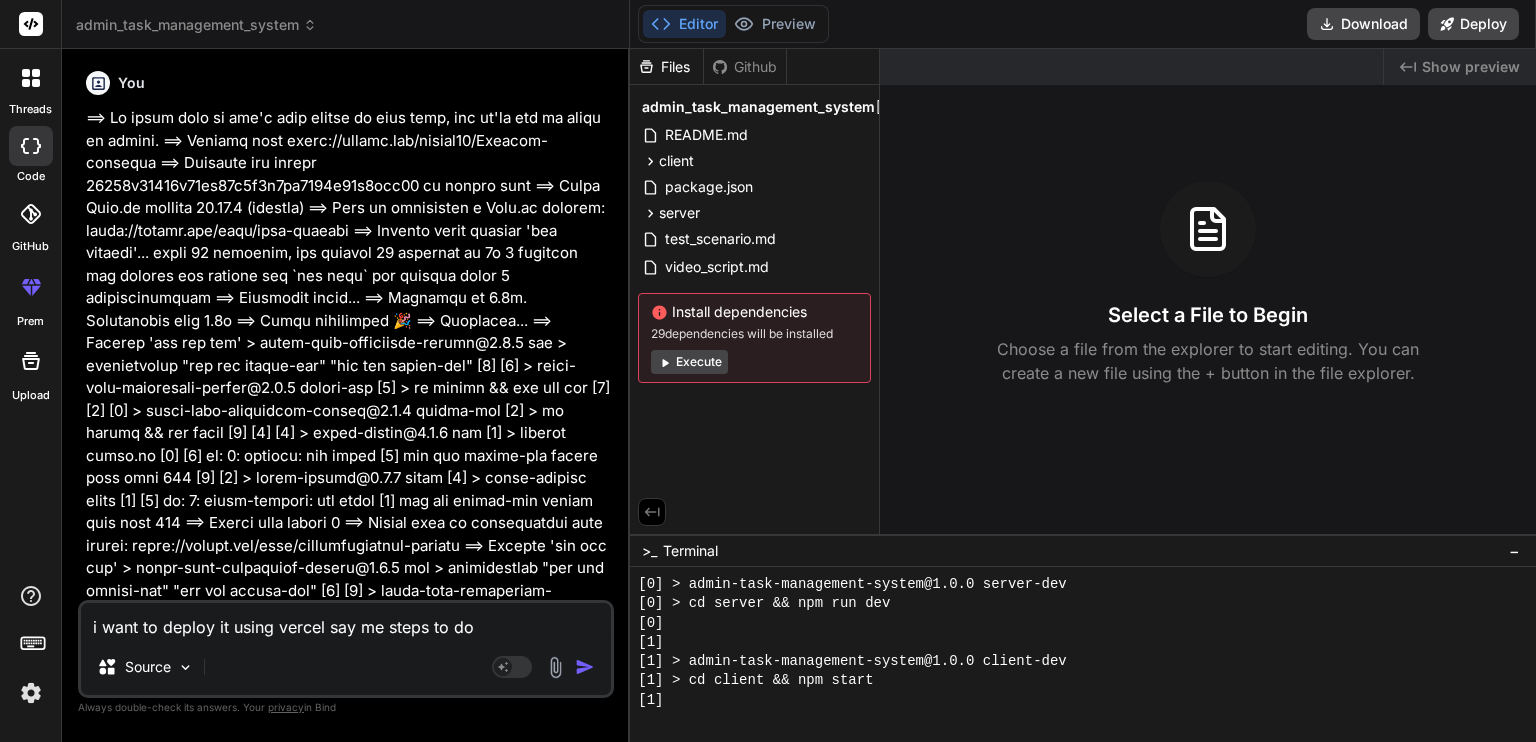type on "i want to deploy it using vercel say me steps to do" 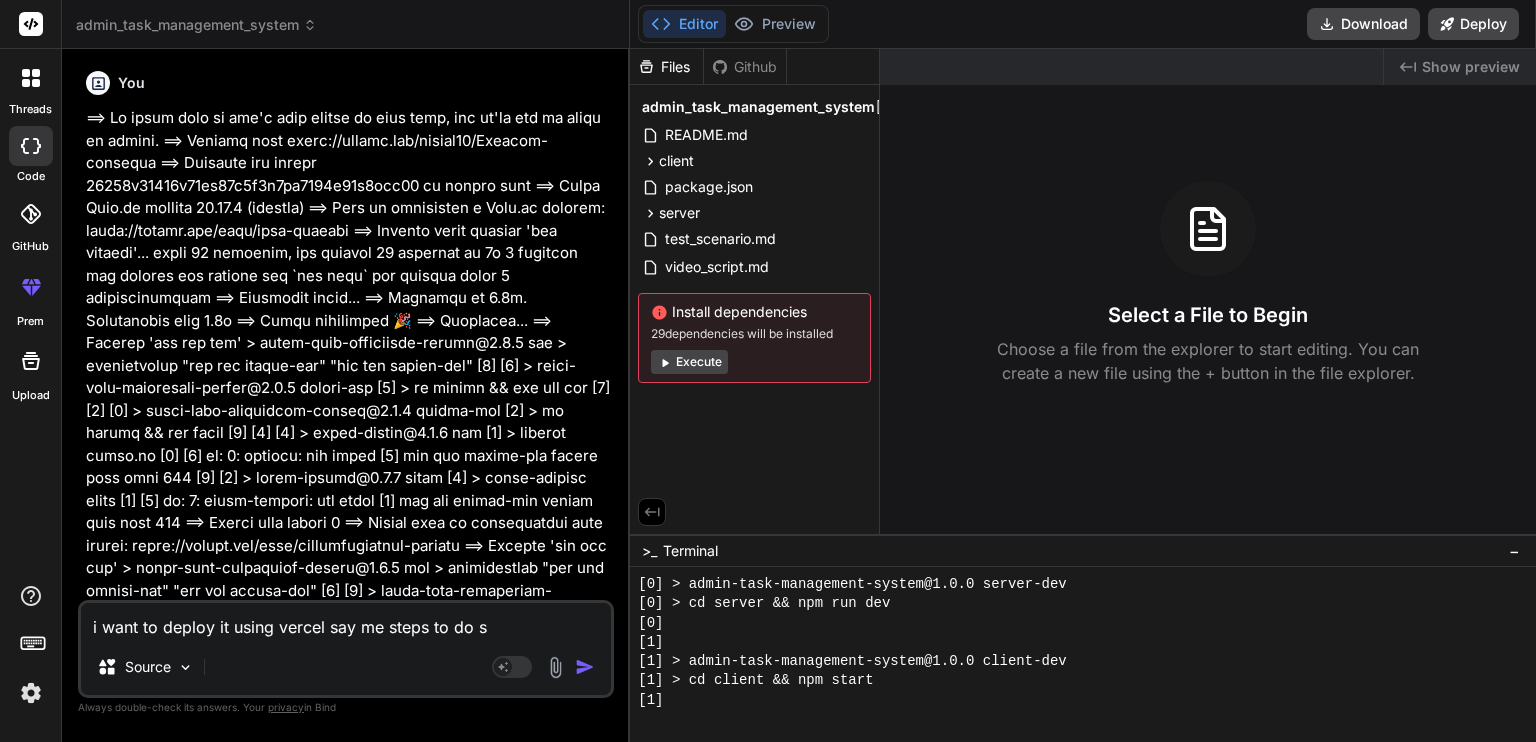 type on "i want to deploy it using vercel say me steps to do so" 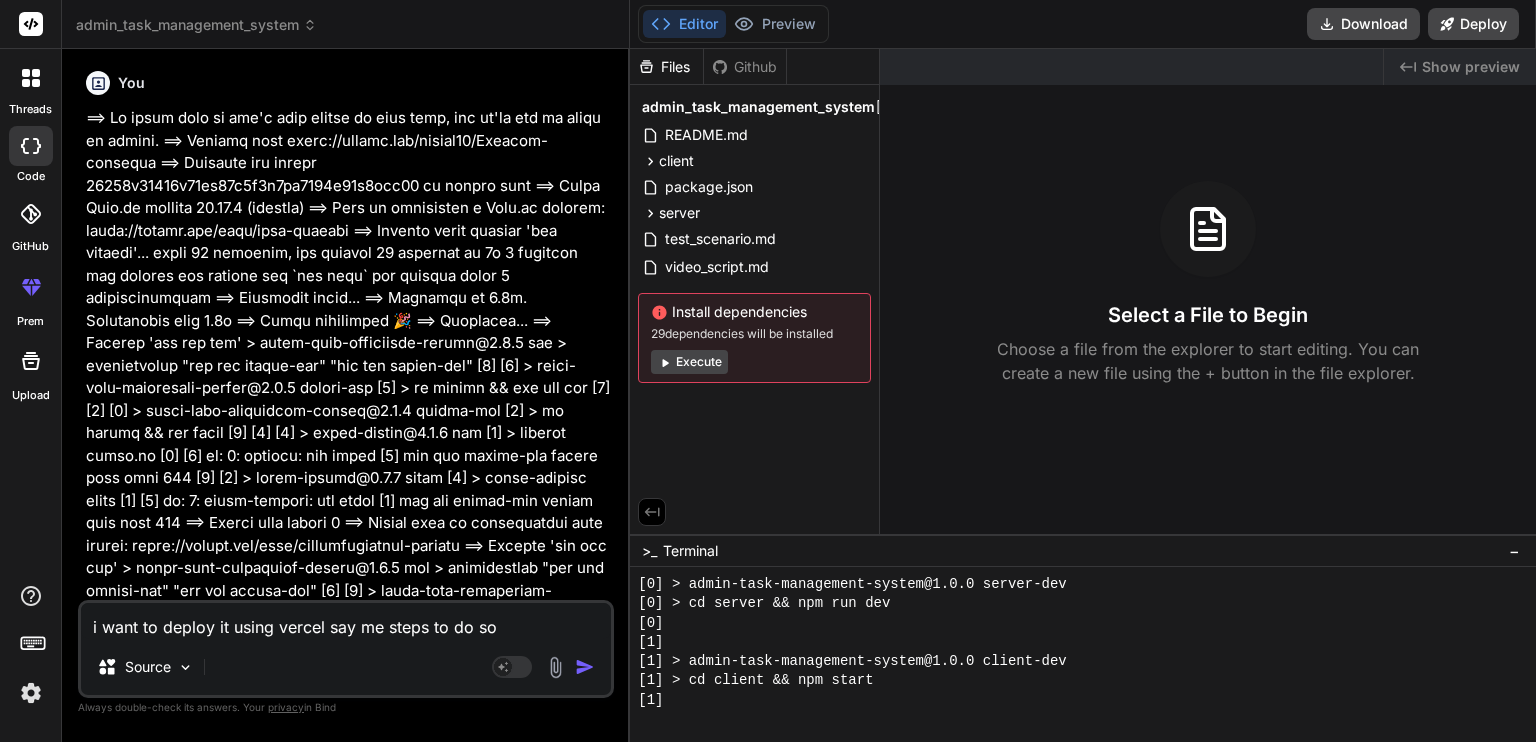 type on "x" 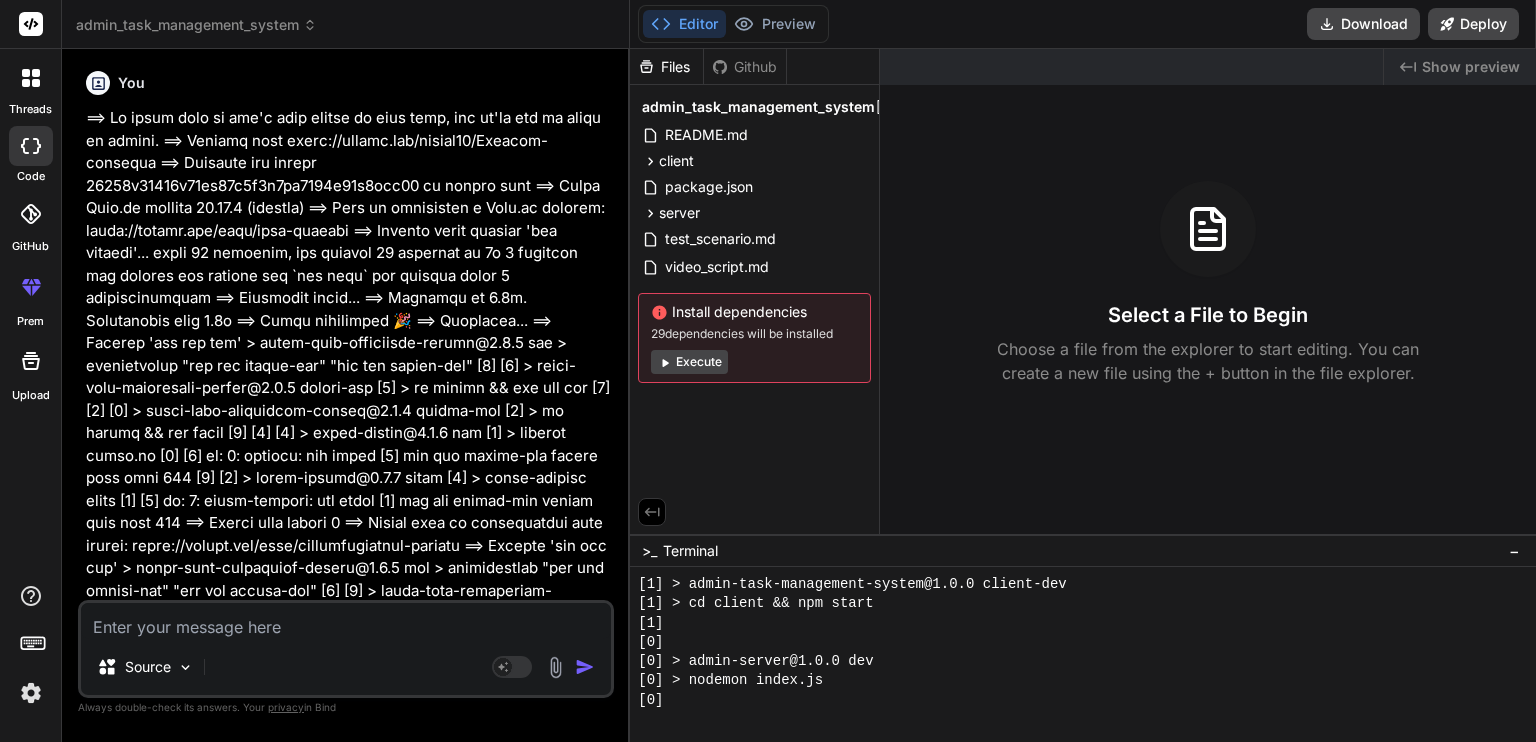 scroll, scrollTop: 480, scrollLeft: 0, axis: vertical 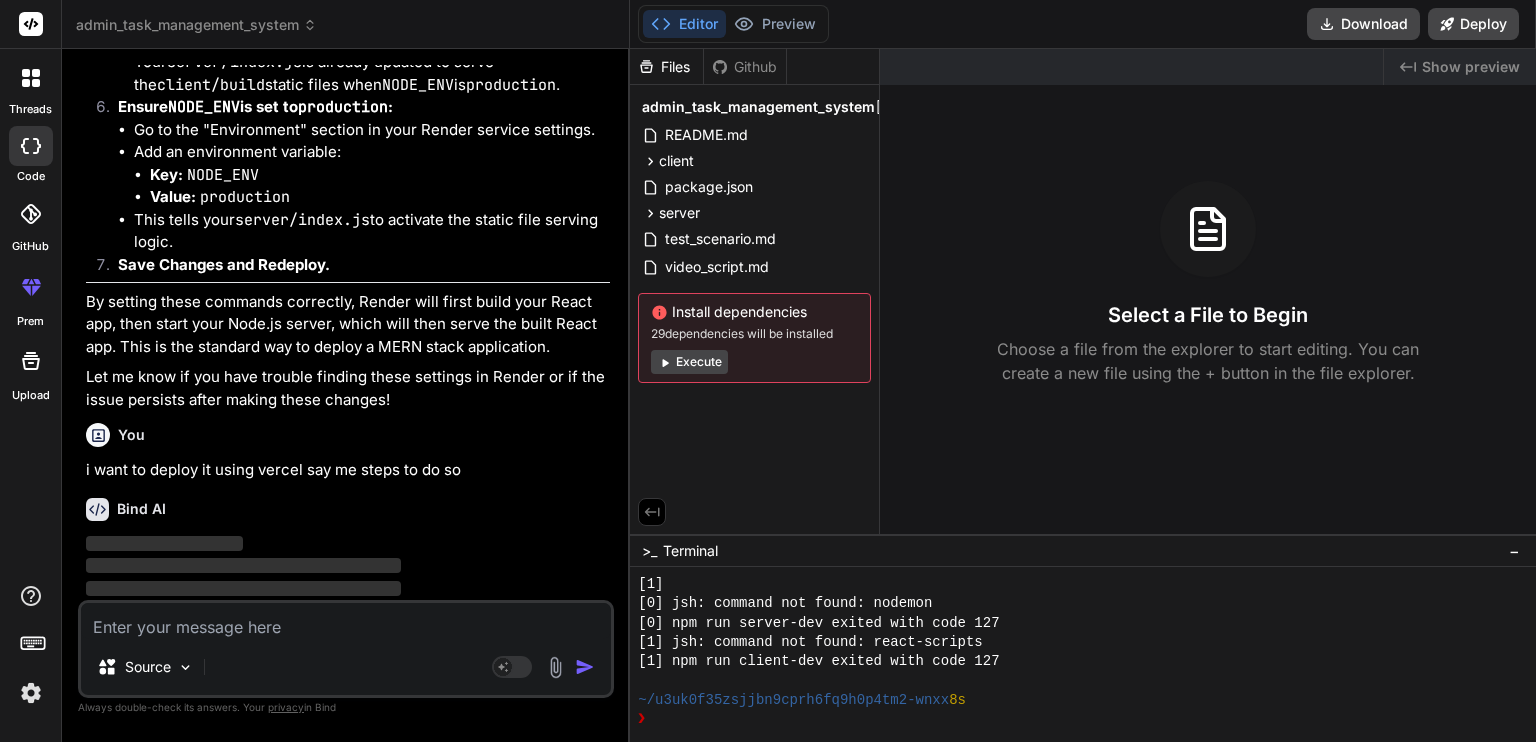 click on "Show preview" at bounding box center [1471, 67] 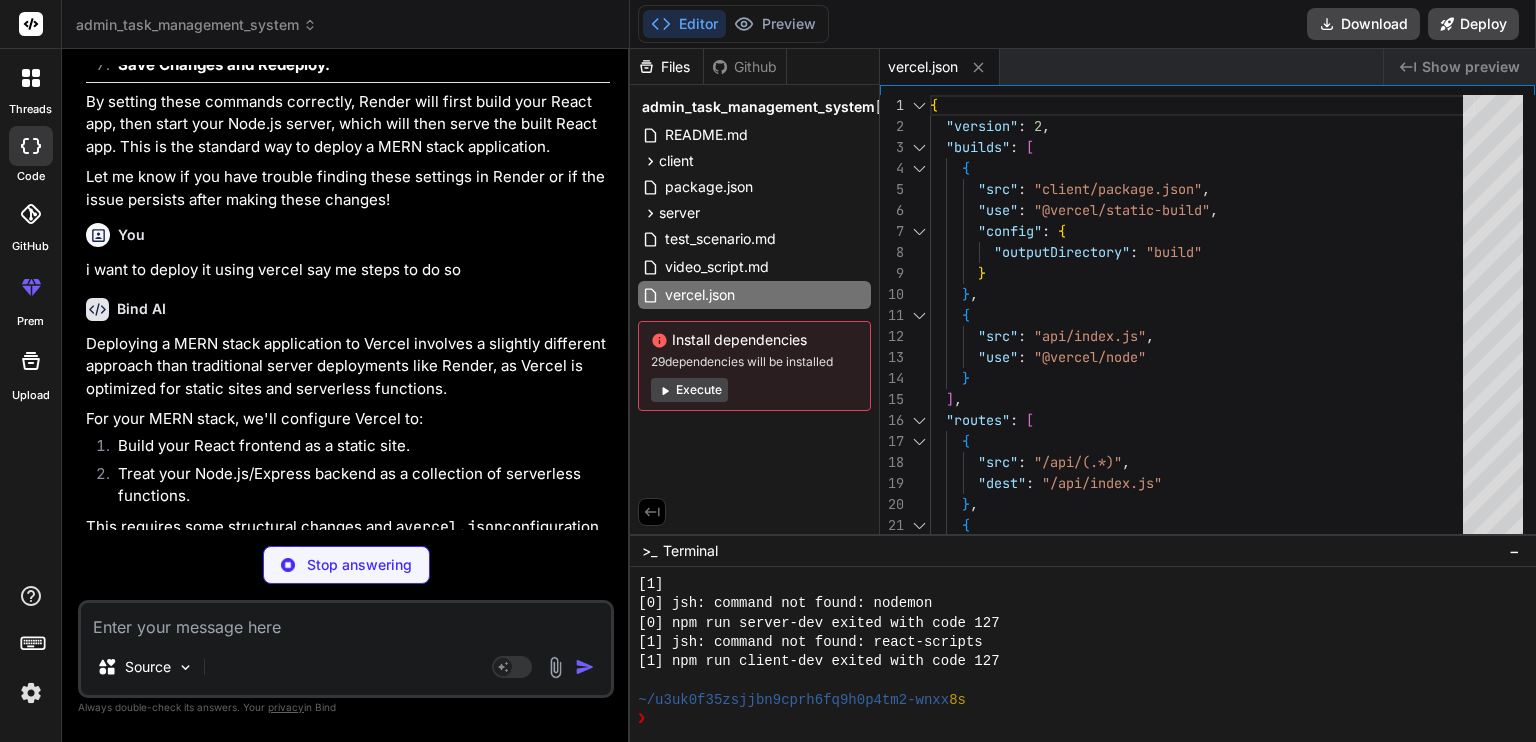 scroll, scrollTop: 6661, scrollLeft: 0, axis: vertical 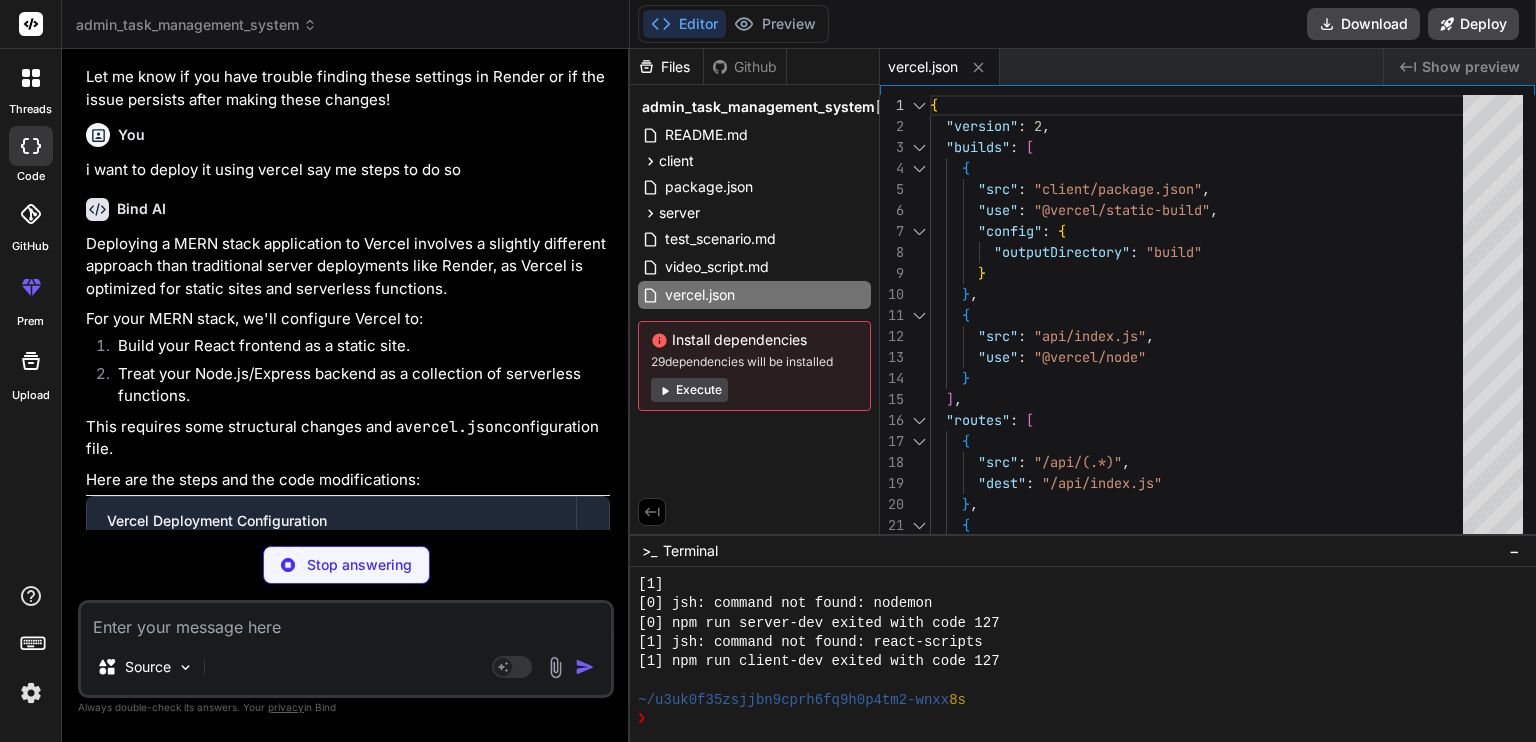 type on "x" 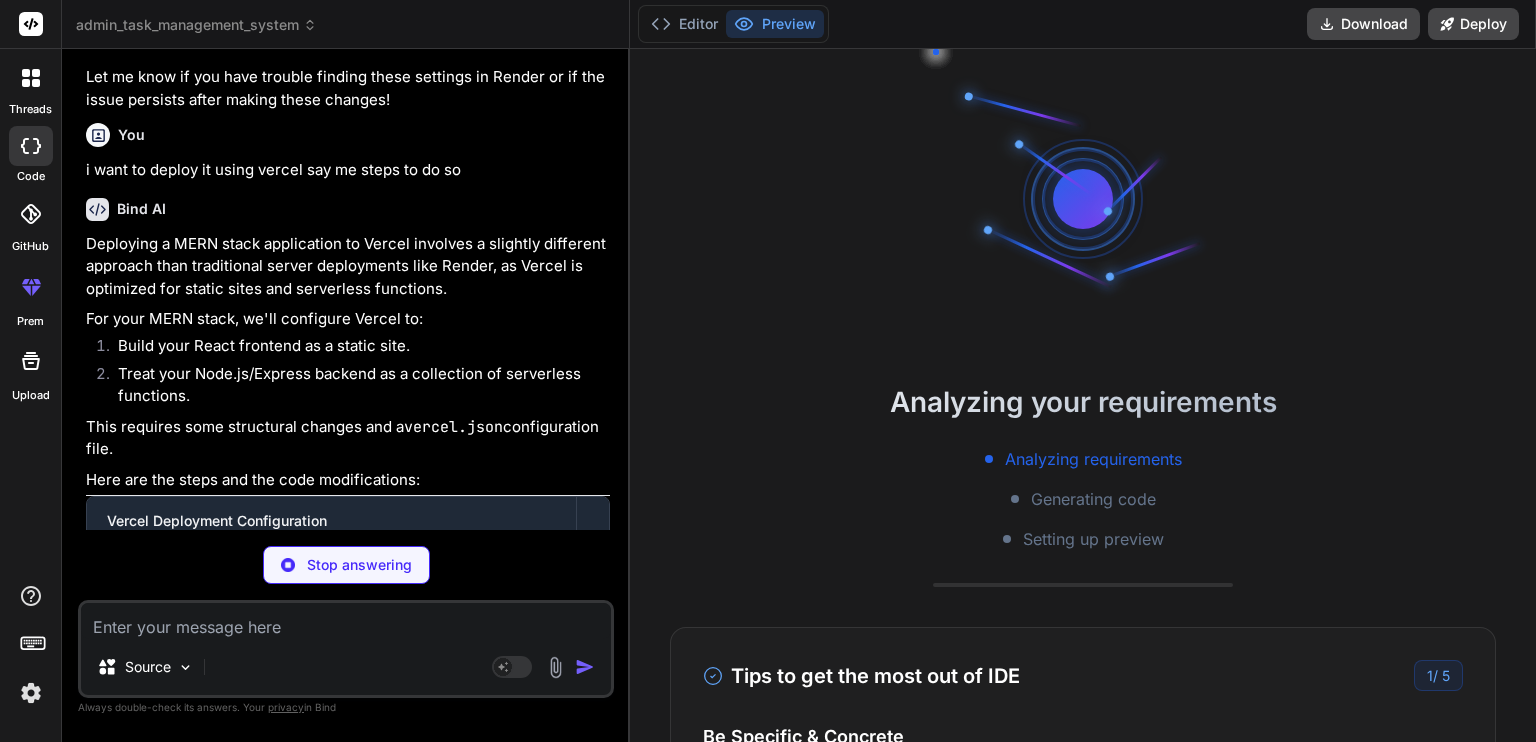 scroll, scrollTop: 768, scrollLeft: 0, axis: vertical 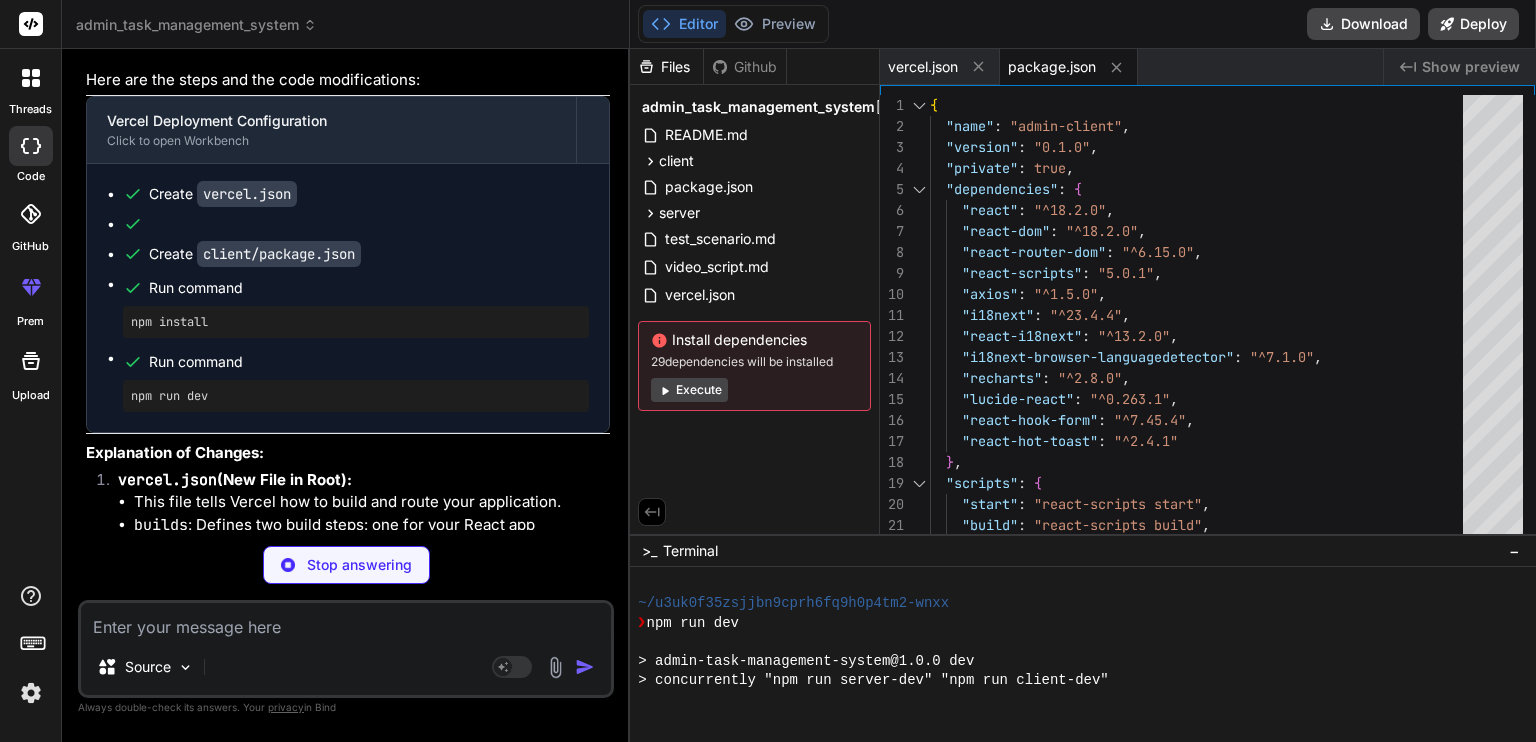 type on "x" 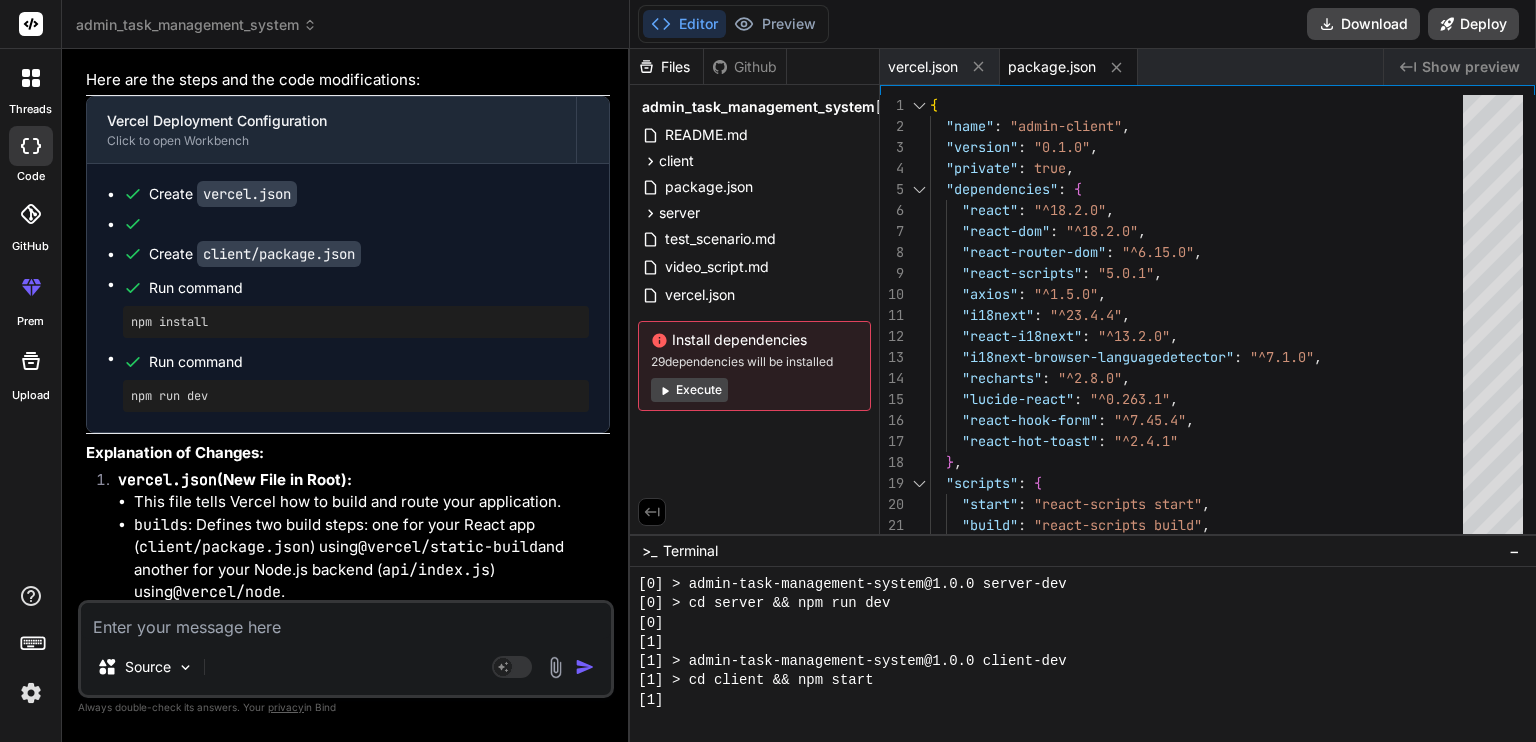 scroll, scrollTop: 1344, scrollLeft: 0, axis: vertical 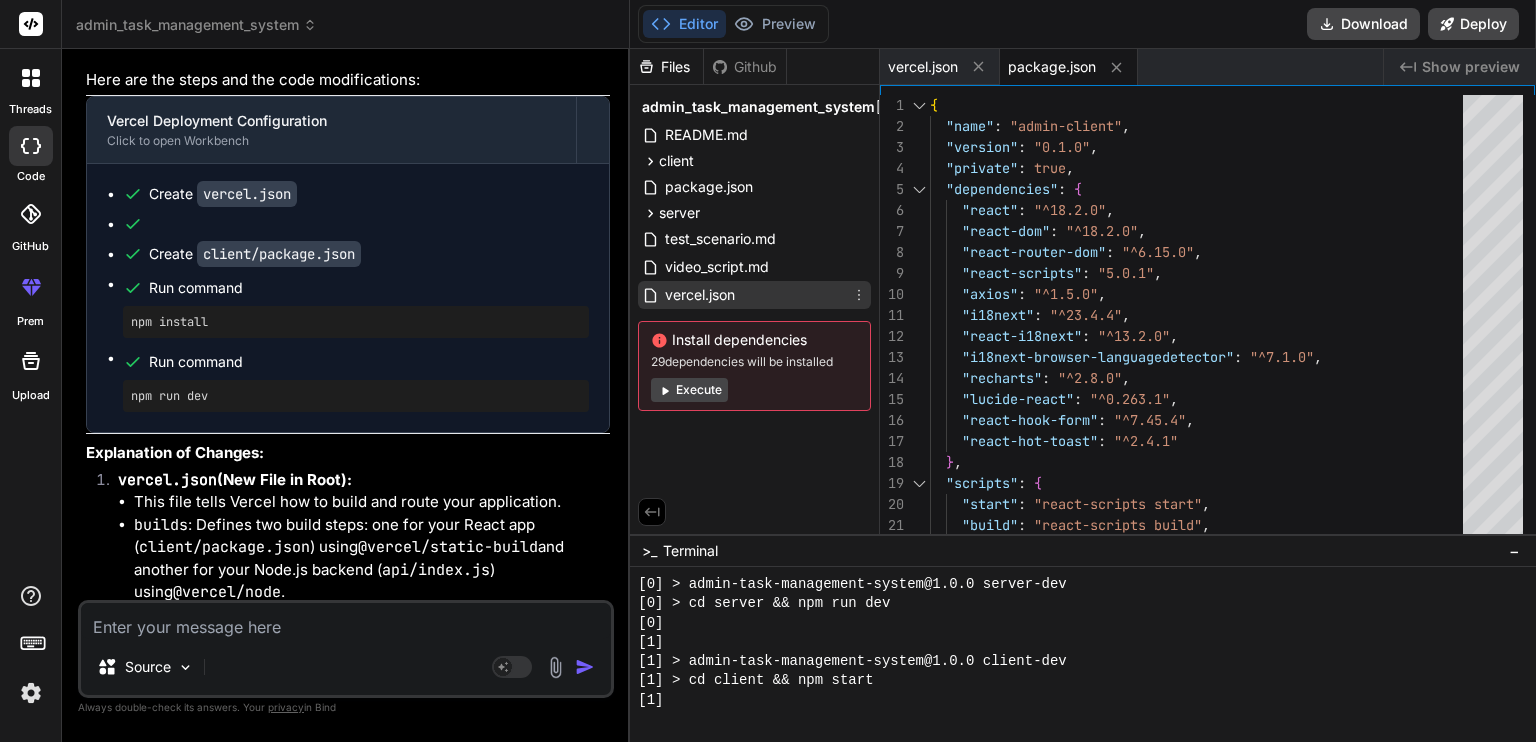 click on "vercel.json" at bounding box center (700, 295) 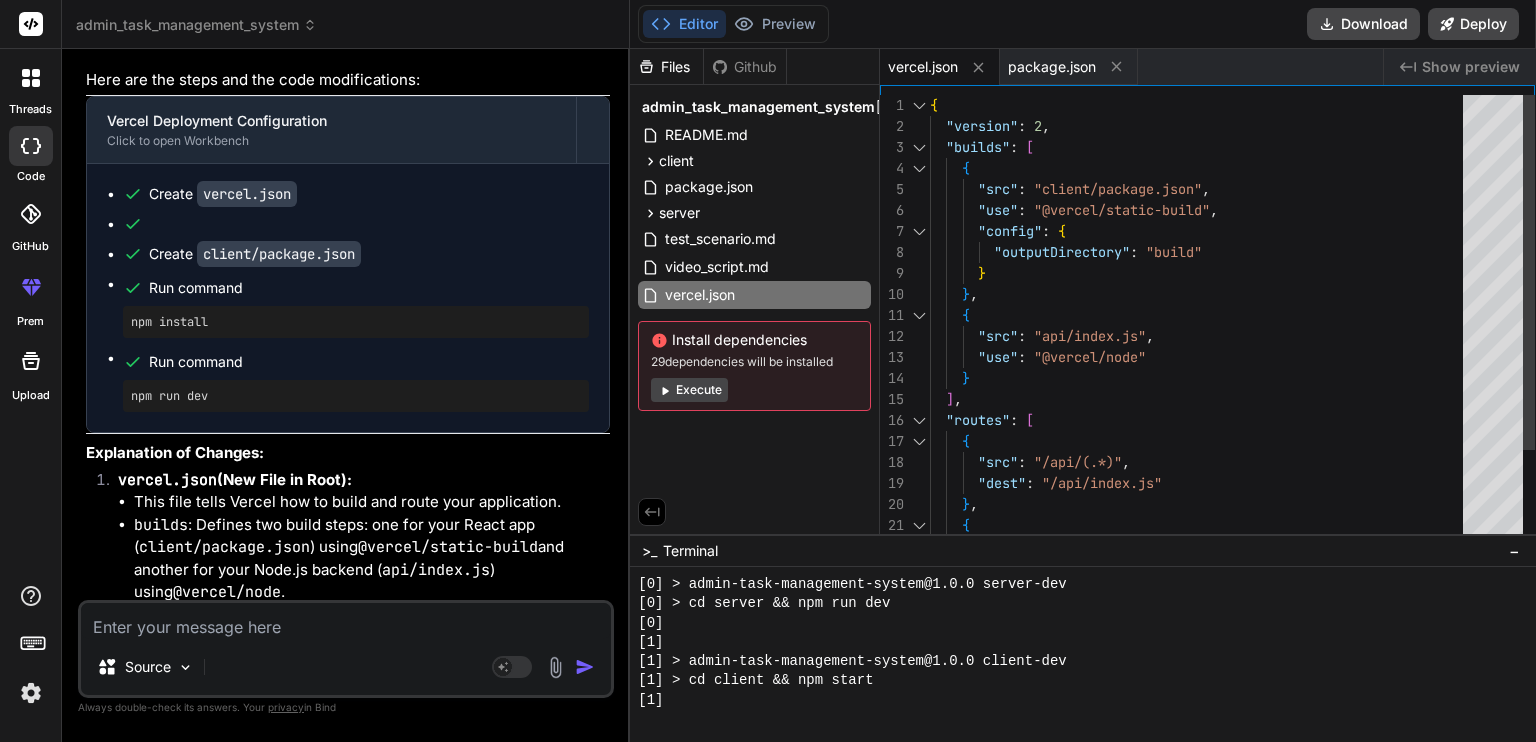 scroll, scrollTop: 1420, scrollLeft: 0, axis: vertical 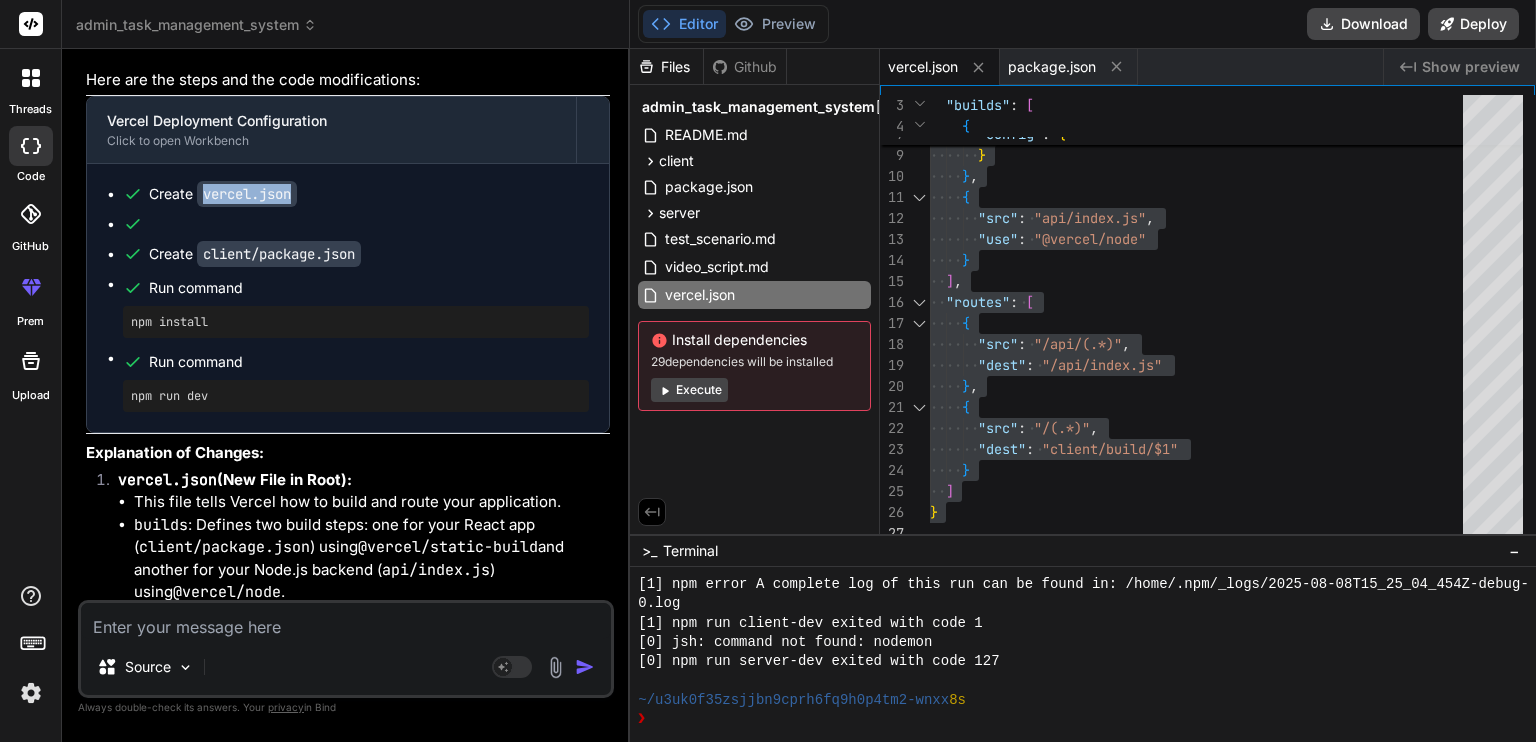 drag, startPoint x: 200, startPoint y: 168, endPoint x: 307, endPoint y: 174, distance: 107.16809 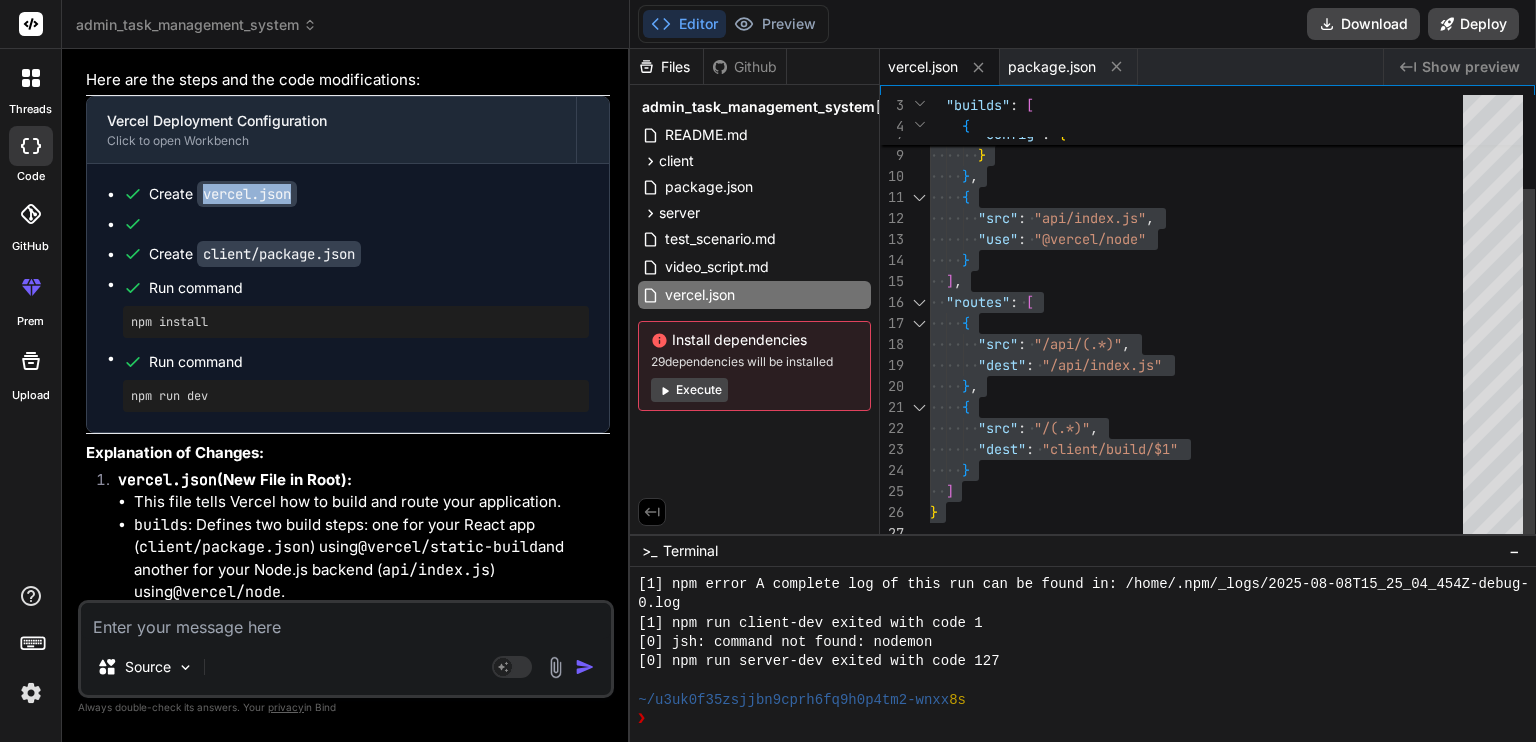 copy on "vercel.json" 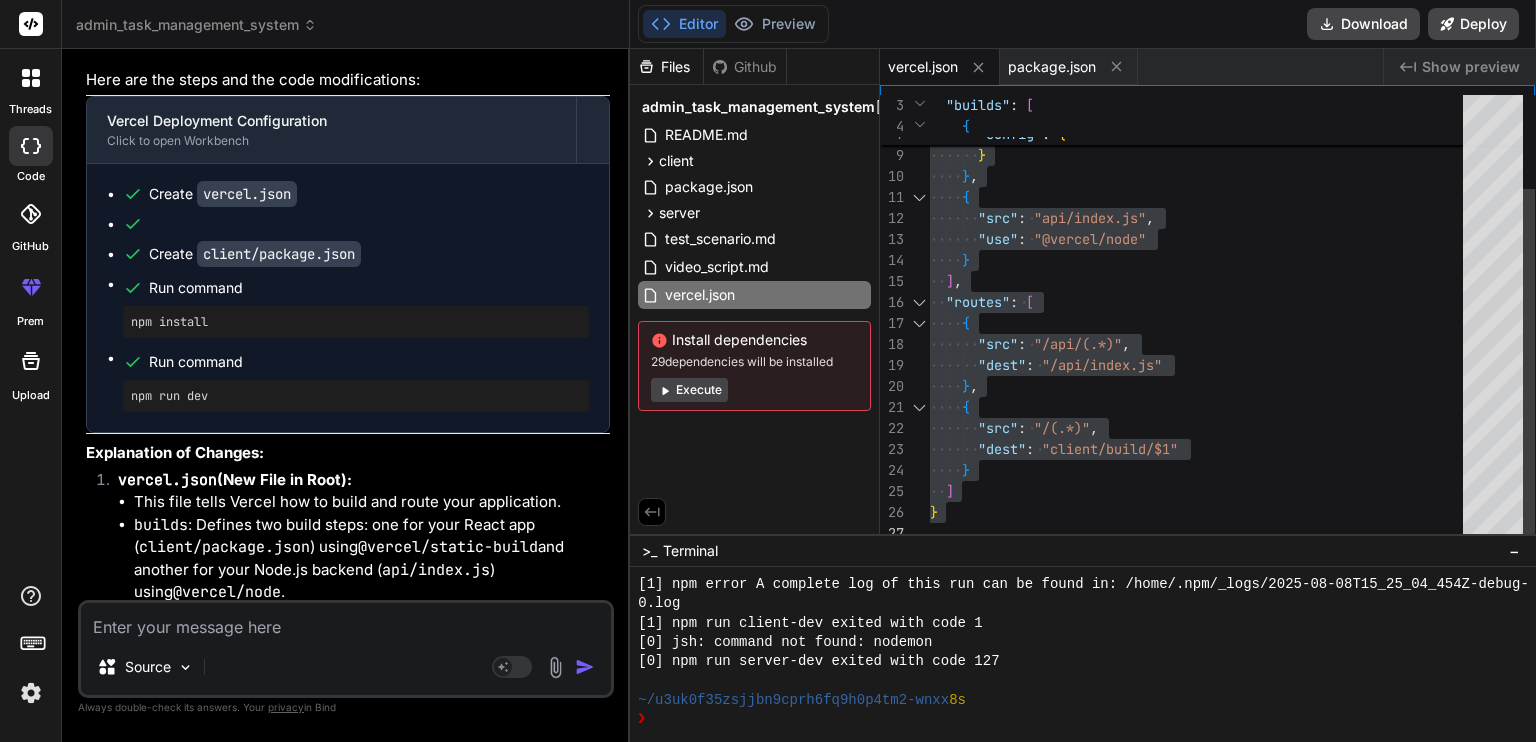 click on "{"name": "admin-client", "version": "0.1.0", "private": true, "dependencies": {"react": "^18.2.0", "react-dom": "^18.2.0", "react-router-dom": "^6.15.0", "react-scripts": "5.0.1", "axios": "^1.5.0", "i18next": "^23.4.4", "react-i18next": "^13.2.0", "i18next-browser-languagedetector": "^7.1.0", "recharts": "^2.8.0", "lucide-react": "^0.263.1", "react-hook-form": "^7.45.4", "react-hot-toast": "^2.4.1"}, "scripts": {"start": "react-scripts start", "build": "react-scripts build", "test": "react-scripts test", "eject": "react-scripts eject"}, "eslintConfig": {"extends": ["react-app", "react-app/jest"]}, "browserslist": {"production": ["\u003e0.2%", "not dead", "not op_mini all"], "development": ["last 1 chrome version", "last 1 firefox version", "last 1 safari version"]}, "proxy": "http://localhost:5000"}  this is my packa" at bounding box center [1202, 260] 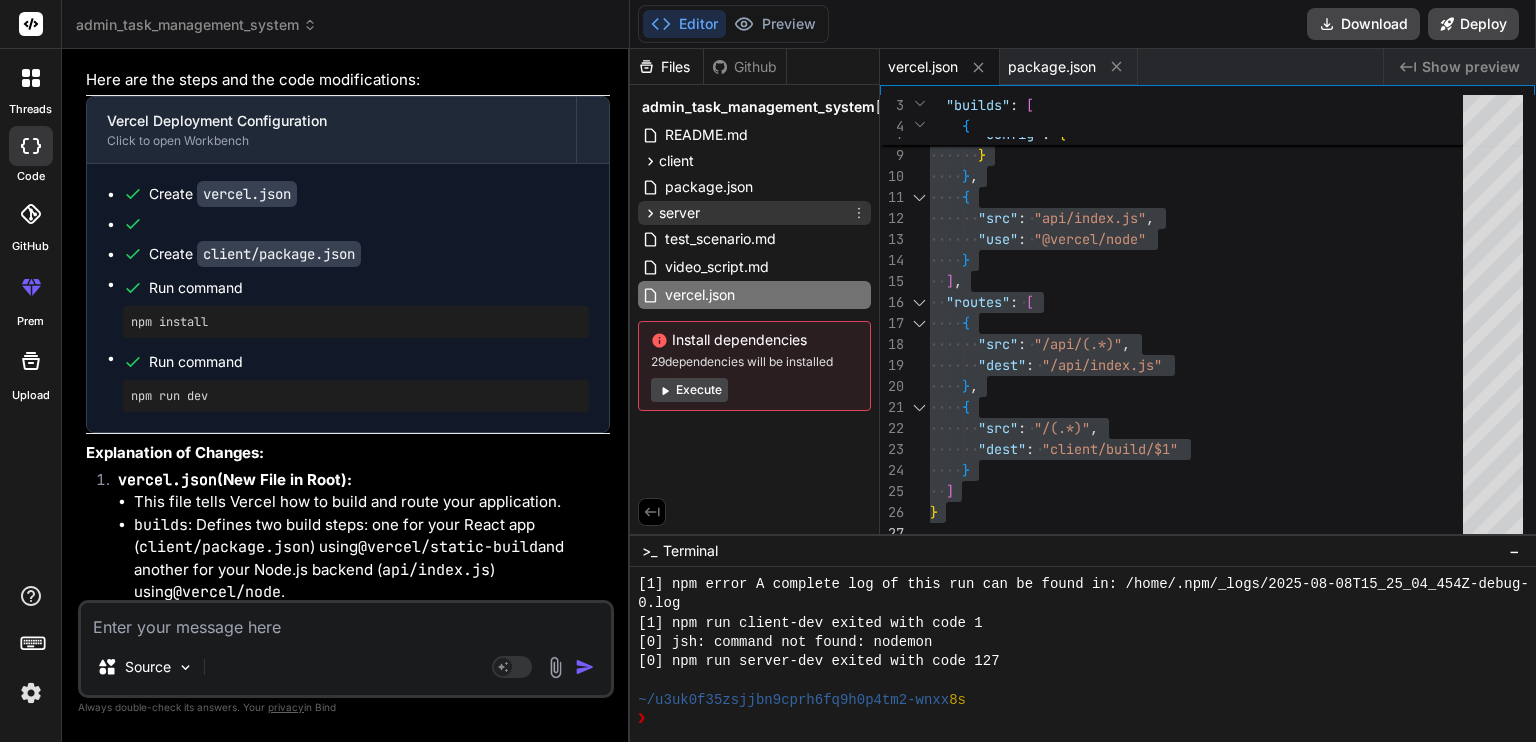 click on "server" at bounding box center (754, 213) 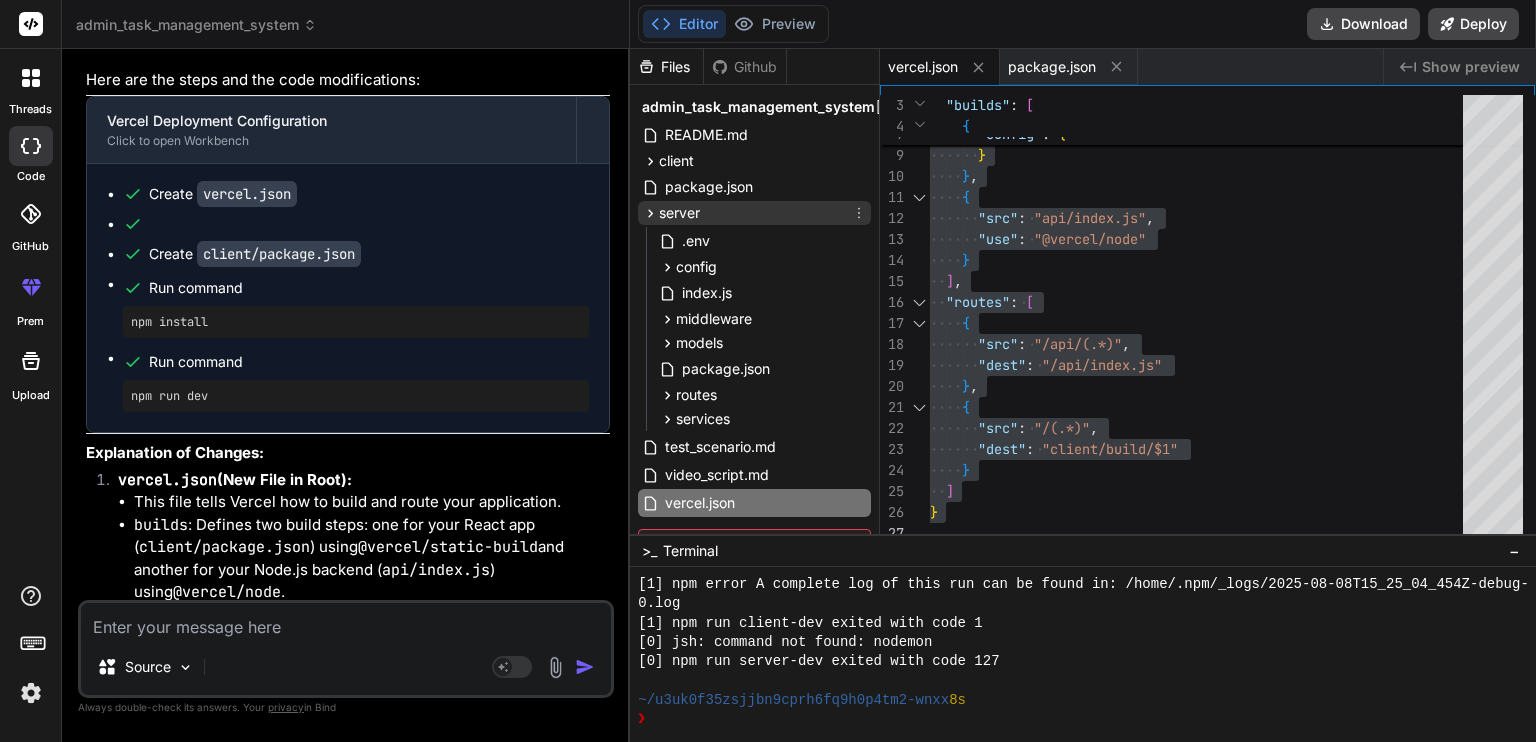 click on "server" at bounding box center [754, 213] 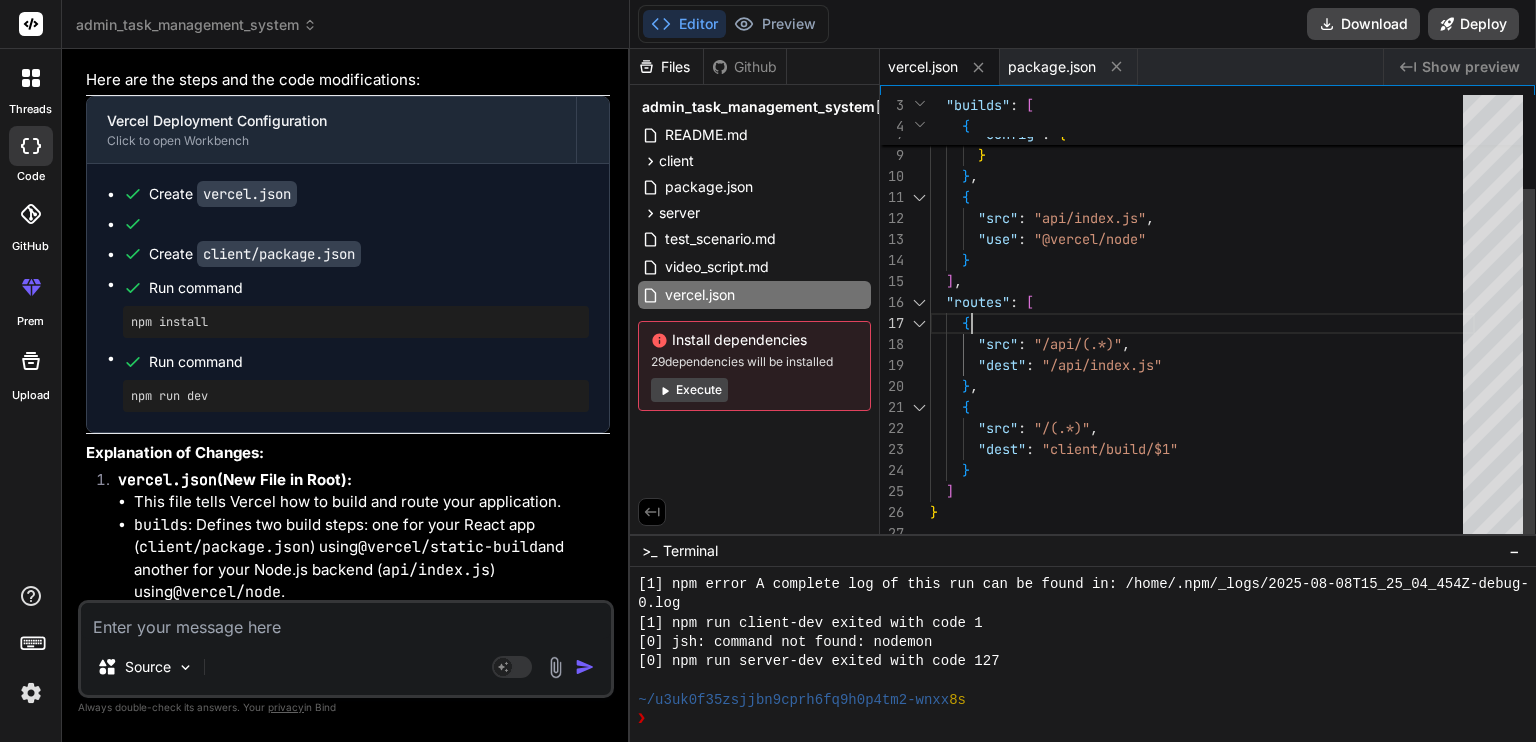 click on "{"name": "admin-client", "version": "0.1.0", "private": true, "dependencies": {"react": "^18.2.0", "react-dom": "^18.2.0", "react-router-dom": "^6.15.0", "react-scripts": "5.0.1", "axios": "^1.5.0", "i18next": "^23.4.4", "react-i18next": "^13.2.0", "i18next-browser-languagedetector": "^7.1.0", "recharts": "^2.8.0", "lucide-react": "^0.263.1", "react-hook-form": "^7.45.4", "react-hot-toast": "^2.4.1"}, "scripts": {"start": "react-scripts start", "build": "react-scripts build", "test": "react-scripts test", "eject": "react-scripts eject"}, "eslintConfig": {"extends": ["react-app", "react-app/jest"]}, "browserslist": {"production": ["\u003e0.2%", "not dead", "not op_mini all"], "development": ["last 1 chrome version", "last 1 firefox version", "last 1 safari version"]}, "proxy": "http://localhost:5000"}  this is my packa" at bounding box center (1202, 260) 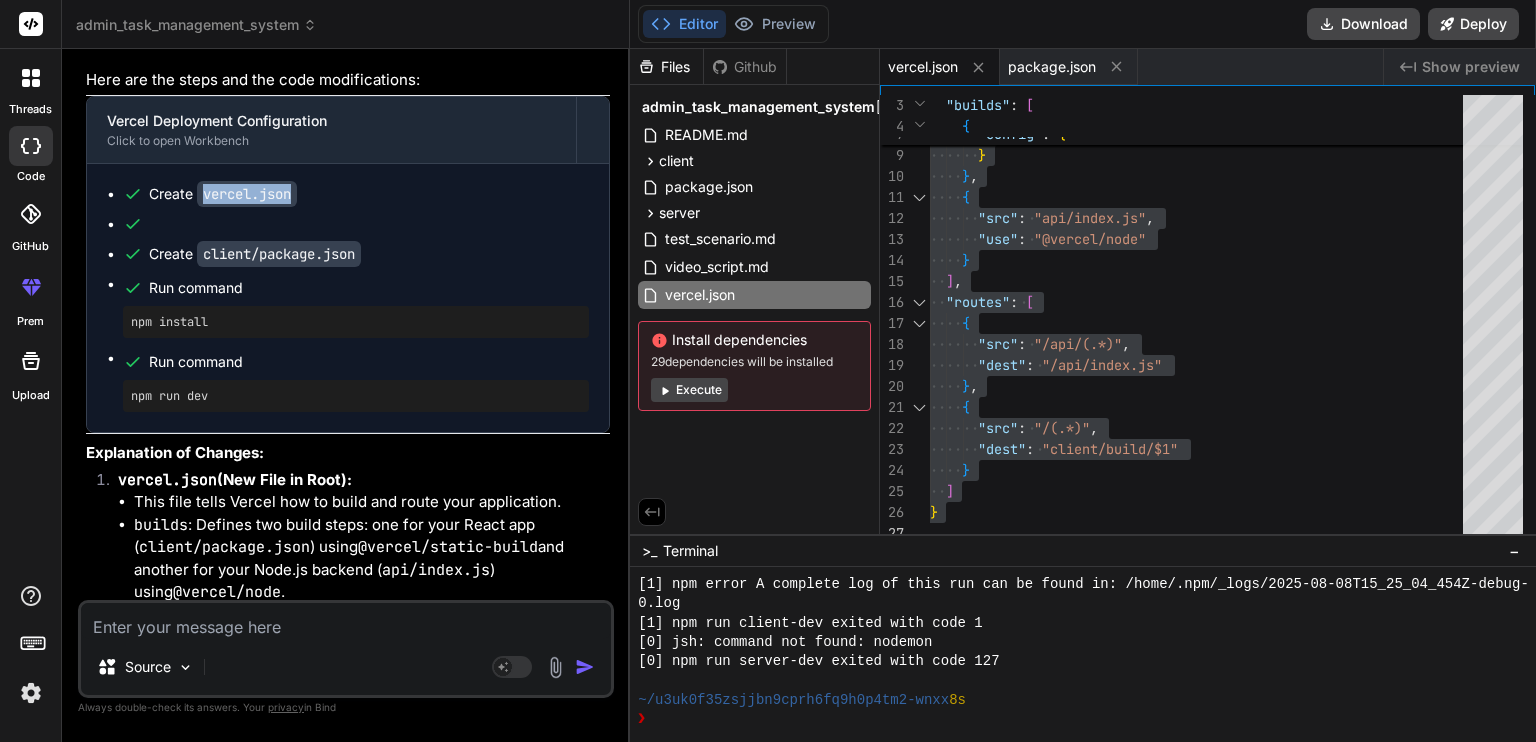 drag, startPoint x: 295, startPoint y: 171, endPoint x: 200, endPoint y: 169, distance: 95.02105 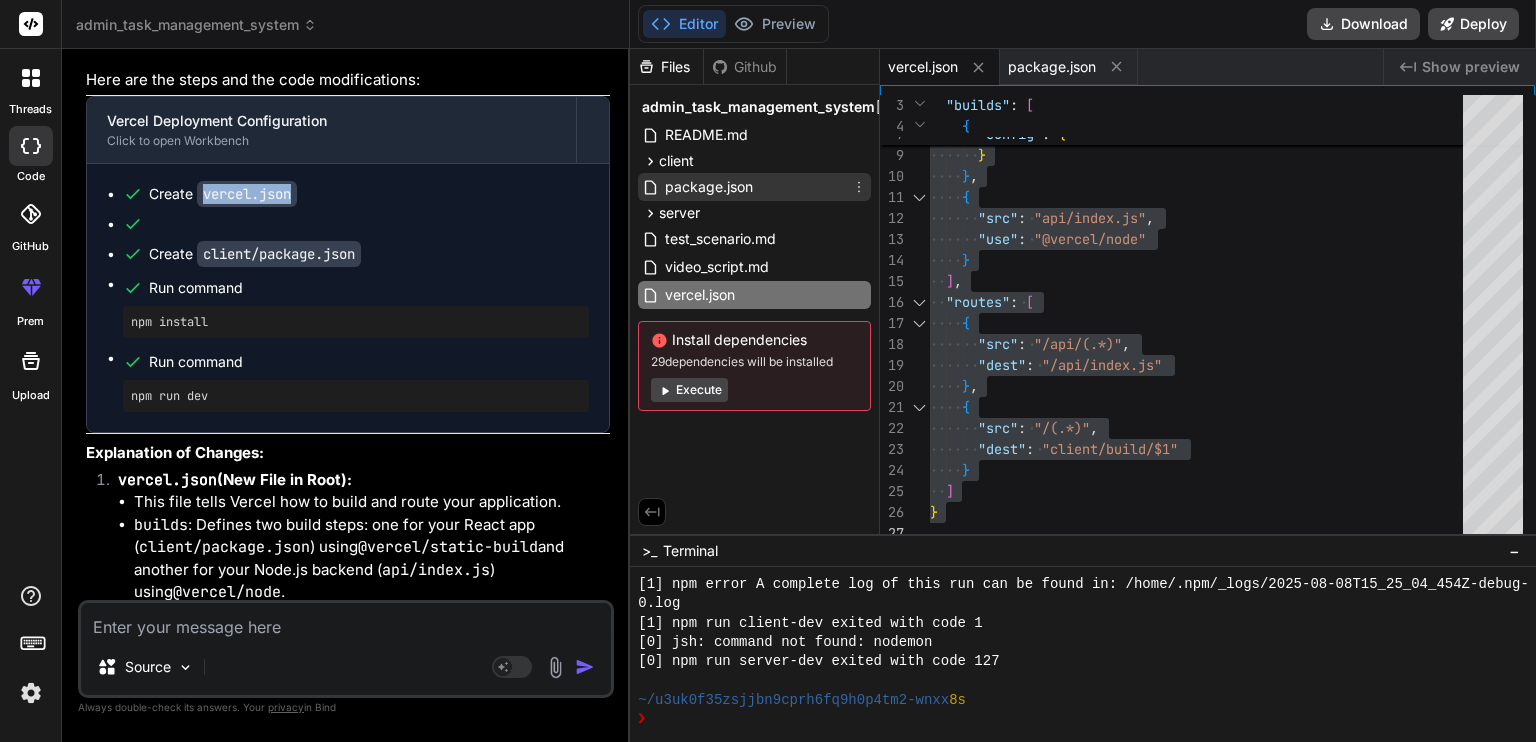 click on "package.json" at bounding box center [709, 187] 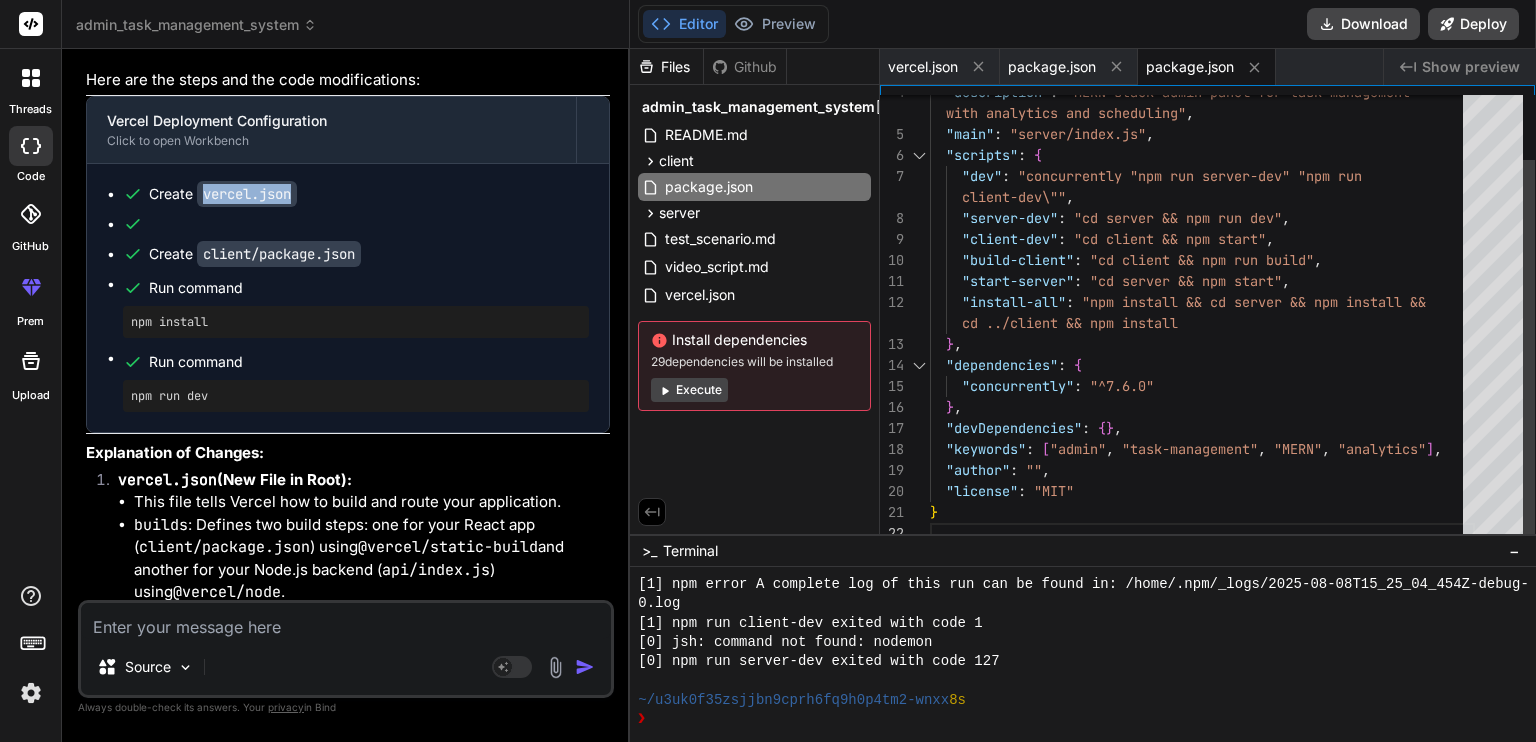 type on "{
"name": "admin-task-management-system",
"version": "1.0.0",
"description": "MERN stack admin panel for task management with analytics and scheduling",
"main": "server/index.js",
"scripts": {
"dev": "concurrently \"npm run server-dev\" \"npm run client-dev\"",
"server-dev": "cd server && npm run dev"," 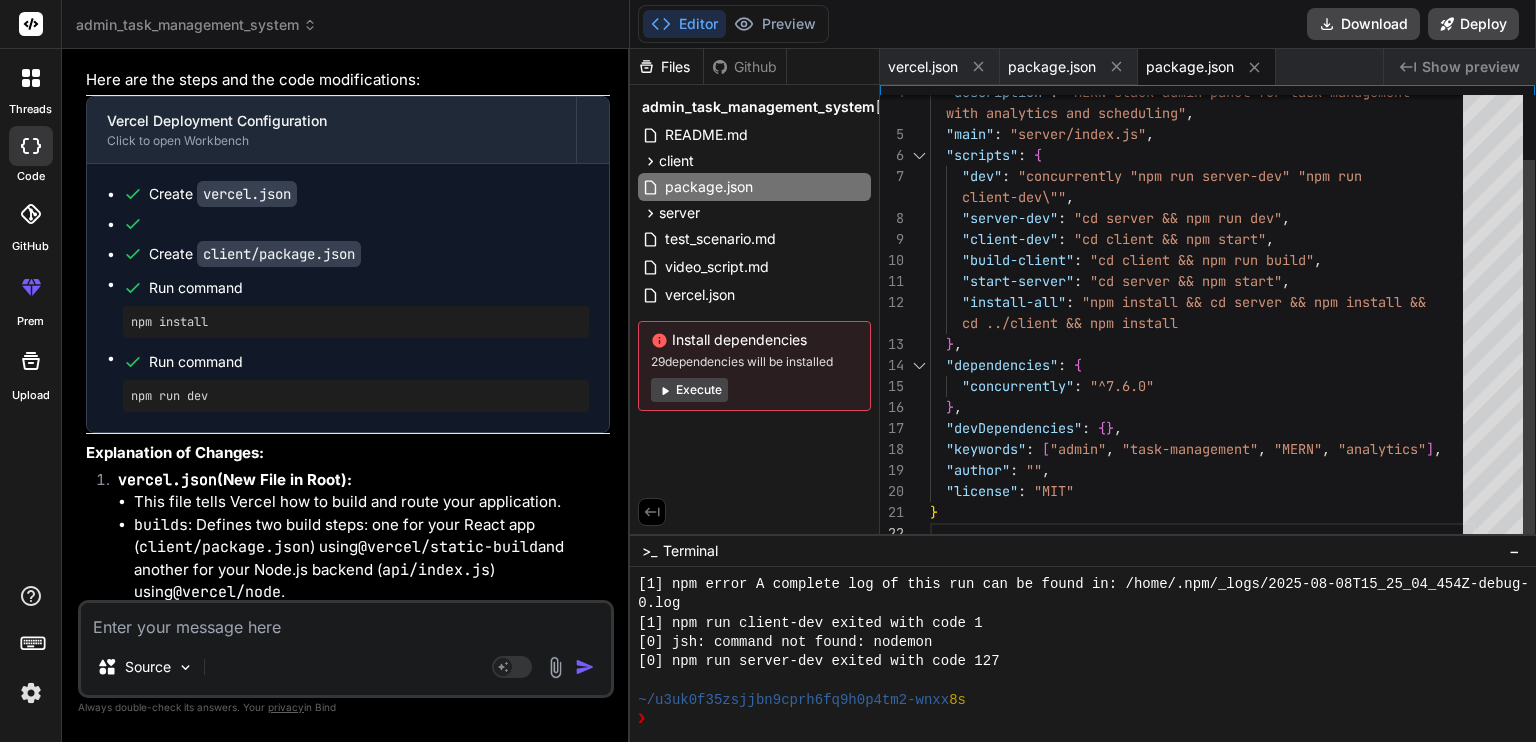 scroll, scrollTop: 0, scrollLeft: 0, axis: both 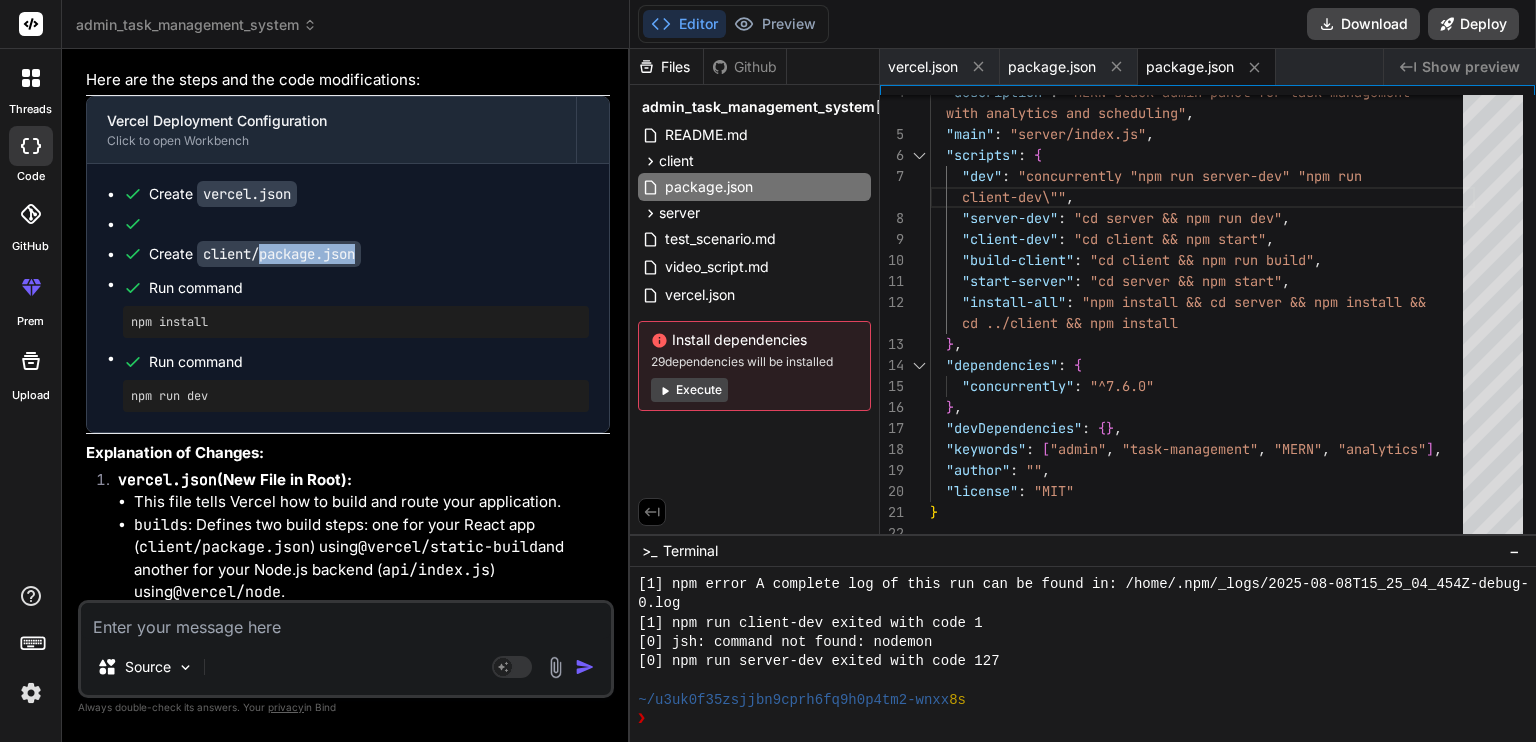 drag, startPoint x: 260, startPoint y: 235, endPoint x: 376, endPoint y: 242, distance: 116.21101 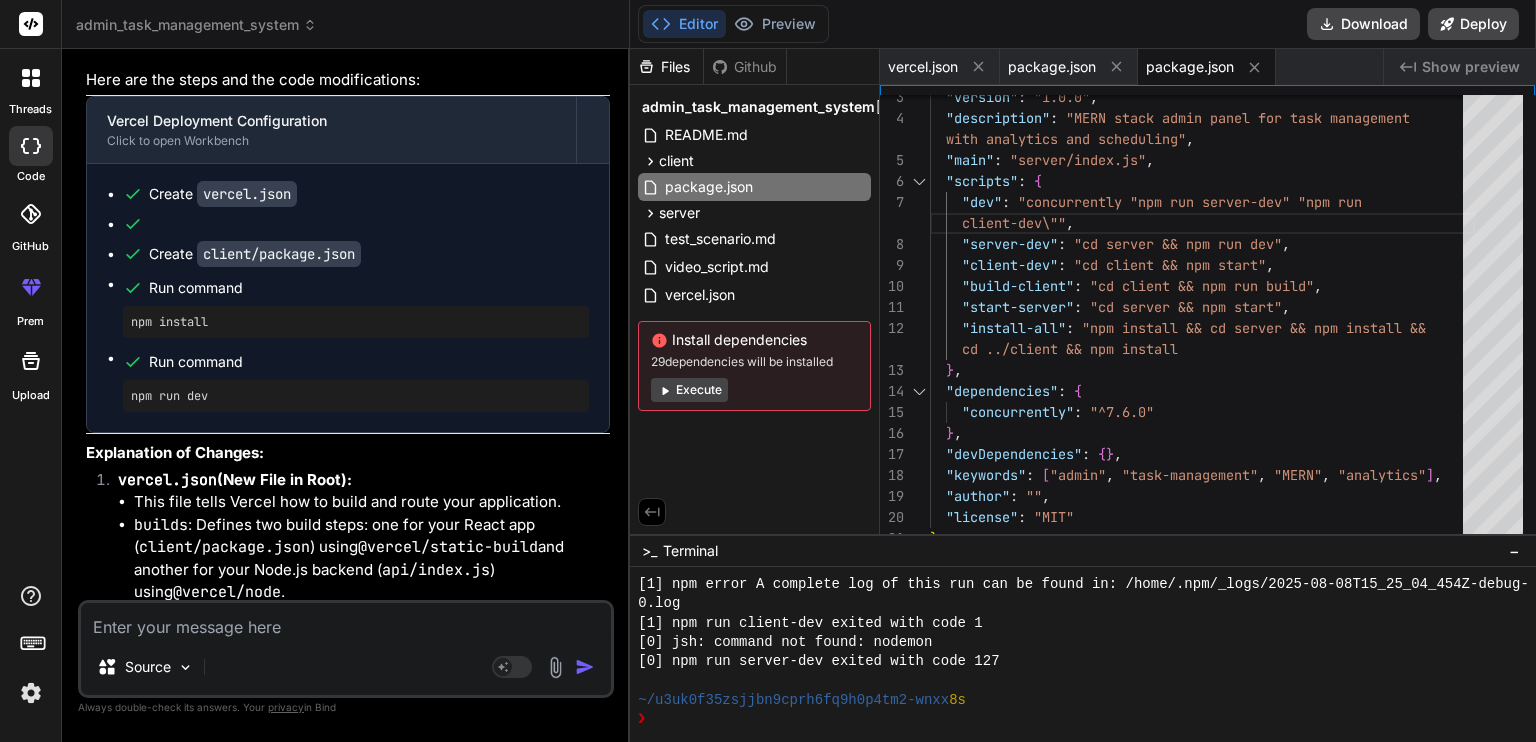 click on "Source Agent Mode. When this toggle is activated, AI automatically makes decisions, reasons, creates files, and runs terminal commands. Almost full autopilot." at bounding box center (346, 649) 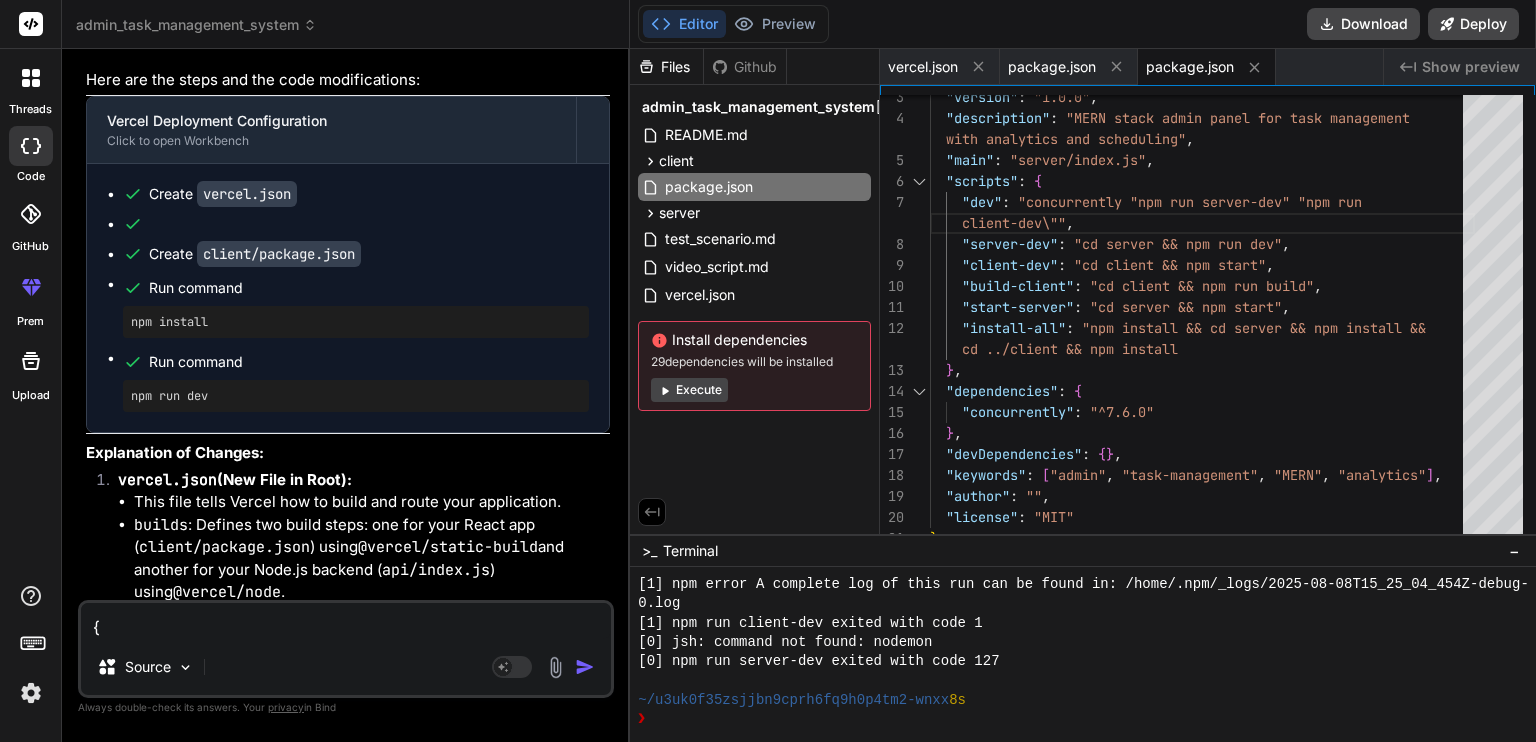 scroll, scrollTop: 817, scrollLeft: 0, axis: vertical 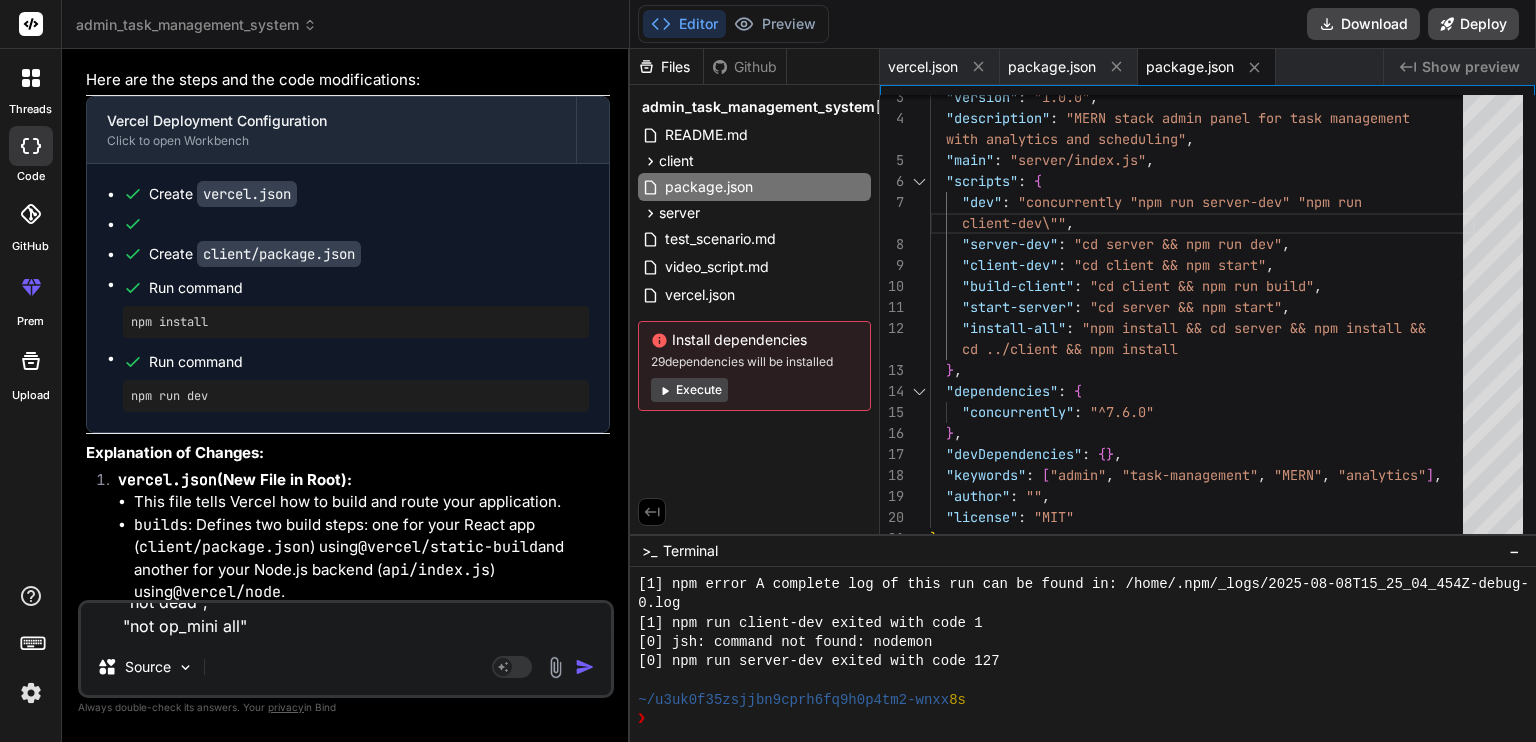 type on "{
"name": "admin-client",
"version": "0.1.0",
"private": true,
"dependencies": {
"react": "^18.2.0",
"react-dom": "^18.2.0",
"react-router-dom": "^6.15.0",
"react-scripts": "5.0.1",
"axios": "^1.5.0",
"i18next": "^23.4.4",
"react-i18next": "^13.2.0",
"i18next-browser-languagedetector": "^7.1.0",
"recharts": "^2.8.0",
"lucide-react": "^0.263.1",
"react-hook-form": "^7.45.4",
"react-hot-toast": "^2.4.1"
},
"scripts": {
"start": "react-scripts start",
"build": "react-scripts build",
"test": "react-scripts test",
"eject": "react-scripts eject"
},
"eslintConfig": {
"extends": [
"react-app",
"react-app/jest"
]
},
"browserslist": {
"production": [
">0.2%",
"not dead",
"not op_mini all"
],
"development": [
"last 1 chrome version",
"last 1 firefox version",
"last 1 safari version"
]
},
"proxy": "http://localhost:5000"
}" 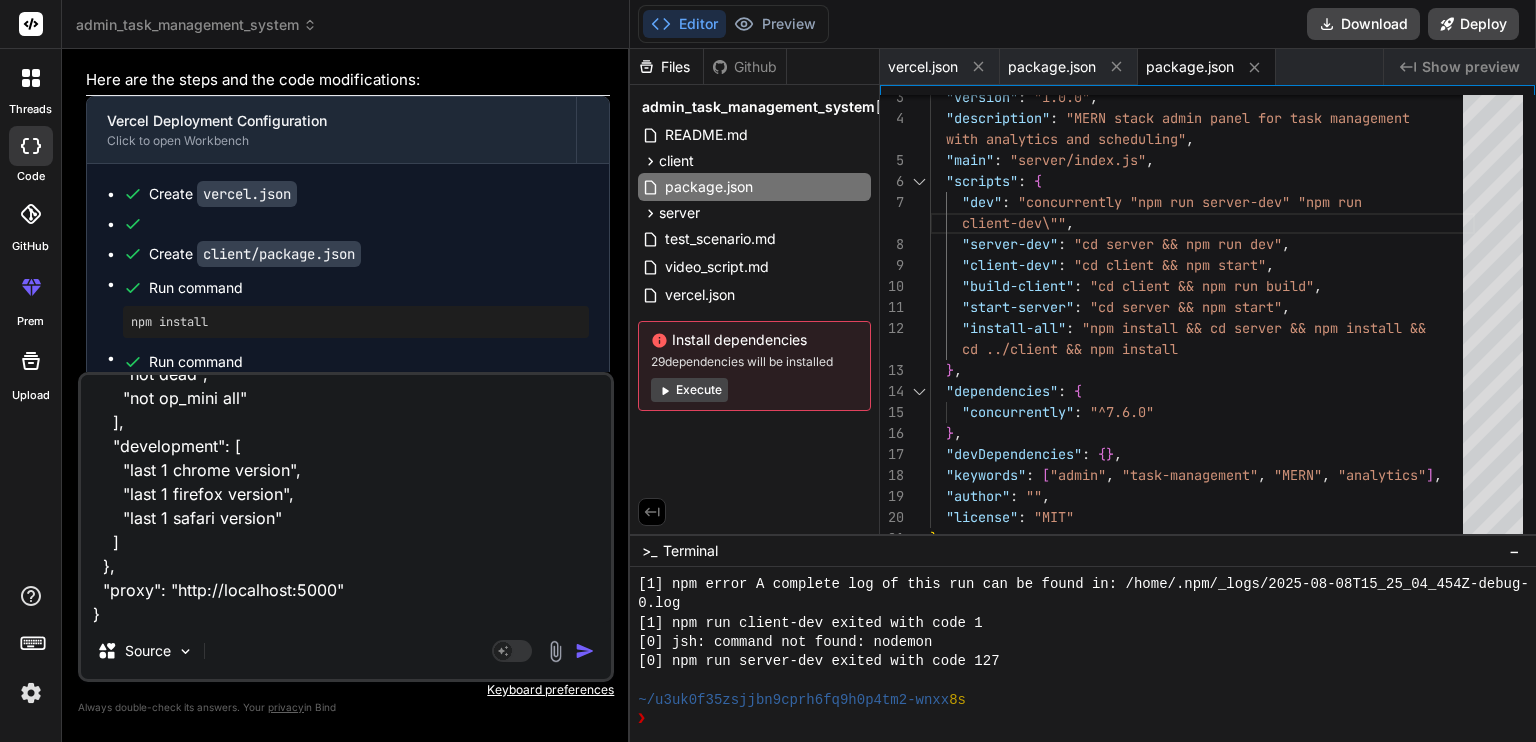 type on "{
"name": "admin-client",
"version": "0.1.0",
"private": true,
"dependencies": {
"react": "^18.2.0",
"react-dom": "^18.2.0",
"react-router-dom": "^6.15.0",
"react-scripts": "5.0.1",
"axios": "^1.5.0",
"i18next": "^23.4.4",
"react-i18next": "^13.2.0",
"i18next-browser-languagedetector": "^7.1.0",
"recharts": "^2.8.0",
"lucide-react": "^0.263.1",
"react-hook-form": "^7.45.4",
"react-hot-toast": "^2.4.1"
},
"scripts": {
"start": "react-scripts start",
"build": "react-scripts build",
"test": "react-scripts test",
"eject": "react-scripts eject"
},
"eslintConfig": {
"extends": [
"react-app",
"react-app/jest"
]
},
"browserslist": {
"production": [
">0.2%",
"not dead",
"not op_mini all"
],
"development": [
"last 1 chrome version",
"last 1 firefox version",
"last 1 safari version"
]
},
"proxy": "http://localhost:5000"
}" 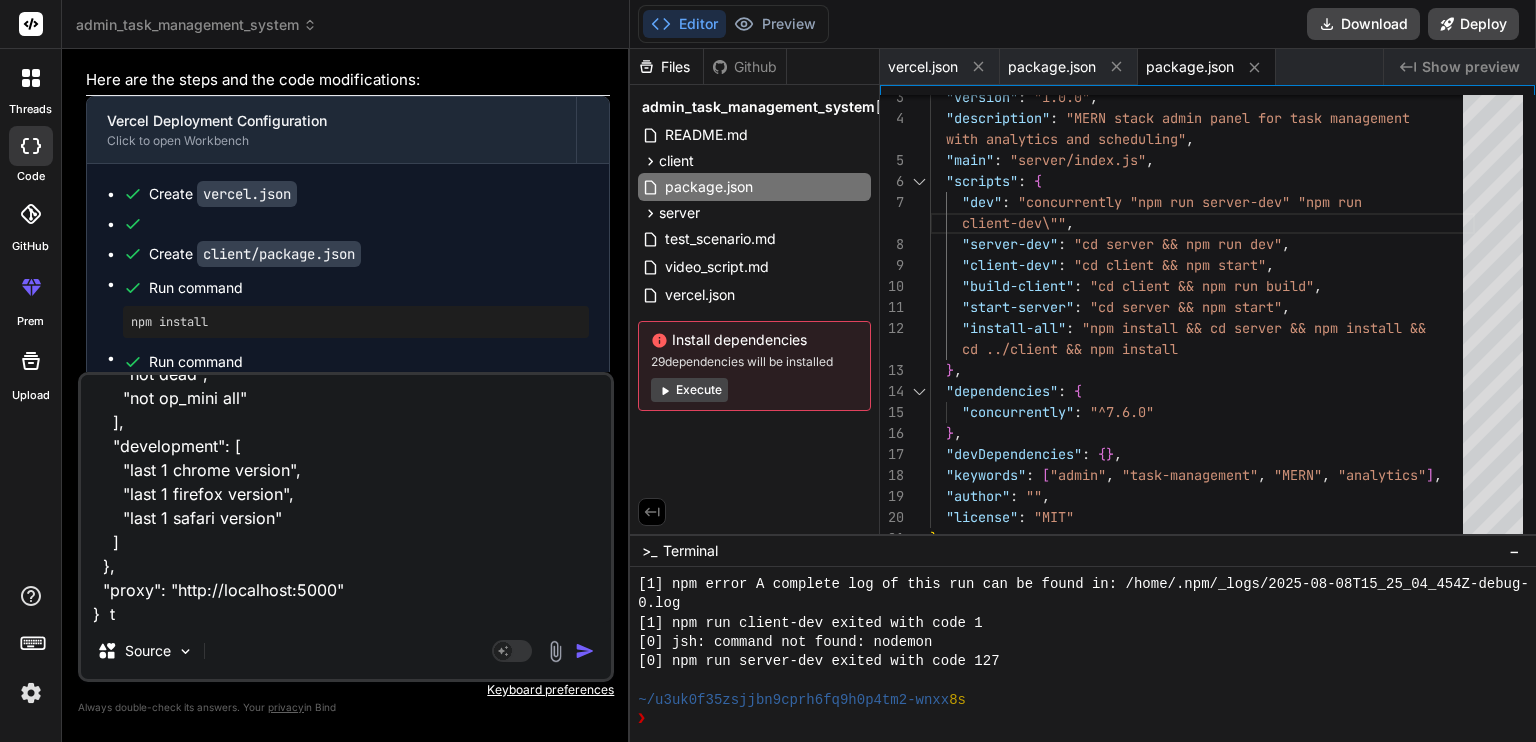 type on "{
"name": "admin-client",
"version": "0.1.0",
"private": true,
"dependencies": {
"react": "^18.2.0",
"react-dom": "^18.2.0",
"react-router-dom": "^6.15.0",
"react-scripts": "5.0.1",
"axios": "^1.5.0",
"i18next": "^23.4.4",
"react-i18next": "^13.2.0",
"i18next-browser-languagedetector": "^7.1.0",
"recharts": "^2.8.0",
"lucide-react": "^0.263.1",
"react-hook-form": "^7.45.4",
"react-hot-toast": "^2.4.1"
},
"scripts": {
"start": "react-scripts start",
"build": "react-scripts build",
"test": "react-scripts test",
"eject": "react-scripts eject"
},
"eslintConfig": {
"extends": [
"react-app",
"react-app/jest"
]
},
"browserslist": {
"production": [
">0.2%",
"not dead",
"not op_mini all"
],
"development": [
"last 1 chrome version",
"last 1 firefox version",
"last 1 safari version"
]
},
"proxy": "http://localhost:5000"
}  th" 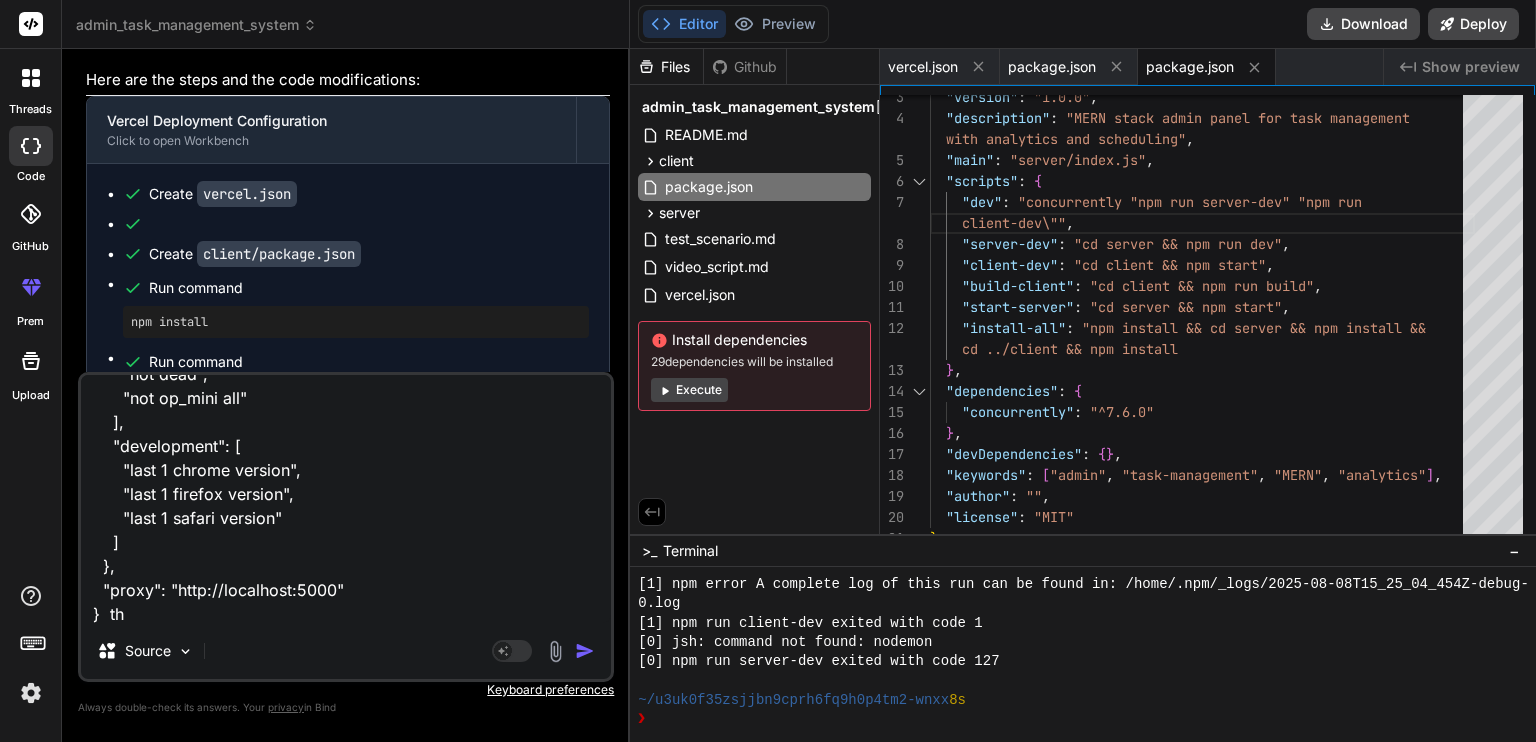 type on "{
"name": "admin-client",
"version": "0.1.0",
"private": true,
"dependencies": {
"react": "^18.2.0",
"react-dom": "^18.2.0",
"react-router-dom": "^6.15.0",
"react-scripts": "5.0.1",
"axios": "^1.5.0",
"i18next": "^23.4.4",
"react-i18next": "^13.2.0",
"i18next-browser-languagedetector": "^7.1.0",
"recharts": "^2.8.0",
"lucide-react": "^0.263.1",
"react-hook-form": "^7.45.4",
"react-hot-toast": "^2.4.1"
},
"scripts": {
"start": "react-scripts start",
"build": "react-scripts build",
"test": "react-scripts test",
"eject": "react-scripts eject"
},
"eslintConfig": {
"extends": [
"react-app",
"react-app/jest"
]
},
"browserslist": {
"production": [
">0.2%",
"not dead",
"not op_mini all"
],
"development": [
"last 1 chrome version",
"last 1 firefox version",
"last 1 safari version"
]
},
"proxy": "http://localhost:5000"
}  thi" 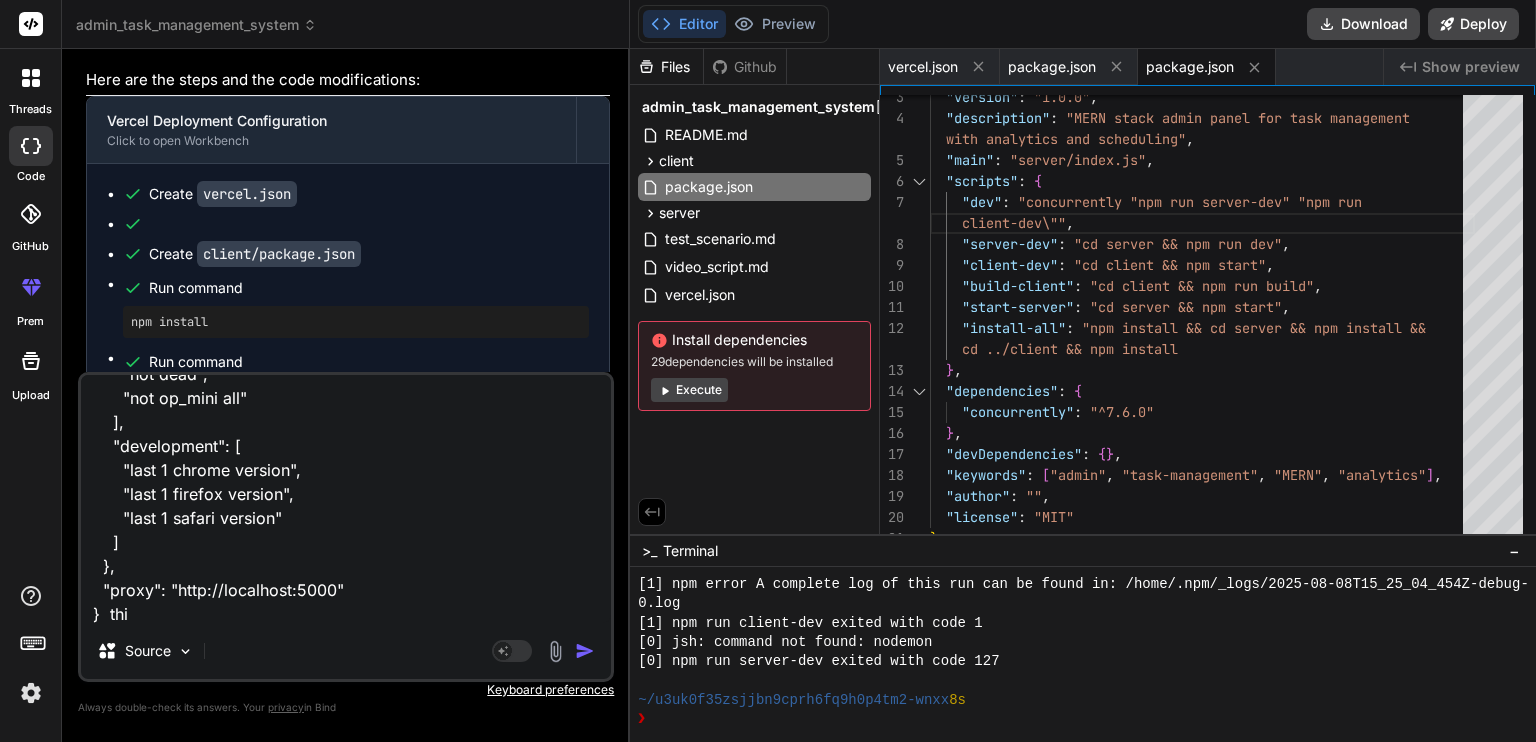 type on "{
"name": "admin-client",
"version": "0.1.0",
"private": true,
"dependencies": {
"react": "^18.2.0",
"react-dom": "^18.2.0",
"react-router-dom": "^6.15.0",
"react-scripts": "5.0.1",
"axios": "^1.5.0",
"i18next": "^23.4.4",
"react-i18next": "^13.2.0",
"i18next-browser-languagedetector": "^7.1.0",
"recharts": "^2.8.0",
"lucide-react": "^0.263.1",
"react-hook-form": "^7.45.4",
"react-hot-toast": "^2.4.1"
},
"scripts": {
"start": "react-scripts start",
"build": "react-scripts build",
"test": "react-scripts test",
"eject": "react-scripts eject"
},
"eslintConfig": {
"extends": [
"react-app",
"react-app/jest"
]
},
"browserslist": {
"production": [
">0.2%",
"not dead",
"not op_mini all"
],
"development": [
"last 1 chrome version",
"last 1 firefox version",
"last 1 safari version"
]
},
"proxy": "http://localhost:5000"
}  this is my package.json file" 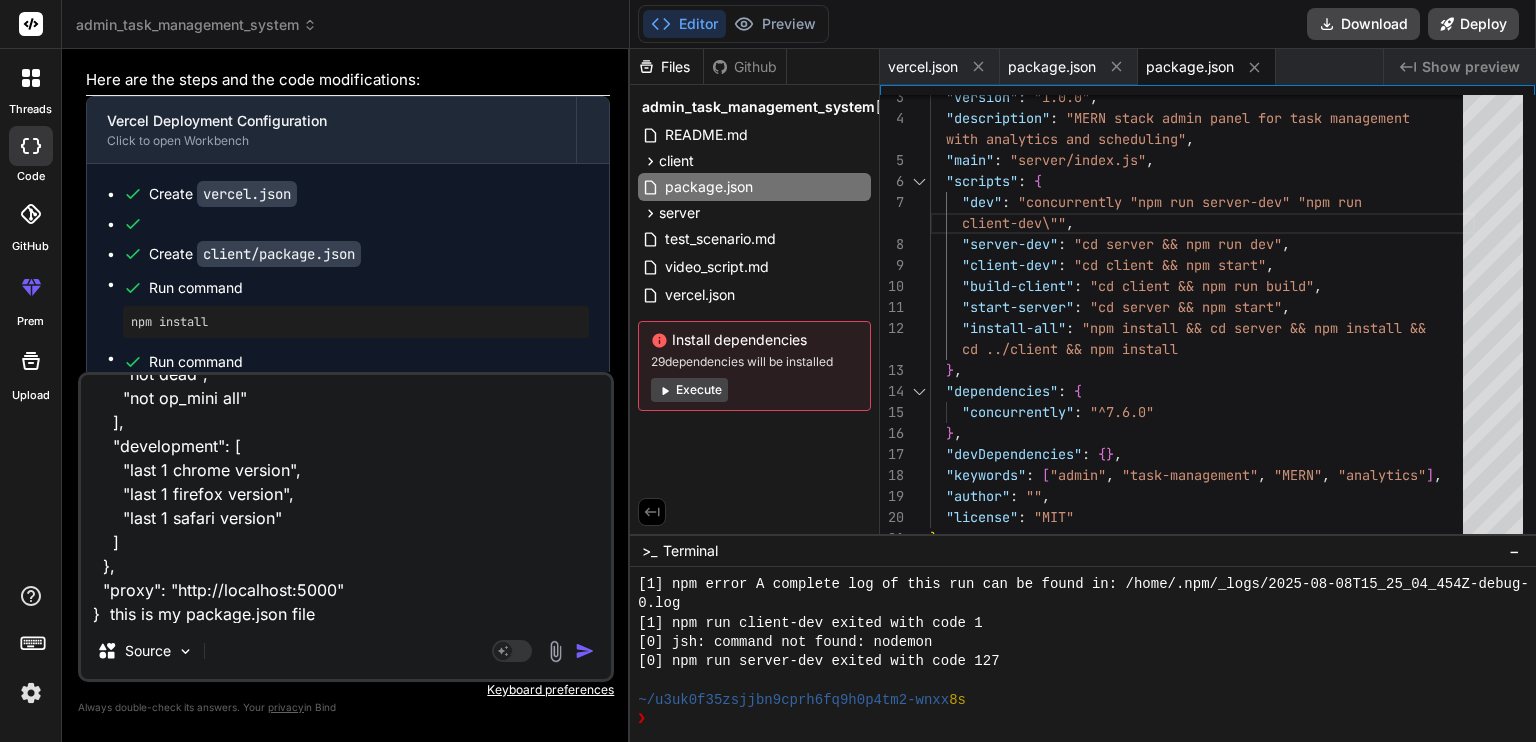 type on "{
"name": "admin-client",
"version": "0.1.0",
"private": true,
"dependencies": {
"react": "^18.2.0",
"react-dom": "^18.2.0",
"react-router-dom": "^6.15.0",
"react-scripts": "5.0.1",
"axios": "^1.5.0",
"i18next": "^23.4.4",
"react-i18next": "^13.2.0",
"i18next-browser-languagedetector": "^7.1.0",
"recharts": "^2.8.0",
"lucide-react": "^0.263.1",
"react-hook-form": "^7.45.4",
"react-hot-toast": "^2.4.1"
},
"scripts": {
"start": "react-scripts start",
"build": "react-scripts build",
"test": "react-scripts test",
"eject": "react-scripts eject"
},
"eslintConfig": {
"extends": [
"react-app",
"react-app/jest"
]
},
"browserslist": {
"production": [
">0.2%",
"not dead",
"not op_mini all"
],
"development": [
"last 1 chrome version",
"last 1 firefox version",
"last 1 safari version"
]
},
"proxy": "http://localhost:5000"
}  this is my package.json file" 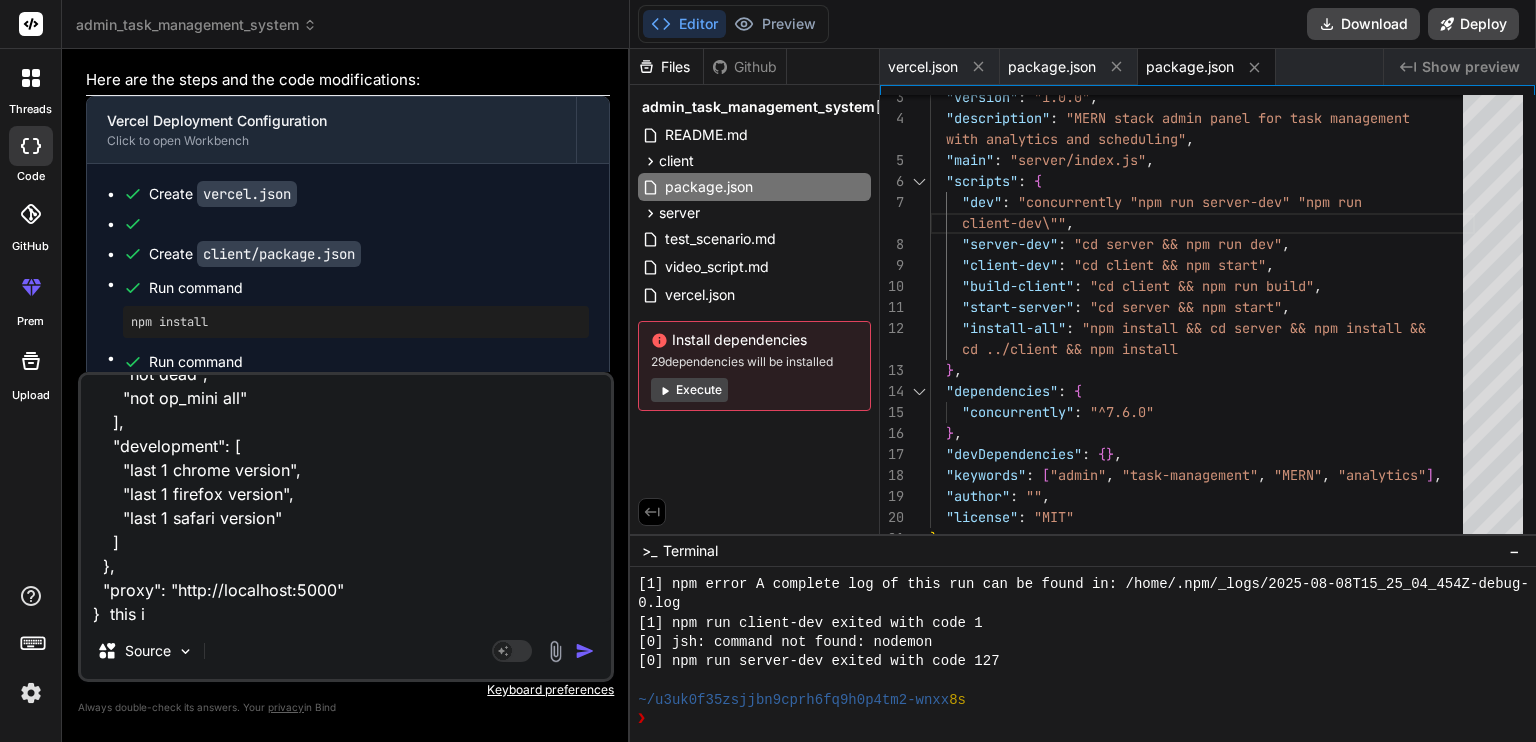 type on "{
"name": "admin-client",
"version": "0.1.0",
"private": true,
"dependencies": {
"react": "^18.2.0",
"react-dom": "^18.2.0",
"react-router-dom": "^6.15.0",
"react-scripts": "5.0.1",
"axios": "^1.5.0",
"i18next": "^23.4.4",
"react-i18next": "^13.2.0",
"i18next-browser-languagedetector": "^7.1.0",
"recharts": "^2.8.0",
"lucide-react": "^0.263.1",
"react-hook-form": "^7.45.4",
"react-hot-toast": "^2.4.1"
},
"scripts": {
"start": "react-scripts start",
"build": "react-scripts build",
"test": "react-scripts test",
"eject": "react-scripts eject"
},
"eslintConfig": {
"extends": [
"react-app",
"react-app/jest"
]
},
"browserslist": {
"production": [
">0.2%",
"not dead",
"not op_mini all"
],
"development": [
"last 1 chrome version",
"last 1 firefox version",
"last 1 safari version"
]
},
"proxy": "http://localhost:5000"
}  this is" 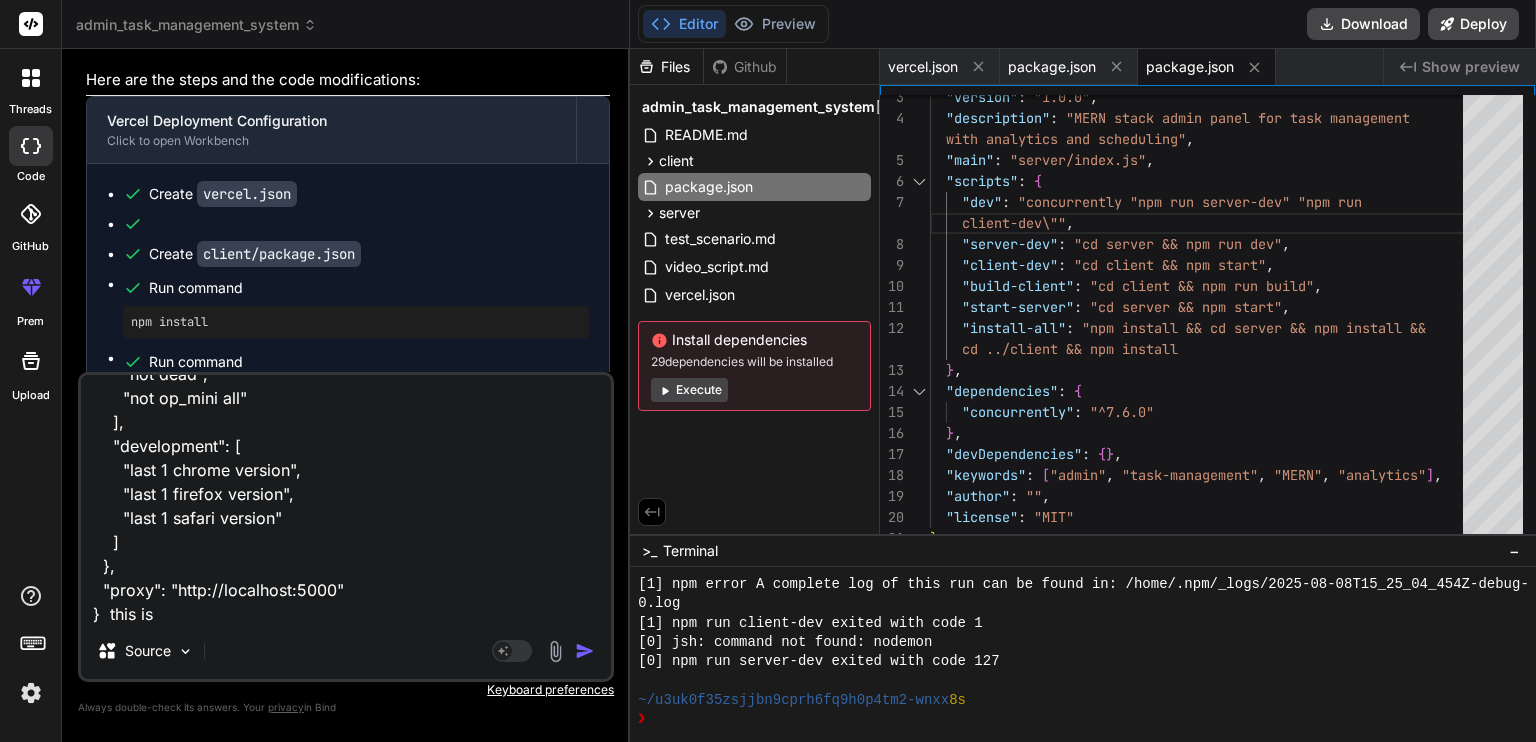type on "{
"name": "admin-client",
"version": "0.1.0",
"private": true,
"dependencies": {
"react": "^18.2.0",
"react-dom": "^18.2.0",
"react-router-dom": "^6.15.0",
"react-scripts": "5.0.1",
"axios": "^1.5.0",
"i18next": "^23.4.4",
"react-i18next": "^13.2.0",
"i18next-browser-languagedetector": "^7.1.0",
"recharts": "^2.8.0",
"lucide-react": "^0.263.1",
"react-hook-form": "^7.45.4",
"react-hot-toast": "^2.4.1"
},
"scripts": {
"start": "react-scripts start",
"build": "react-scripts build",
"test": "react-scripts test",
"eject": "react-scripts eject"
},
"eslintConfig": {
"extends": [
"react-app",
"react-app/jest"
]
},
"browserslist": {
"production": [
">0.2%",
"not dead",
"not op_mini all"
],
"development": [
"last 1 chrome version",
"last 1 firefox version",
"last 1 safari version"
]
},
"proxy": "http://localhost:5000"
}  this is" 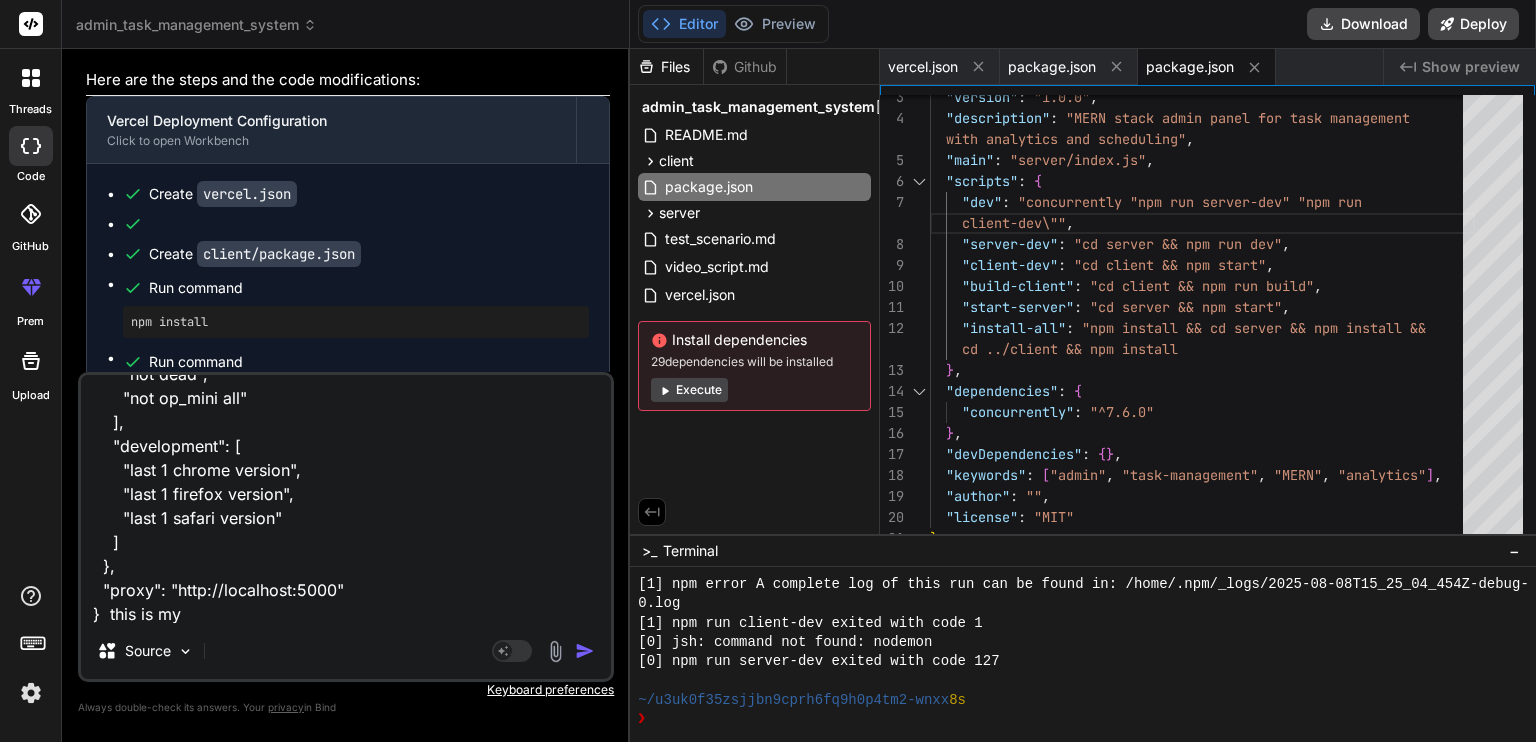 type on "{
"name": "admin-client",
"version": "0.1.0",
"private": true,
"dependencies": {
"react": "^18.2.0",
"react-dom": "^18.2.0",
"react-router-dom": "^6.15.0",
"react-scripts": "5.0.1",
"axios": "^1.5.0",
"i18next": "^23.4.4",
"react-i18next": "^13.2.0",
"i18next-browser-languagedetector": "^7.1.0",
"recharts": "^2.8.0",
"lucide-react": "^0.263.1",
"react-hook-form": "^7.45.4",
"react-hot-toast": "^2.4.1"
},
"scripts": {
"start": "react-scripts start",
"build": "react-scripts build",
"test": "react-scripts test",
"eject": "react-scripts eject"
},
"eslintConfig": {
"extends": [
"react-app",
"react-app/jest"
]
},
"browserslist": {
"production": [
">0.2%",
"not dead",
"not op_mini all"
],
"development": [
"last 1 chrome version",
"last 1 firefox version",
"last 1 safari version"
]
},
"proxy": "http://localhost:5000"
}  this is my" 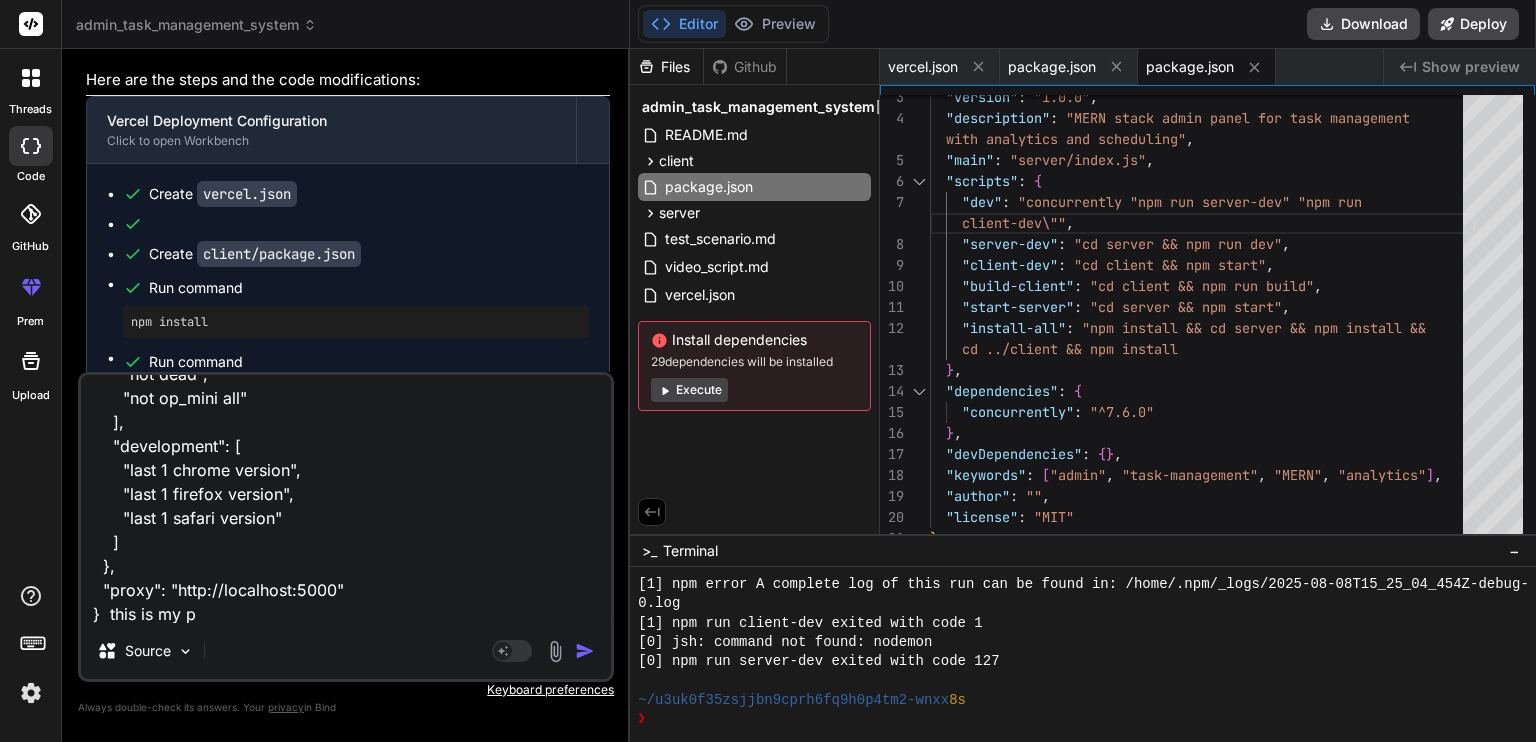 type on "{
"name": "admin-client",
"version": "0.1.0",
"private": true,
"dependencies": {
"react": "^18.2.0",
"react-dom": "^18.2.0",
"react-router-dom": "^6.15.0",
"react-scripts": "5.0.1",
"axios": "^1.5.0",
"i18next": "^23.4.4",
"react-i18next": "^13.2.0",
"i18next-browser-languagedetector": "^7.1.0",
"recharts": "^2.8.0",
"lucide-react": "^0.263.1",
"react-hook-form": "^7.45.4",
"react-hot-toast": "^2.4.1"
},
"scripts": {
"start": "react-scripts start",
"build": "react-scripts build",
"test": "react-scripts test",
"eject": "react-scripts eject"
},
"eslintConfig": {
"extends": [
"react-app",
"react-app/jest"
]
},
"browserslist": {
"production": [
">0.2%",
"not dead",
"not op_mini all"
],
"development": [
"last 1 chrome version",
"last 1 firefox version",
"last 1 safari version"
]
},
"proxy": "http://localhost:5000"
}  this is my [PERSONAL_INFO] [PERSONAL_INFO]" 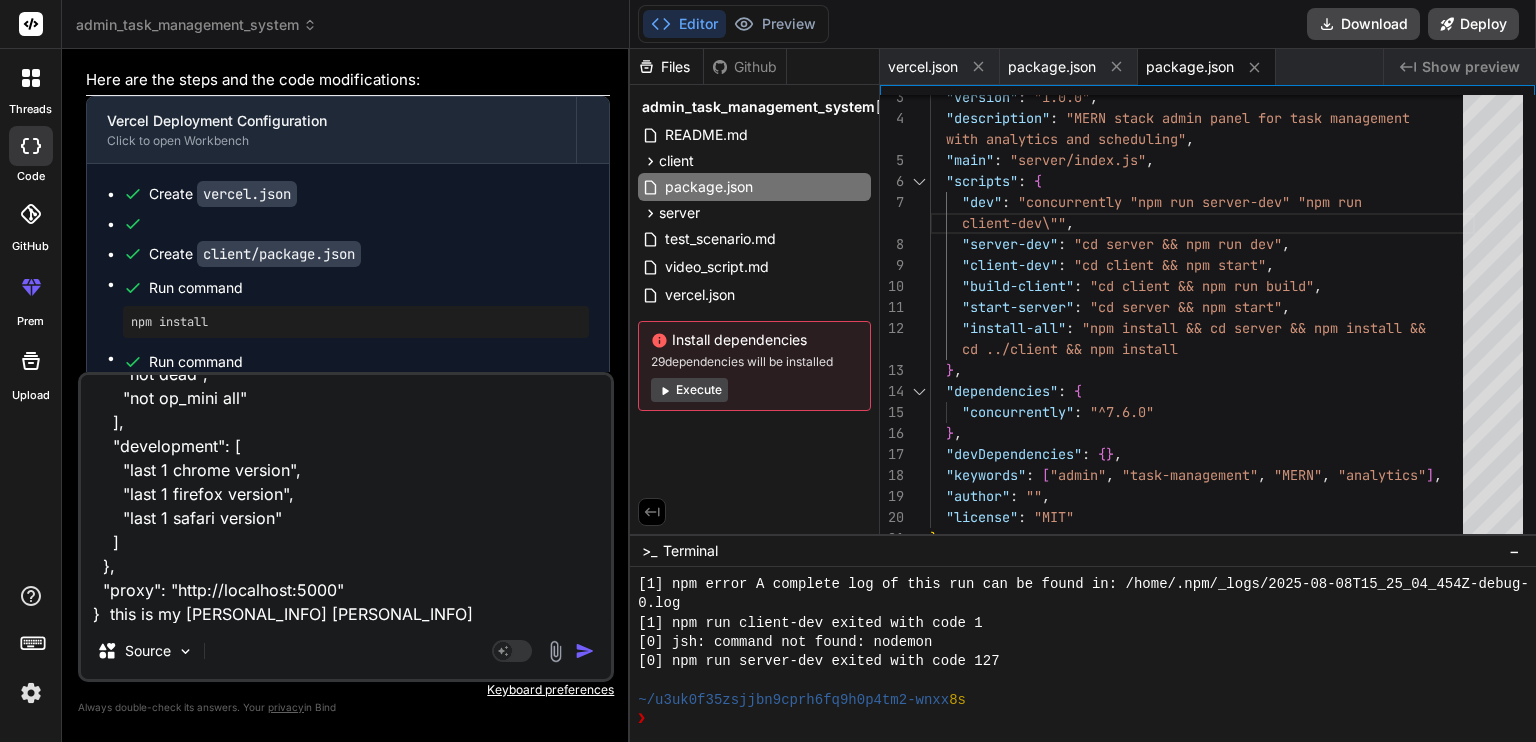 type on "{
"name": "admin-client",
"version": "0.1.0",
"private": true,
"dependencies": {
"react": "^18.2.0",
"react-dom": "^18.2.0",
"react-router-dom": "^6.15.0",
"react-scripts": "5.0.1",
"axios": "^1.5.0",
"i18next": "^23.4.4",
"react-i18next": "^13.2.0",
"i18next-browser-languagedetector": "^7.1.0",
"recharts": "^2.8.0",
"lucide-react": "^0.263.1",
"react-hook-form": "^7.45.4",
"react-hot-toast": "^2.4.1"
},
"scripts": {
"start": "react-scripts start",
"build": "react-scripts build",
"test": "react-scripts test",
"eject": "react-scripts eject"
},
"eslintConfig": {
"extends": [
"react-app",
"react-app/jest"
]
},
"browserslist": {
"production": [
">0.2%",
"not dead",
"not op_mini all"
],
"development": [
"last 1 chrome version",
"last 1 firefox version",
"last 1 safari version"
]
},
"proxy": "http://localhost:5000"
}  this is my pac" 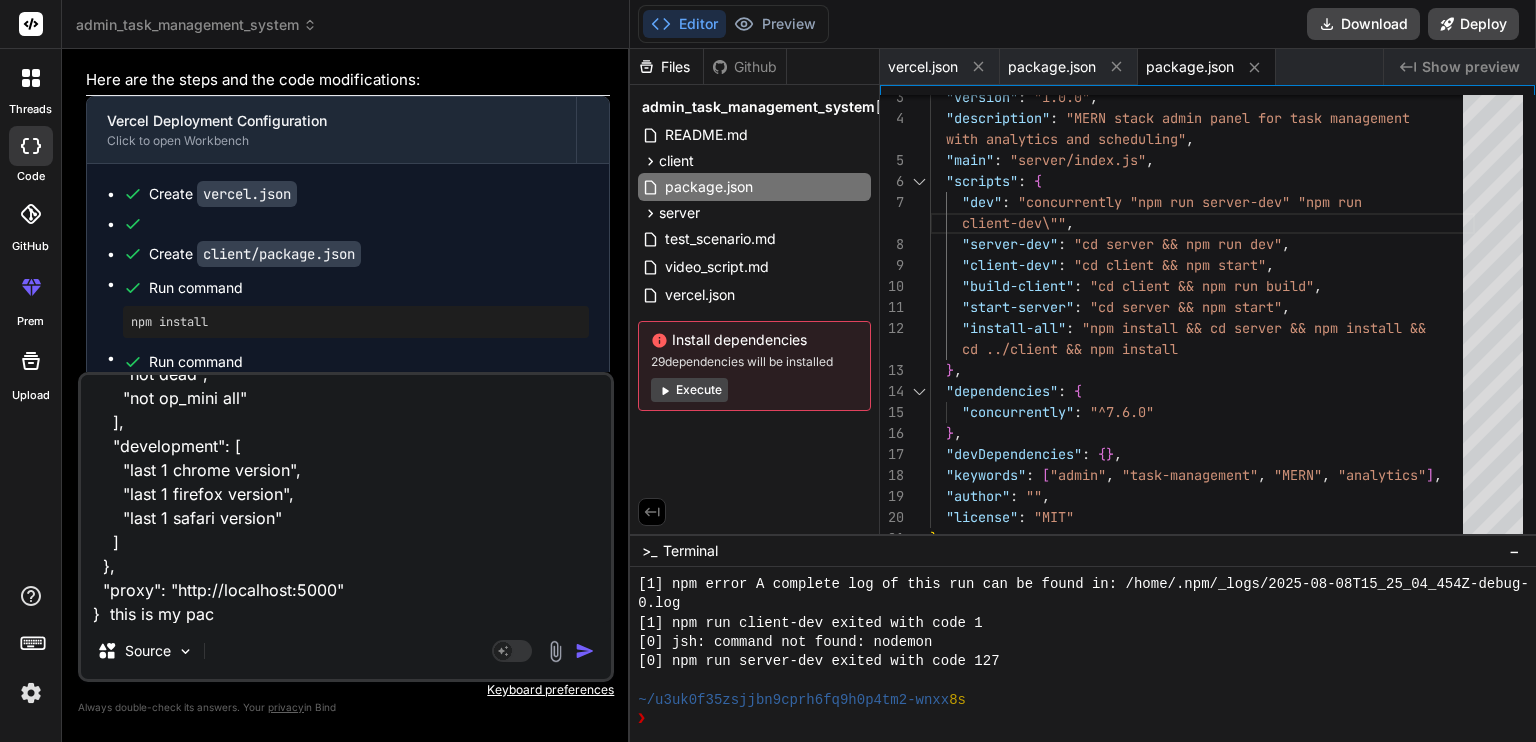 type on "{
"name": "admin-client",
"version": "0.1.0",
"private": true,
"dependencies": {
"react": "^18.2.0",
"react-dom": "^18.2.0",
"react-router-dom": "^6.15.0",
"react-scripts": "5.0.1",
"axios": "^1.5.0",
"i18next": "^23.4.4",
"react-i18next": "^13.2.0",
"i18next-browser-languagedetector": "^7.1.0",
"recharts": "^2.8.0",
"lucide-react": "^0.263.1",
"react-hook-form": "^7.45.4",
"react-hot-toast": "^2.4.1"
},
"scripts": {
"start": "react-scripts start",
"build": "react-scripts build",
"test": "react-scripts test",
"eject": "react-scripts eject"
},
"eslintConfig": {
"extends": [
"react-app",
"react-app/jest"
]
},
"browserslist": {
"production": [
">0.2%",
"not dead",
"not op_mini all"
],
"development": [
"last 1 chrome version",
"last 1 firefox version",
"last 1 safari version"
]
},
"proxy": "http://localhost:5000"
}  this is my pac" 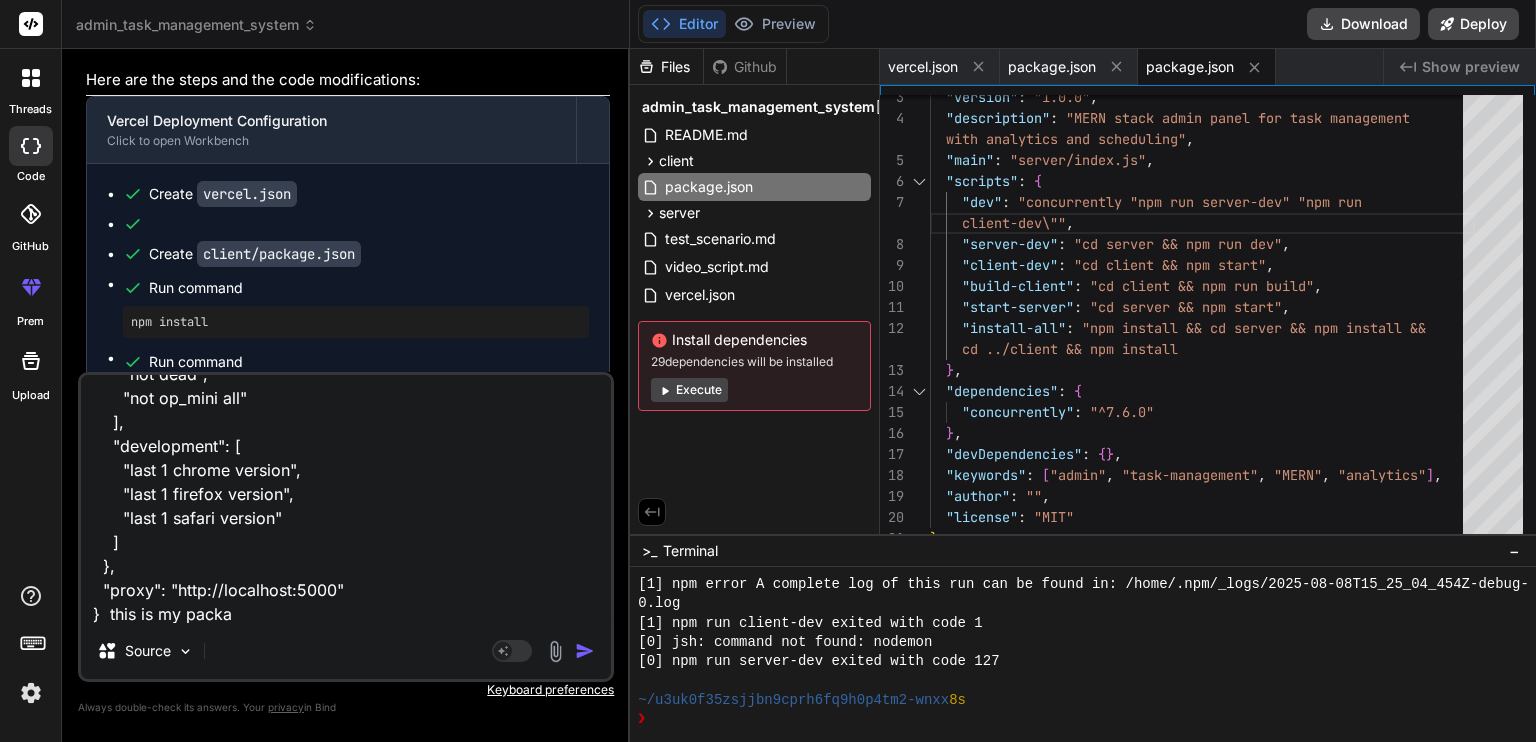 type on "{
"name": "admin-client",
"version": "0.1.0",
"private": true,
"dependencies": {
"react": "^18.2.0",
"react-dom": "^18.2.0",
"react-router-dom": "^6.15.0",
"react-scripts": "5.0.1",
"axios": "^1.5.0",
"i18next": "^23.4.4",
"react-i18next": "^13.2.0",
"i18next-browser-languagedetector": "^7.1.0",
"recharts": "^2.8.0",
"lucide-react": "^0.263.1",
"react-hook-form": "^7.45.4",
"react-hot-toast": "^2.4.1"
},
"scripts": {
"start": "react-scripts start",
"build": "react-scripts build",
"test": "react-scripts test",
"eject": "react-scripts eject"
},
"eslintConfig": {
"extends": [
"react-app",
"react-app/jest"
]
},
"browserslist": {
"production": [
">0.2%",
"not dead",
"not op_mini all"
],
"development": [
"last 1 chrome version",
"last 1 firefox version",
"last 1 safari version"
]
},
"proxy": "http://localhost:5000"
}  this is my packag" 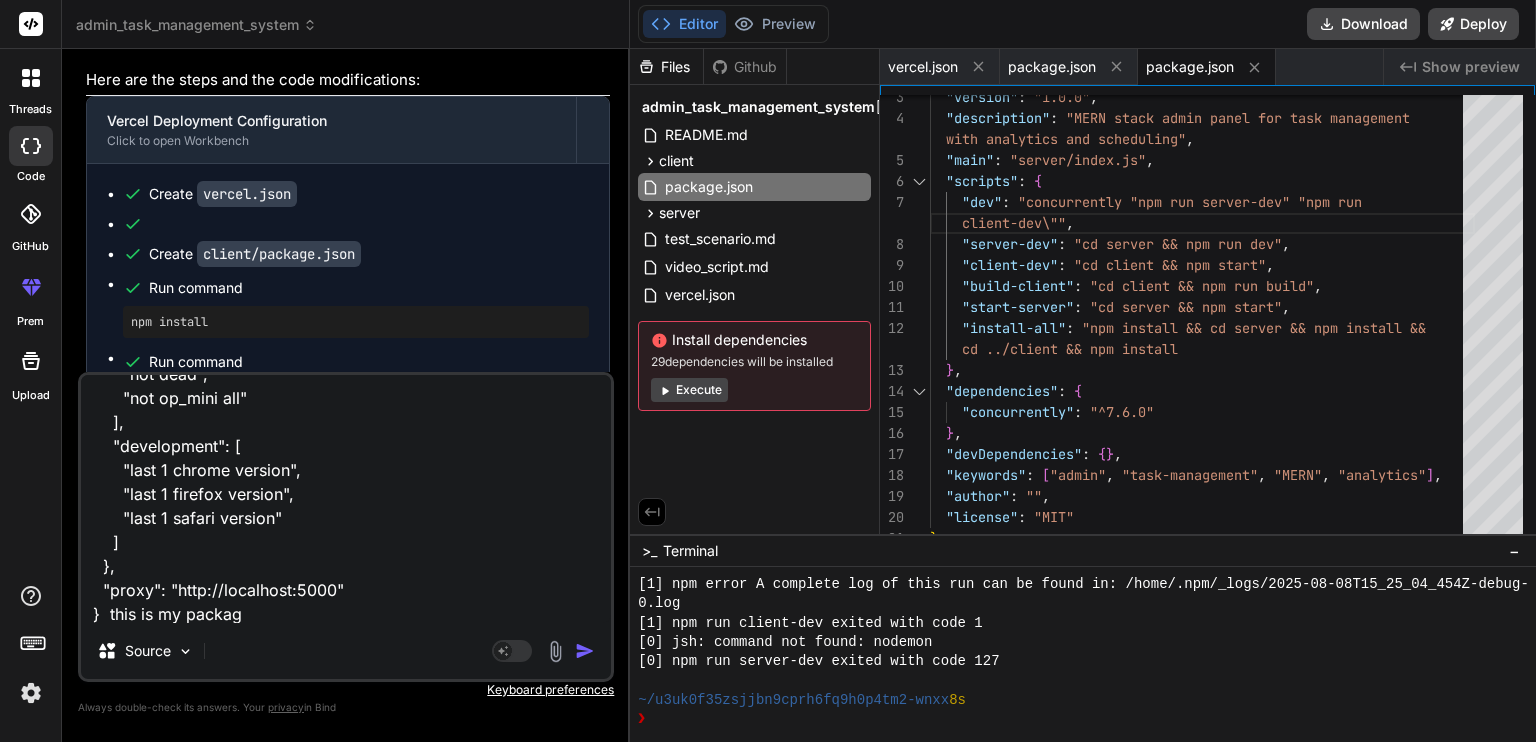 type on "{
"name": "admin-client",
"version": "0.1.0",
"private": true,
"dependencies": {
"react": "^18.2.0",
"react-dom": "^18.2.0",
"react-router-dom": "^6.15.0",
"react-scripts": "5.0.1",
"axios": "^1.5.0",
"i18next": "^23.4.4",
"react-i18next": "^13.2.0",
"i18next-browser-languagedetector": "^7.1.0",
"recharts": "^2.8.0",
"lucide-react": "^0.263.1",
"react-hook-form": "^7.45.4",
"react-hot-toast": "^2.4.1"
},
"scripts": {
"start": "react-scripts start",
"build": "react-scripts build",
"test": "react-scripts test",
"eject": "react-scripts eject"
},
"eslintConfig": {
"extends": [
"react-app",
"react-app/jest"
]
},
"browserslist": {
"production": [
">0.2%",
"not dead",
"not op_mini all"
],
"development": [
"last 1 chrome version",
"last 1 firefox version",
"last 1 safari version"
]
},
"proxy": "http://localhost:5000"
}  this is my package" 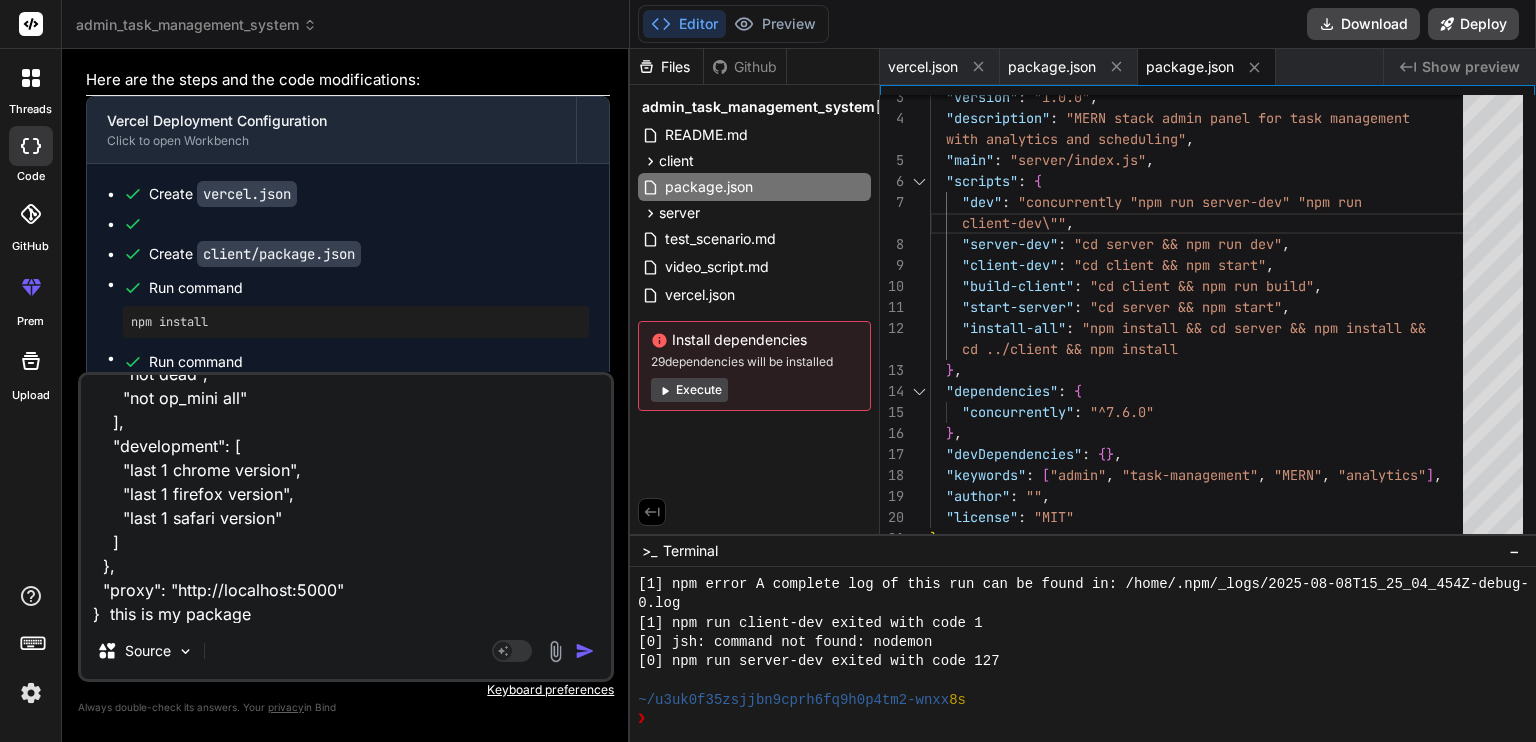 type on "{
"name": "admin-client",
"version": "0.1.0",
"private": true,
"dependencies": {
"react": "^18.2.0",
"react-dom": "^18.2.0",
"react-router-dom": "^6.15.0",
"react-scripts": "5.0.1",
"axios": "^1.5.0",
"i18next": "^23.4.4",
"react-i18next": "^13.2.0",
"i18next-browser-languagedetector": "^7.1.0",
"recharts": "^2.8.0",
"lucide-react": "^0.263.1",
"react-hook-form": "^7.45.4",
"react-hot-toast": "^2.4.1"
},
"scripts": {
"start": "react-scripts start",
"build": "react-scripts build",
"test": "react-scripts test",
"eject": "react-scripts eject"
},
"eslintConfig": {
"extends": [
"react-app",
"react-app/jest"
]
},
"browserslist": {
"production": [
">0.2%",
"not dead",
"not op_mini all"
],
"development": [
"last 1 chrome version",
"last 1 firefox version",
"last 1 safari version"
]
},
"proxy": "http://localhost:5000"
}  this is my package." 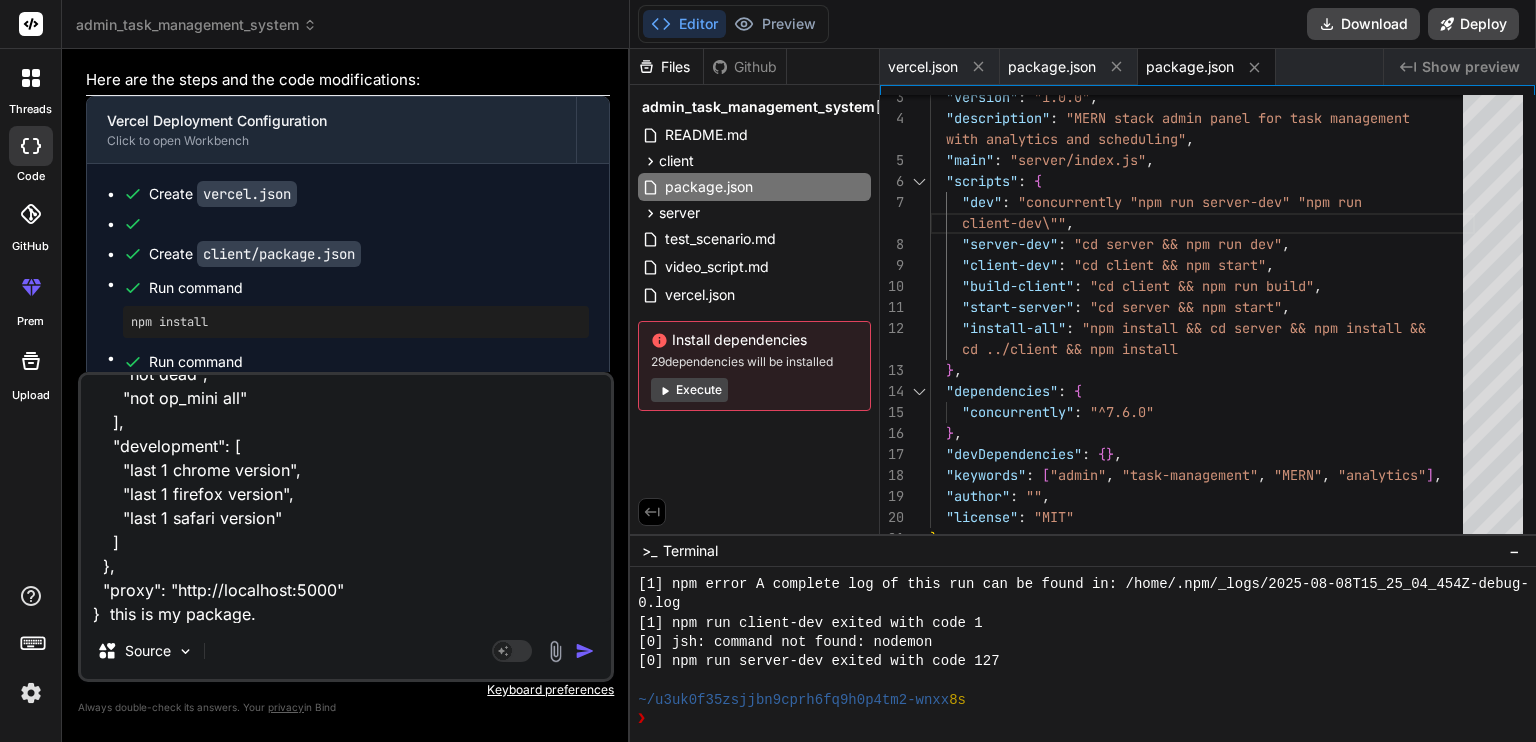type on "{
"name": "admin-client",
"version": "0.1.0",
"private": true,
"dependencies": {
"react": "^18.2.0",
"react-dom": "^18.2.0",
"react-router-dom": "^6.15.0",
"react-scripts": "5.0.1",
"axios": "^1.5.0",
"i18next": "^23.4.4",
"react-i18next": "^13.2.0",
"i18next-browser-languagedetector": "^7.1.0",
"recharts": "^2.8.0",
"lucide-react": "^0.263.1",
"react-hook-form": "^7.45.4",
"react-hot-toast": "^2.4.1"
},
"scripts": {
"start": "react-scripts start",
"build": "react-scripts build",
"test": "react-scripts test",
"eject": "react-scripts eject"
},
"eslintConfig": {
"extends": [
"react-app",
"react-app/jest"
]
},
"browserslist": {
"production": [
">0.2%",
"not dead",
"not op_mini all"
],
"development": [
"last 1 chrome version",
"last 1 firefox version",
"last 1 safari version"
]
},
"proxy": "http://localhost:5000"
}  this is my package.j" 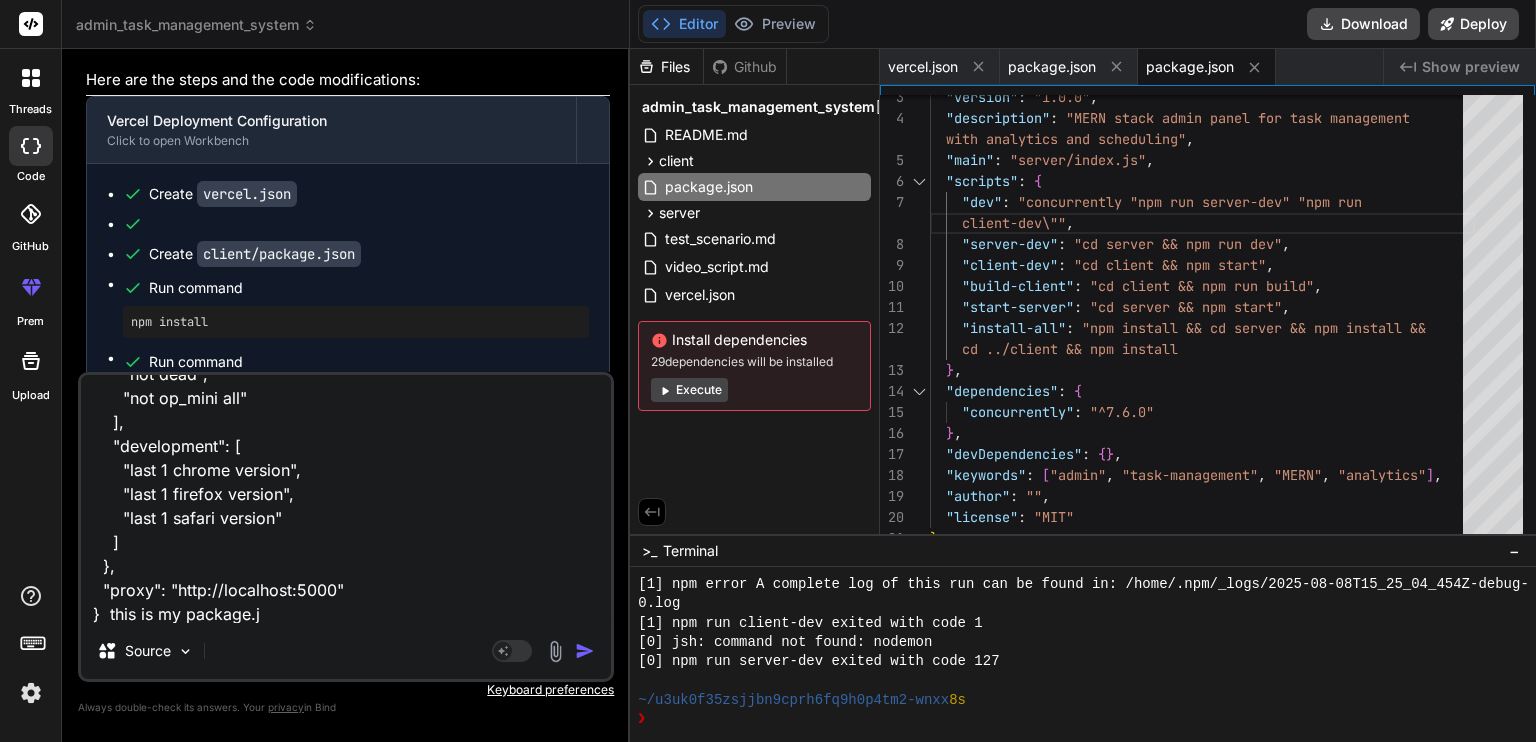 type on "{
"name": "admin-client",
"version": "0.1.0",
"private": true,
"dependencies": {
"react": "^18.2.0",
"react-dom": "^18.2.0",
"react-router-dom": "^6.15.0",
"react-scripts": "5.0.1",
"axios": "^1.5.0",
"i18next": "^23.4.4",
"react-i18next": "^13.2.0",
"i18next-browser-languagedetector": "^7.1.0",
"recharts": "^2.8.0",
"lucide-react": "^0.263.1",
"react-hook-form": "^7.45.4",
"react-hot-toast": "^2.4.1"
},
"scripts": {
"start": "react-scripts start",
"build": "react-scripts build",
"test": "react-scripts test",
"eject": "react-scripts eject"
},
"eslintConfig": {
"extends": [
"react-app",
"react-app/jest"
]
},
"browserslist": {
"production": [
">0.2%",
"not dead",
"not op_mini all"
],
"development": [
"last 1 chrome version",
"last 1 firefox version",
"last 1 safari version"
]
},
"proxy": "http://localhost:5000"
}  this is my package.js" 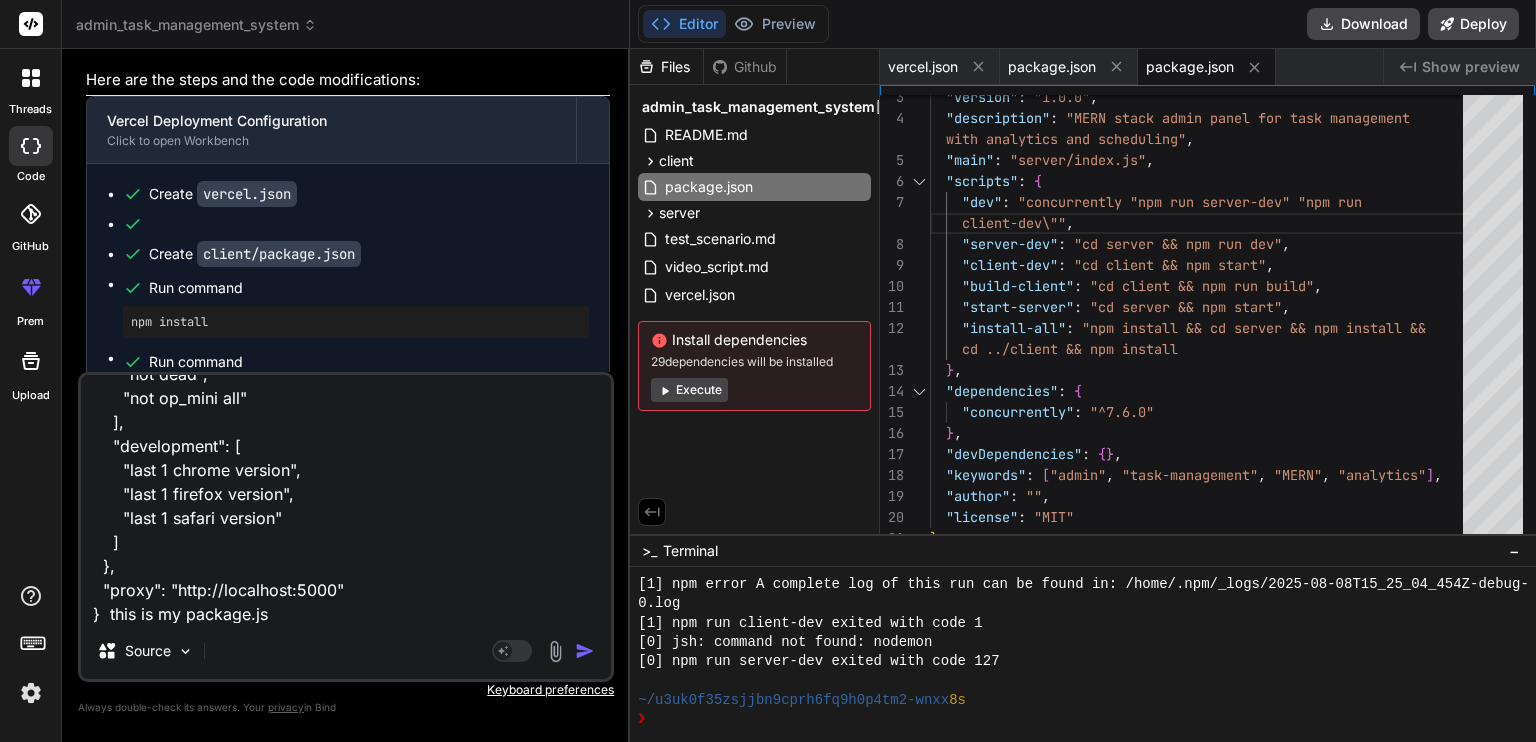 type on "{
"name": "admin-client",
"version": "0.1.0",
"private": true,
"dependencies": {
"react": "^18.2.0",
"react-dom": "^18.2.0",
"react-router-dom": "^6.15.0",
"react-scripts": "5.0.1",
"axios": "^1.5.0",
"i18next": "^23.4.4",
"react-i18next": "^13.2.0",
"i18next-browser-languagedetector": "^7.1.0",
"recharts": "^2.8.0",
"lucide-react": "^0.263.1",
"react-hook-form": "^7.45.4",
"react-hot-toast": "^2.4.1"
},
"scripts": {
"start": "react-scripts start",
"build": "react-scripts build",
"test": "react-scripts test",
"eject": "react-scripts eject"
},
"eslintConfig": {
"extends": [
"react-app",
"react-app/jest"
]
},
"browserslist": {
"production": [
">0.2%",
"not dead",
"not op_mini all"
],
"development": [
"last 1 chrome version",
"last 1 firefox version",
"last 1 safari version"
]
},
"proxy": "http://localhost:5000"
}  this is my package.jso" 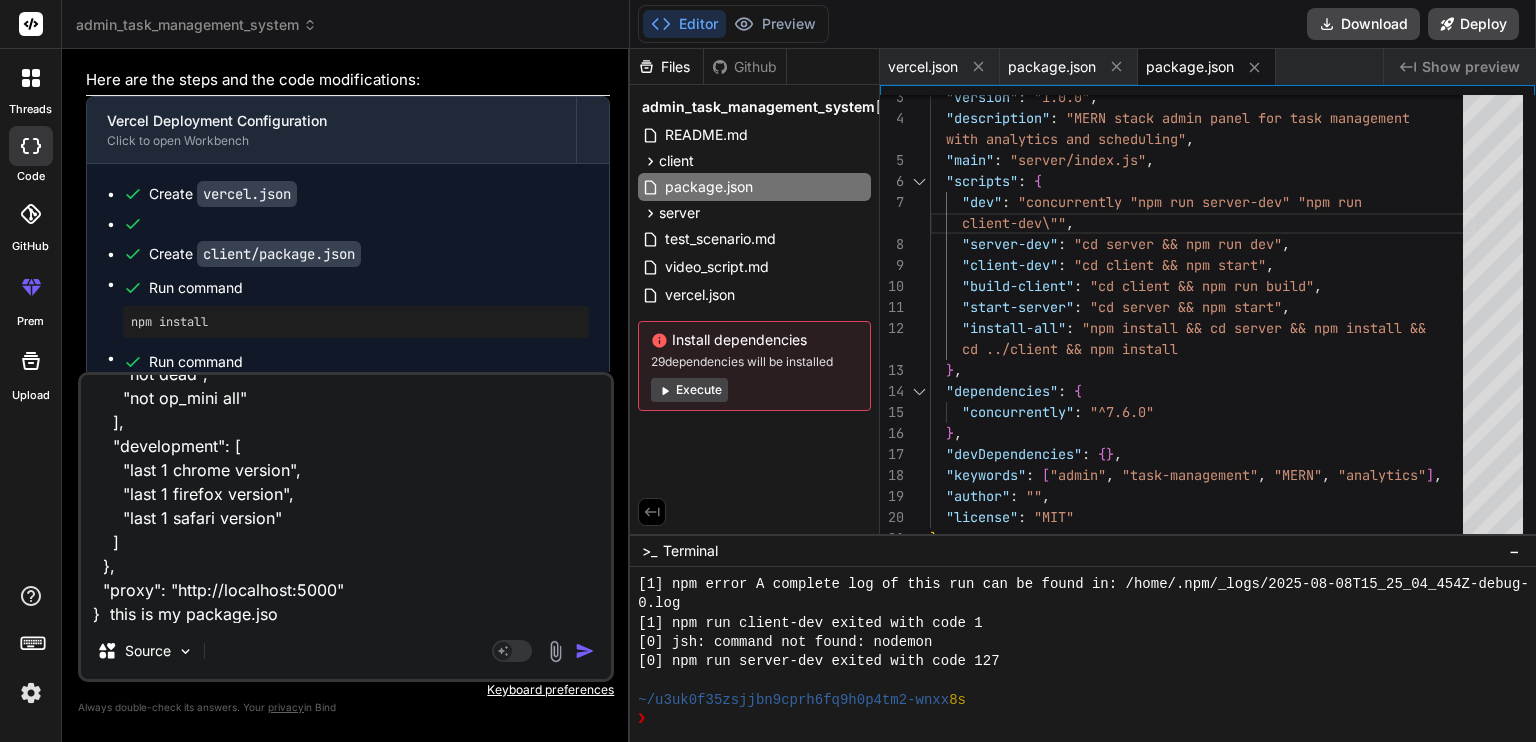 type on "{
"name": "admin-client",
"version": "0.1.0",
"private": true,
"dependencies": {
"react": "^18.2.0",
"react-dom": "^18.2.0",
"react-router-dom": "^6.15.0",
"react-scripts": "5.0.1",
"axios": "^1.5.0",
"i18next": "^23.4.4",
"react-i18next": "^13.2.0",
"i18next-browser-languagedetector": "^7.1.0",
"recharts": "^2.8.0",
"lucide-react": "^0.263.1",
"react-hook-form": "^7.45.4",
"react-hot-toast": "^2.4.1"
},
"scripts": {
"start": "react-scripts start",
"build": "react-scripts build",
"test": "react-scripts test",
"eject": "react-scripts eject"
},
"eslintConfig": {
"extends": [
"react-app",
"react-app/jest"
]
},
"browserslist": {
"production": [
">0.2%",
"not dead",
"not op_mini all"
],
"development": [
"last 1 chrome version",
"last 1 firefox version",
"last 1 safari version"
]
},
"proxy": "http://localhost:5000"
}  this is my package.json" 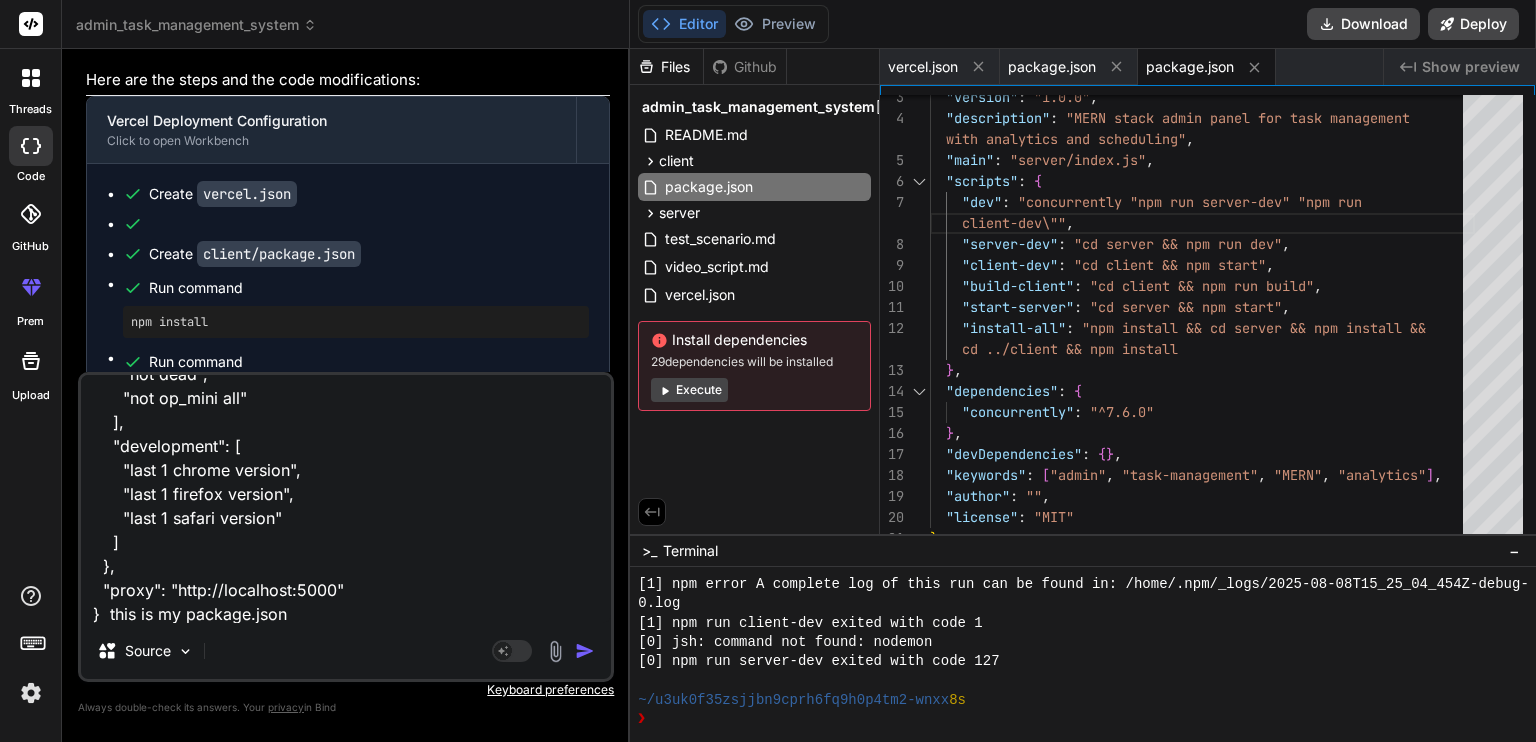 type 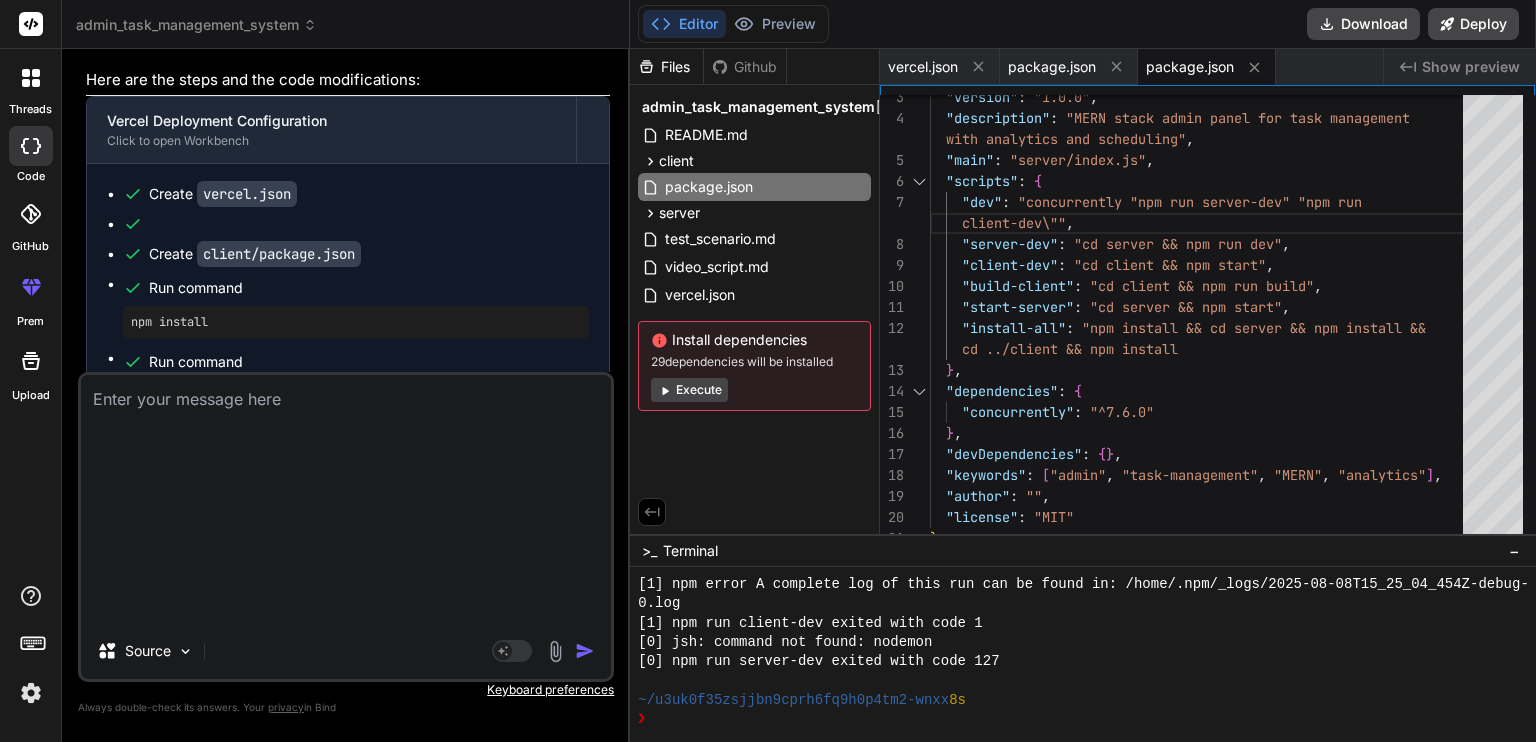 scroll, scrollTop: 0, scrollLeft: 0, axis: both 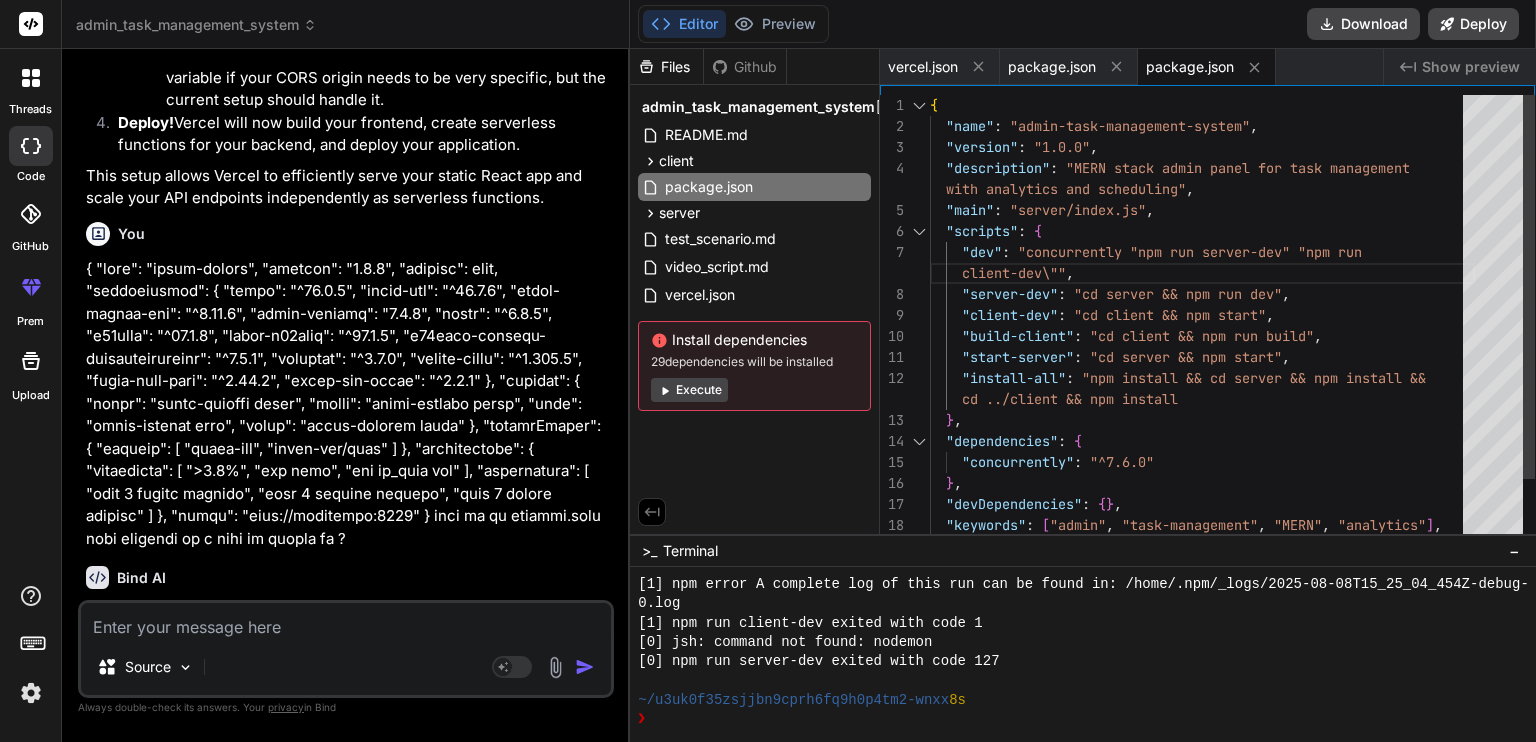 click on ""scripts" :   {      "dev" :   "concurrently \"npm run server-dev\" \"npm run       "server-dev" :   "cd server && npm run dev" ,      "client-dev" :   "cd client && npm start" ,      "build-client" :   "cd client && npm run build" ,      "start-server" :   "cd server && npm start" ,      "install-all" :   "npm install && cd server && npm install &&     } ,    "dependencies" :   {      "concurrently" :   "^7.6.0"    } ,    "devDependencies" :   { } ,    "keywords" :   [ "admin" ,   "task-management" ,   "MERN" ,   "analytics" ] ,    "author" :   "[AUTHOR]" ,    "description" :   "MERN stack admin panel for task management     with analytics and scheduling" ,    "main" :   "server/index.js" ,      client-dev\"" ,      cd ../client && npm install"    "version" :   "1.0.0" , {    "name" :   "admin-task-management-system" ," at bounding box center [1202, 357] 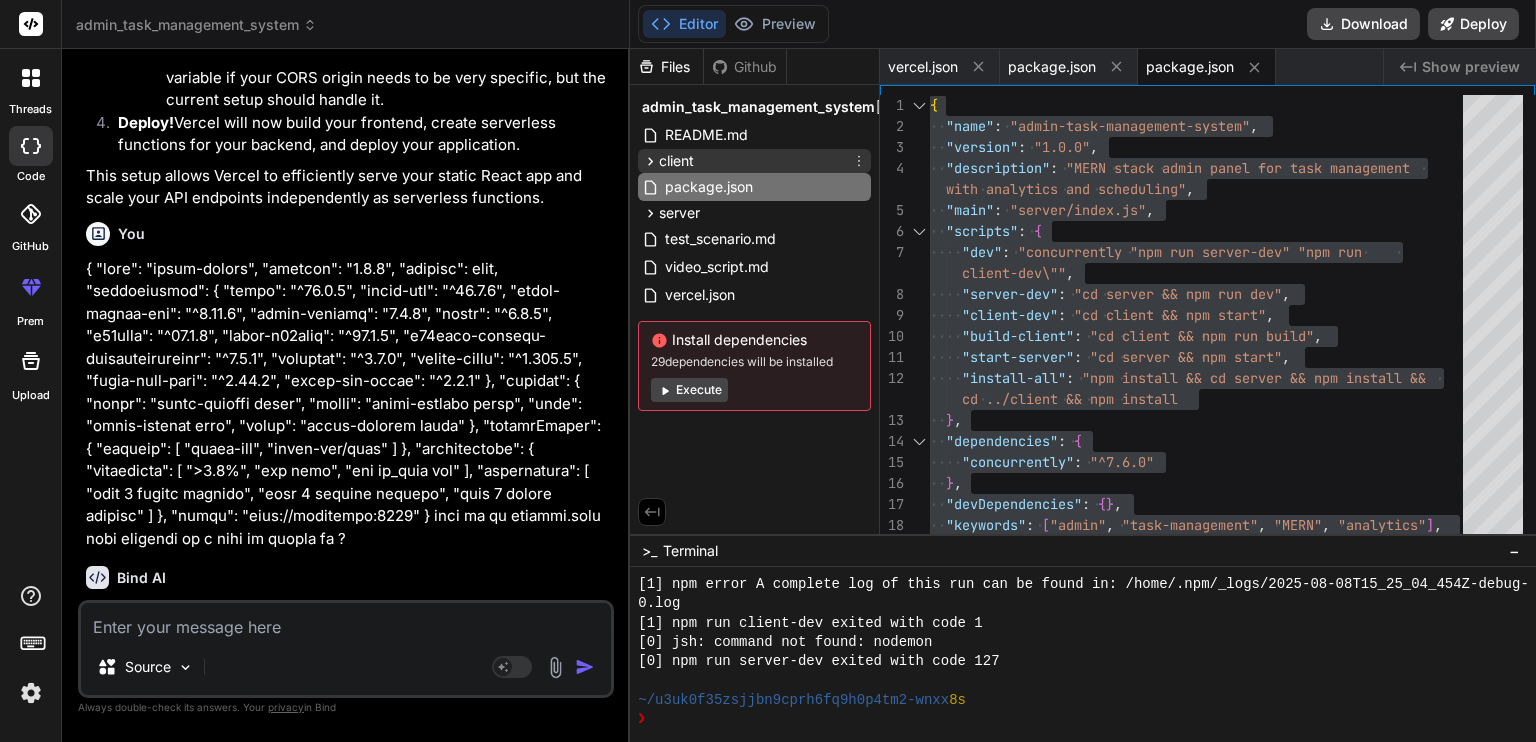 click on "client" at bounding box center [754, 161] 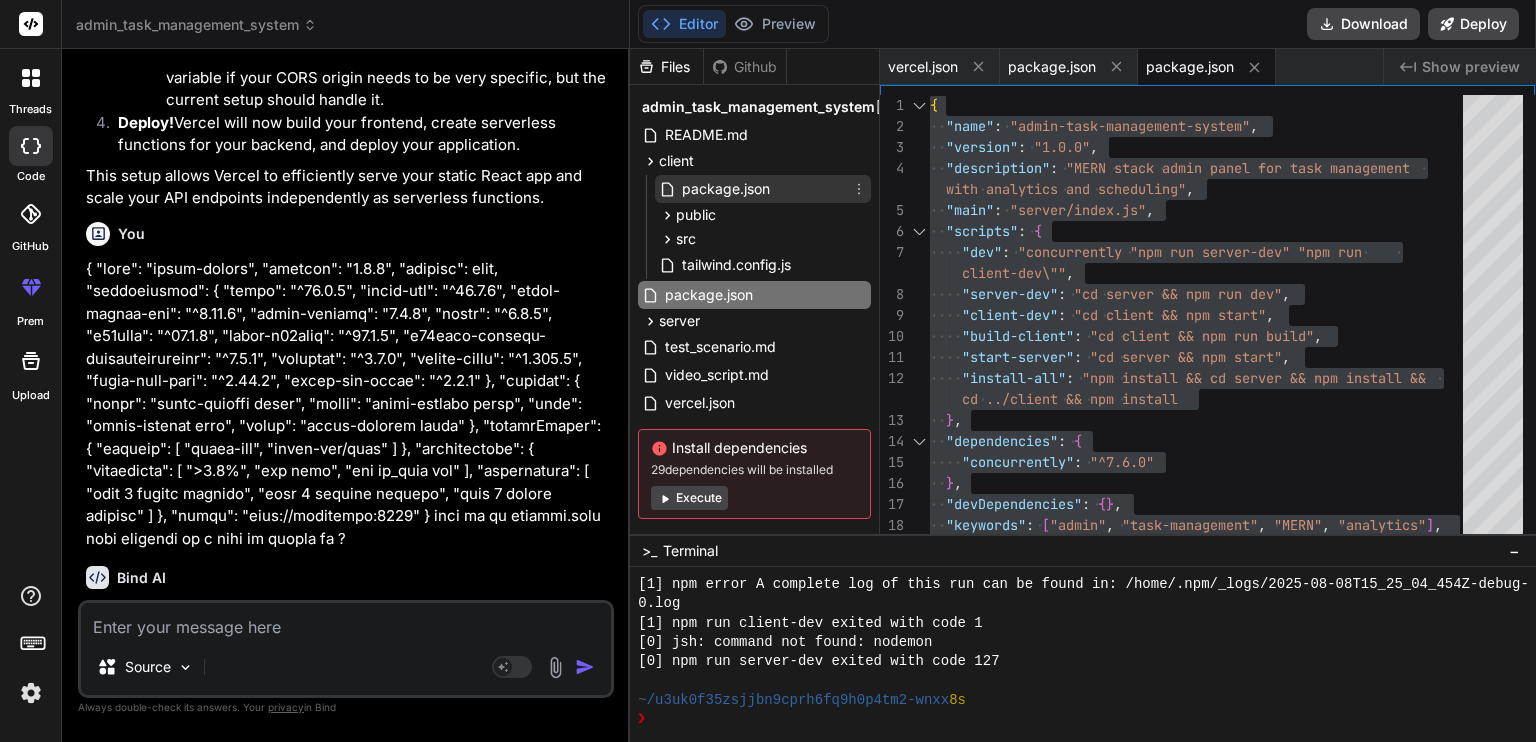 scroll, scrollTop: 9213, scrollLeft: 0, axis: vertical 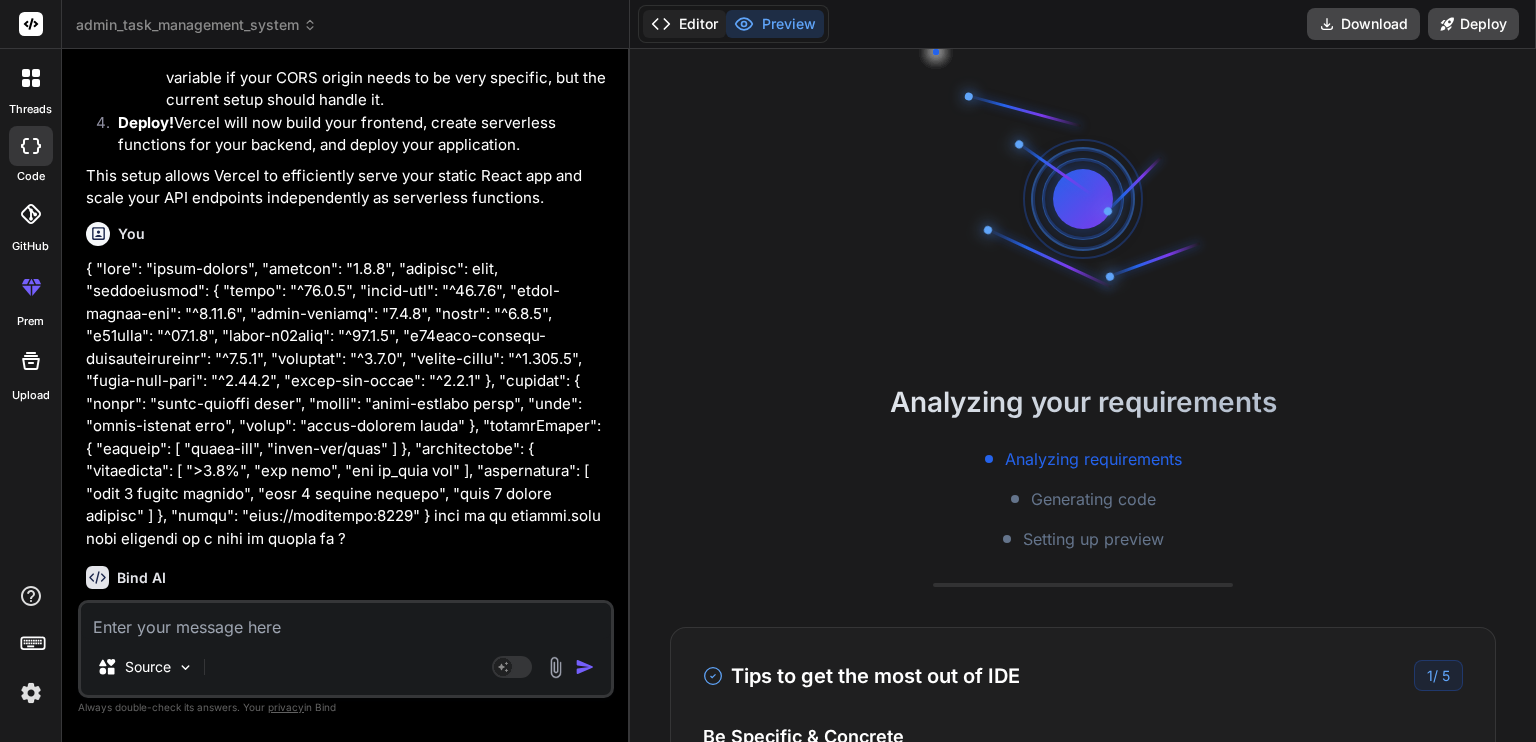 click 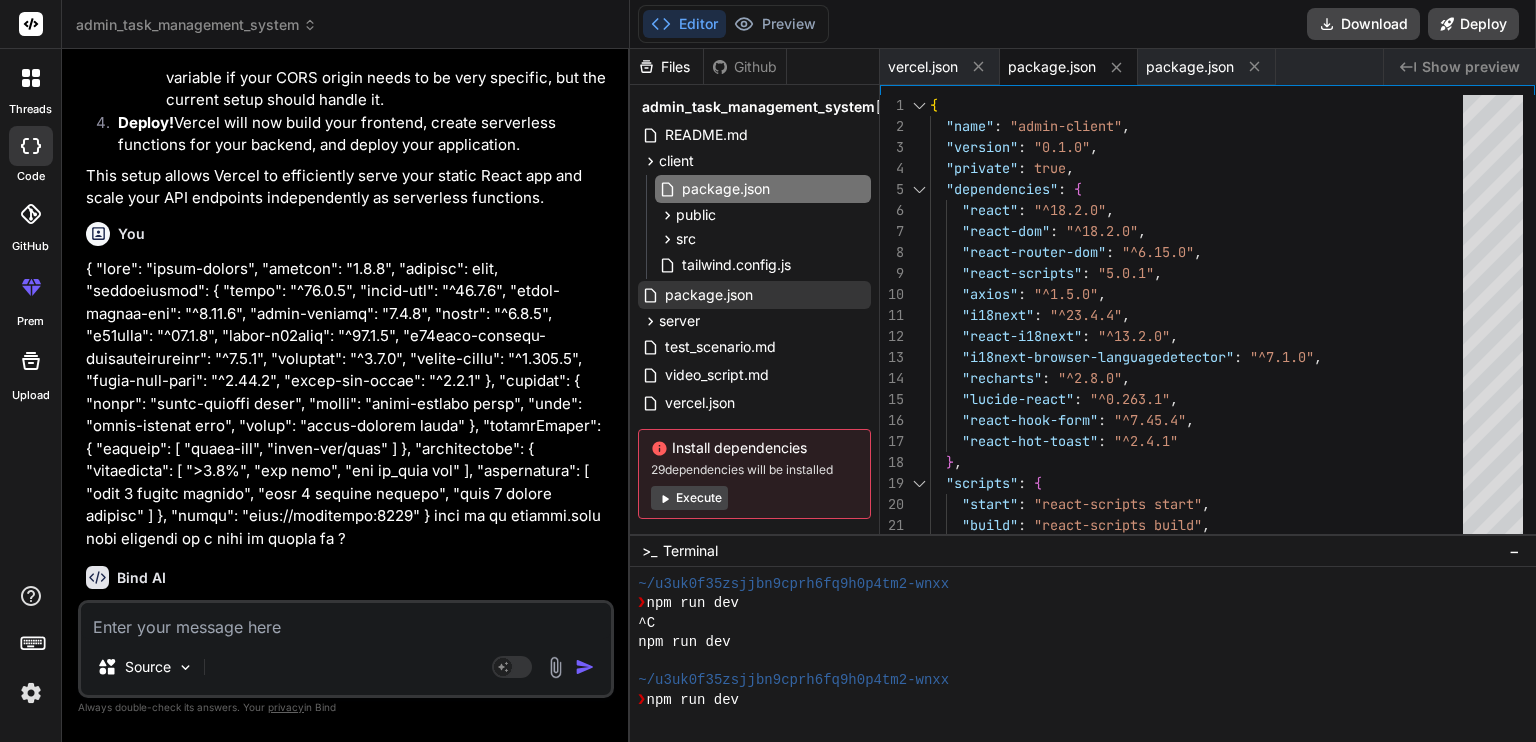scroll, scrollTop: 2168, scrollLeft: 0, axis: vertical 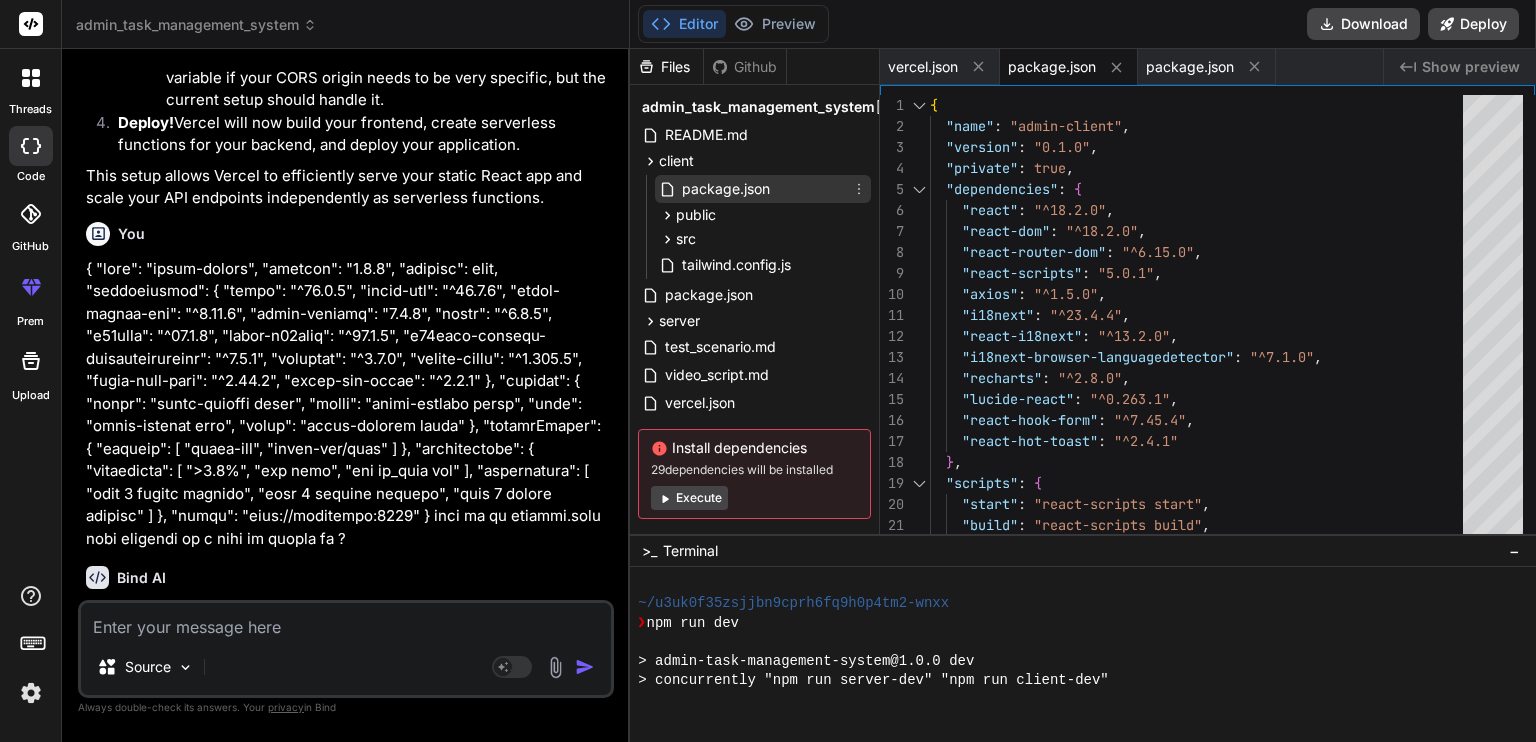 click on "package.json" at bounding box center [726, 189] 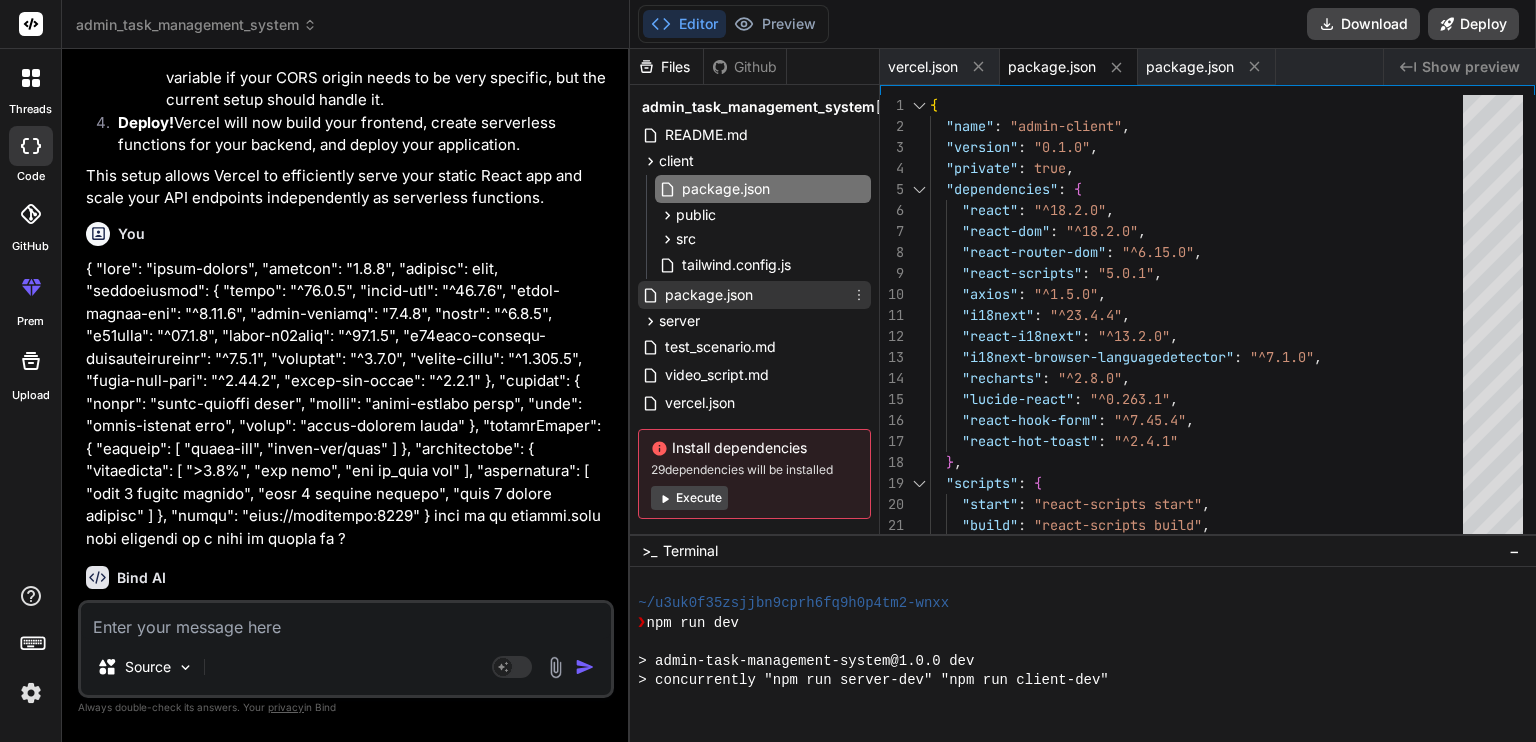 click on "package.json" at bounding box center (754, 295) 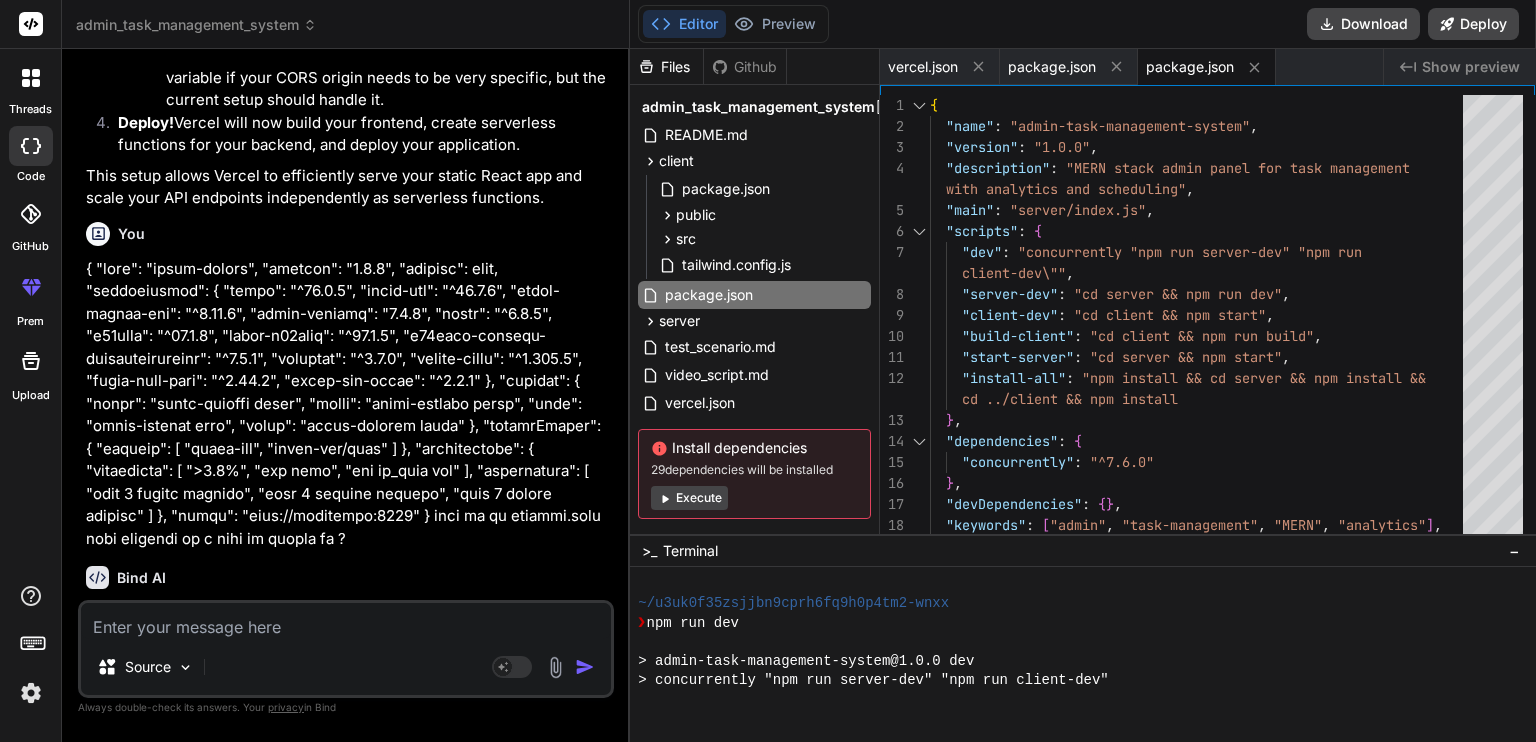 click on "package.json public index.html logo192.png manifest.json robots.txt src App.js components Header.js Layout.js LoadingSpinner.js ProtectedRoute.js Sidebar.js contexts AuthContext.js i18n.js index.css index.js locales en.json es.json fr.json pages Analytics.js Dashboard.js Itineraries.js ItineraryForm.js Login.js Scheduler.js TaskForm.js Tasks.js UserForm.js Users.js tailwind.config.js" at bounding box center [754, 227] 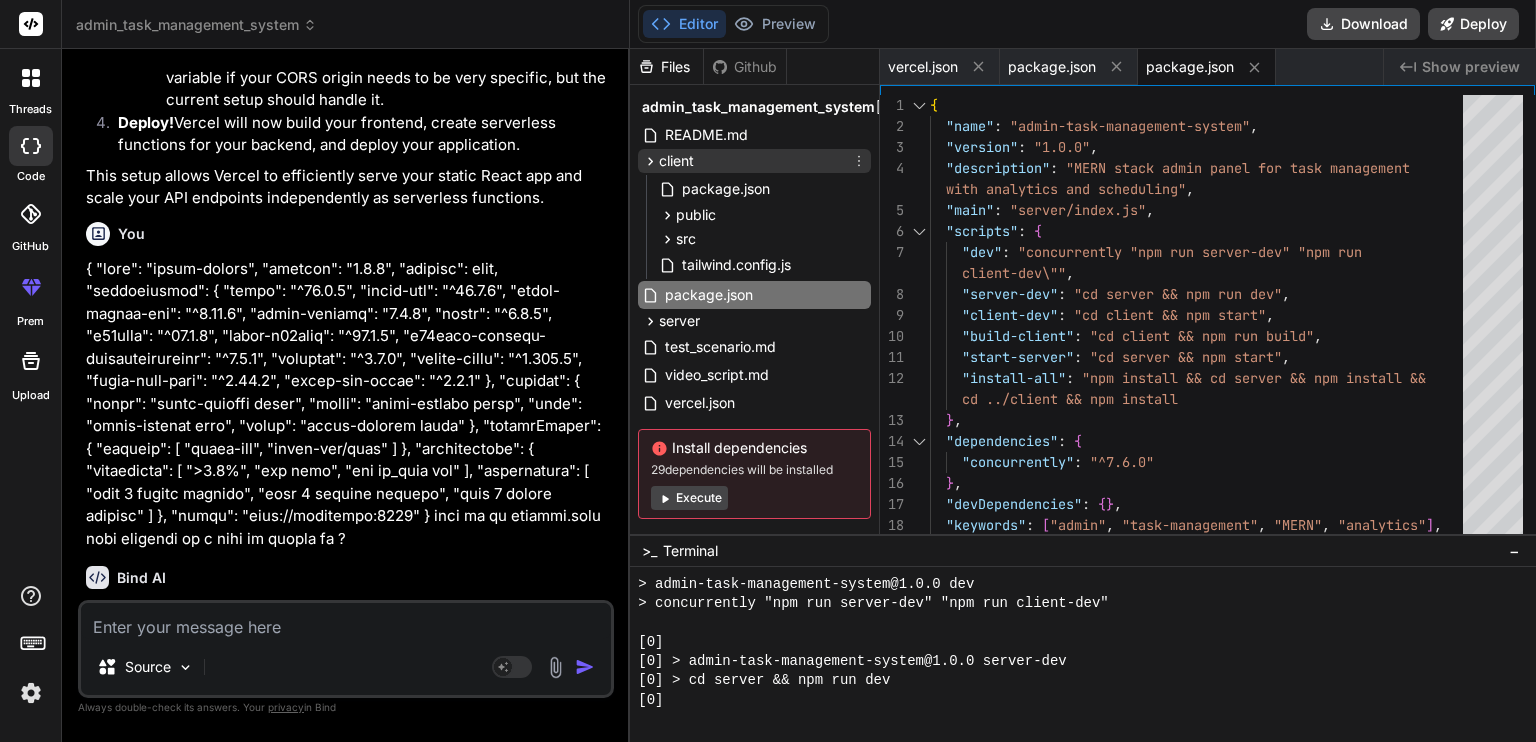click on "client" at bounding box center [754, 161] 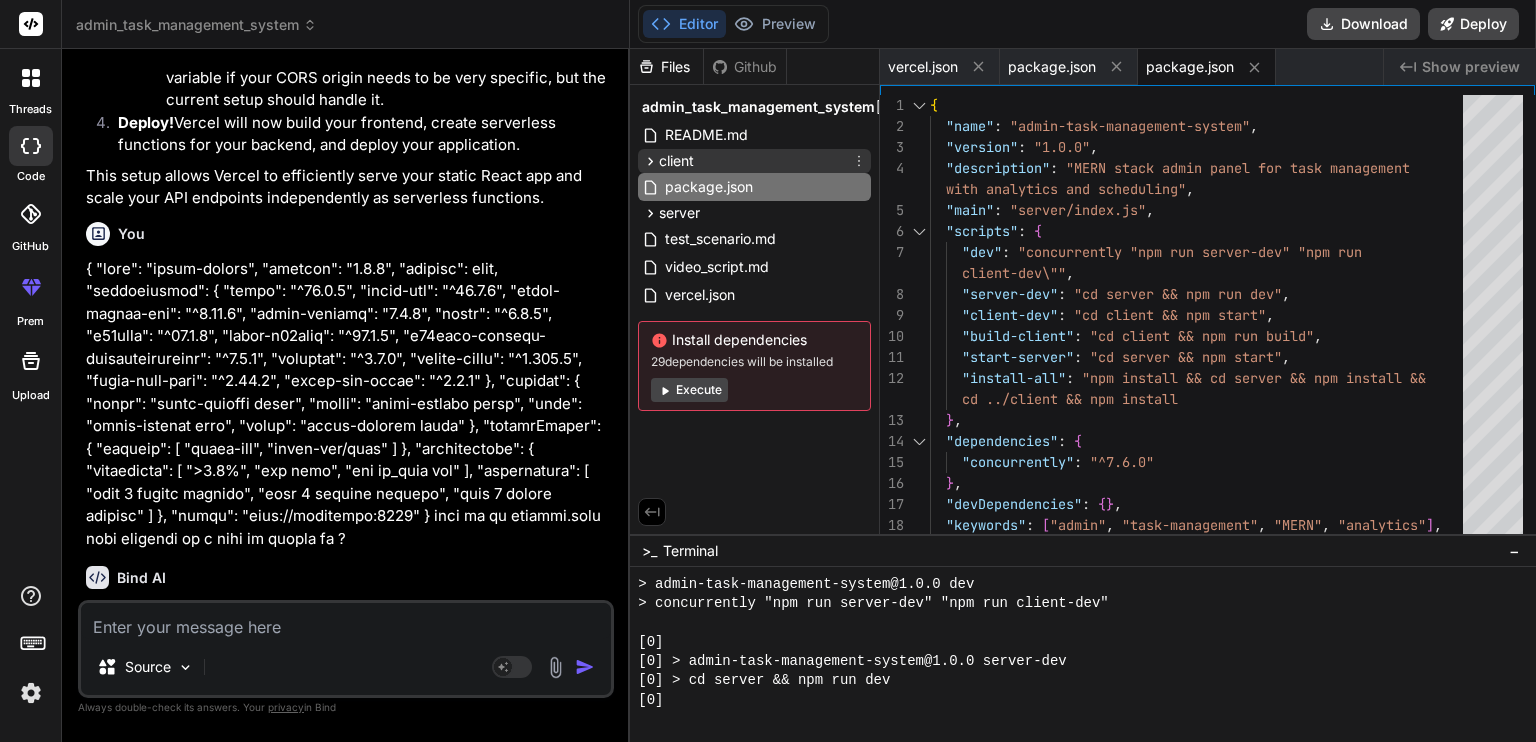 click on "client" at bounding box center [754, 161] 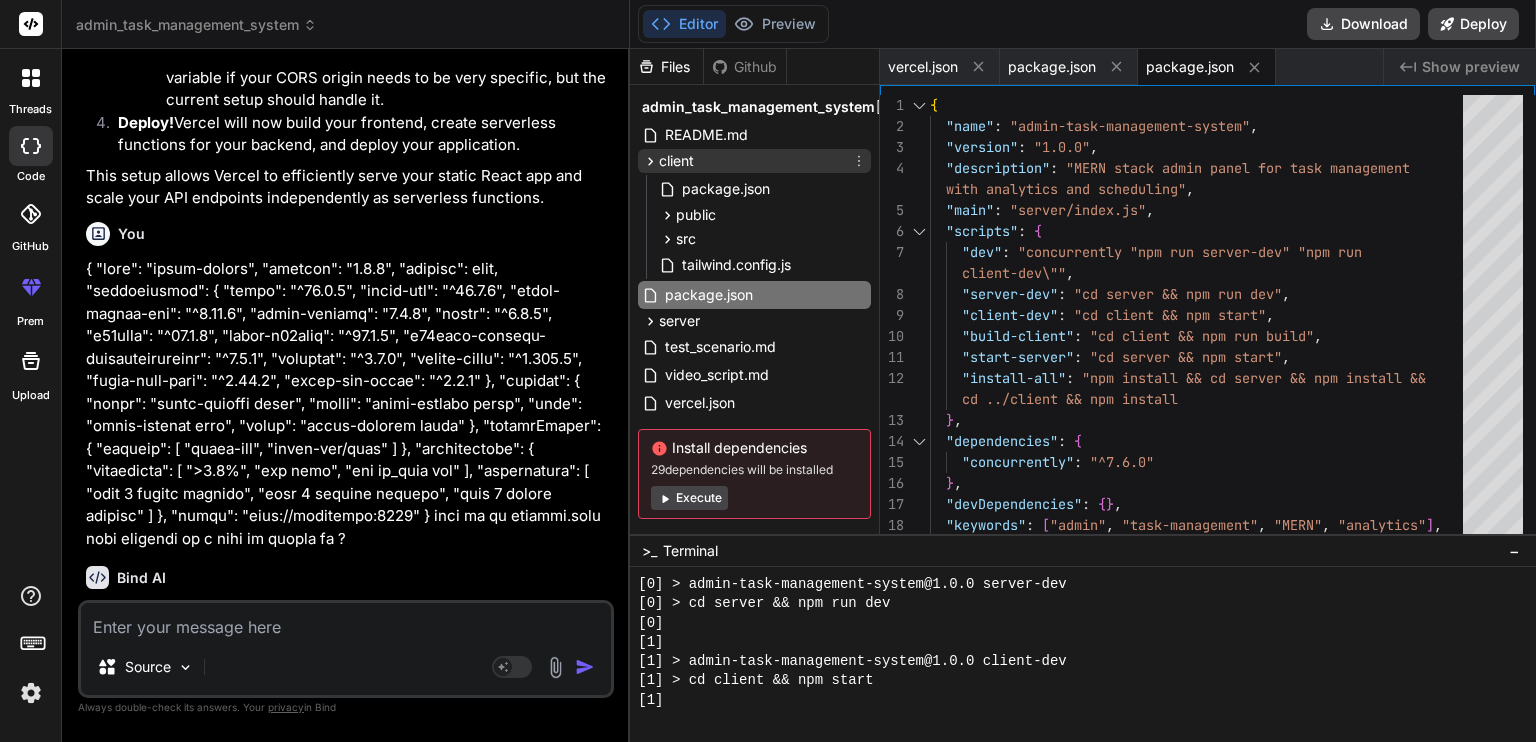 click on "client" at bounding box center [754, 161] 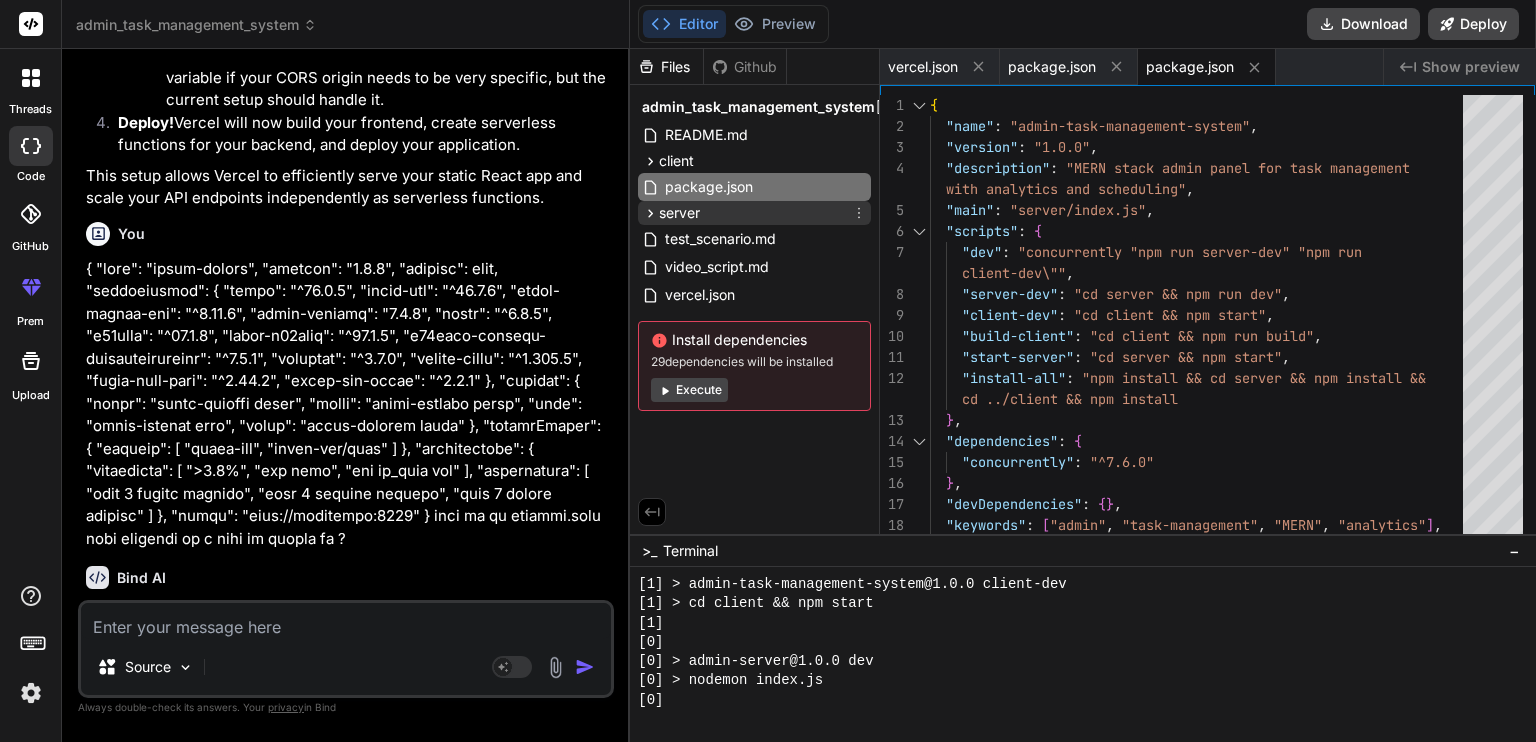 click on "server" at bounding box center (754, 213) 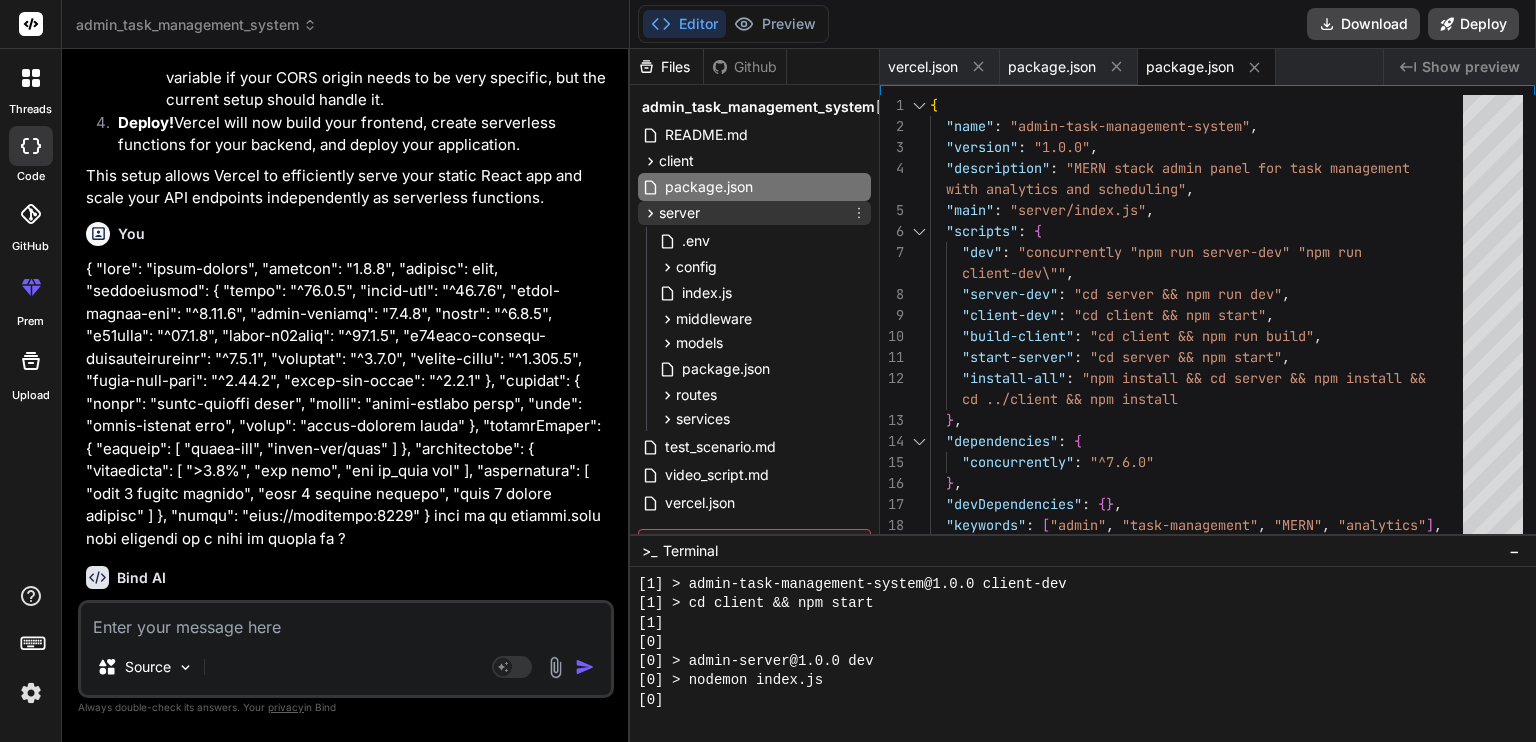click on "server" at bounding box center [754, 213] 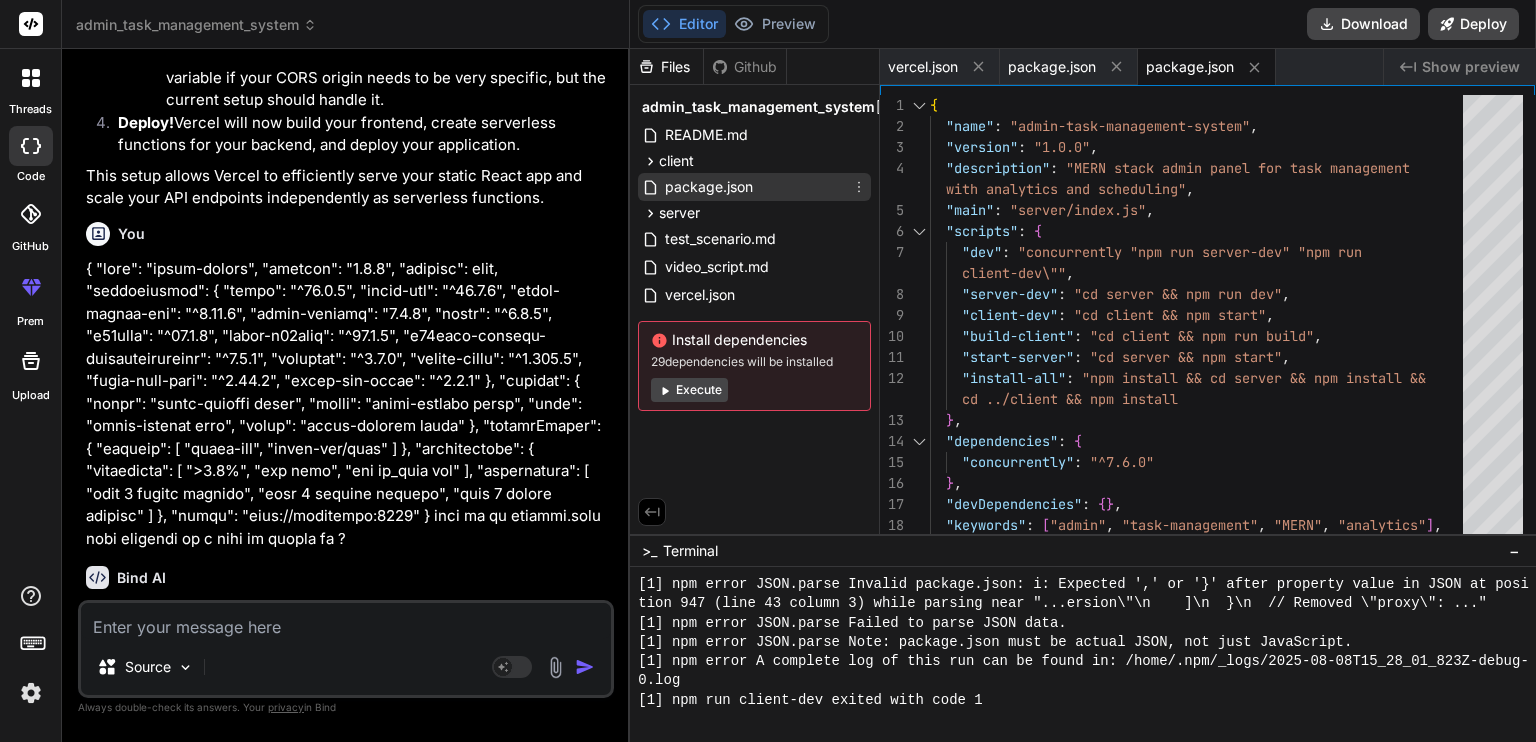 scroll, scrollTop: 2629, scrollLeft: 0, axis: vertical 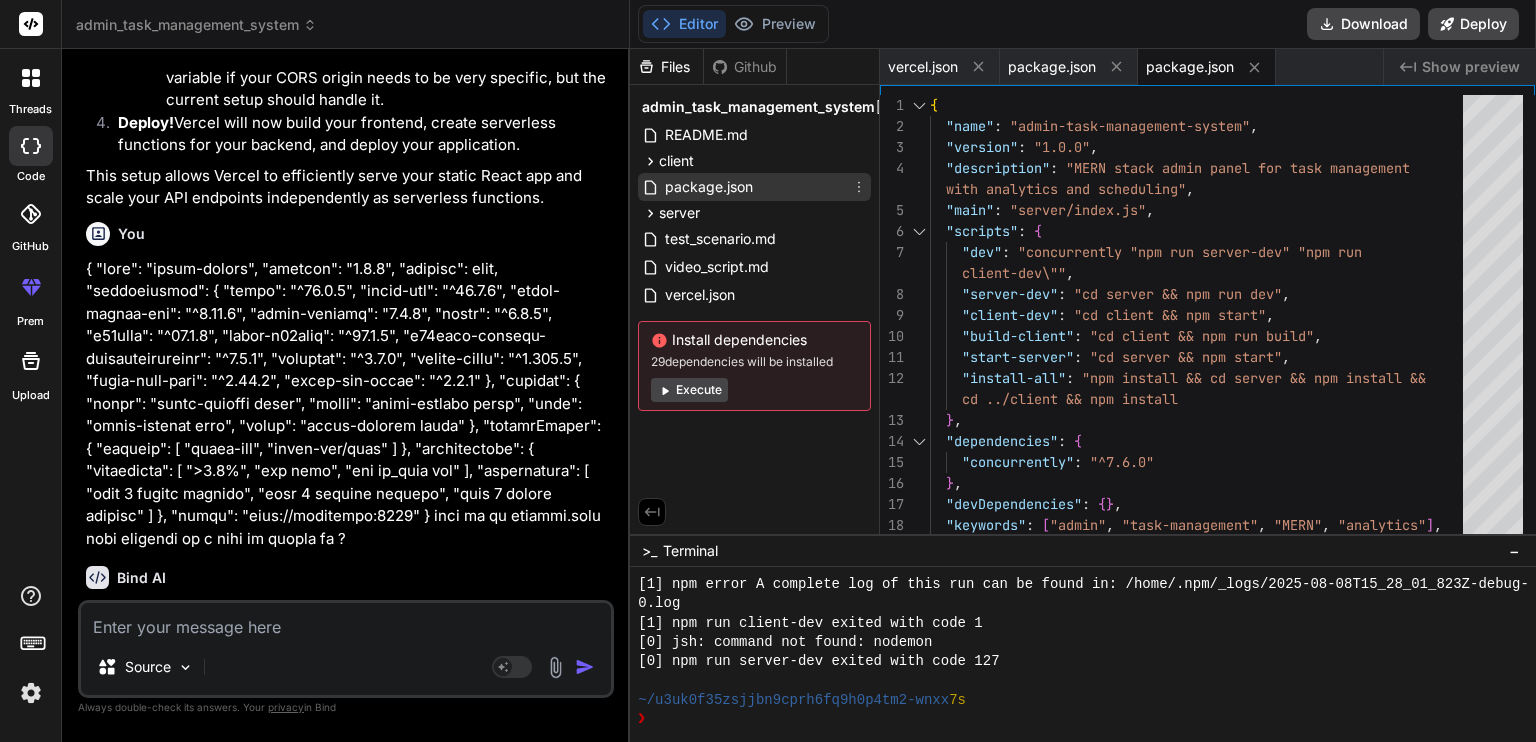 click on "package.json" at bounding box center (709, 187) 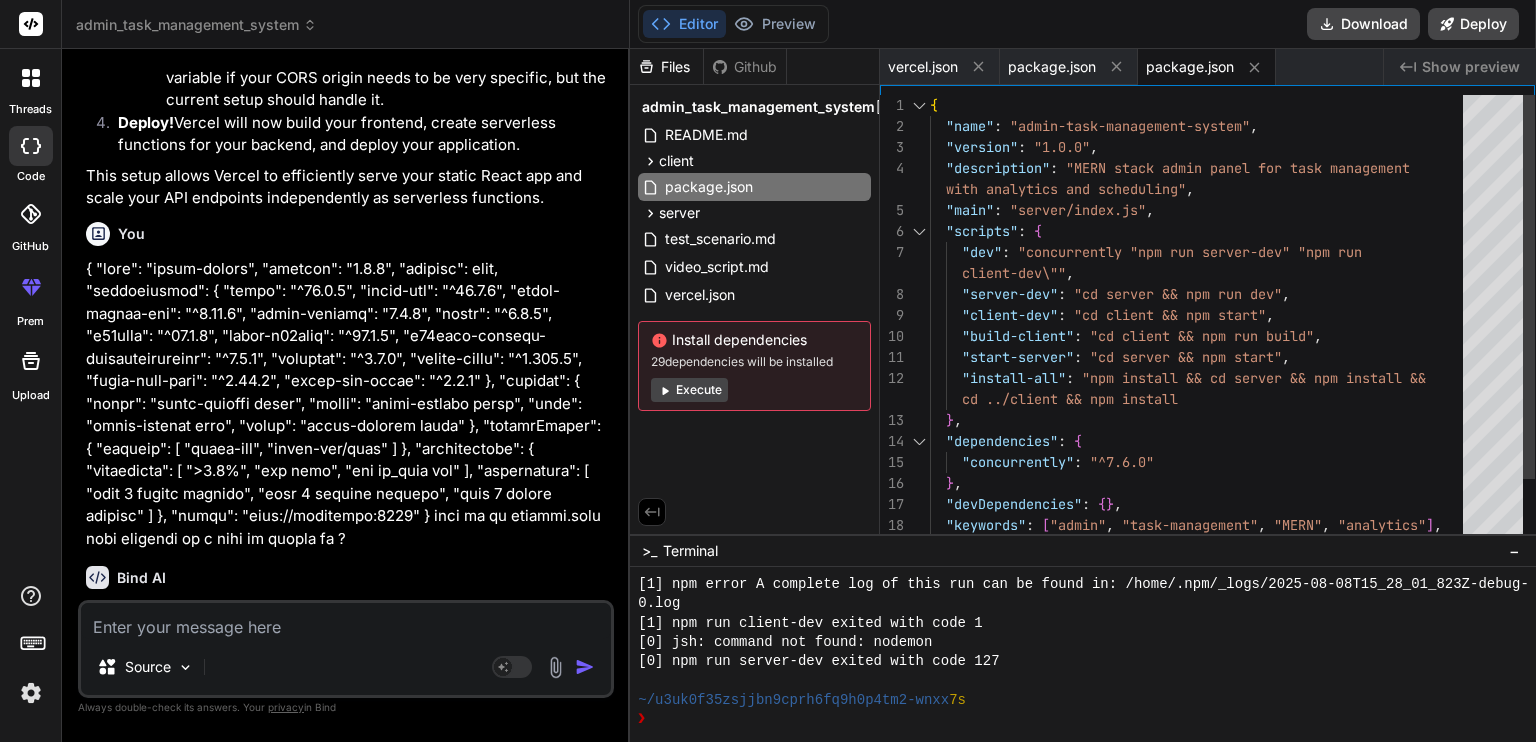 scroll, scrollTop: 0, scrollLeft: 0, axis: both 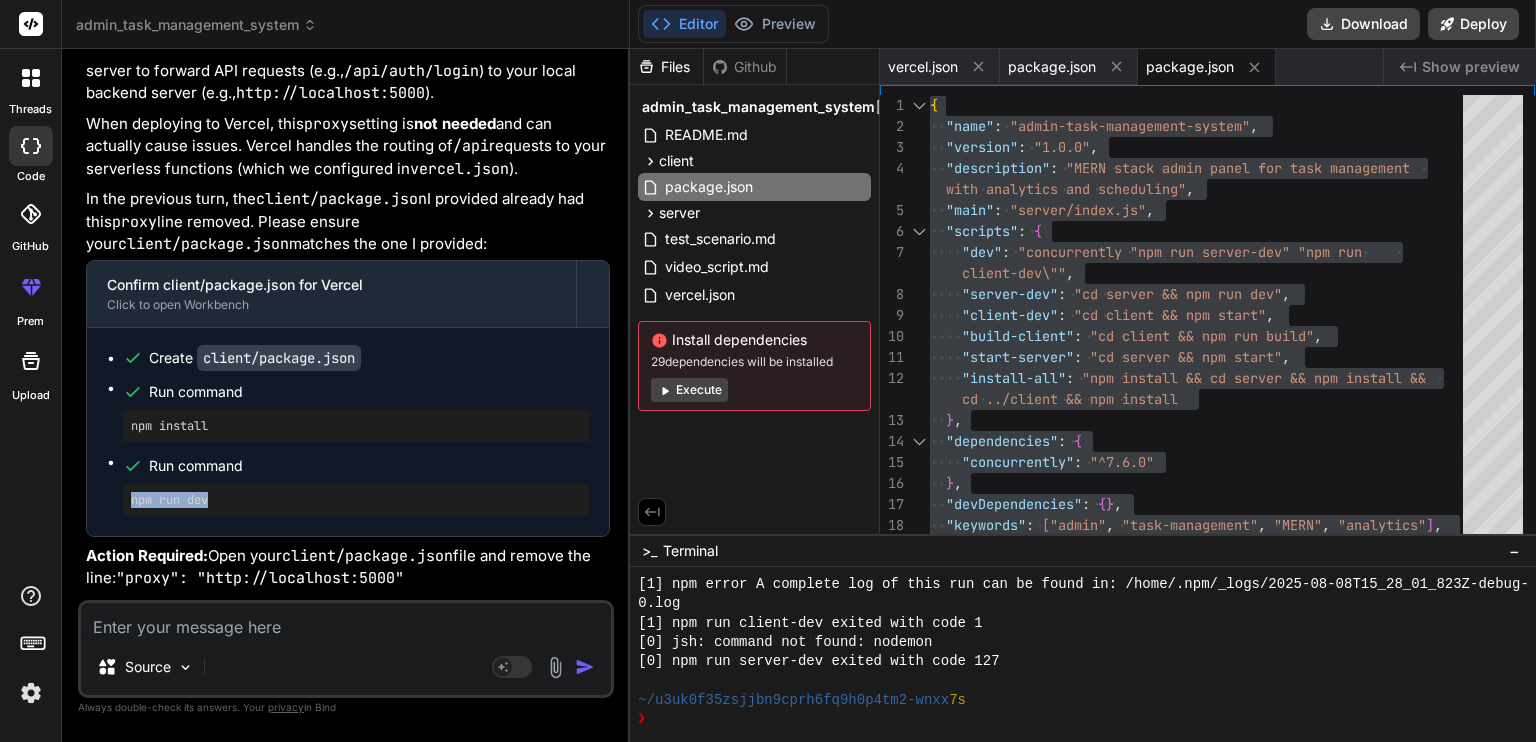 drag, startPoint x: 219, startPoint y: 405, endPoint x: 124, endPoint y: 409, distance: 95.084175 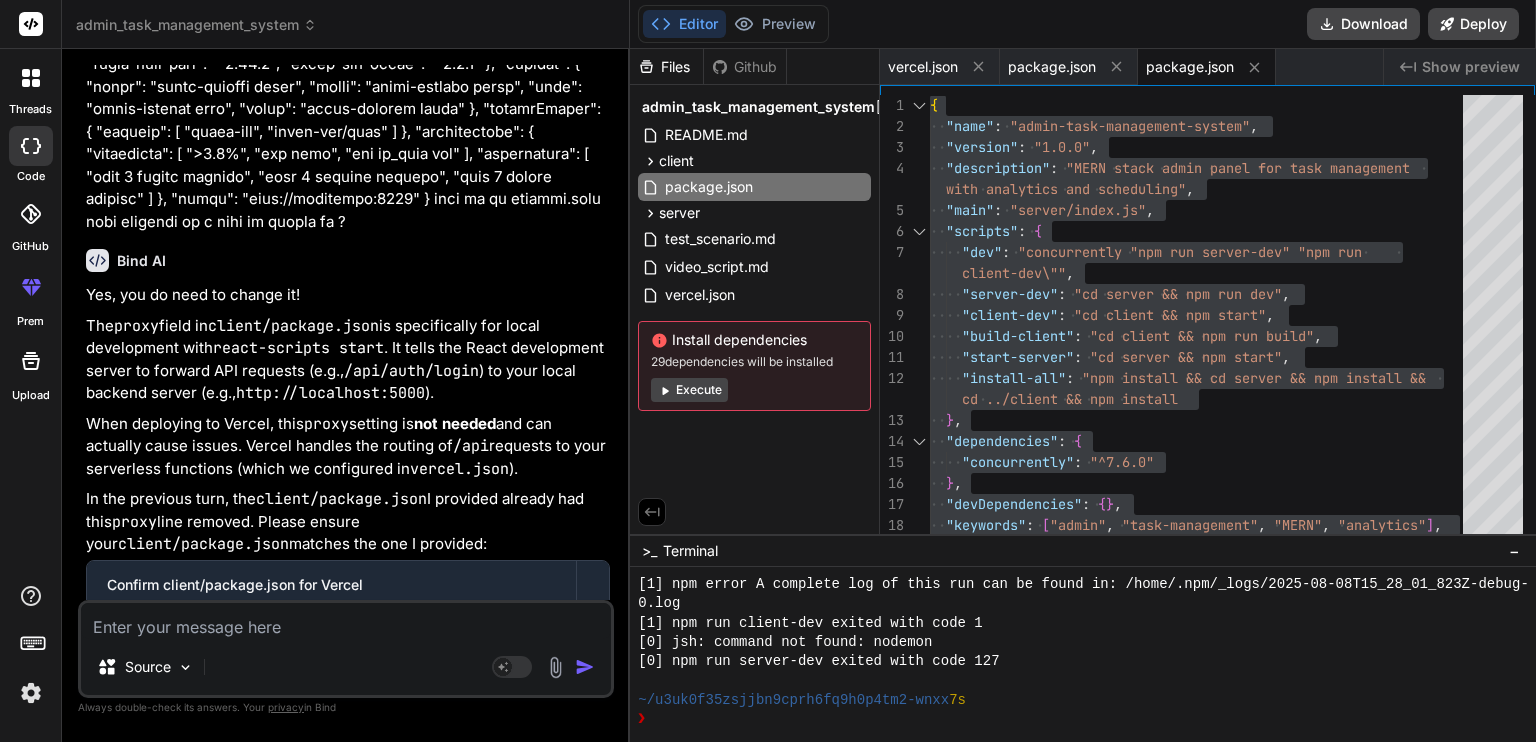 scroll, scrollTop: 9730, scrollLeft: 0, axis: vertical 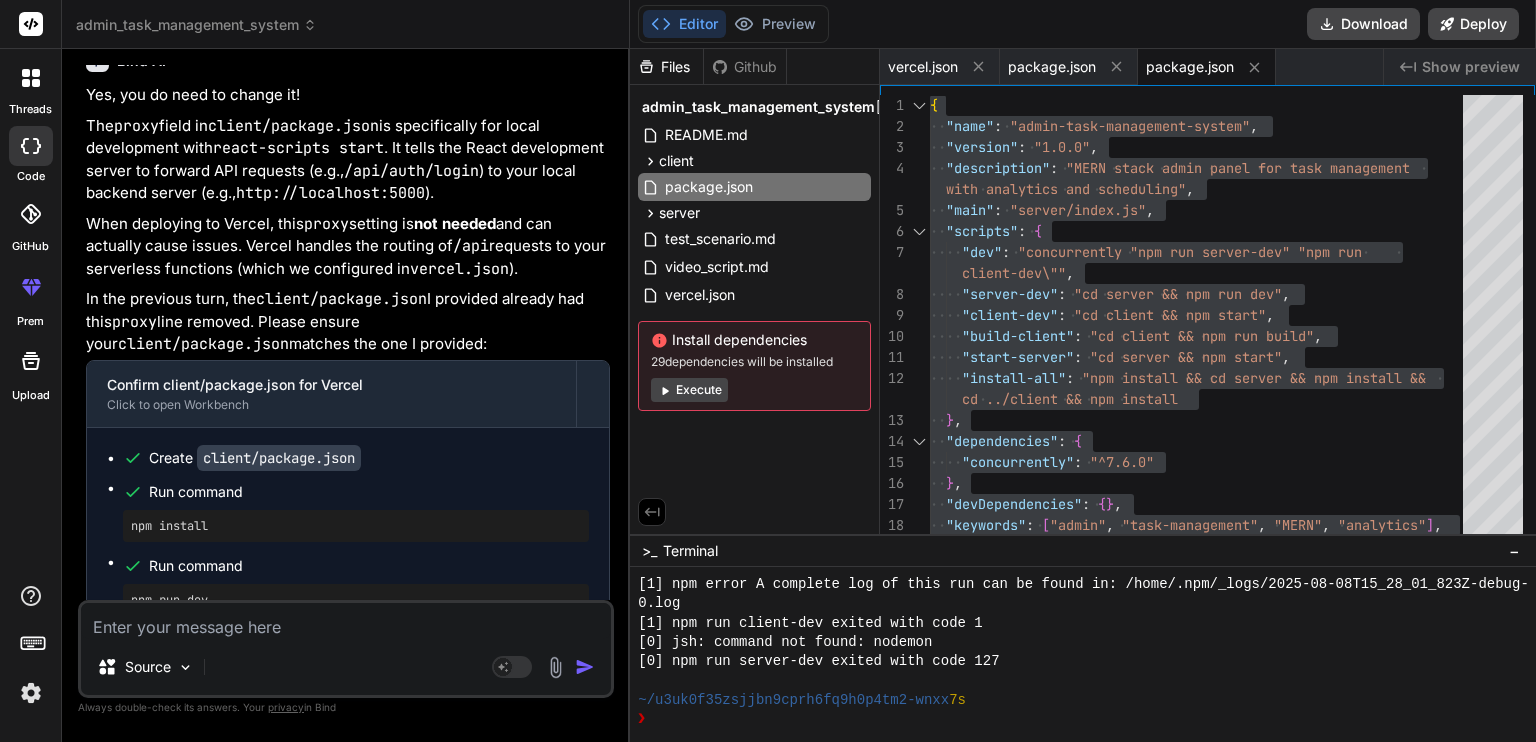 click at bounding box center (346, 621) 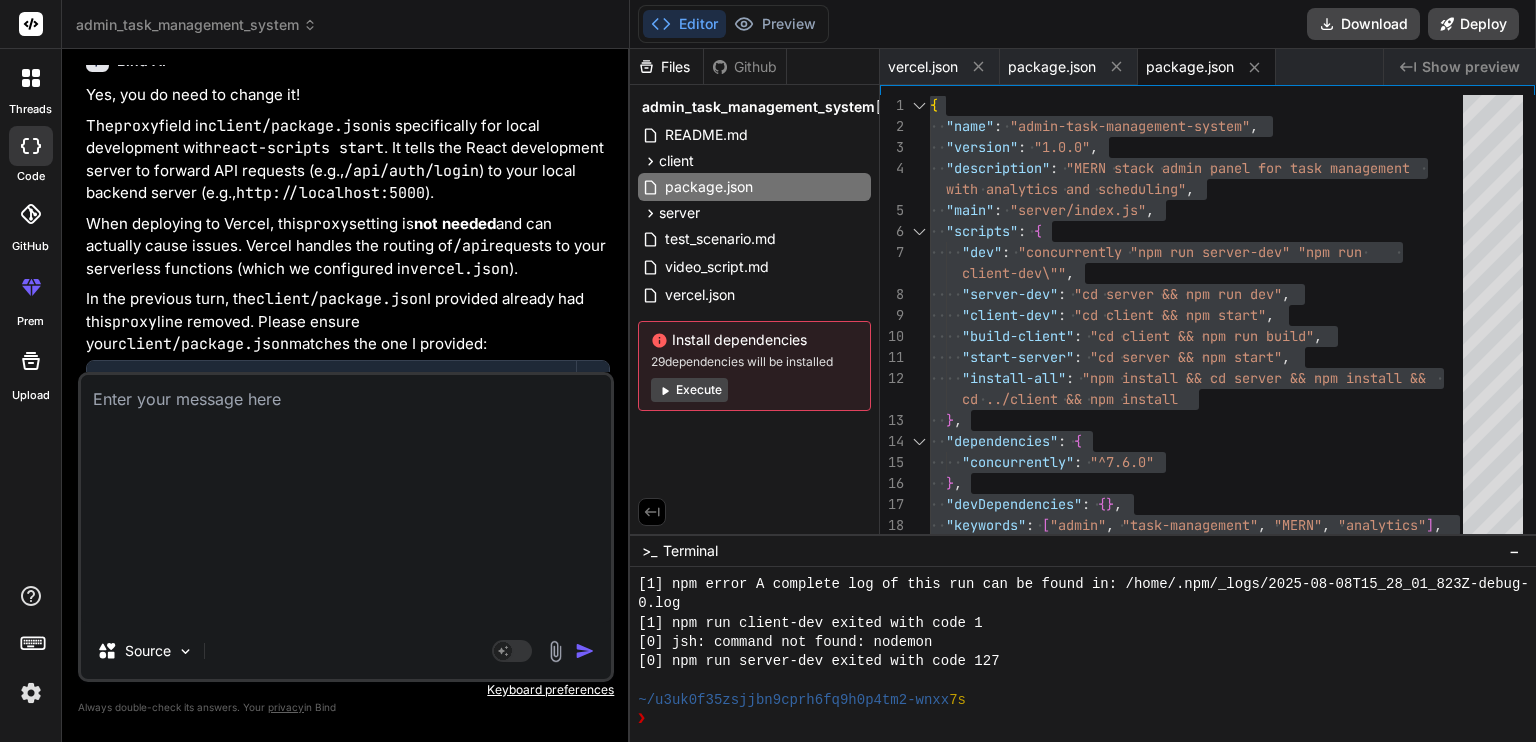 scroll, scrollTop: 0, scrollLeft: 0, axis: both 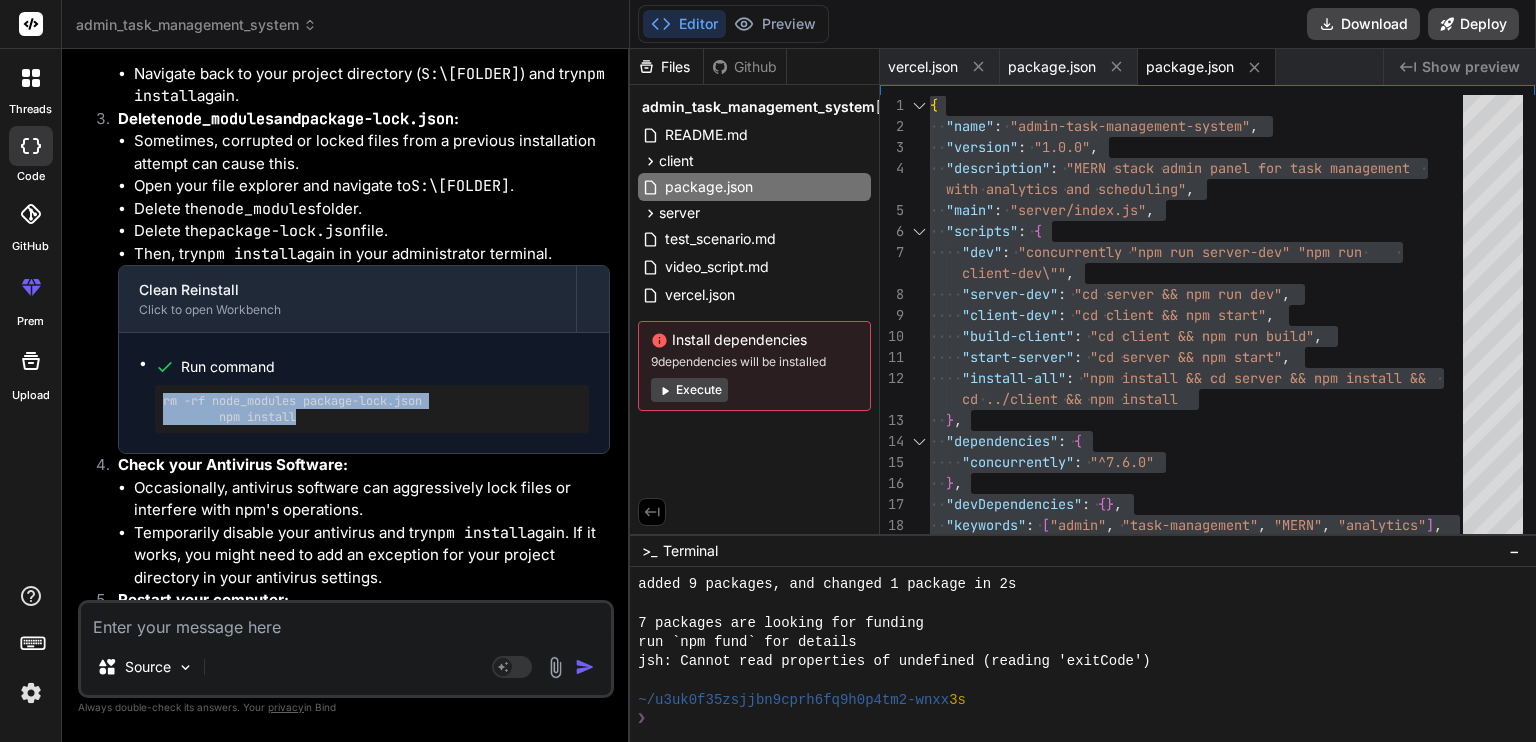 drag, startPoint x: 320, startPoint y: 332, endPoint x: 142, endPoint y: 302, distance: 180.51039 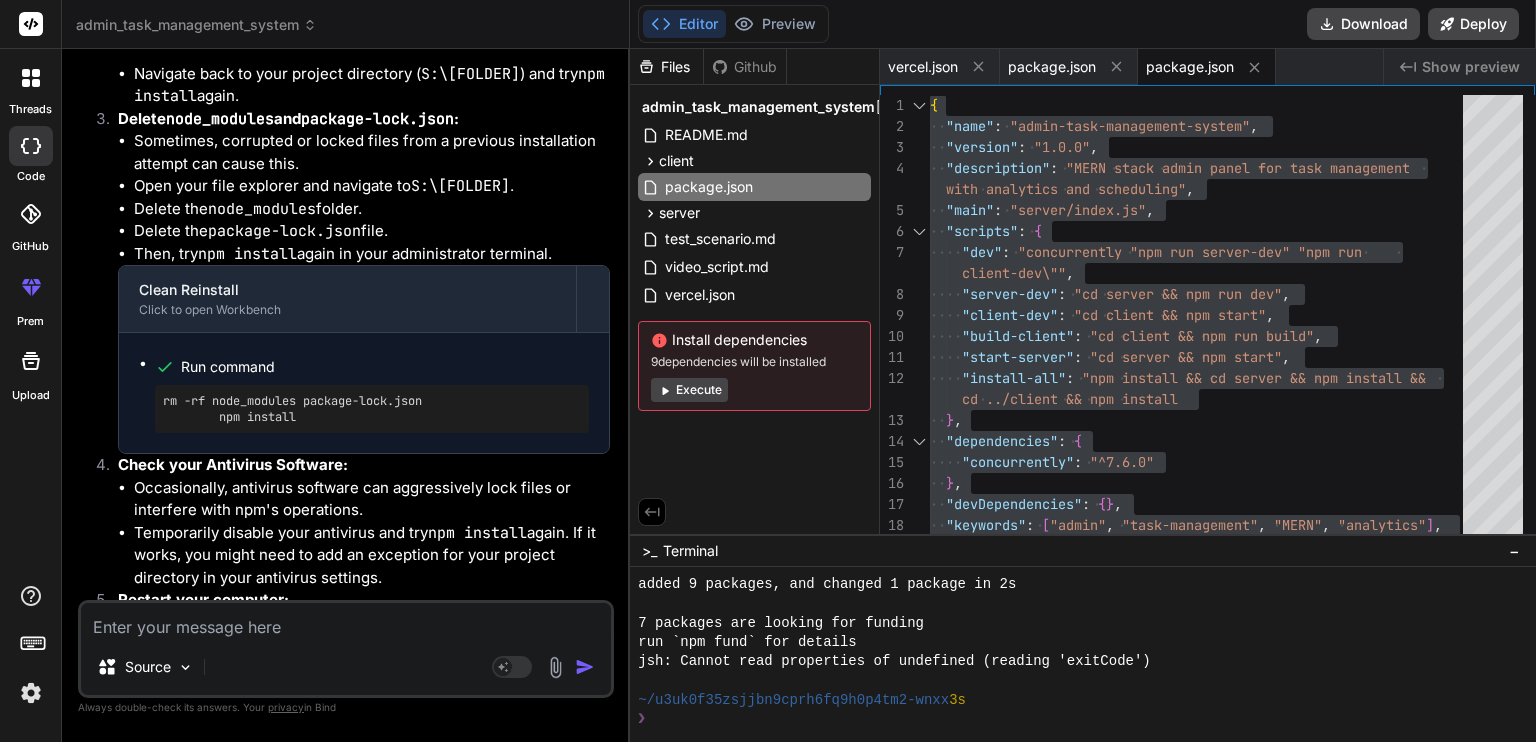 click on "Source Agent Mode. When this toggle is activated, AI automatically makes decisions, reasons, creates files, and runs terminal commands. Almost full autopilot." at bounding box center [346, 649] 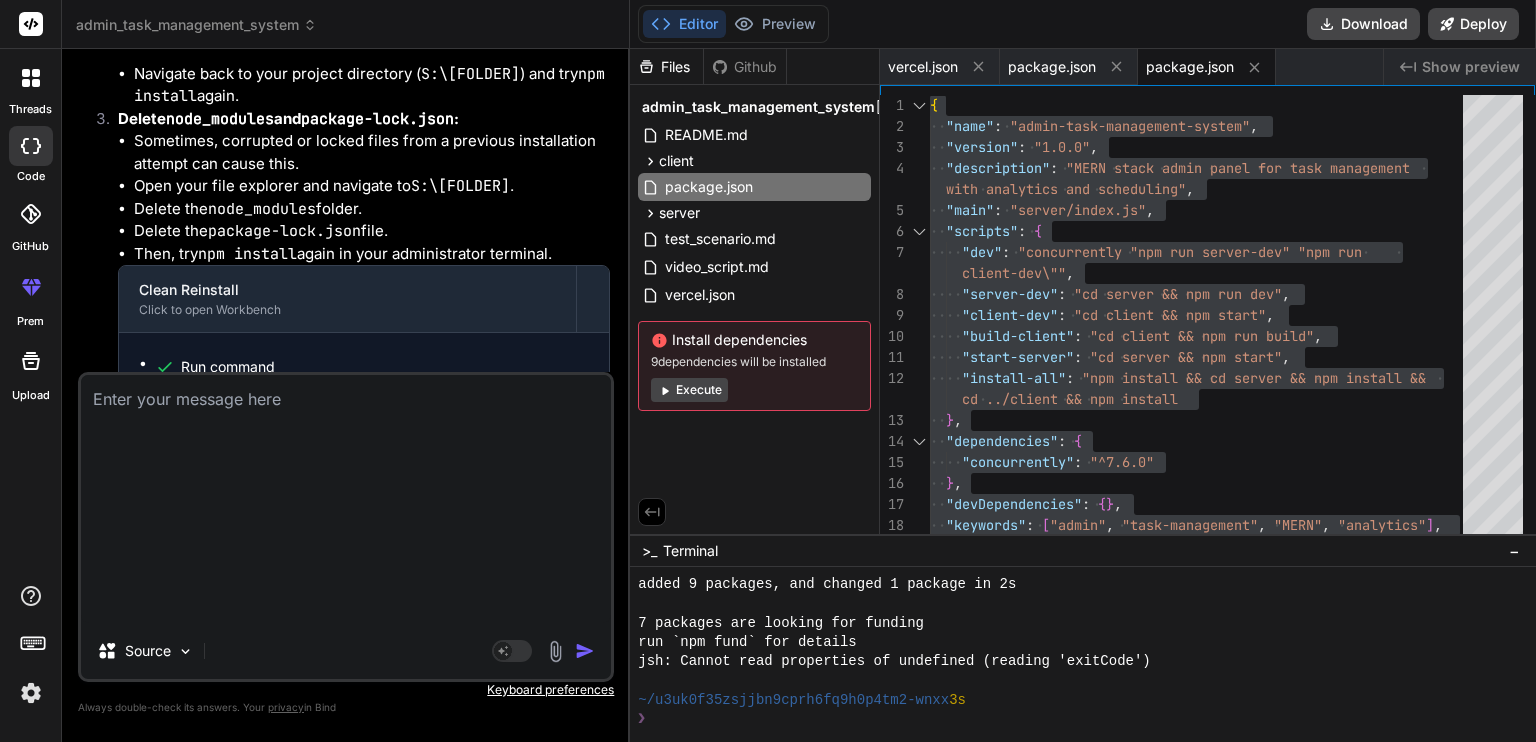 scroll, scrollTop: 0, scrollLeft: 0, axis: both 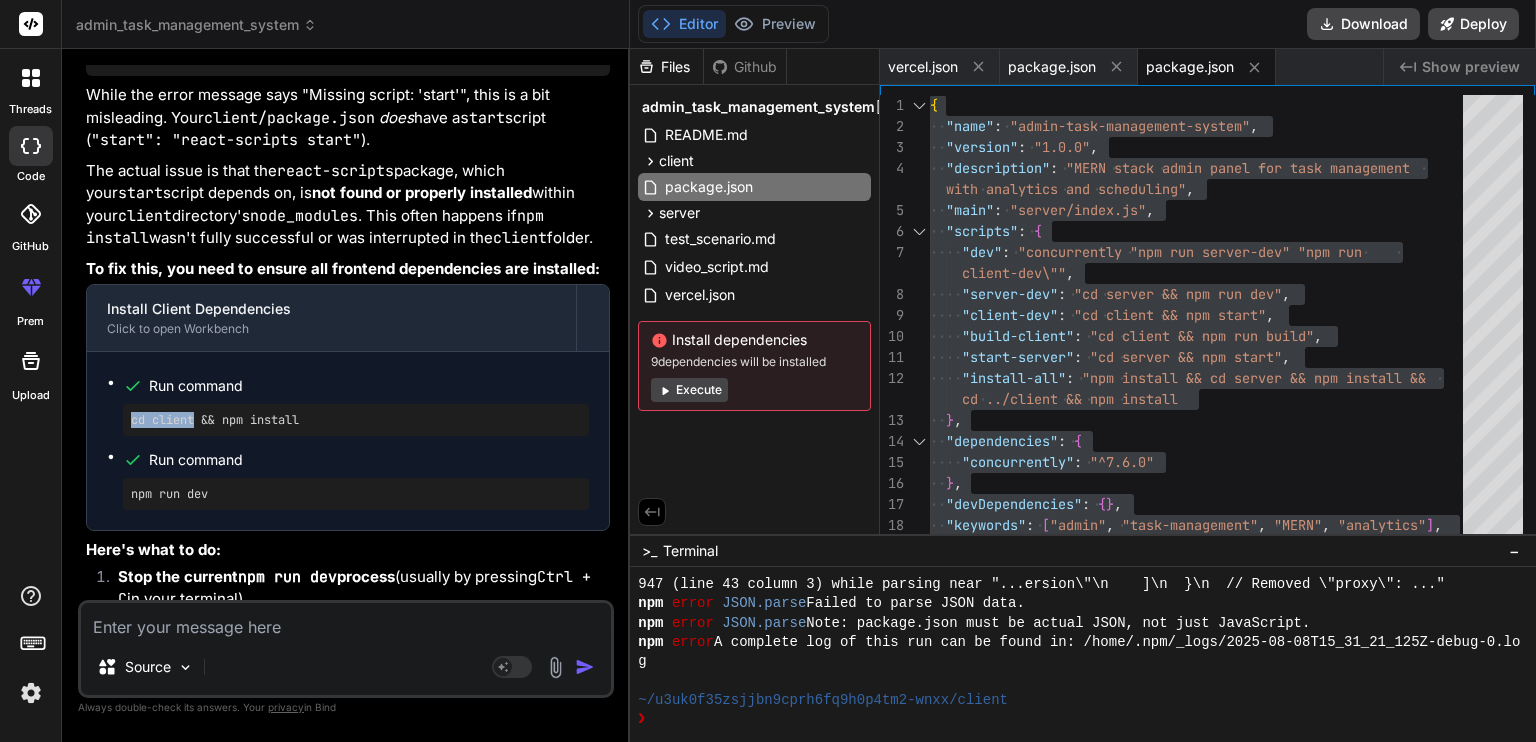 drag, startPoint x: 192, startPoint y: 395, endPoint x: 67, endPoint y: 401, distance: 125.14392 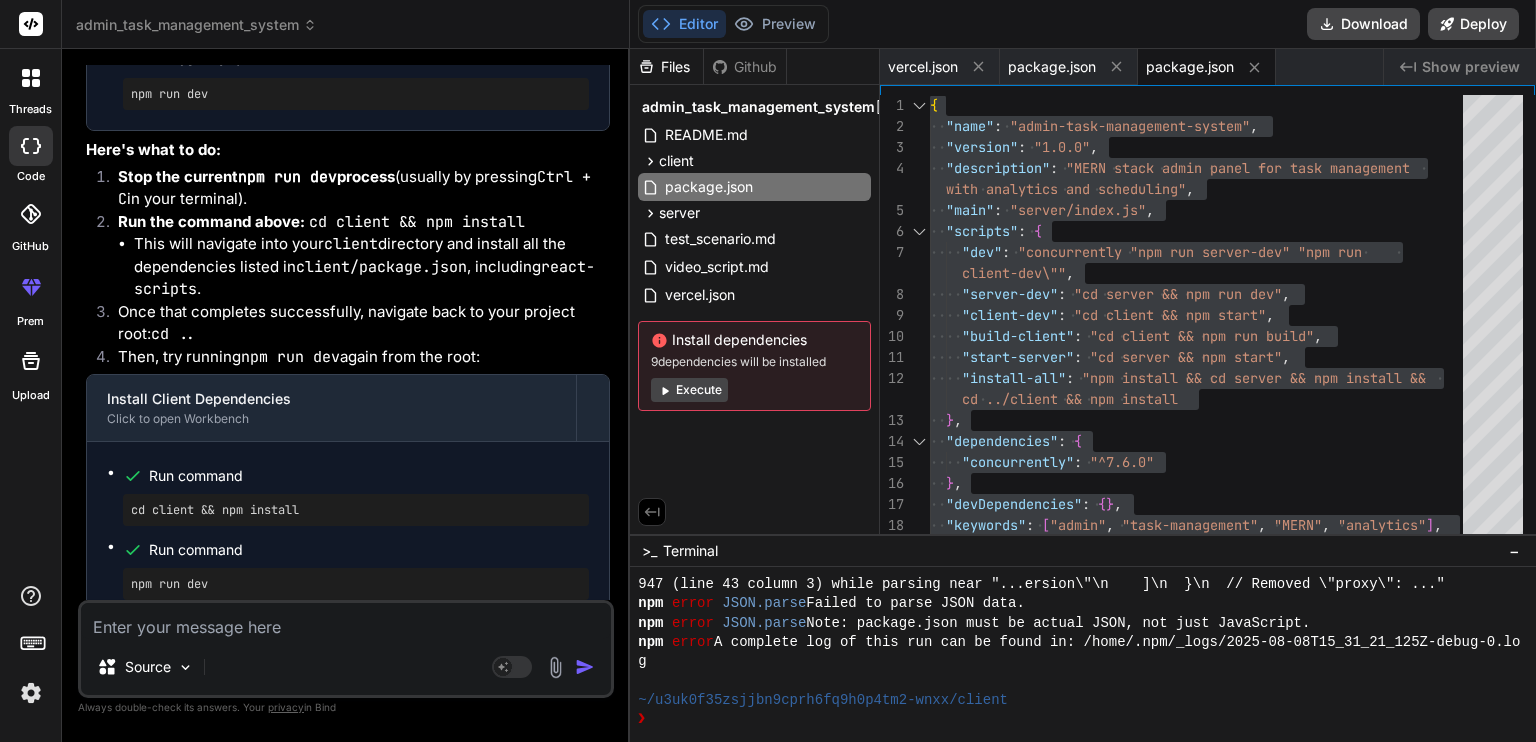 scroll, scrollTop: 14071, scrollLeft: 0, axis: vertical 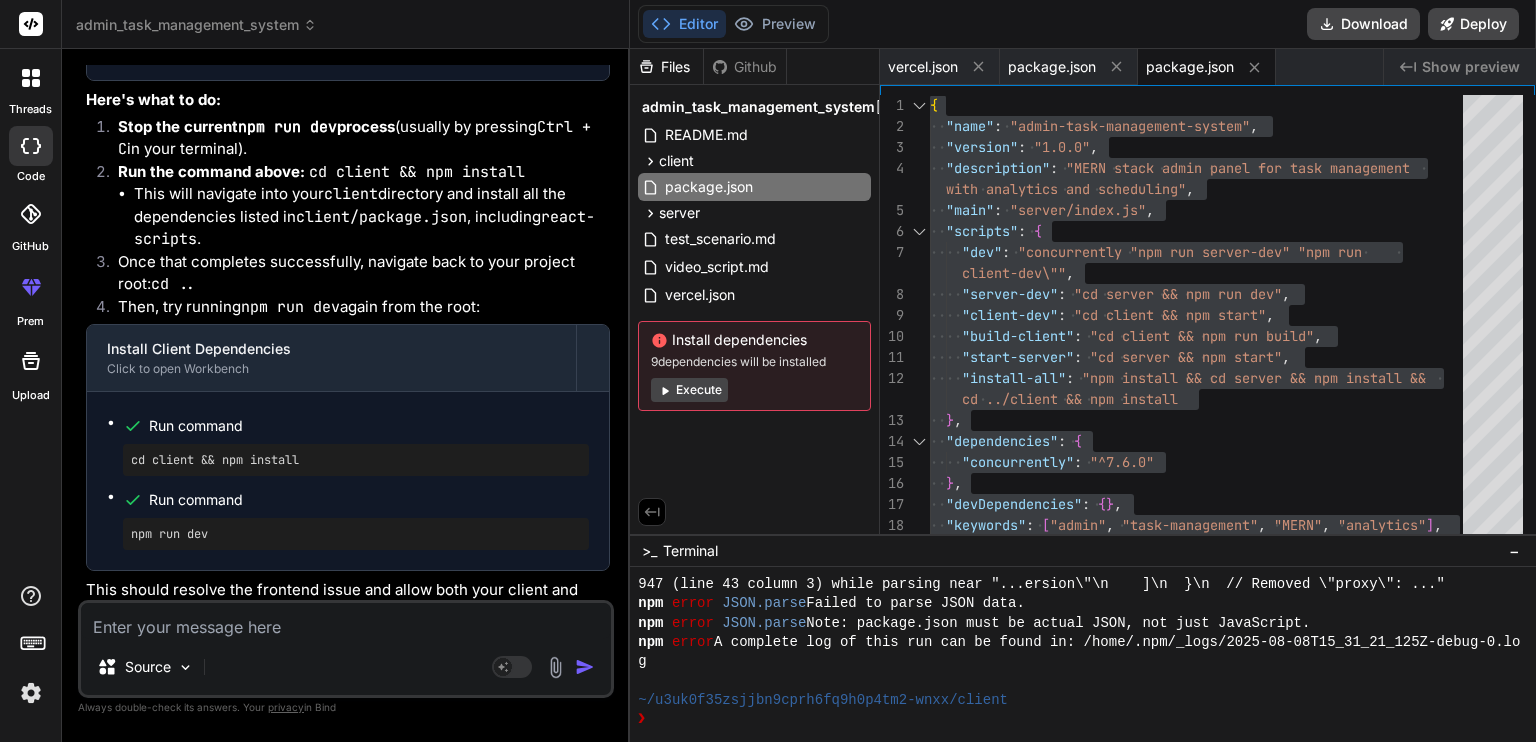 click at bounding box center [346, 621] 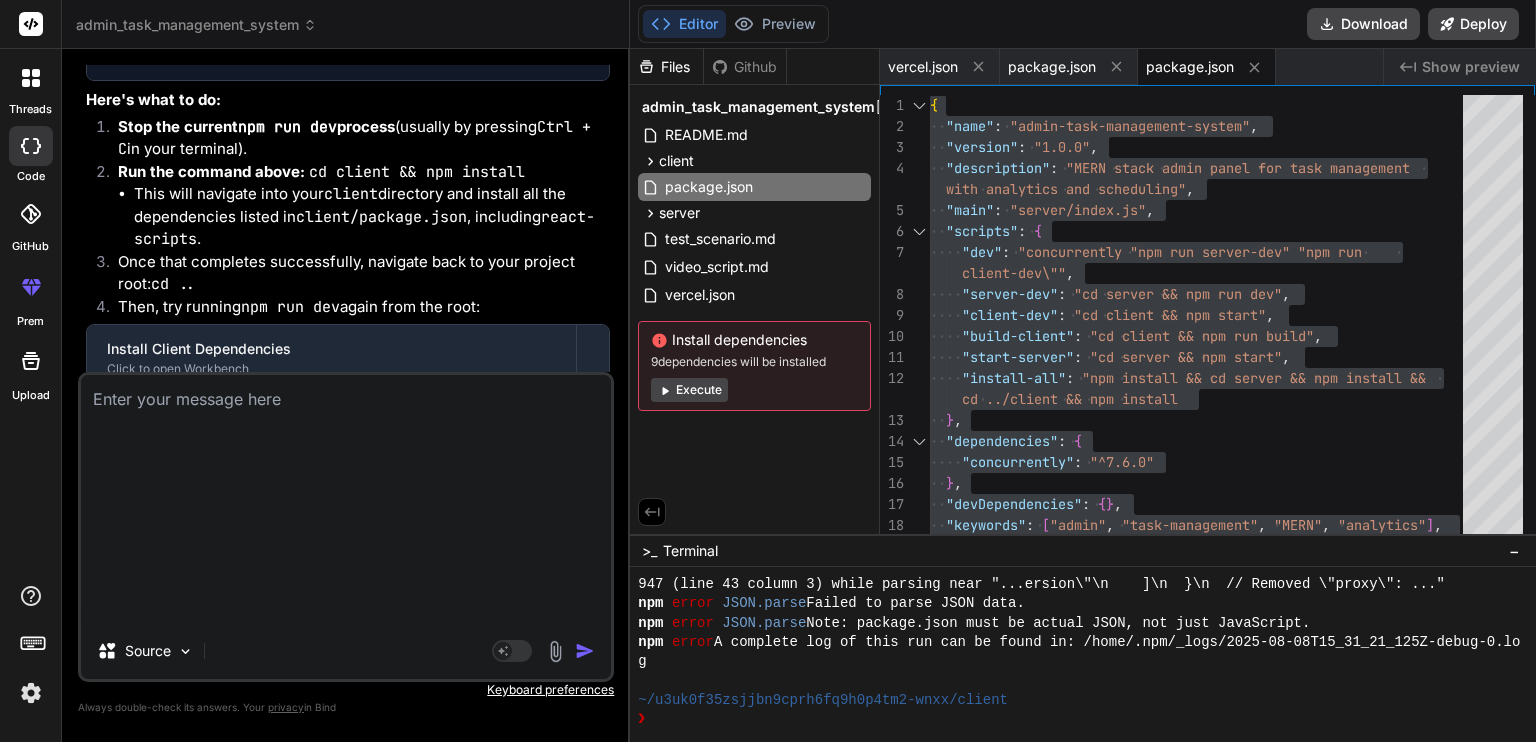scroll, scrollTop: 0, scrollLeft: 0, axis: both 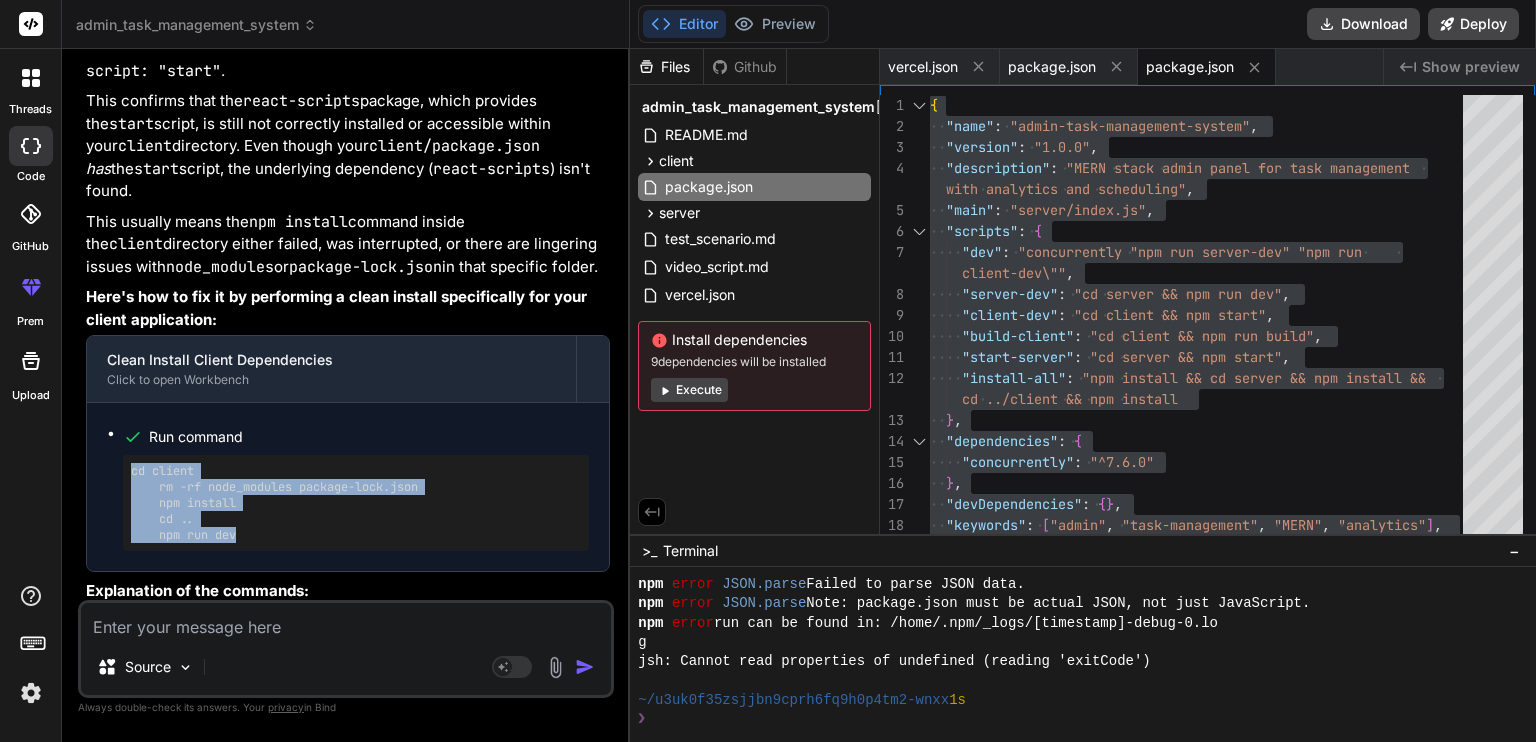 drag, startPoint x: 128, startPoint y: 418, endPoint x: 263, endPoint y: 496, distance: 155.91344 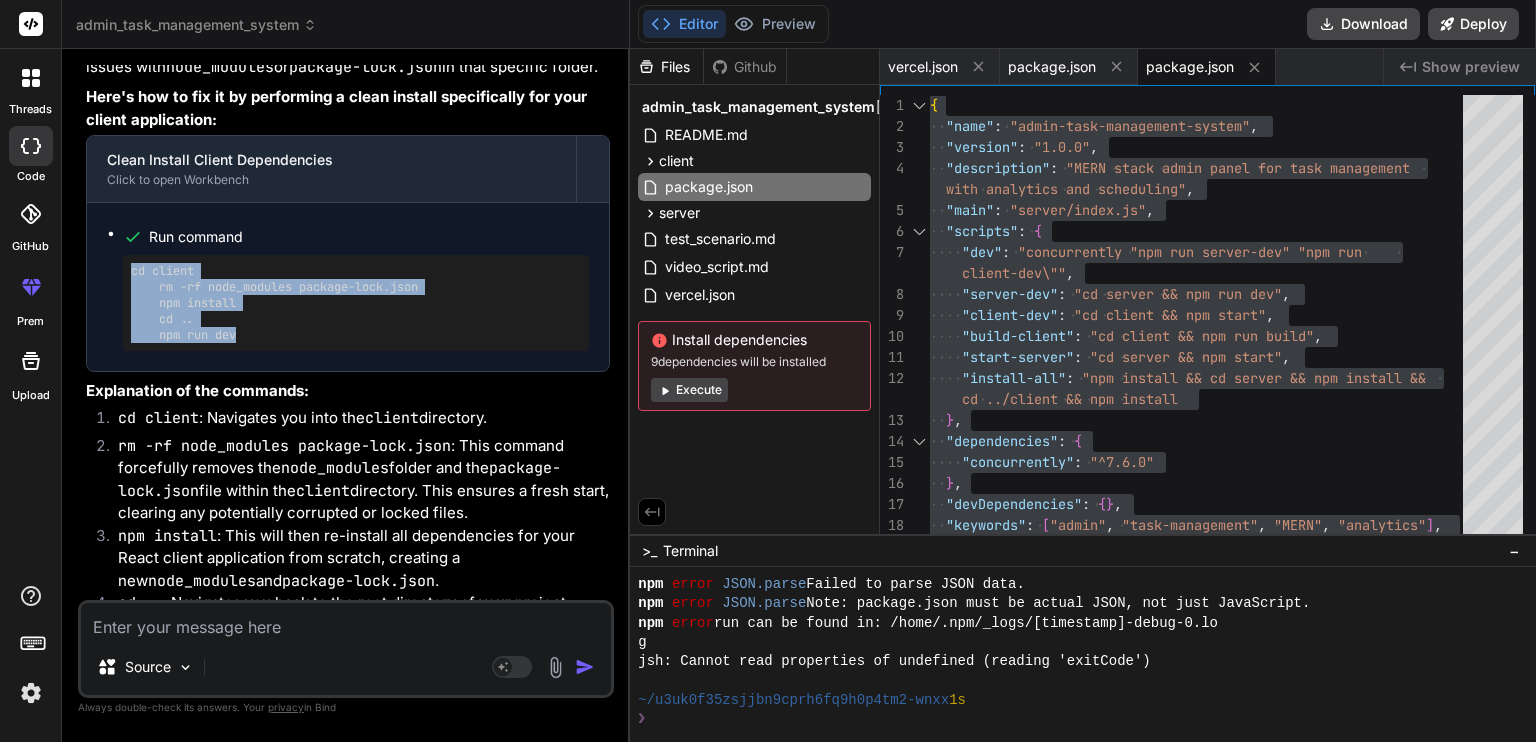 scroll, scrollTop: 15636, scrollLeft: 0, axis: vertical 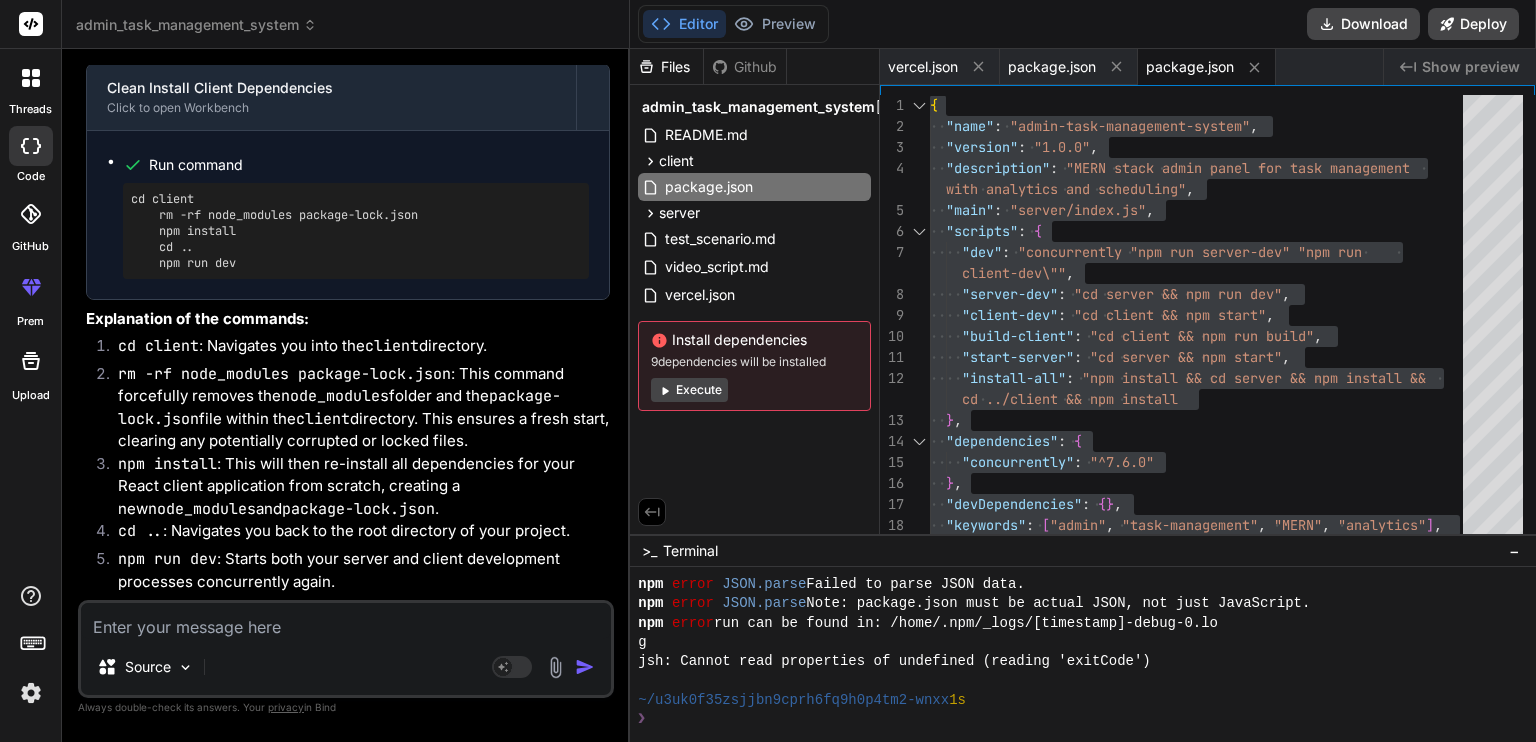 click at bounding box center (346, 621) 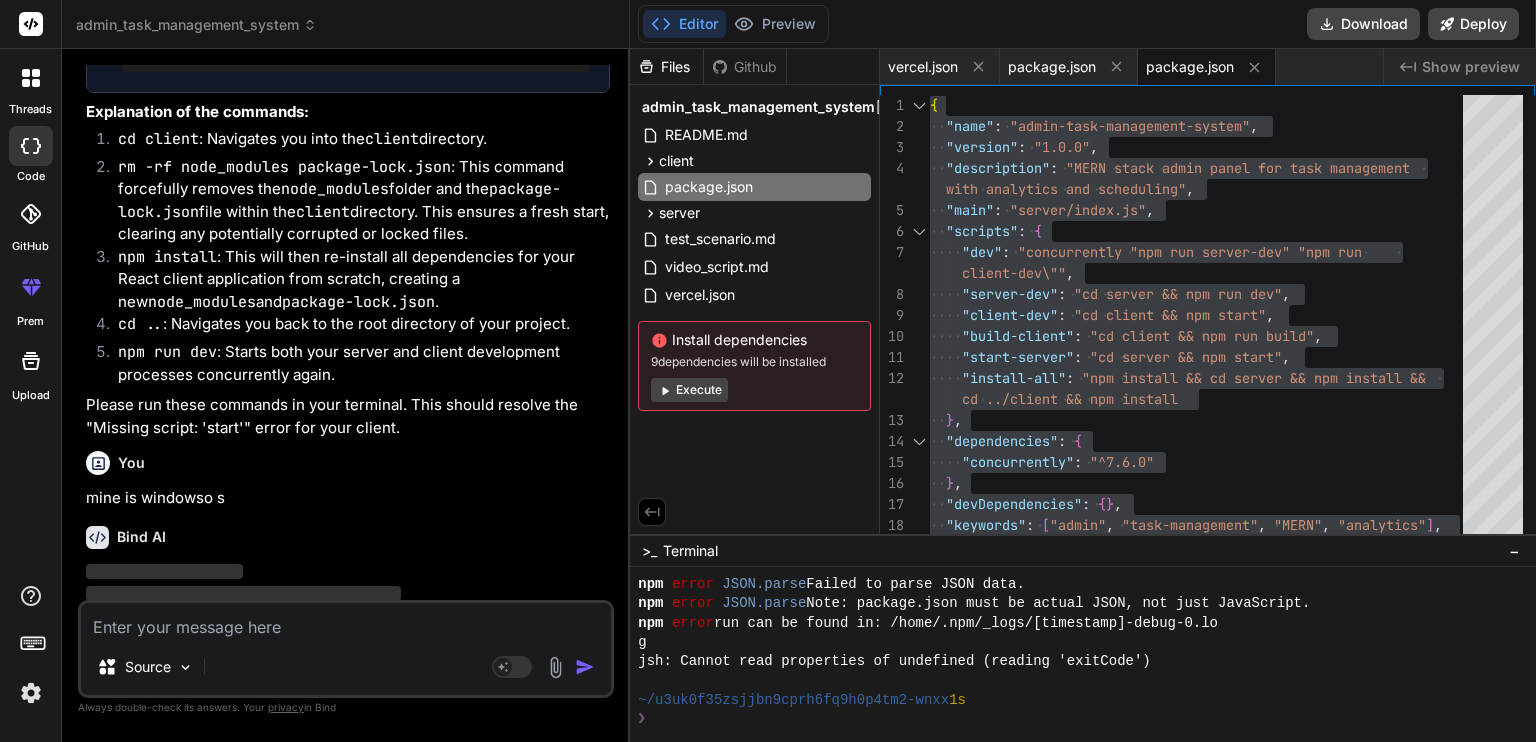 scroll, scrollTop: 15843, scrollLeft: 0, axis: vertical 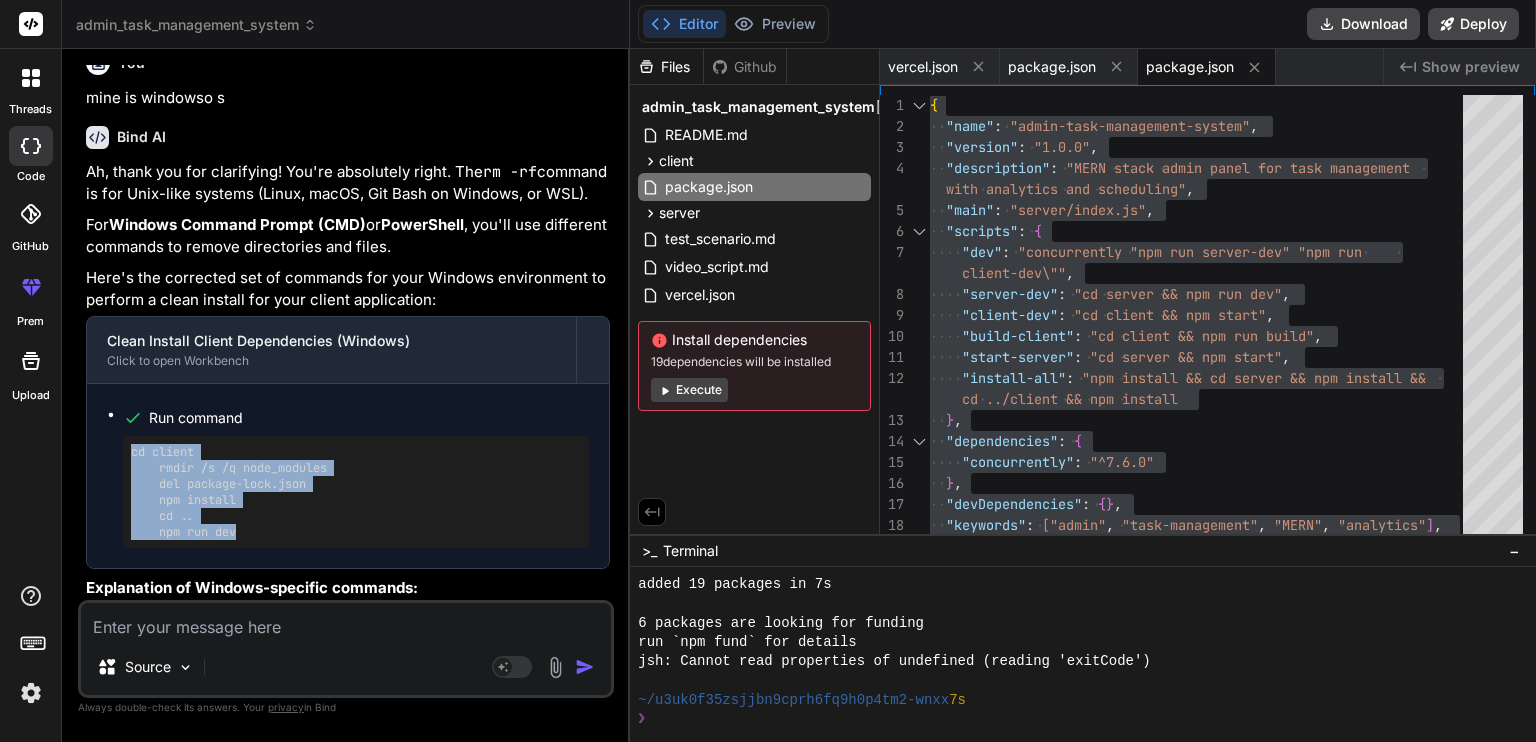 drag, startPoint x: 114, startPoint y: 420, endPoint x: 268, endPoint y: 512, distance: 179.38785 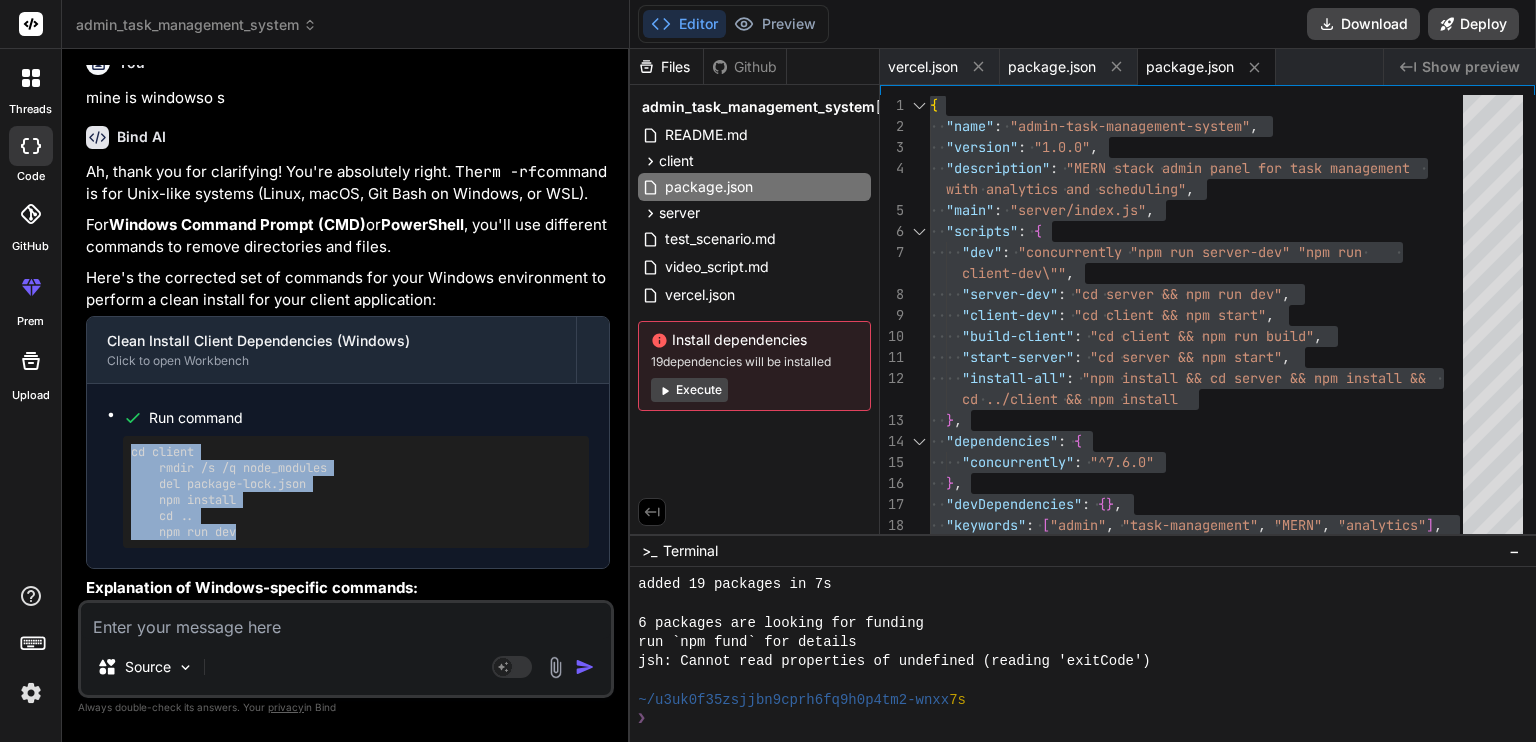 copy on "cd client
rmdir /s /q node_modules
del package-lock.json
npm install
cd ..
npm run dev" 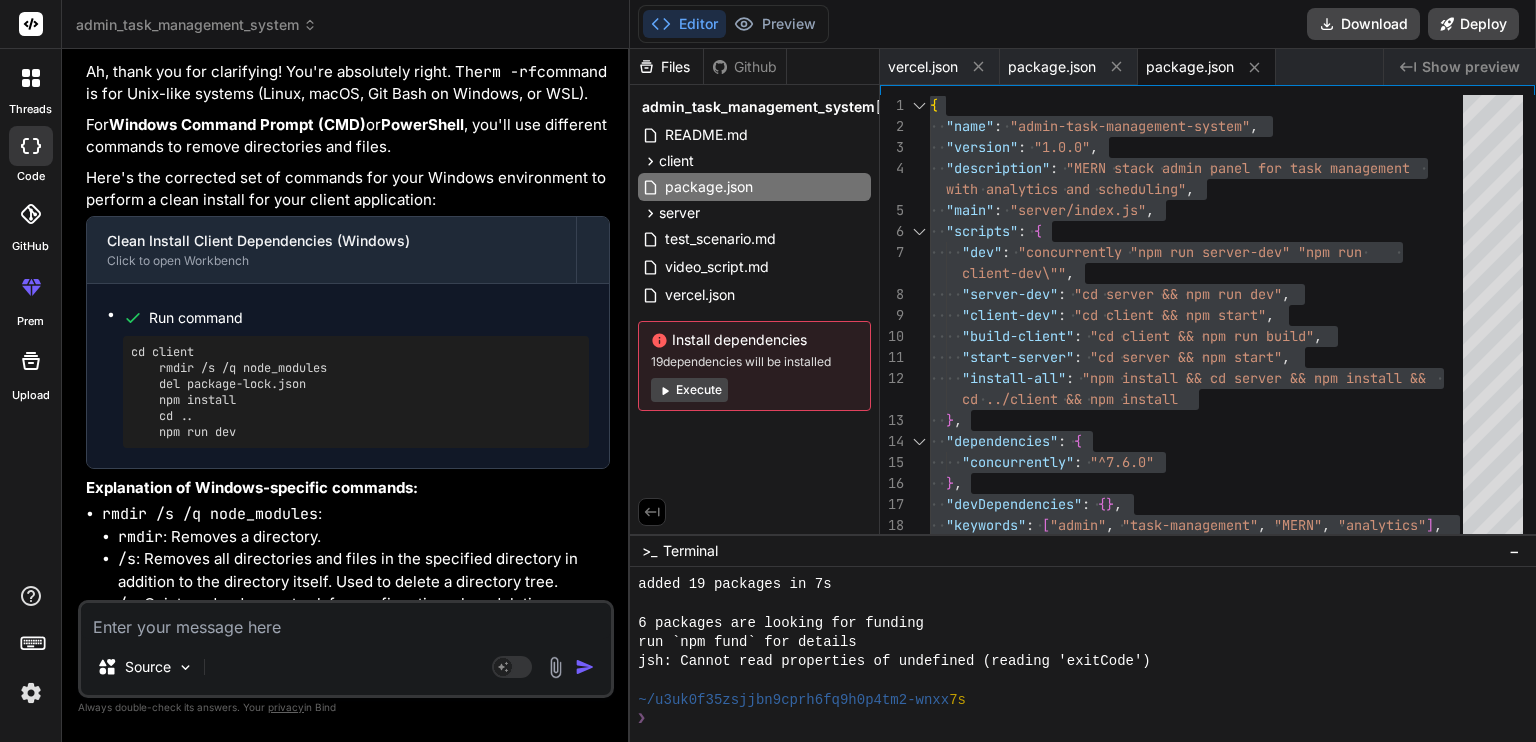 click at bounding box center [346, 621] 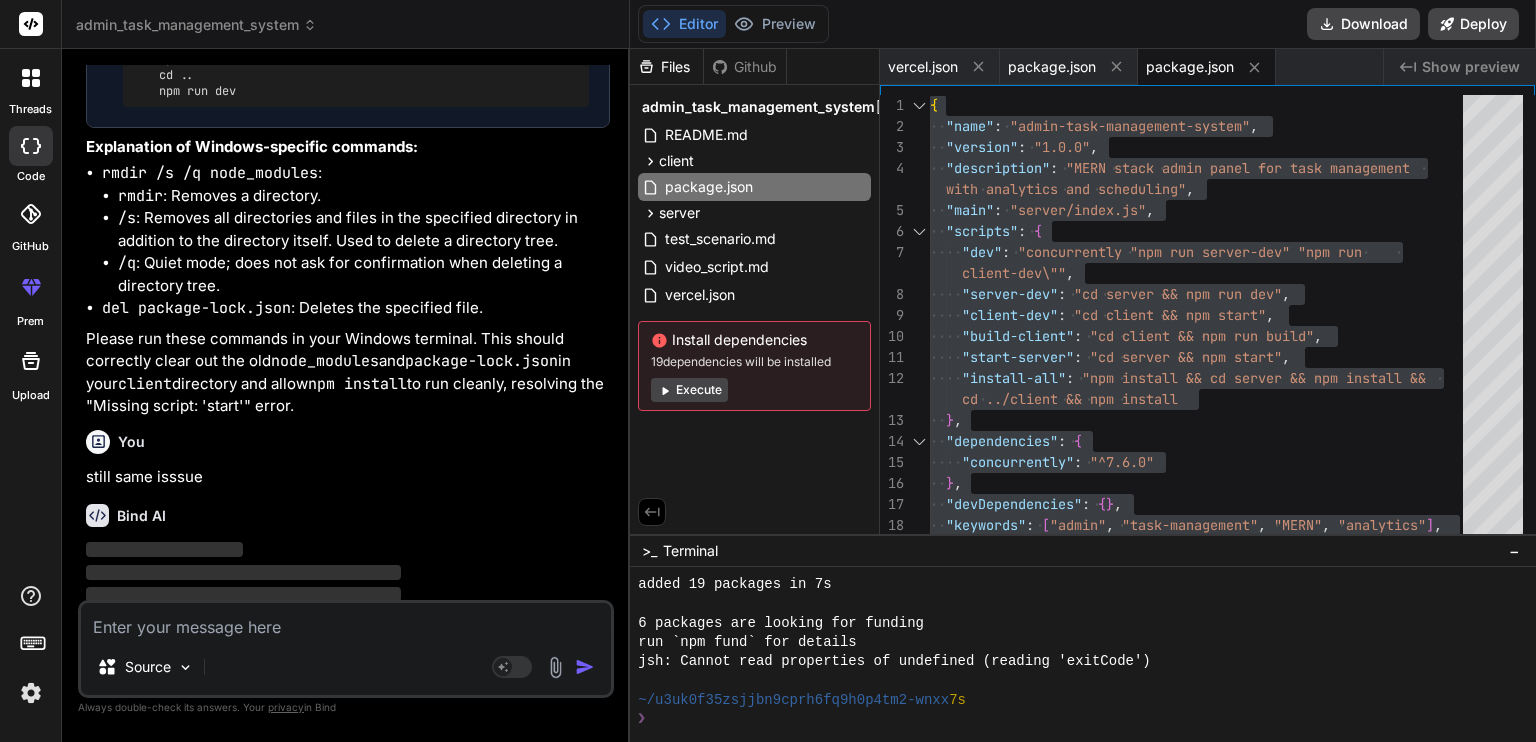 scroll, scrollTop: 16684, scrollLeft: 0, axis: vertical 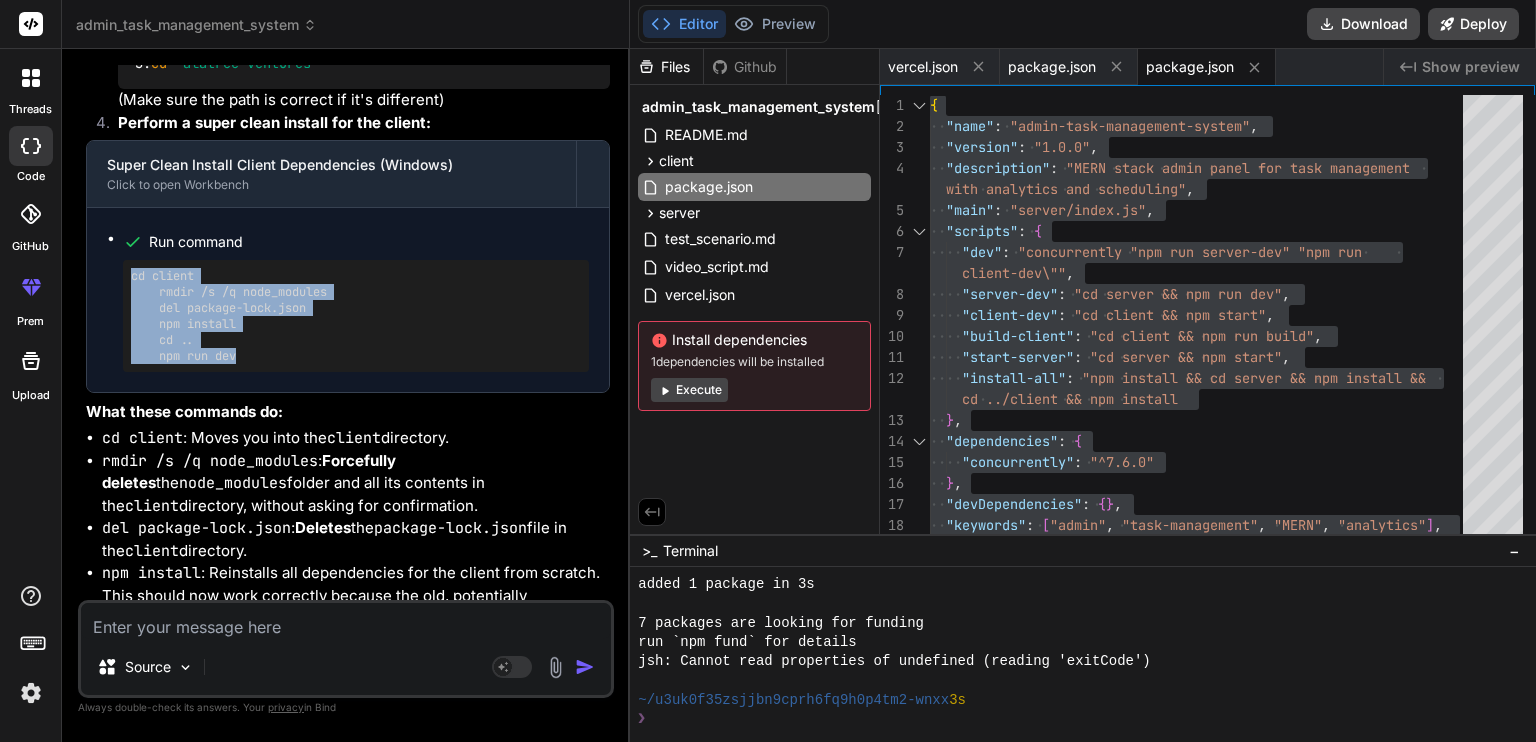 drag, startPoint x: 248, startPoint y: 347, endPoint x: 125, endPoint y: 256, distance: 153.00327 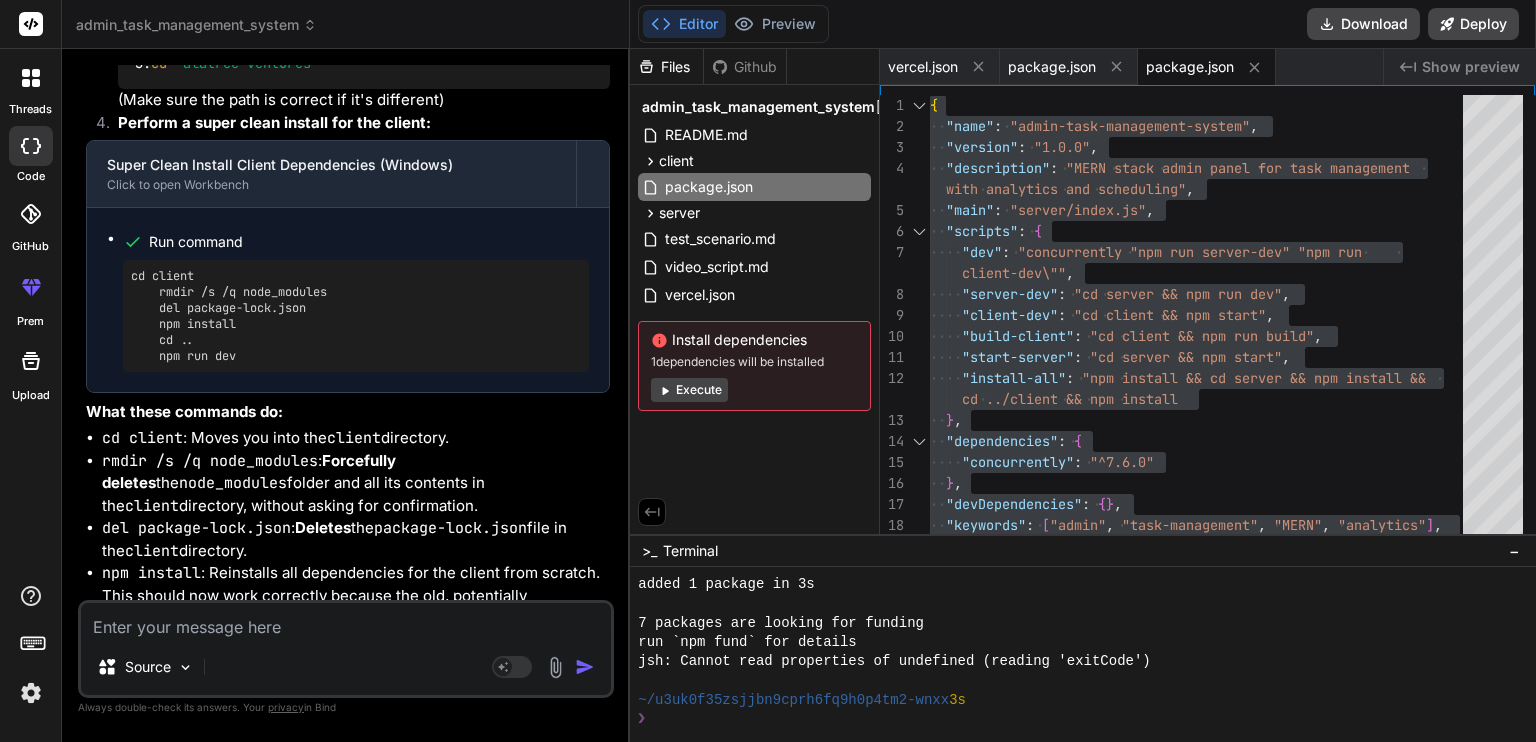 click at bounding box center (346, 621) 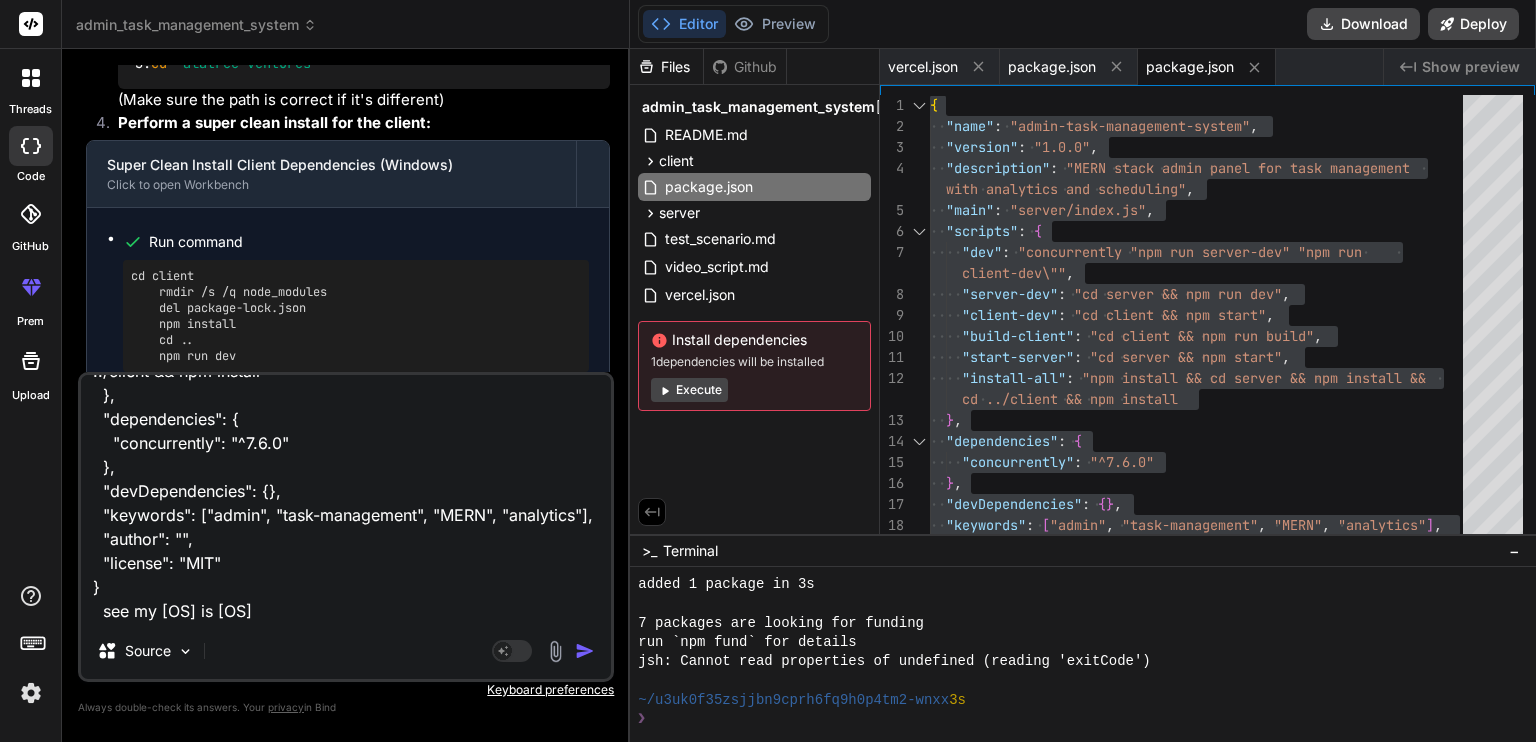 scroll, scrollTop: 0, scrollLeft: 0, axis: both 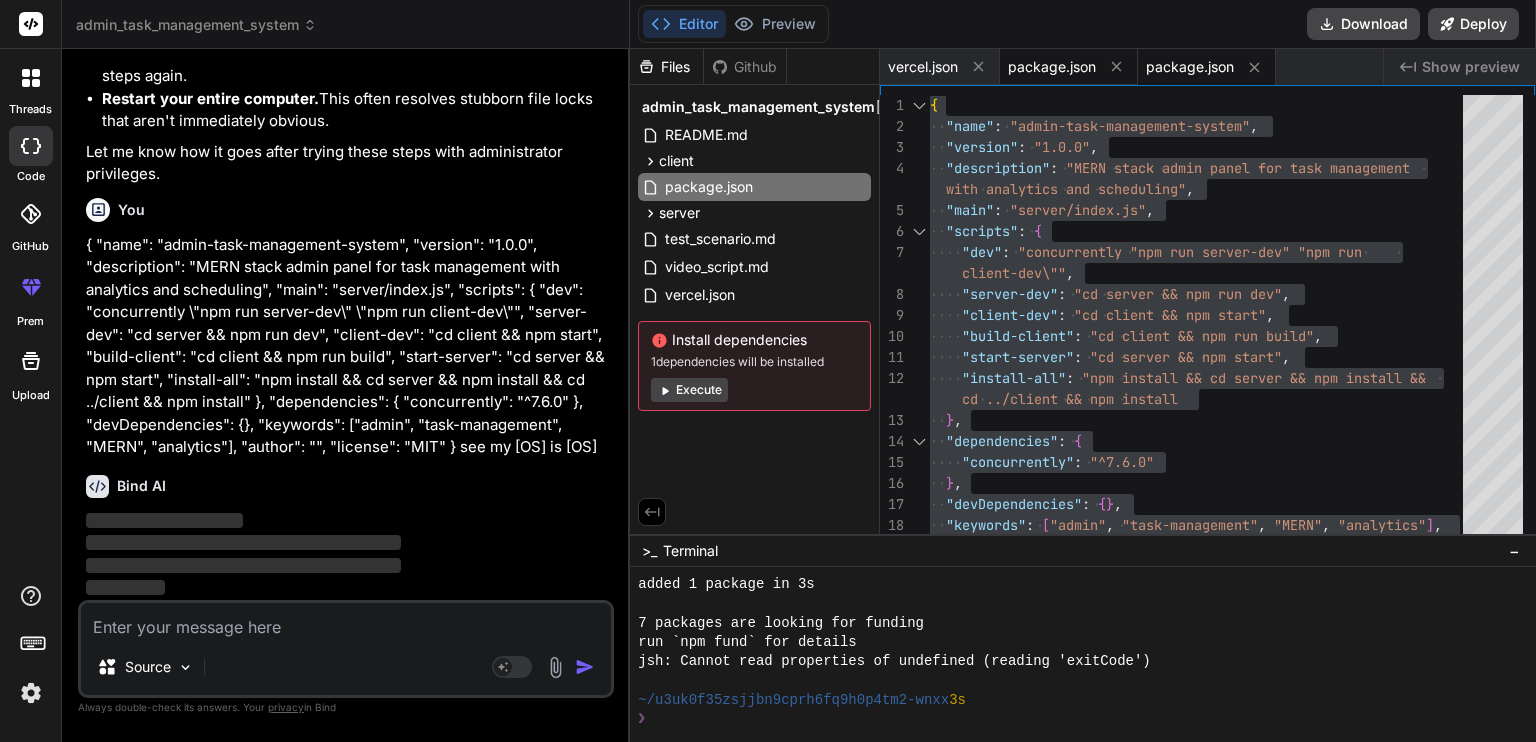 click on "package.json" at bounding box center (1052, 67) 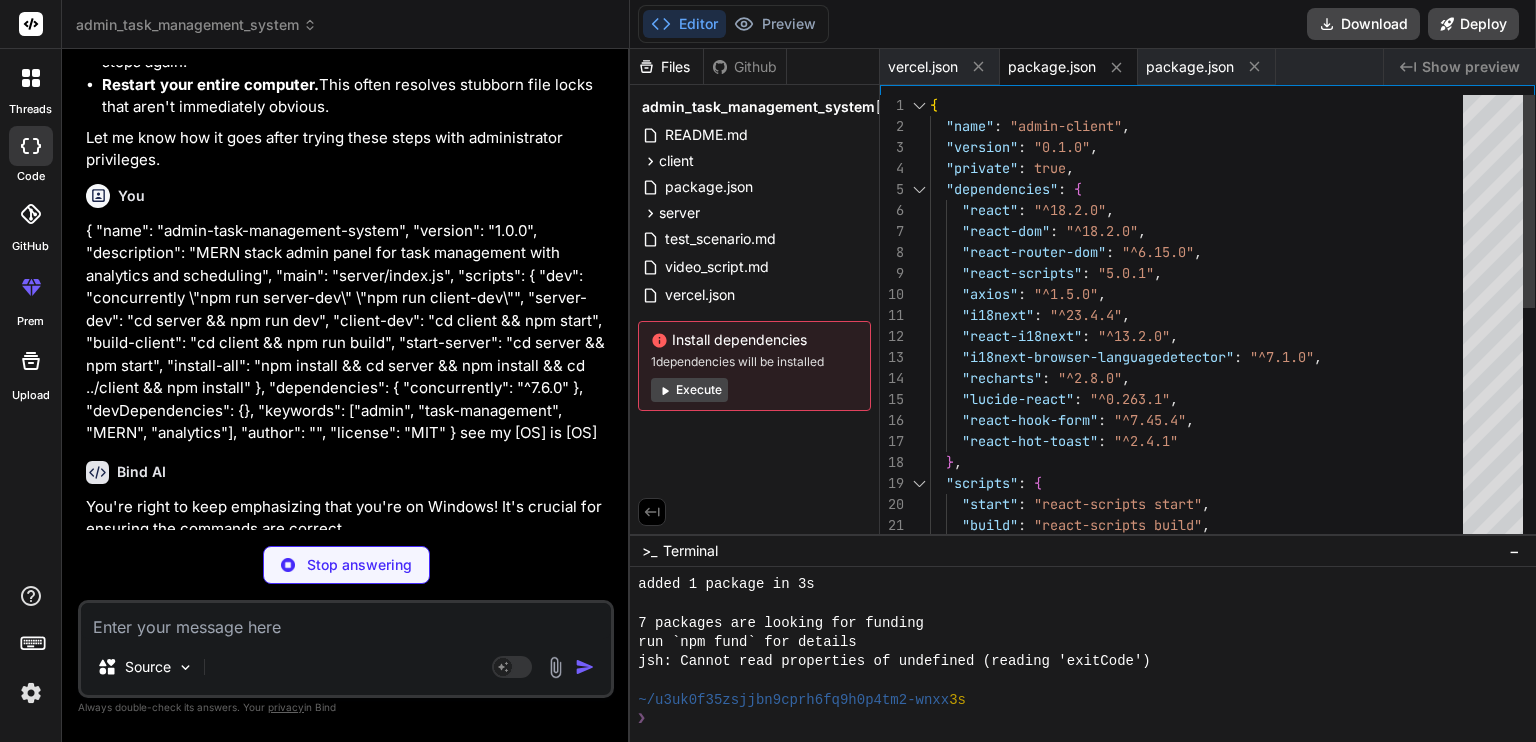 scroll, scrollTop: 18632, scrollLeft: 0, axis: vertical 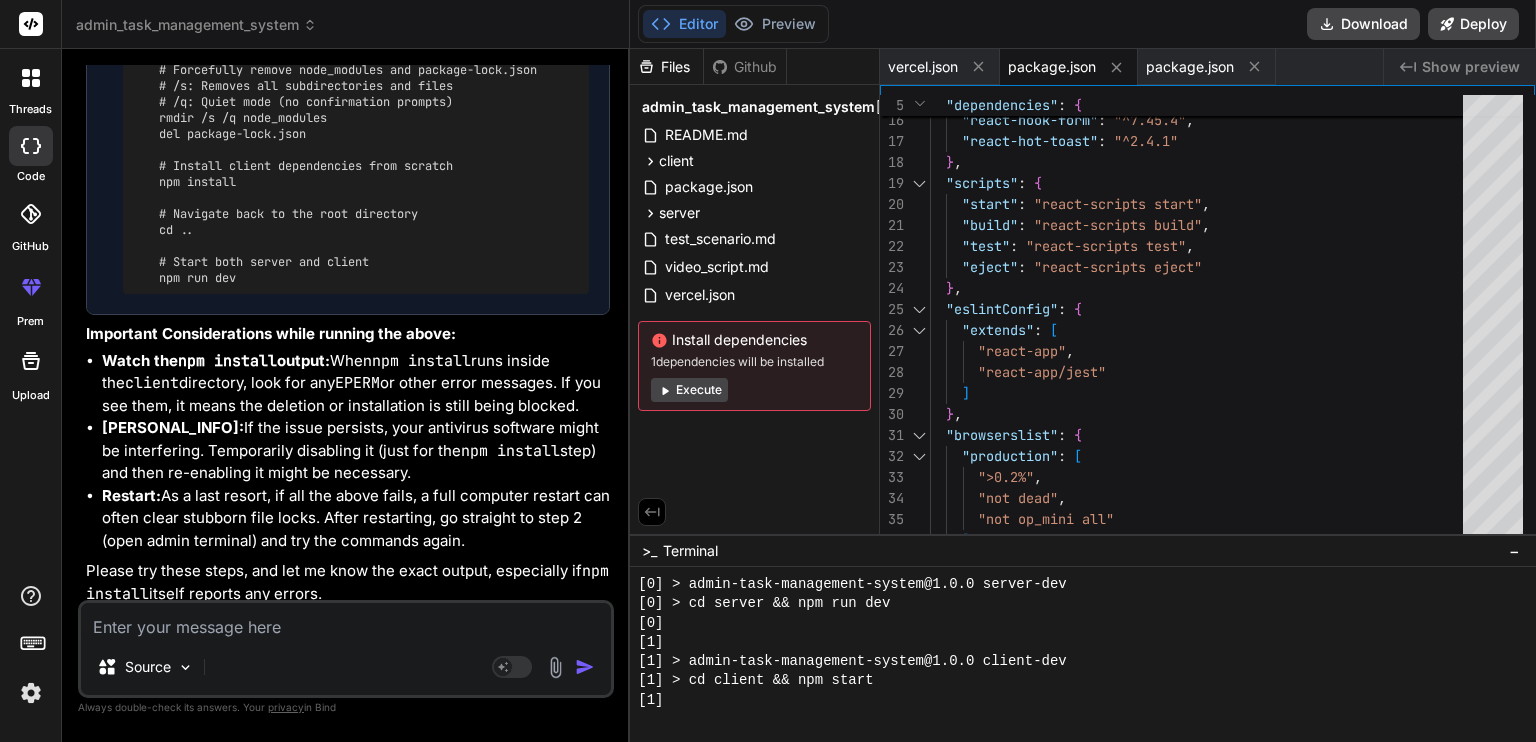 click at bounding box center (346, 621) 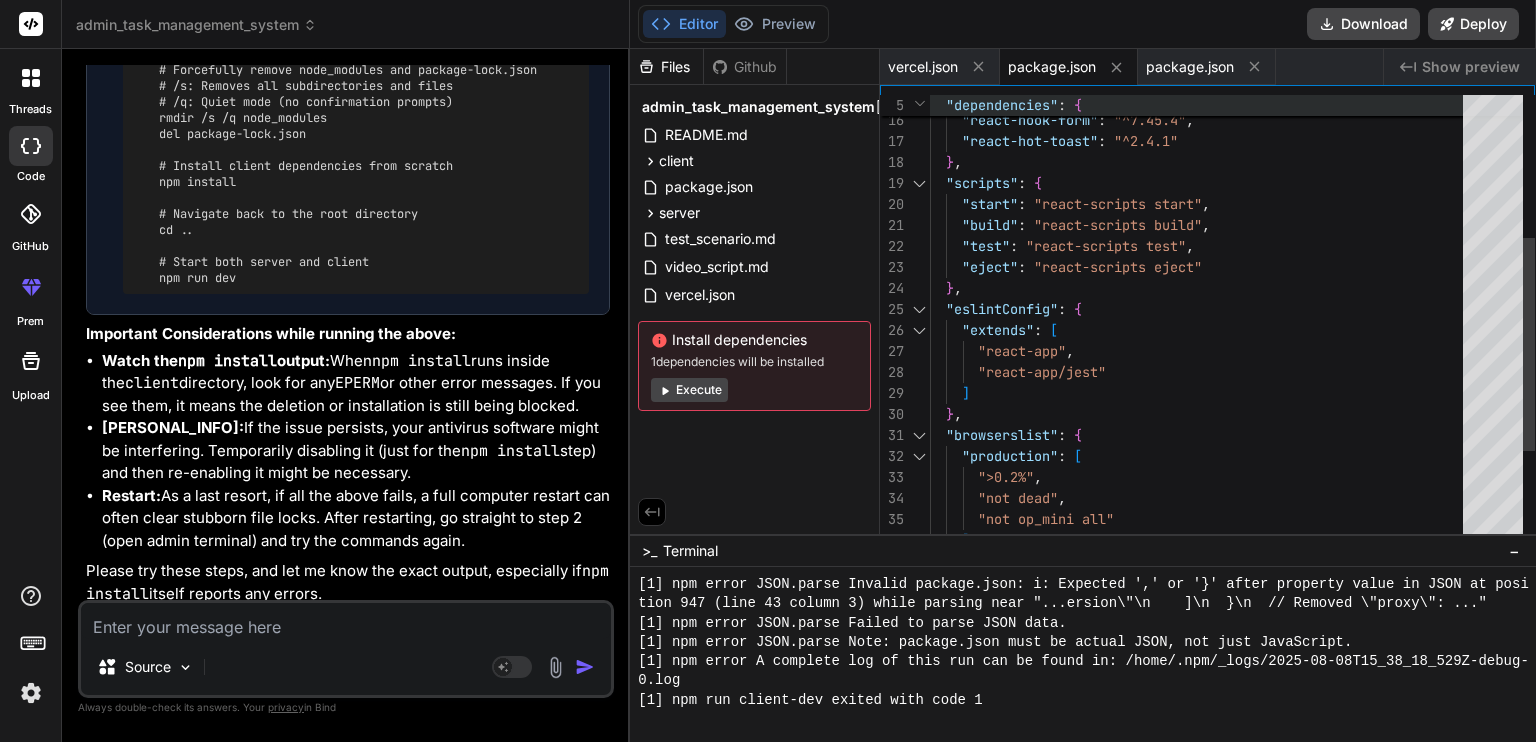 scroll, scrollTop: 8928, scrollLeft: 0, axis: vertical 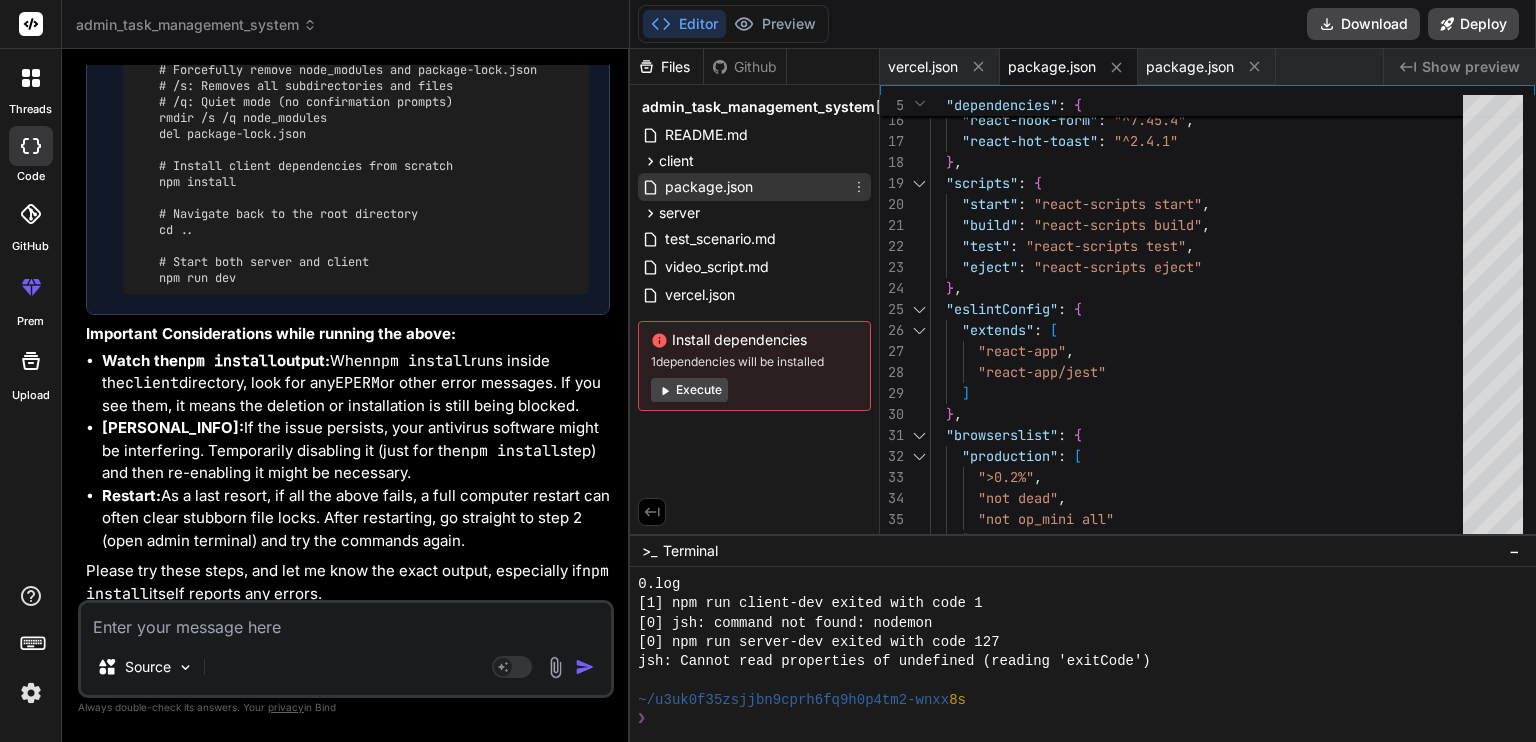 click on "package.json" at bounding box center (709, 187) 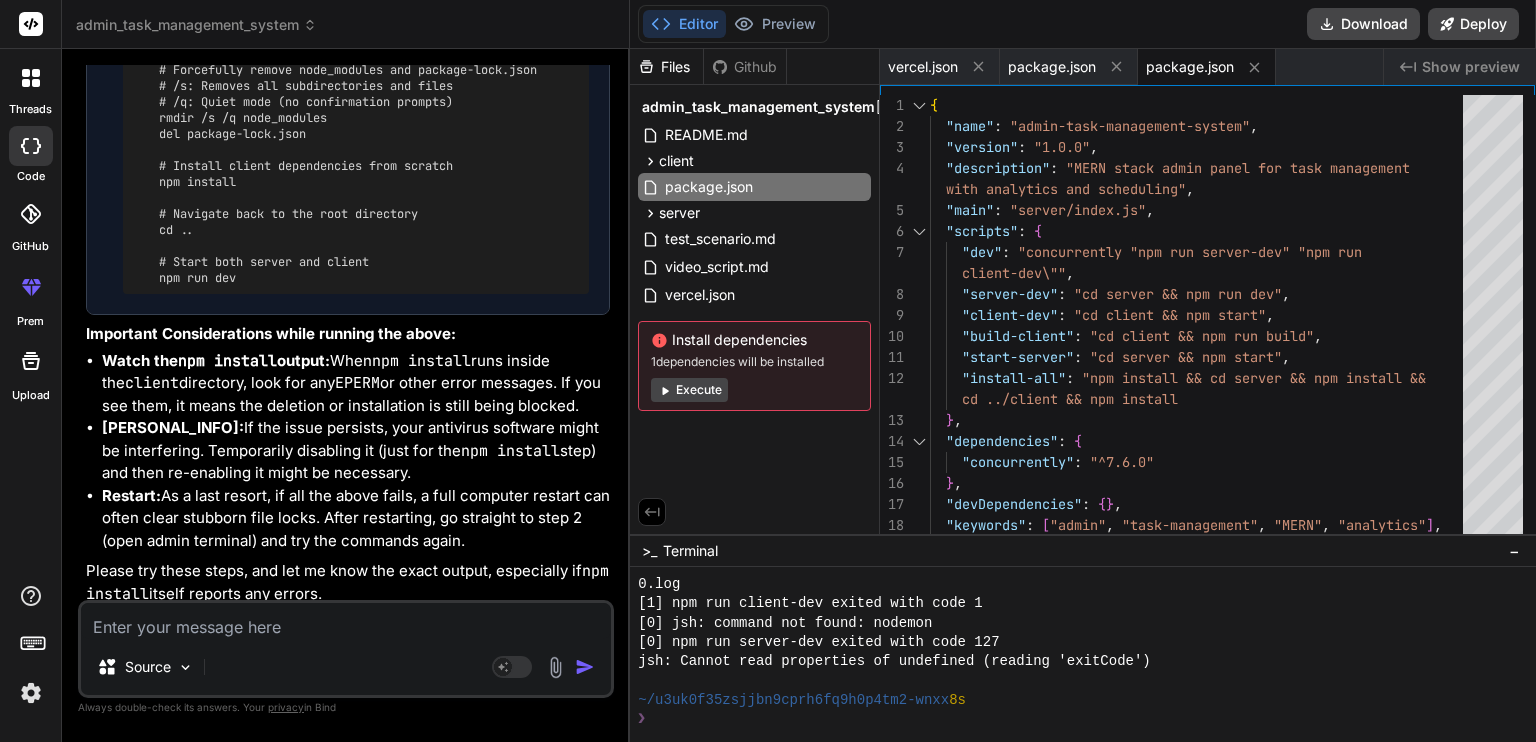 click at bounding box center [346, 621] 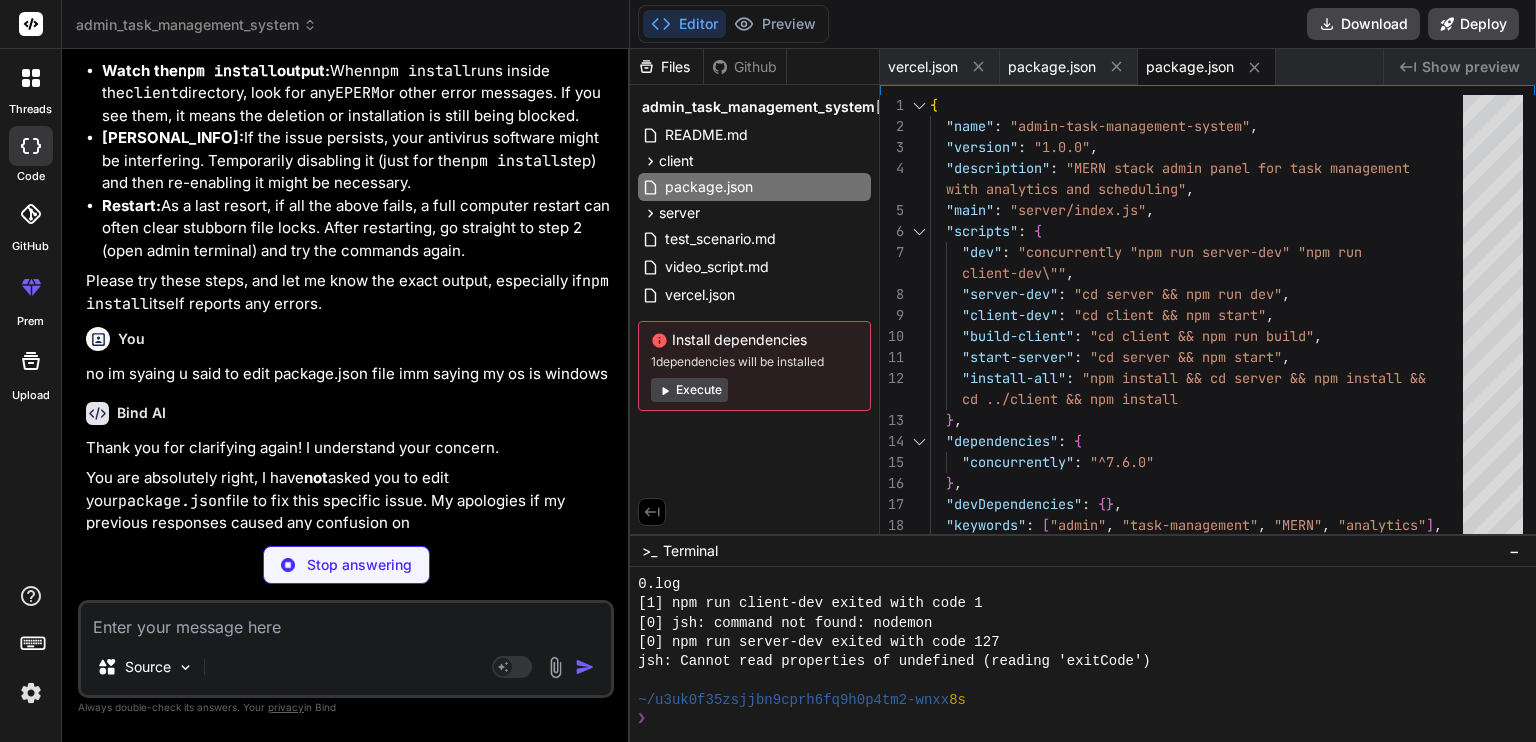 scroll, scrollTop: 20518, scrollLeft: 0, axis: vertical 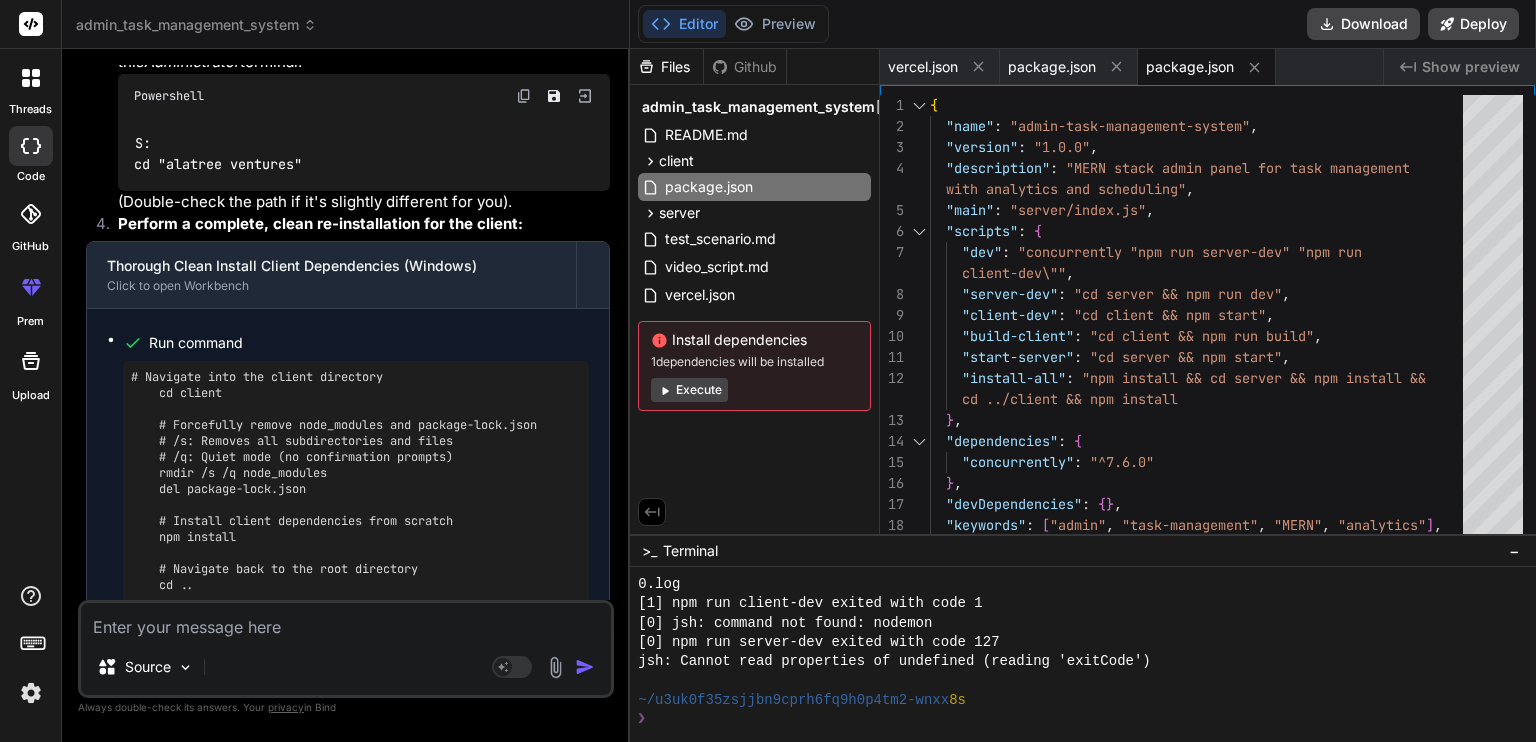 click on "Source Agent Mode. When this toggle is activated, AI automatically makes decisions, reasons, creates files, and runs terminal commands. Almost full autopilot." at bounding box center [346, 649] 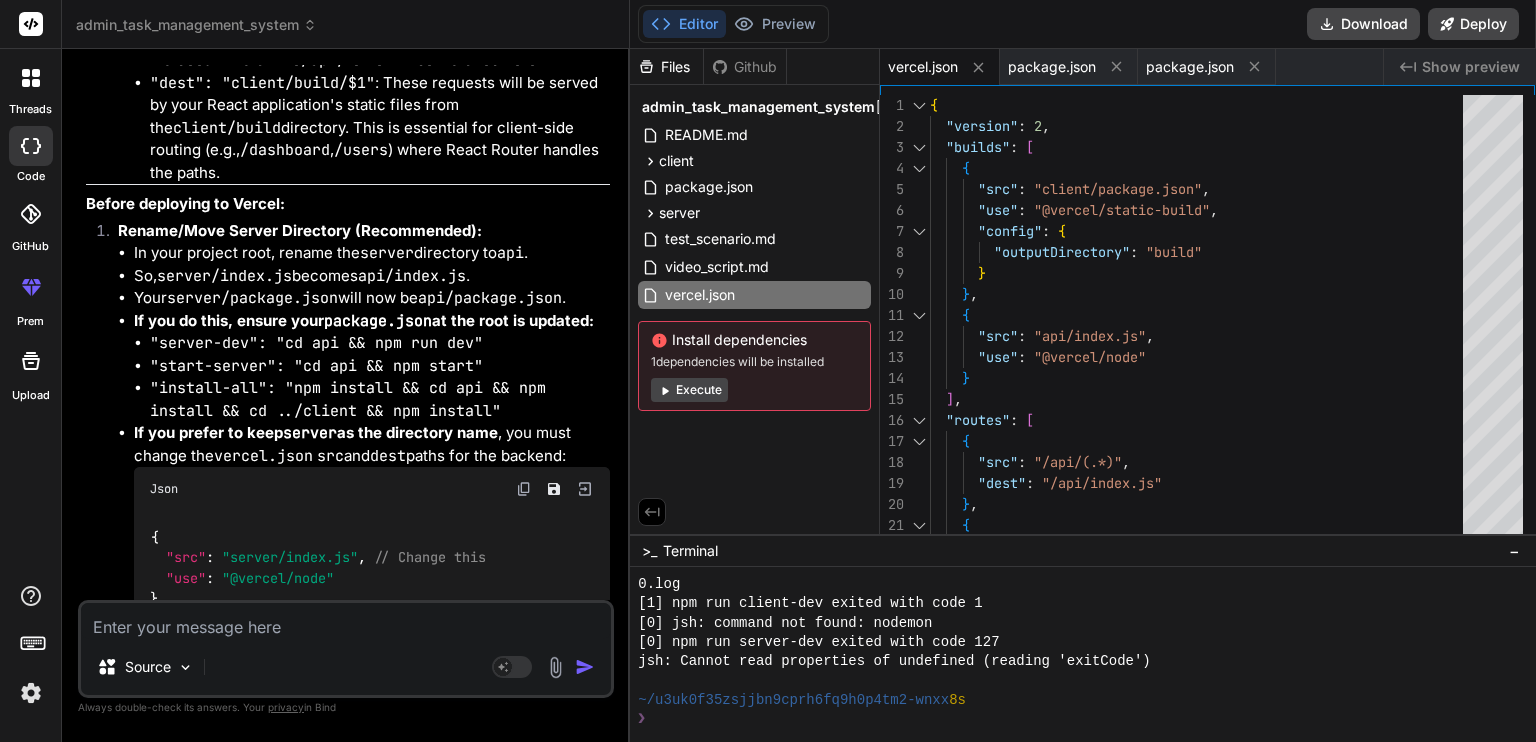 scroll, scrollTop: 24274, scrollLeft: 0, axis: vertical 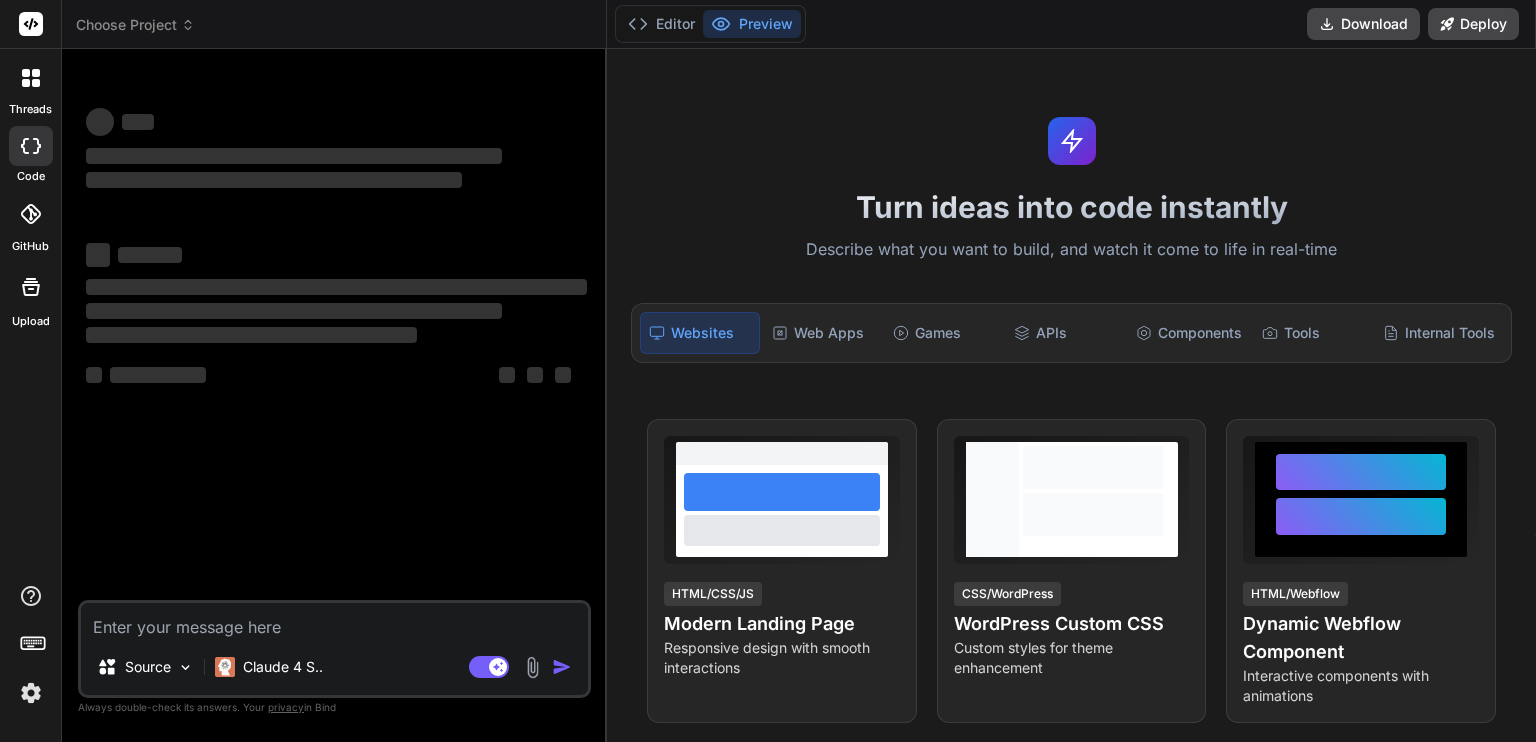 click 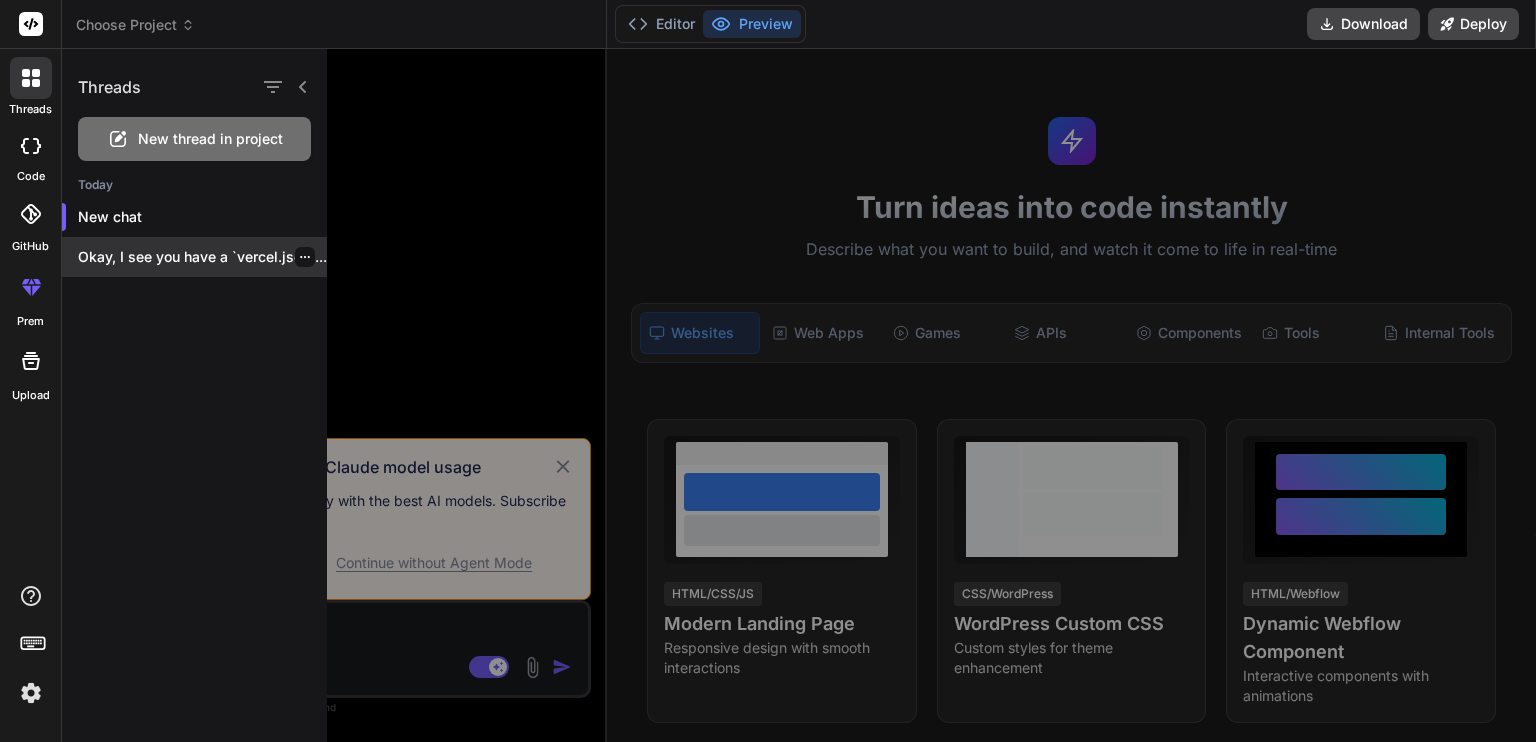 click on "Okay, I see you have a `vercel.json`..." at bounding box center (194, 257) 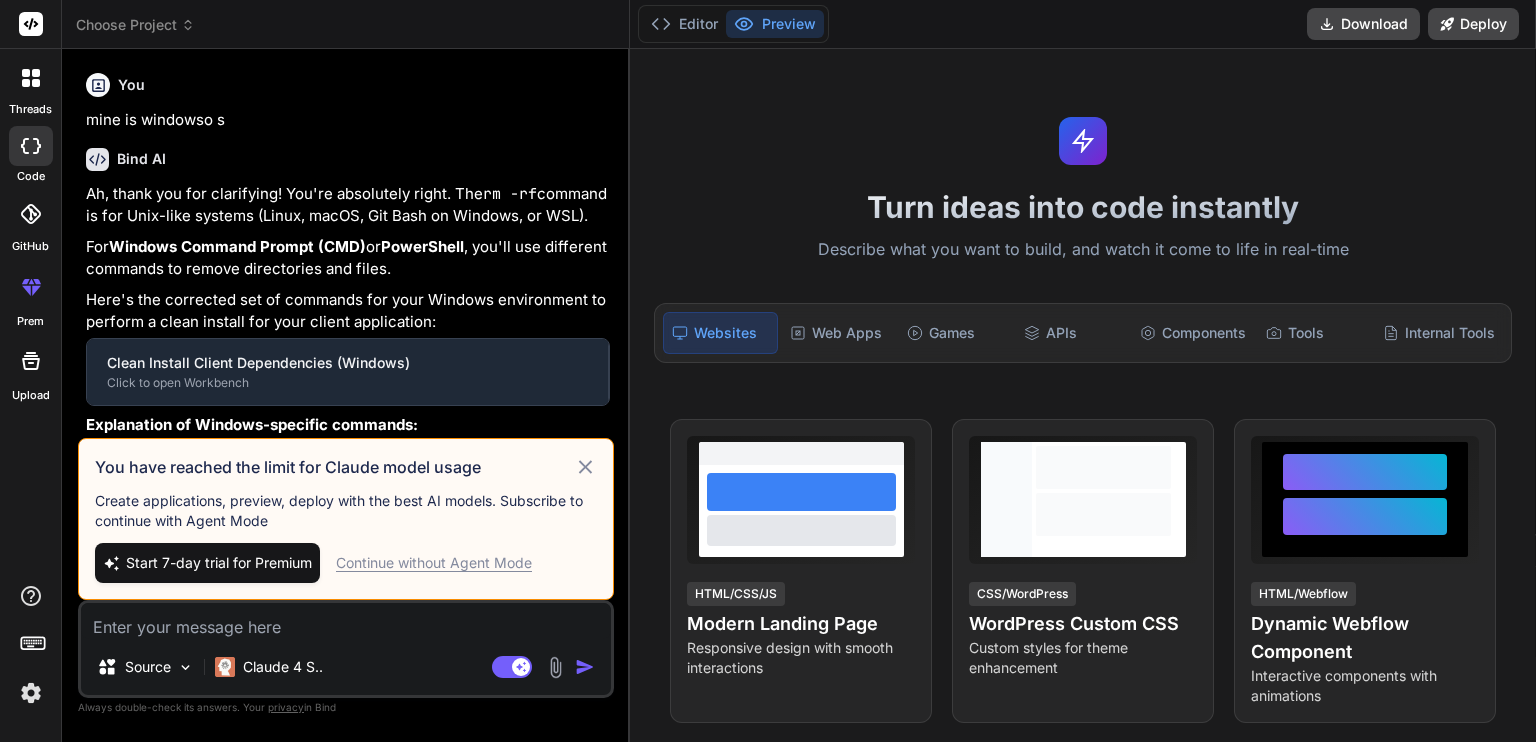 click 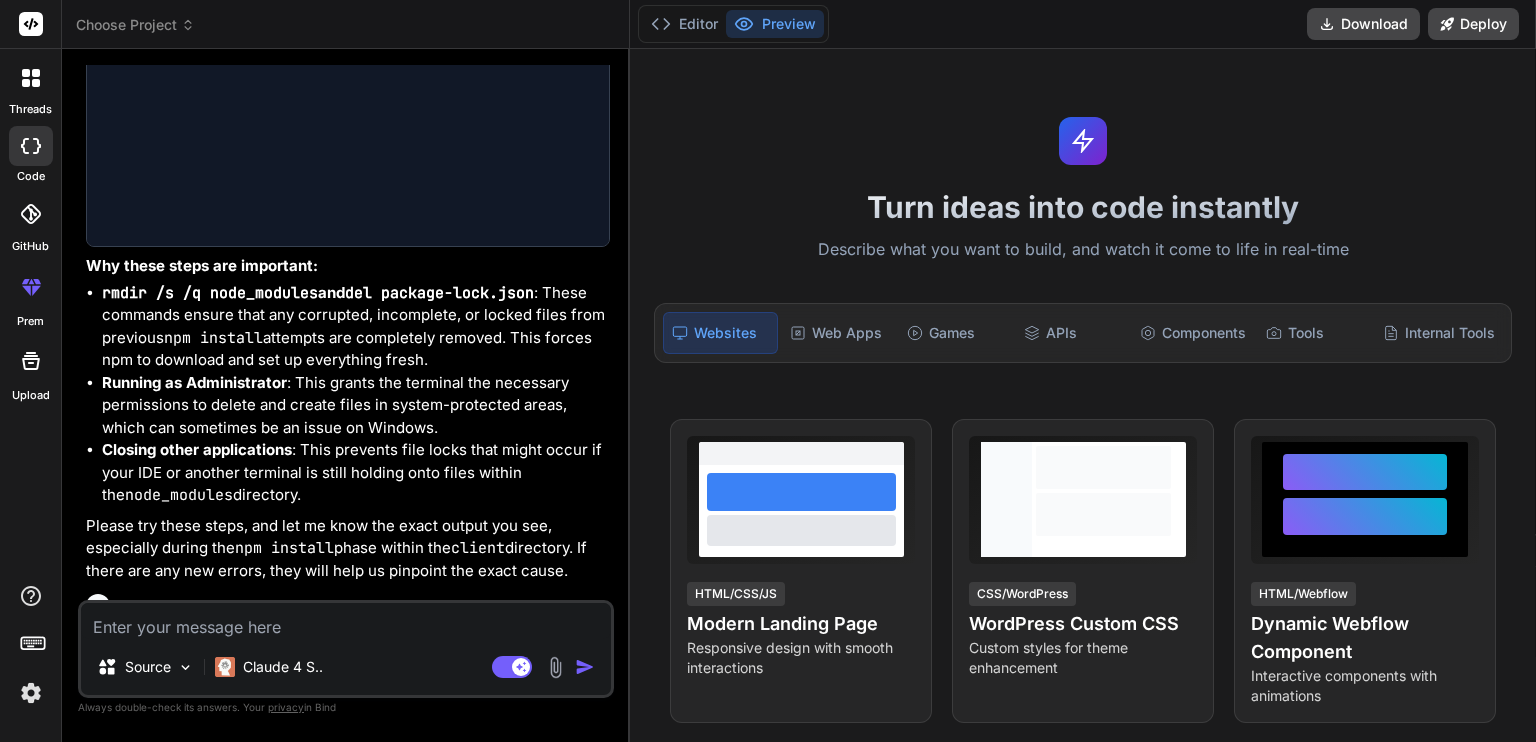 scroll, scrollTop: 6198, scrollLeft: 0, axis: vertical 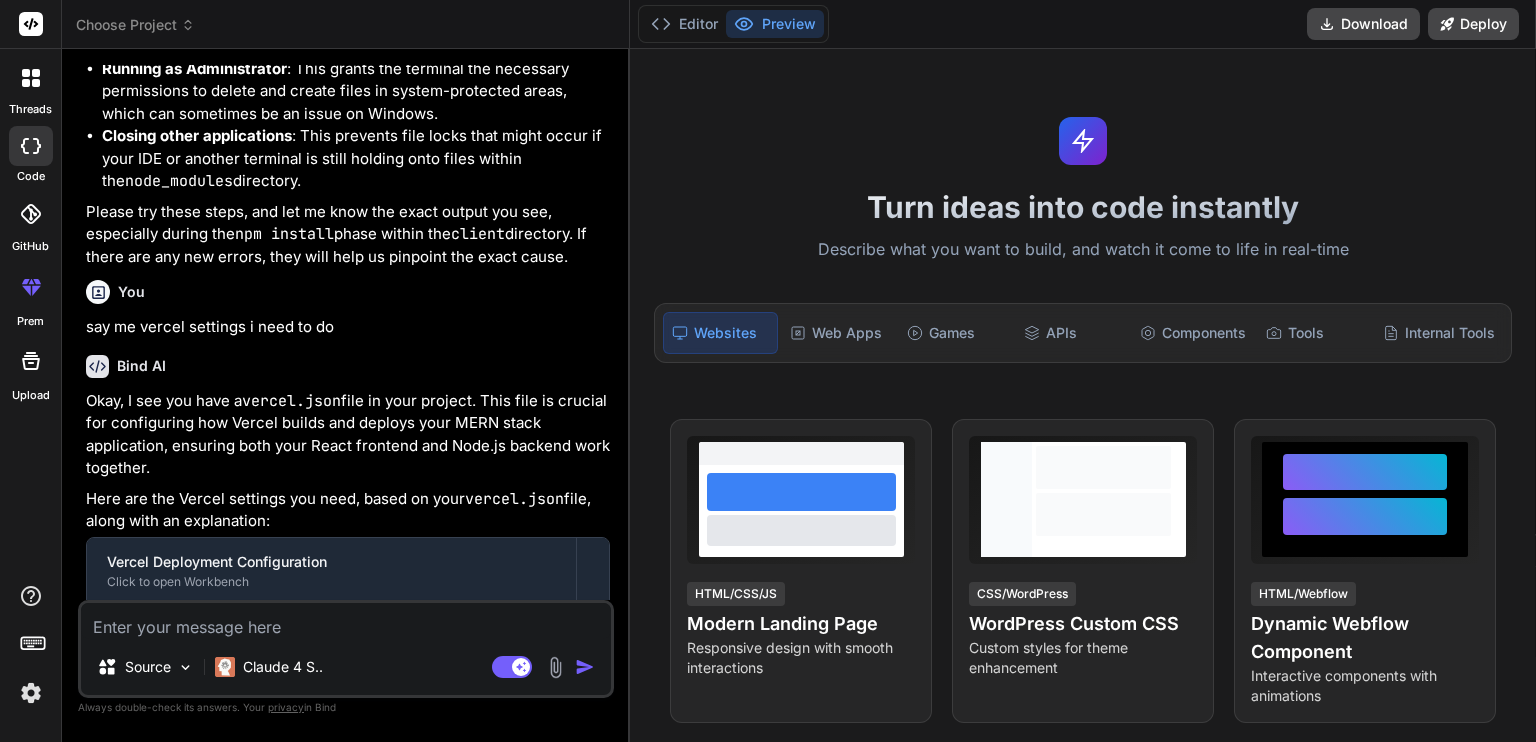 type on "x" 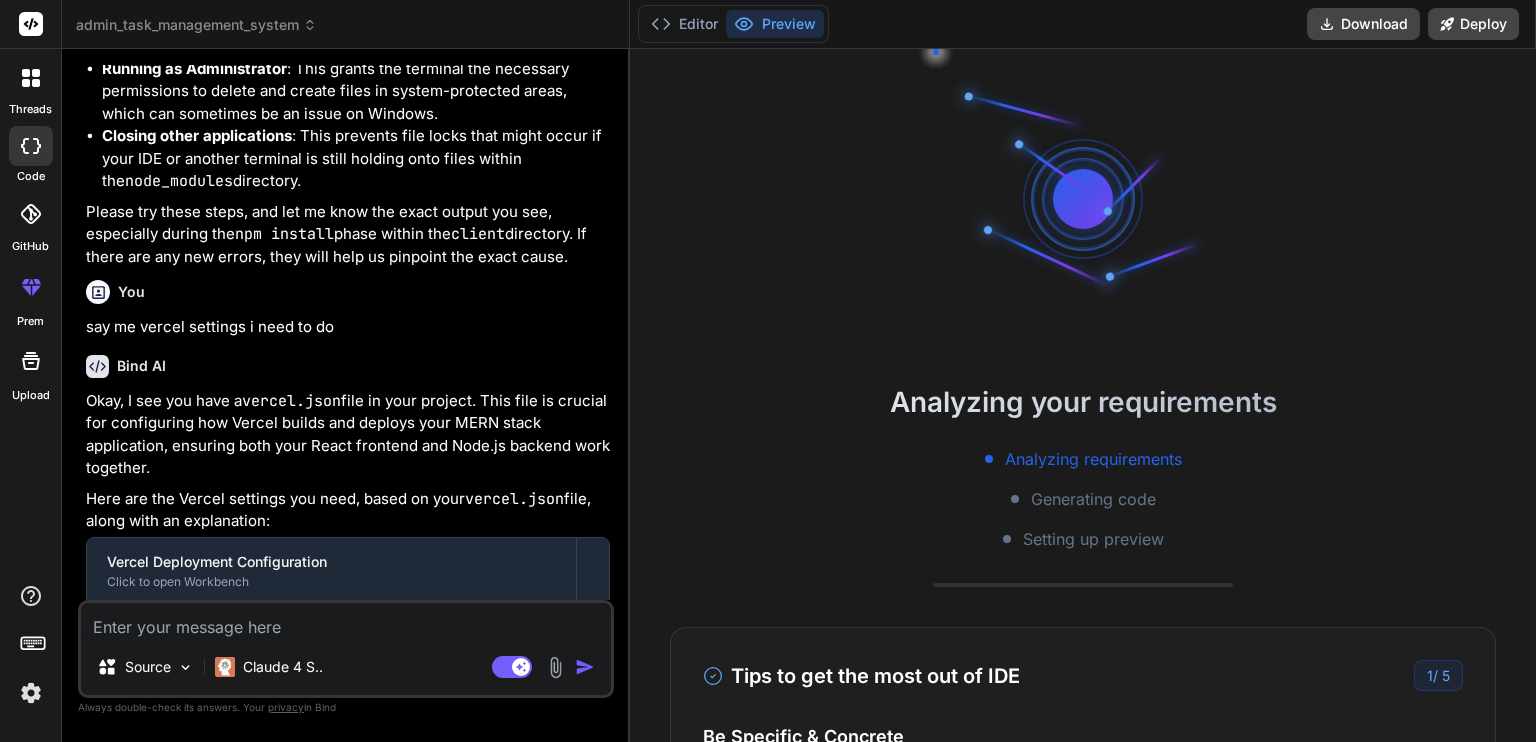 scroll, scrollTop: 19, scrollLeft: 0, axis: vertical 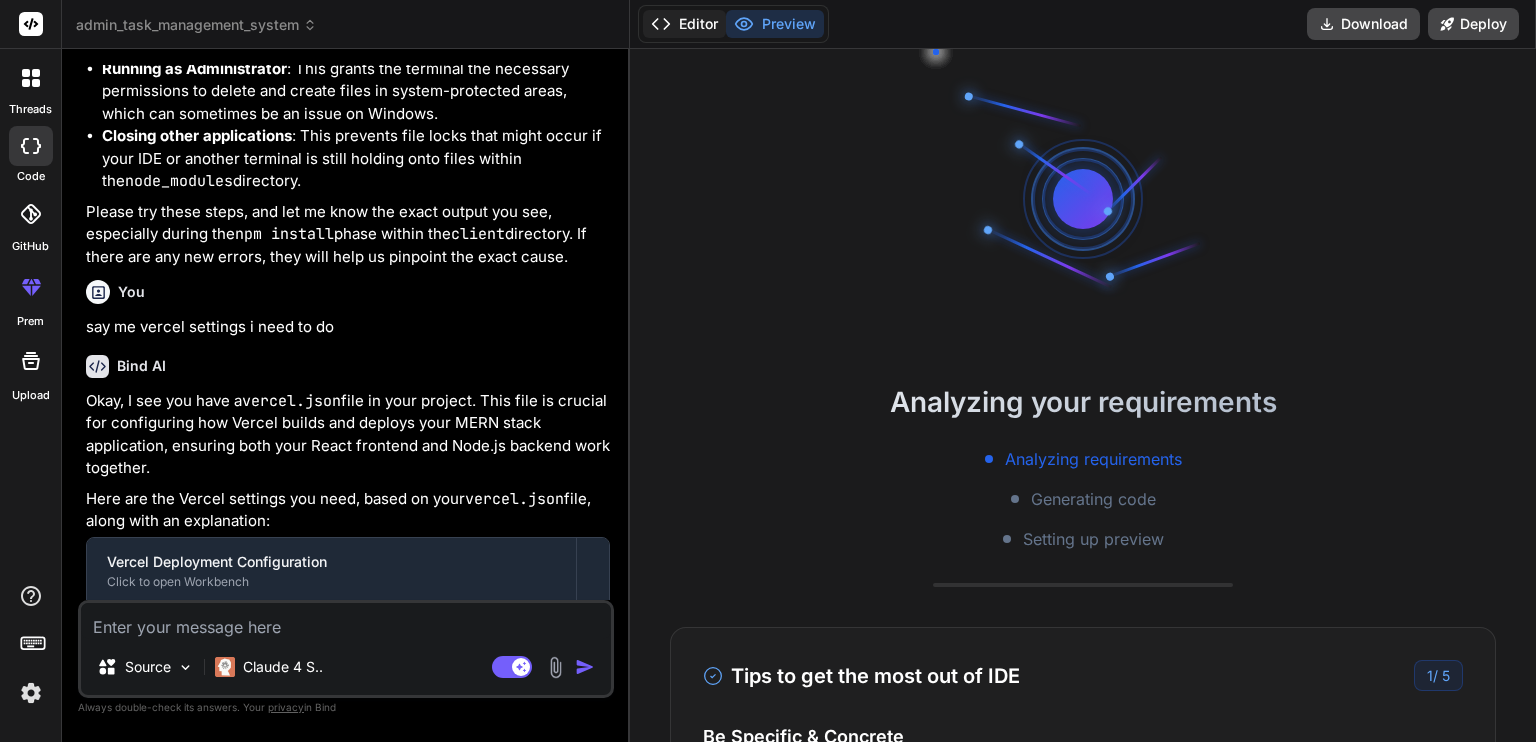 click on "Editor" at bounding box center [684, 24] 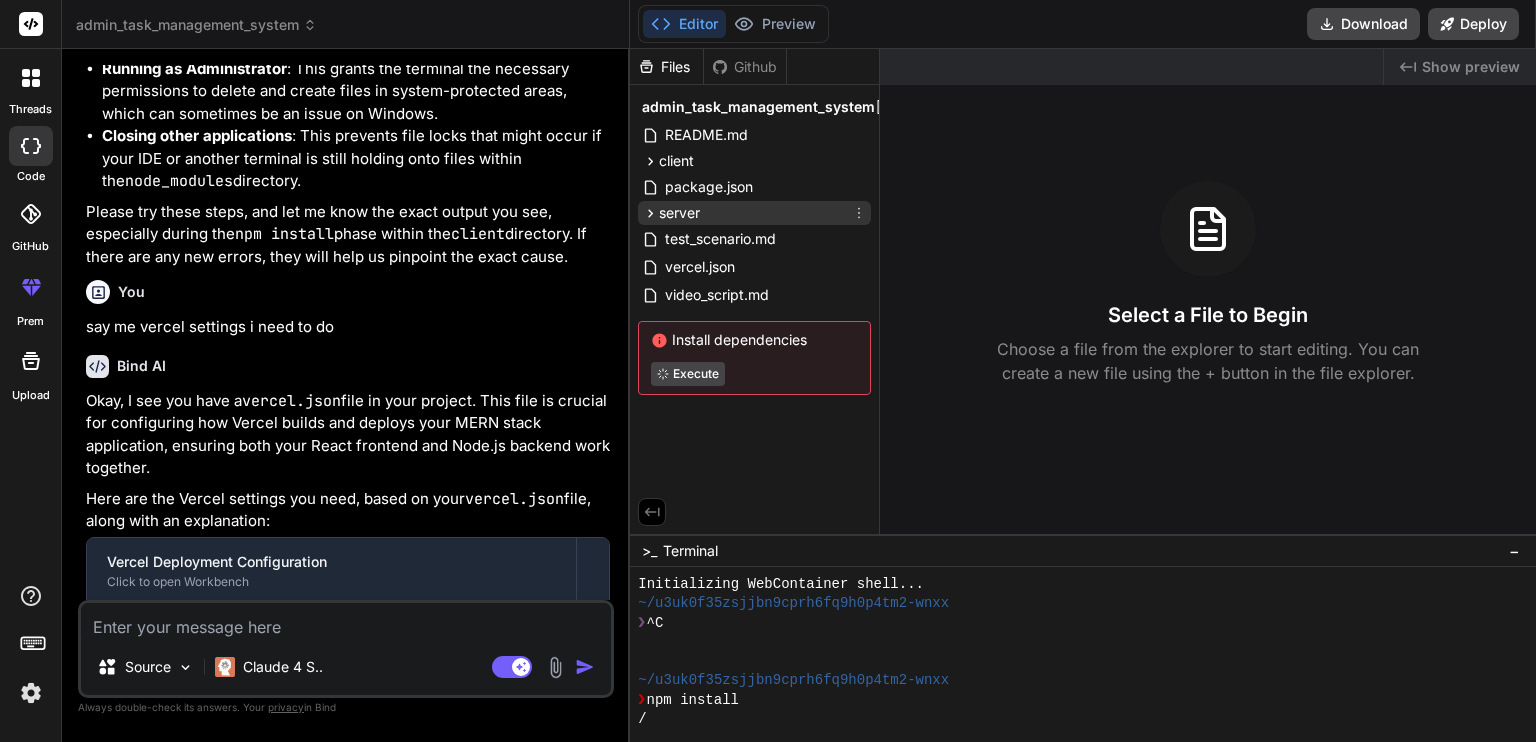 click on "server" at bounding box center [754, 213] 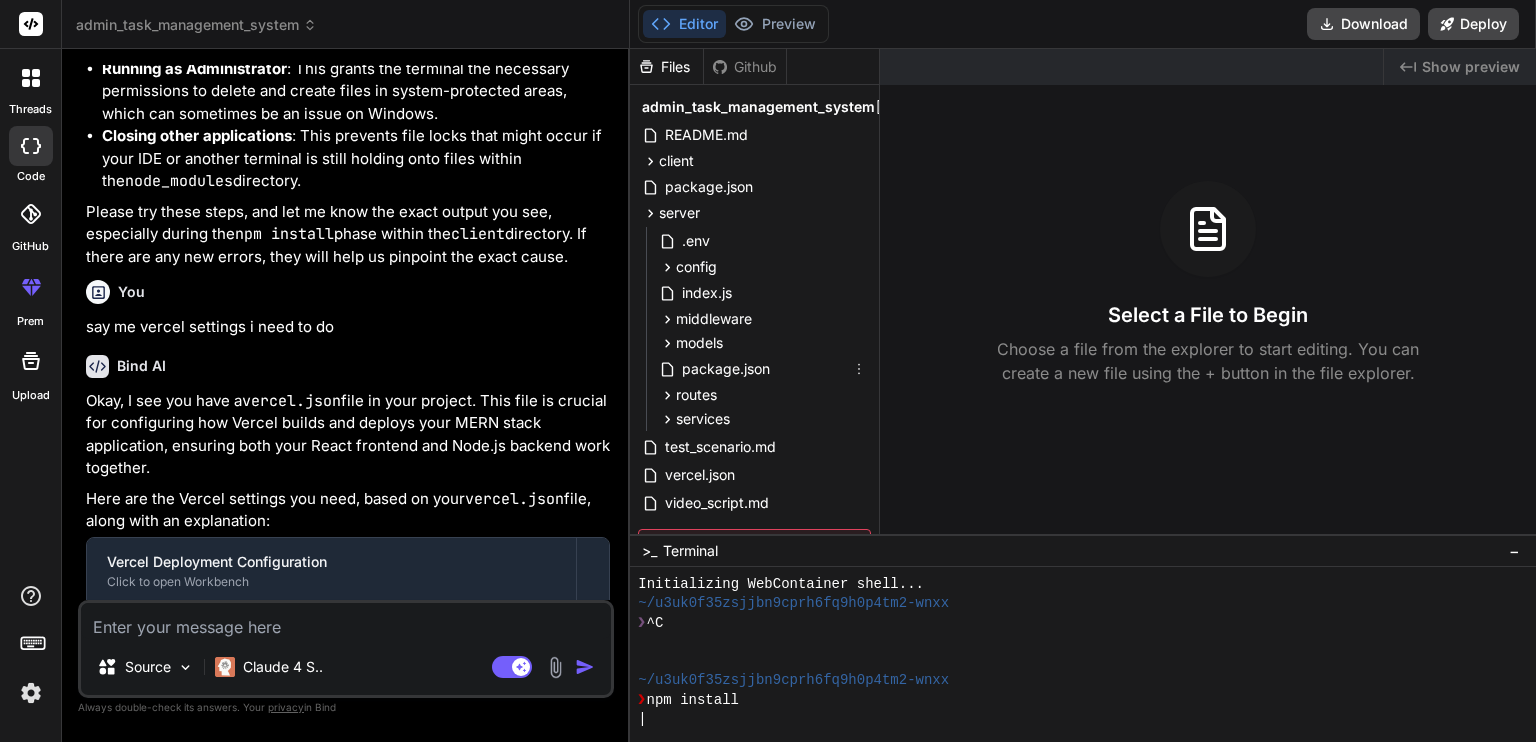 scroll, scrollTop: 100, scrollLeft: 0, axis: vertical 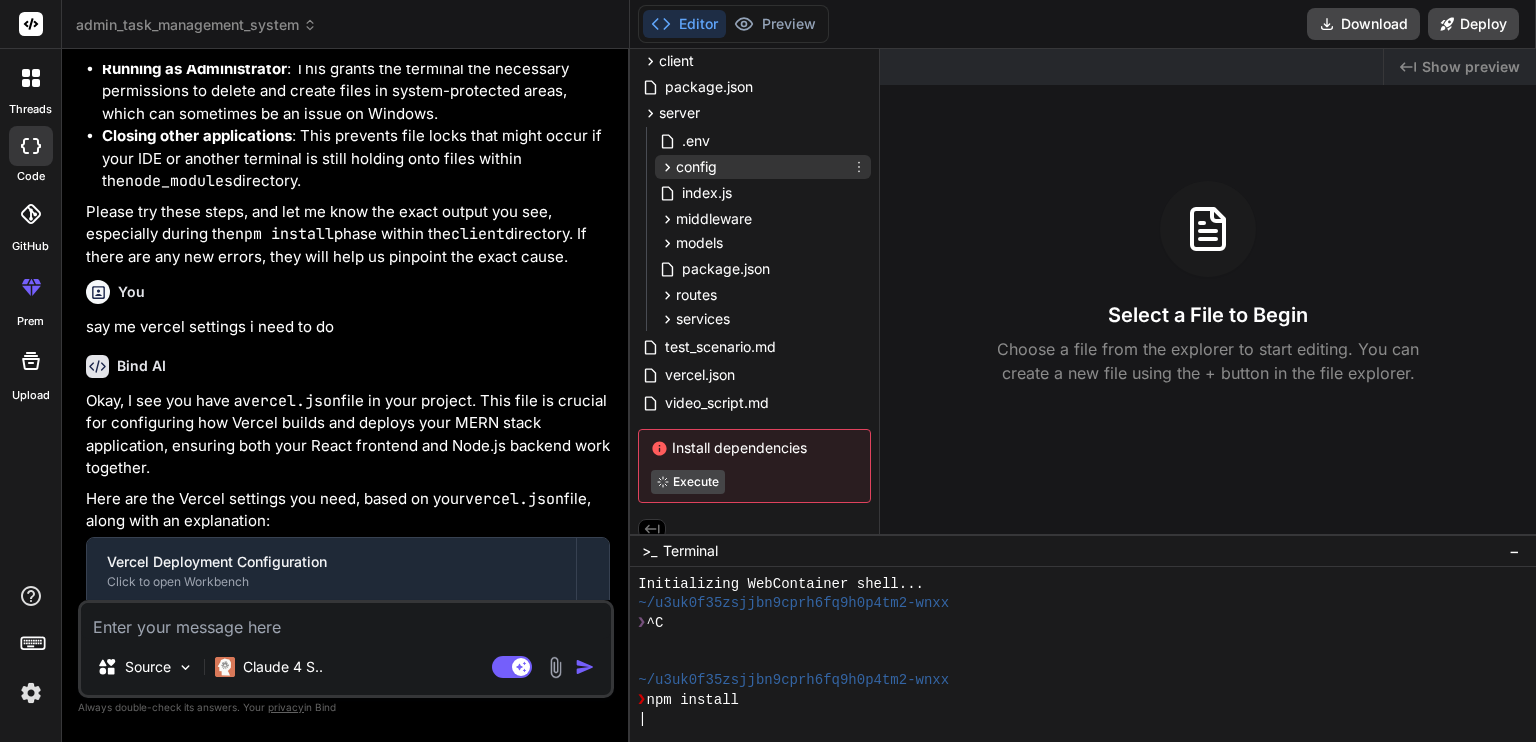 click on "config" at bounding box center (763, 167) 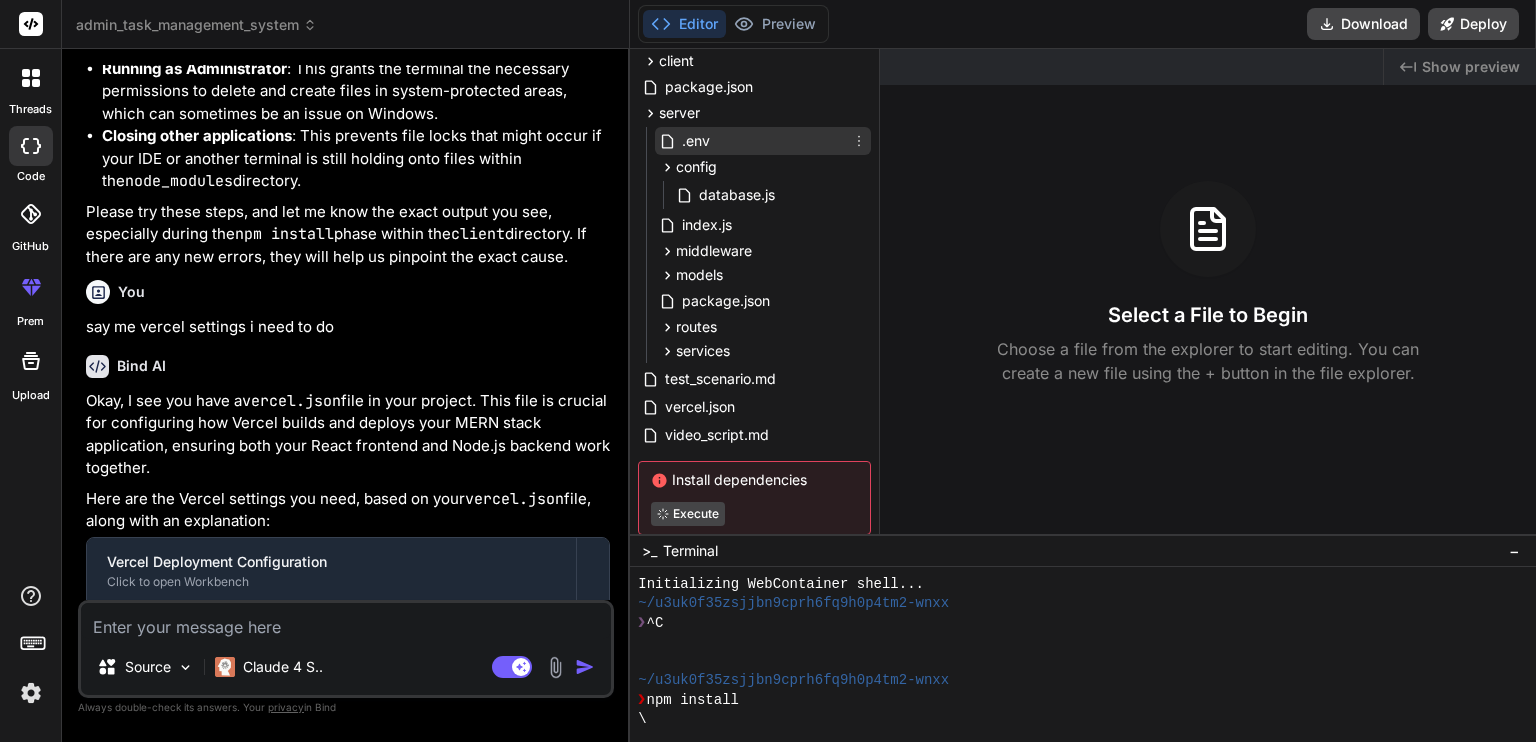 click on ".env" at bounding box center [763, 141] 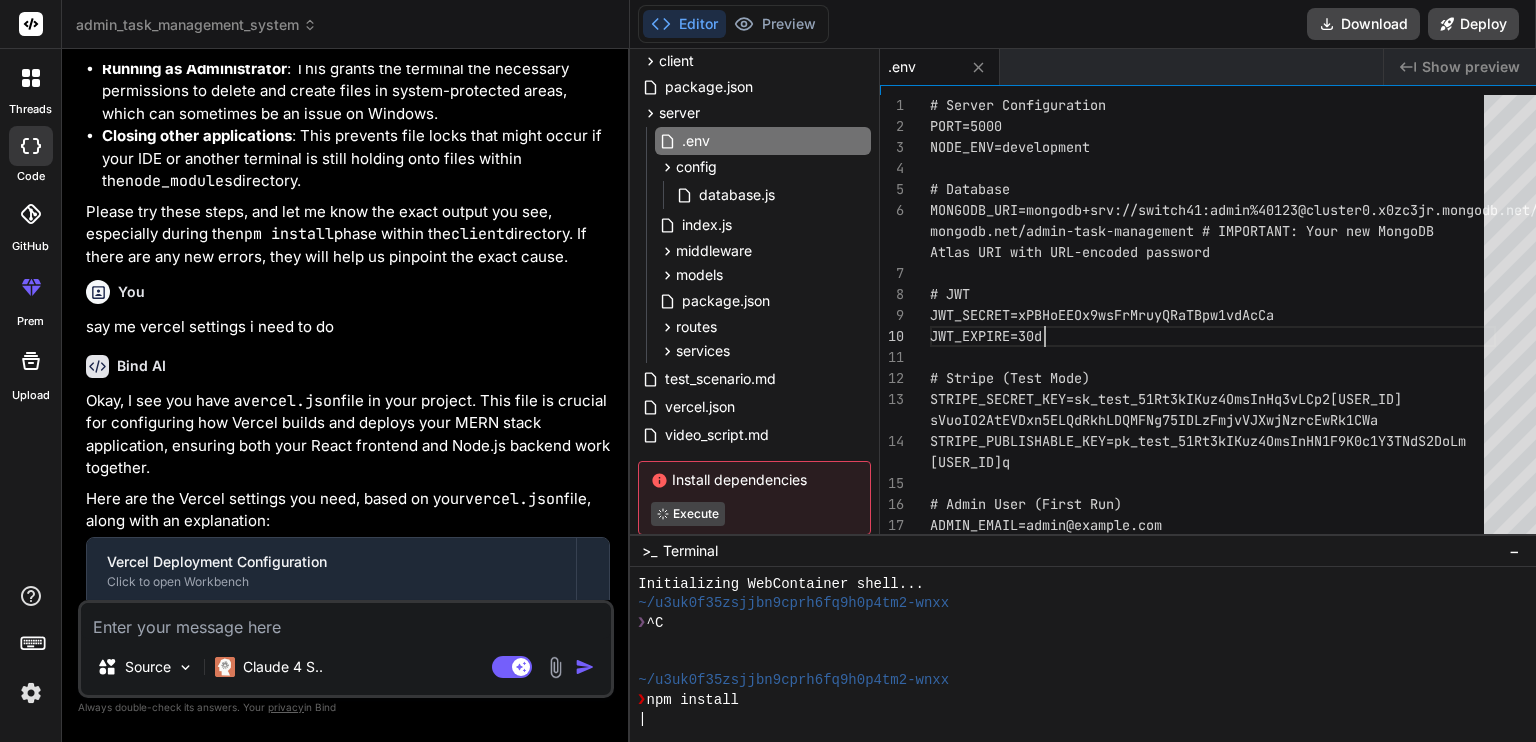 click on "# Server Configuration PORT=5000 NODE_ENV=development # Database MONGODB_URI=mongodb+srv://switch41:admin%40123@clu ster0.x0zc3jr. mongodb.net/admin-task-management # IMPORTANT: You r new MongoDB  Atlas URI with URL-encoded password # JWT JWT_SECRET=xPBHoEEOx9wsFrMruyQRaTBpw1vdAcCa JWT_EXPIRE=30d # Stripe (Test Mode) STRIPE_SECRET_KEY=sk_test_51Rt3kIKuz4OmsInHq3vLCp2 epa17oVlQZbBLrJ3J sVuoIO2AtEVDxn5ELQdRkhLDQMFNg75IDLzFmjvVJXwjNzrc00 EwRk1CWa STRIPE_PUBLISHABLE_KEY=pk_test_51Rt3kIKuz4OmsInHN1 F9K0c1Y3TNdS2DoLm smLDCjWg3KcCSP6YbOS9Cyaxl8lLipadJWs9yslDF00mV0VubG q # Admin User (First Run) ADMIN_EMAIL=admin@example.com ADMIN_PASSWORD=admin123" at bounding box center [1213, 336] 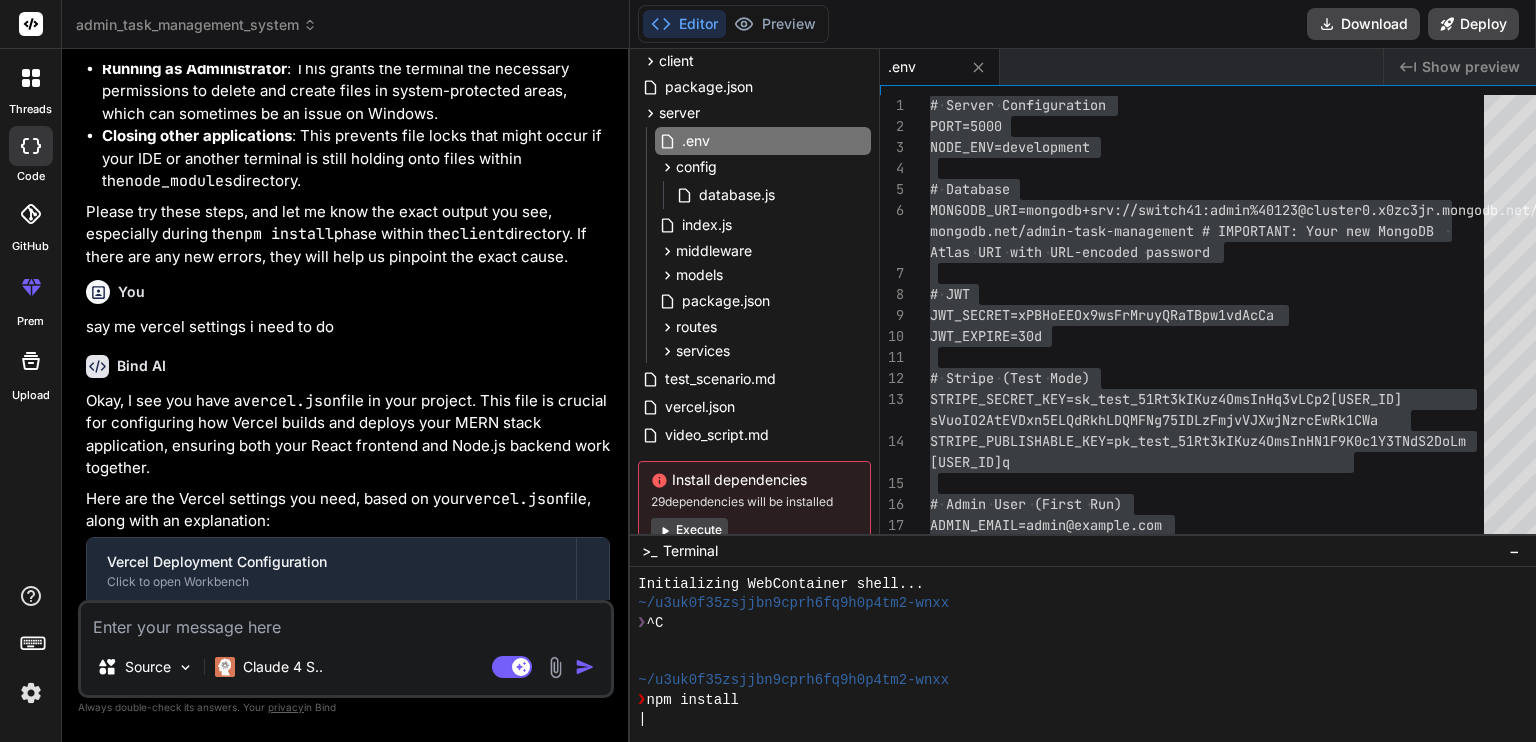type on "x" 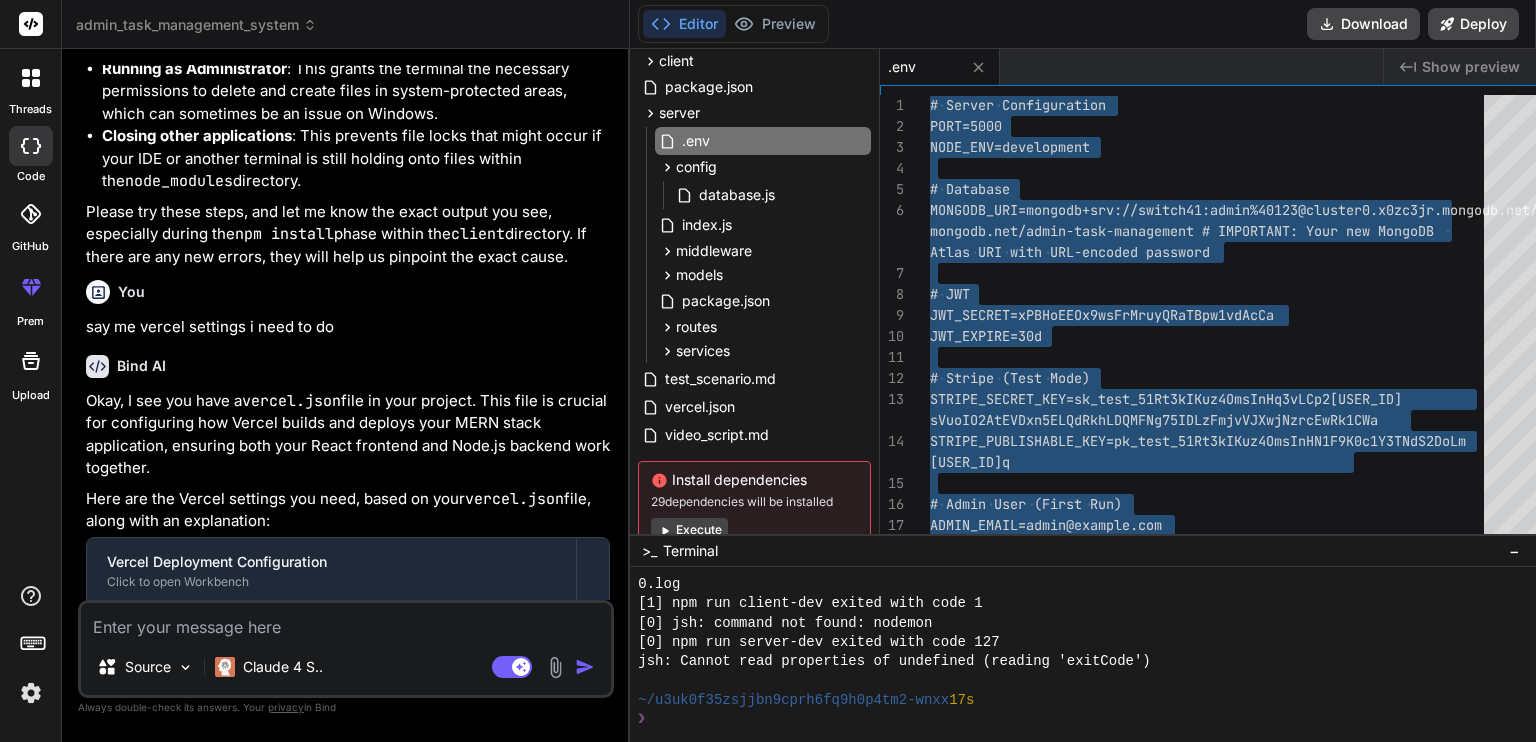 scroll, scrollTop: 1996, scrollLeft: 0, axis: vertical 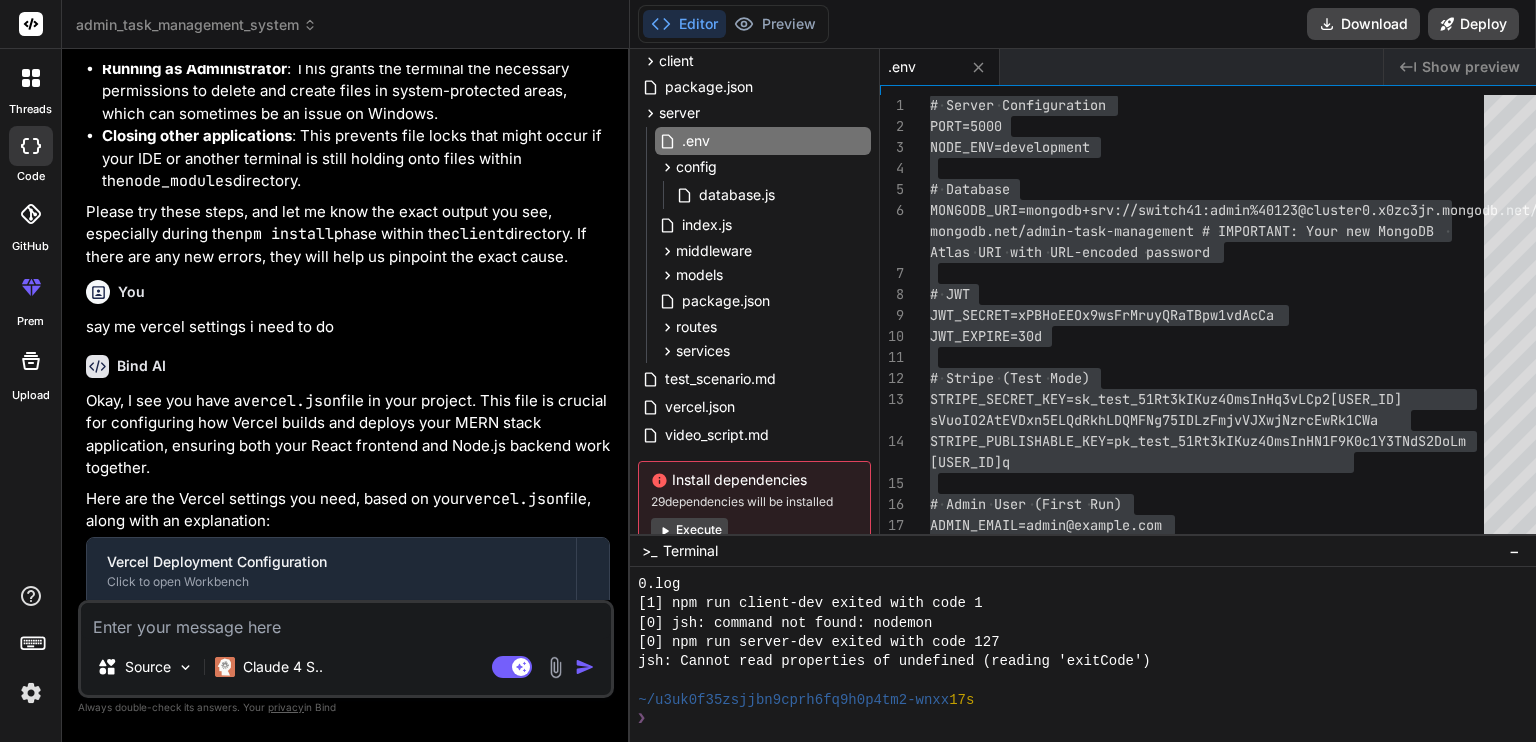 paste on "[1] webpack compiled successfully
[1] (node:8516) [DEP0060] DeprecationWarning: The `util._extend` API is deprecated. Please use Object.assign() instead.
[1] Proxy error: Could not proxy request /logo192.png from localhost:3000 to http://localhost:5000/.
[1] See https://nodejs.org/api/errors.html#errors_common_system_errors for more information (ECONNREFUSED).
[1]
[1] Proxy error: Could not proxy request /api/auth/login from localhost:3000 to http://localhost:5000/.
[1] See https://nodejs.org/api/errors.html#errors_common_system_errors for more information (ECONNREFUSED).
[1]
[1] Proxy error: Could not proxy request /api/auth/login from localhost:3000 to http://localhost:5000/.
[1] See https://nodejs.org/api/errors.html#errors_common_system_errors for more information (ECONNREFUSED).
[1]" 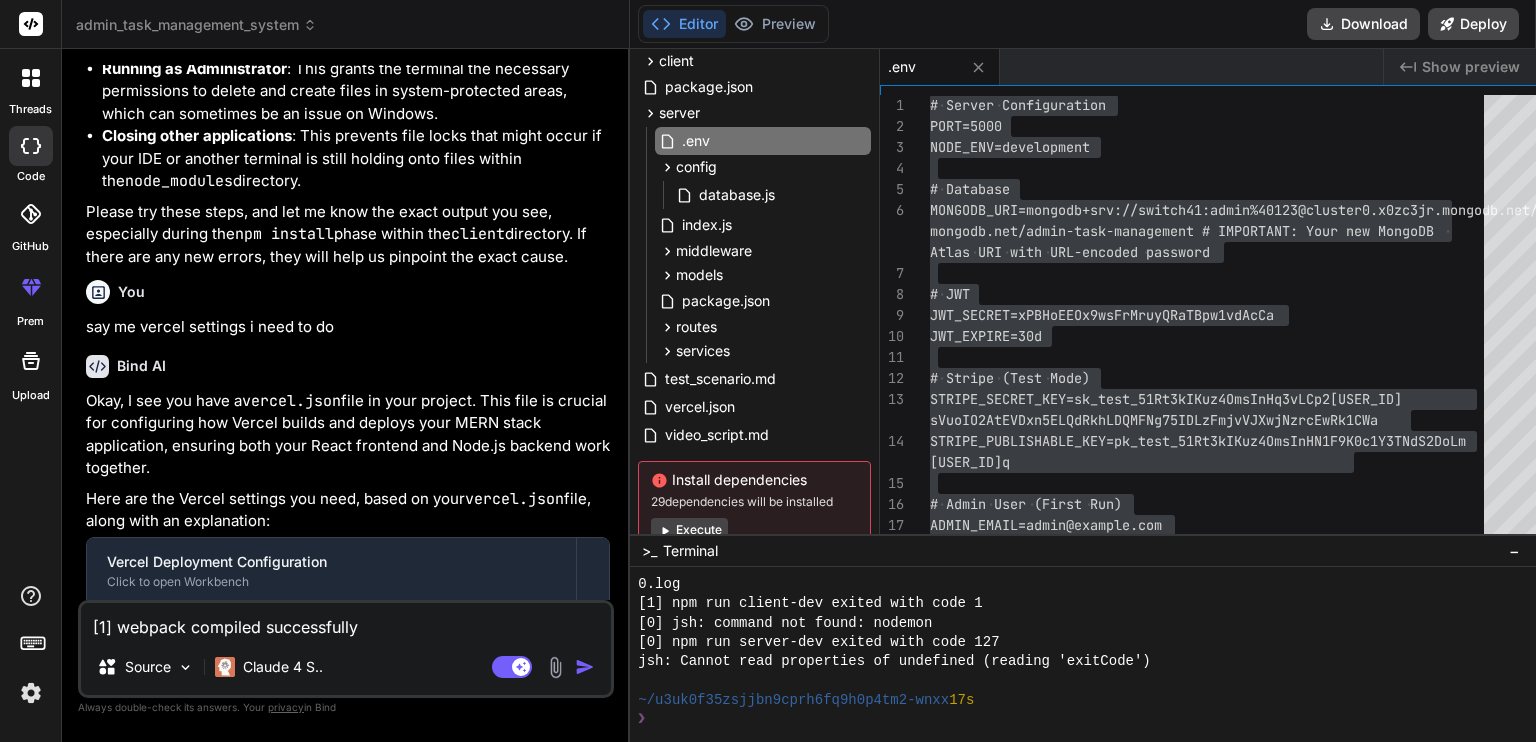 scroll, scrollTop: 289, scrollLeft: 0, axis: vertical 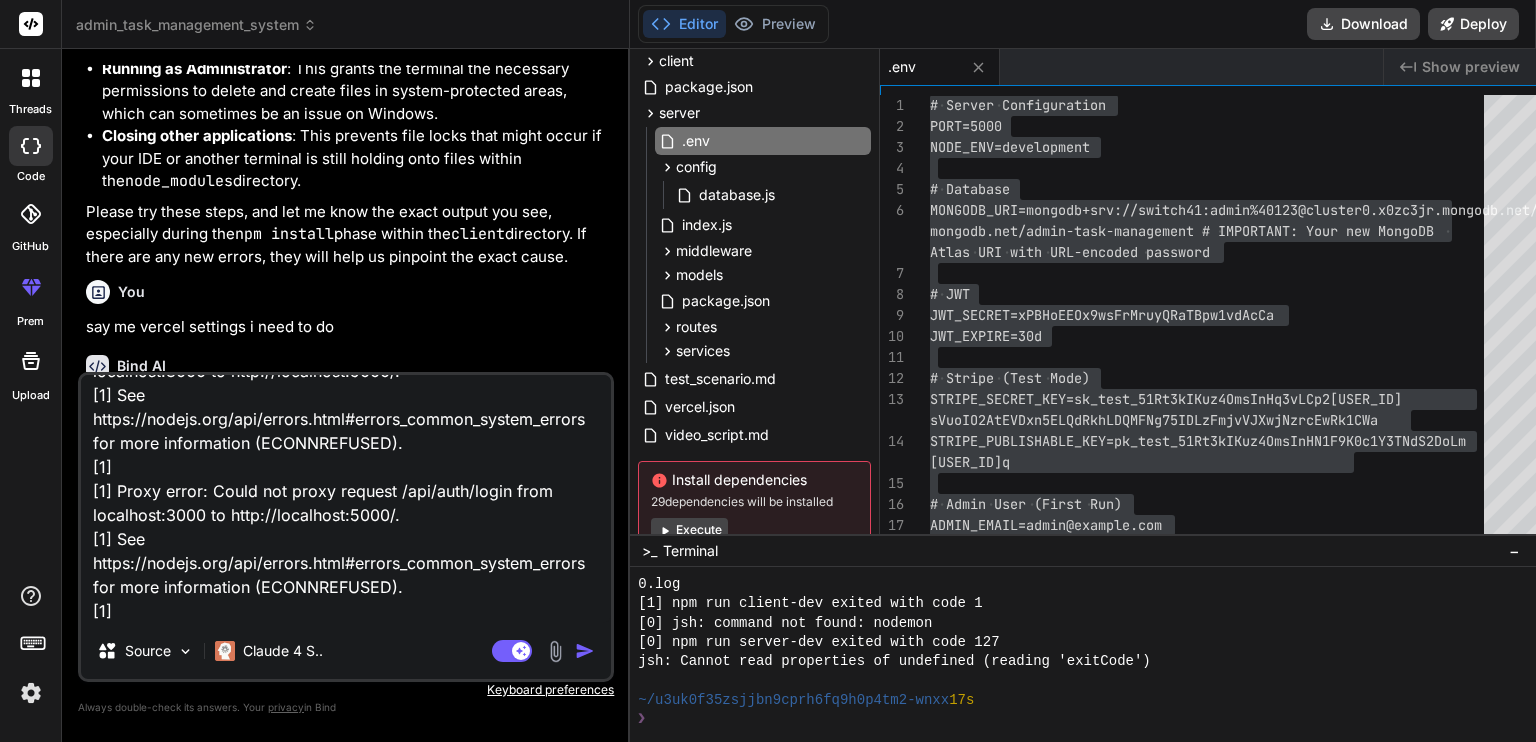 type on "[1] webpack compiled successfully
[1] (node:8516) [DEP0060] DeprecationWarning: The `util._extend` API is deprecated. Please use Object.assign() instead.
[1] Proxy error: Could not proxy request /logo192.png from localhost:3000 to http://localhost:5000/.
[1] See https://nodejs.org/api/errors.html#errors_common_system_errors for more information (ECONNREFUSED).
[1]
[1] Proxy error: Could not proxy request /api/auth/login from localhost:3000 to http://localhost:5000/.
[1] See https://nodejs.org/api/errors.html#errors_common_system_errors for more information (ECONNREFUSED).
[1]
[1] Proxy error: Could not proxy request /api/auth/login from localhost:3000 to http://localhost:5000/.
[1] See https://nodejs.org/api/errors.html#errors_common_system_errors for more information (ECONNREFUSED).
[1]" 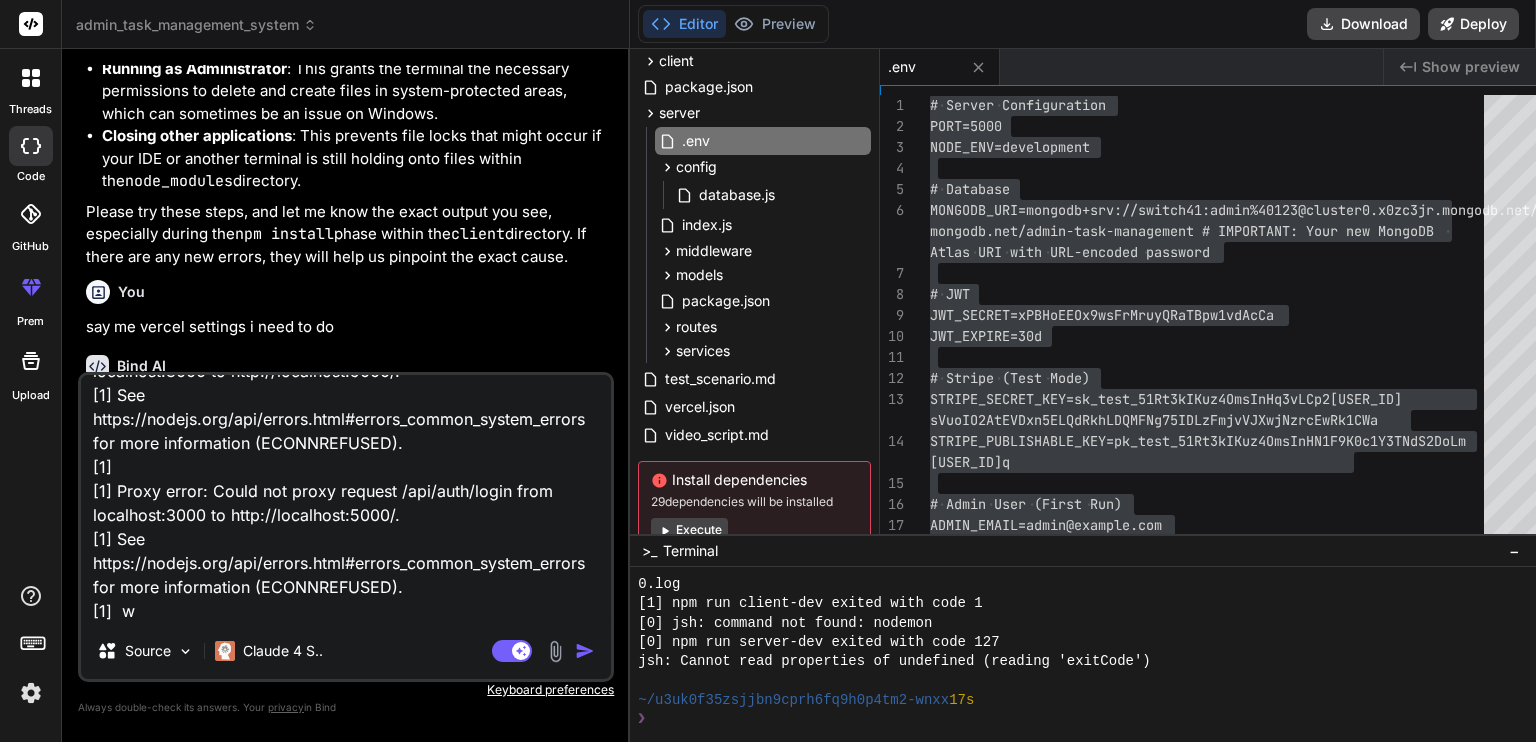 type on "[1] webpack compiled successfully
[1] (node:8516) [DEP0060] DeprecationWarning: The `util._extend` API is deprecated. Please use Object.assign() instead.
[1] Proxy error: Could not proxy request /logo192.png from localhost:3000 to http://localhost:5000/.
[1] See https://nodejs.org/api/errors.html#errors_common_system_errors for more information (ECONNREFUSED).
[1]
[1] Proxy error: Could not proxy request /api/auth/login from localhost:3000 to http://localhost:5000/.
[1] See https://nodejs.org/api/errors.html#errors_common_system_errors for more information (ECONNREFUSED).
[1]
[1] Proxy error: Could not proxy request /api/auth/login from localhost:3000 to http://localhost:5000/.
[1] See https://nodejs.org/api/errors.html#errors_common_system_errors for more information (ECONNREFUSED).
[1]  wh" 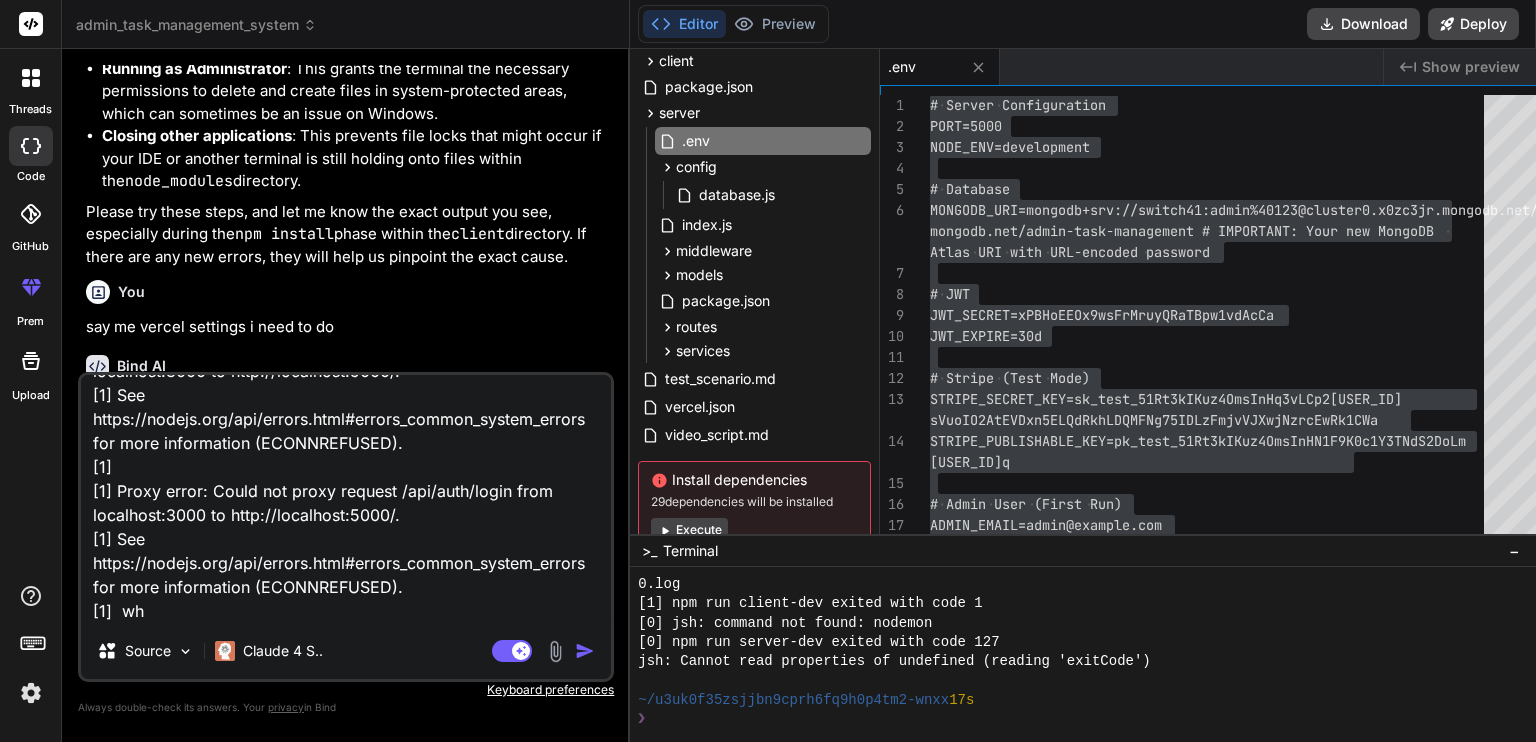 type on "[1] webpack compiled successfully
[1] (node:8516) [DEP0060] DeprecationWarning: The `util._extend` API is deprecated. Please use Object.assign() instead.
[1] Proxy error: Could not proxy request /logo192.png from localhost:3000 to http://localhost:5000/.
[1] See https://nodejs.org/api/errors.html#errors_common_system_errors for more information (ECONNREFUSED).
[1]
[1] Proxy error: Could not proxy request /api/auth/login from localhost:3000 to http://localhost:5000/.
[1] See https://nodejs.org/api/errors.html#errors_common_system_errors for more information (ECONNREFUSED).
[1]
[1] Proxy error: Could not proxy request /api/auth/login from localhost:3000 to http://localhost:5000/.
[1] See https://nodejs.org/api/errors.html#errors_common_system_errors for more information (ECONNREFUSED).
[1]  wha" 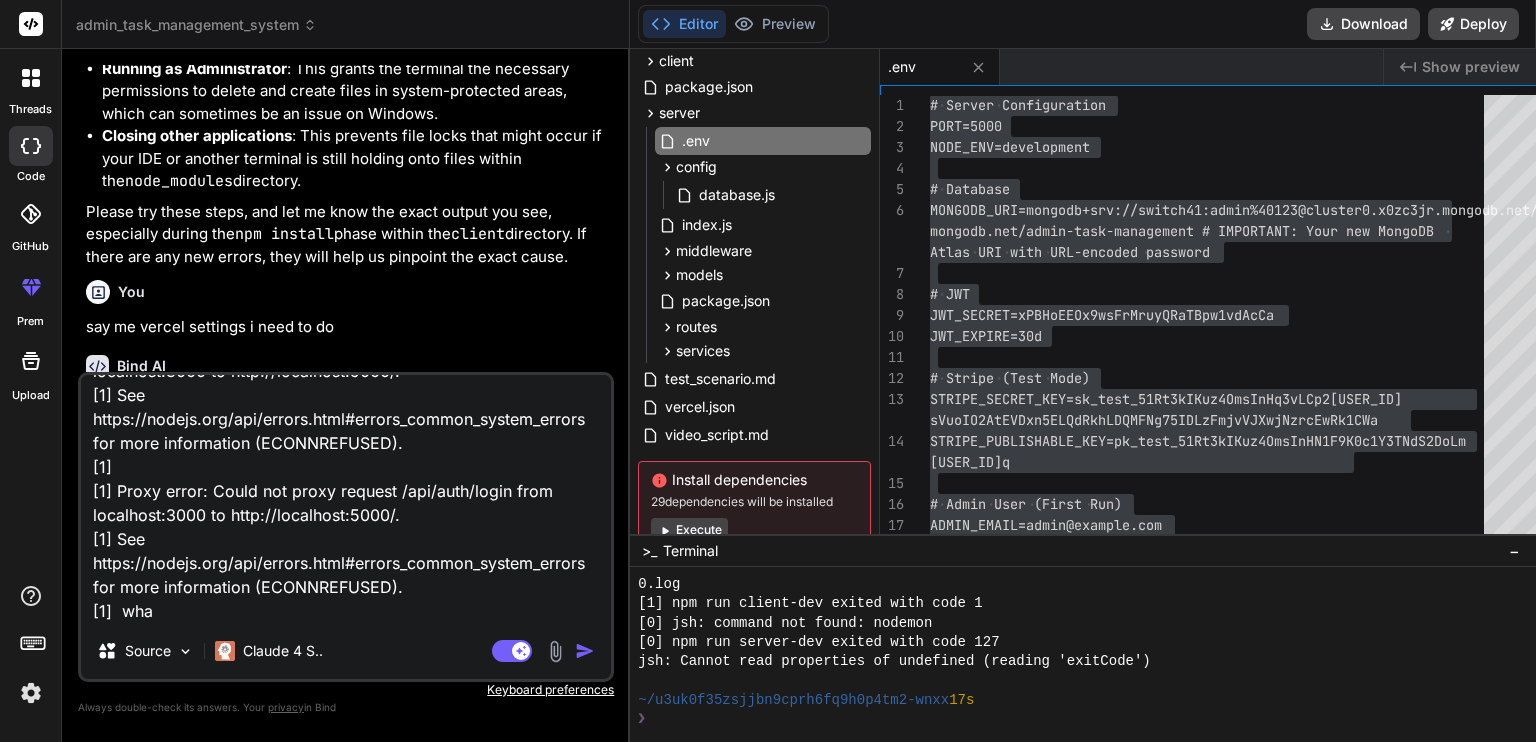 type on "[1] webpack compiled successfully
[1] (node:8516) [DEP0060] DeprecationWarning: The `util._extend` API is deprecated. Please use Object.assign() instead.
[1] Proxy error: Could not proxy request /logo192.png from localhost:3000 to http://localhost:5000/.
[1] See https://nodejs.org/api/errors.html#errors_common_system_errors for more information (ECONNREFUSED).
[1]
[1] Proxy error: Could not proxy request /api/auth/login from localhost:3000 to http://localhost:5000/.
[1] See https://nodejs.org/api/errors.html#errors_common_system_errors for more information (ECONNREFUSED).
[1]
[1] Proxy error: Could not proxy request /api/auth/login from localhost:3000 to http://localhost:5000/.
[1] See https://nodejs.org/api/errors.html#errors_common_system_errors for more information (ECONNREFUSED).
[1]  what" 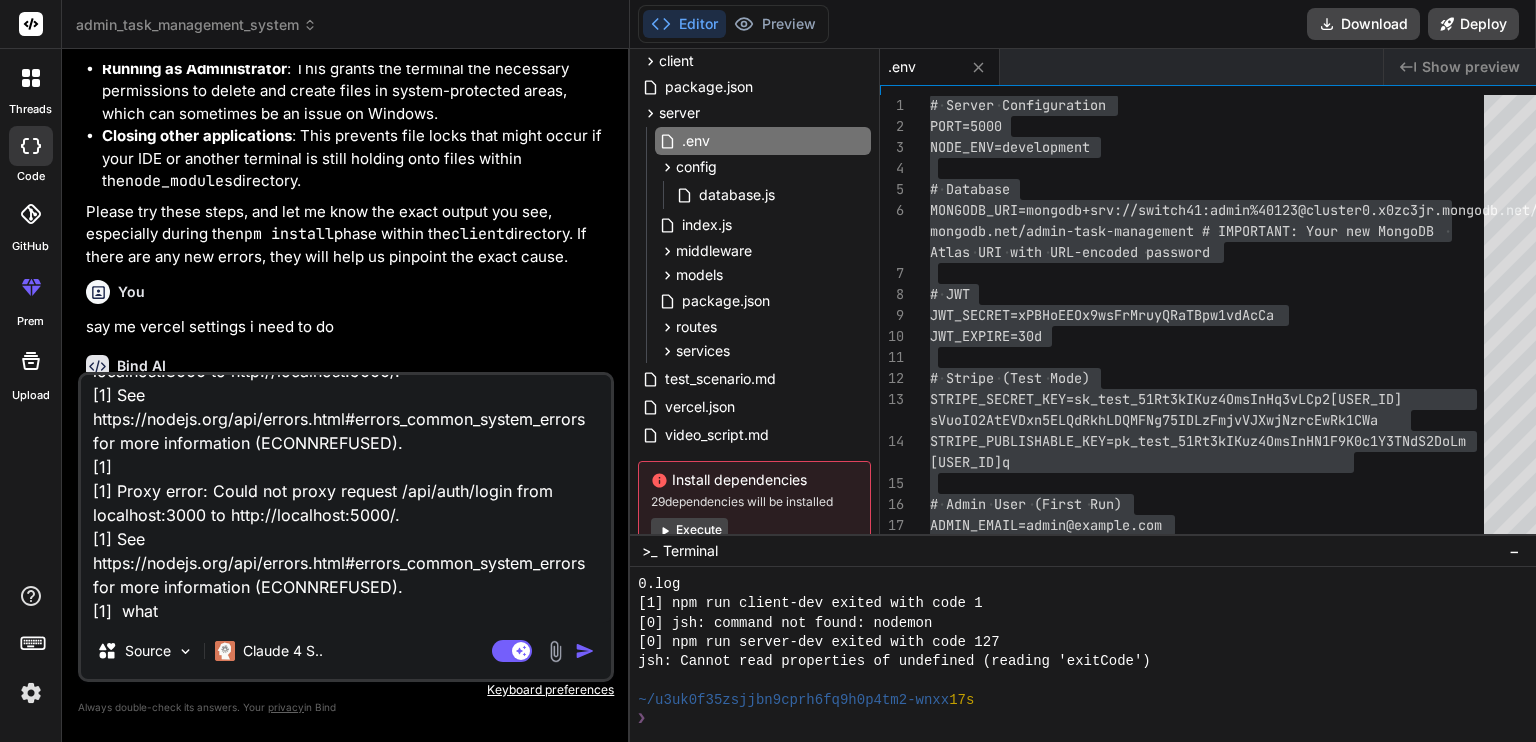 type on "[1] webpack compiled successfully
[1] (node:8516) [DEP0060] DeprecationWarning: The `util._extend` API is deprecated. Please use Object.assign() instead.
[1] Proxy error: Could not proxy request /logo192.png from localhost:3000 to http://localhost:5000/.
[1] See https://nodejs.org/api/errors.html#errors_common_system_errors for more information (ECONNREFUSED).
[1]
[1] Proxy error: Could not proxy request /api/auth/login from localhost:3000 to http://localhost:5000/.
[1] See https://nodejs.org/api/errors.html#errors_common_system_errors for more information (ECONNREFUSED).
[1]
[1] Proxy error: Could not proxy request /api/auth/login from localhost:3000 to http://localhost:5000/.
[1] See https://nodejs.org/api/errors.html#errors_common_system_errors for more information (ECONNREFUSED).
[1]  what" 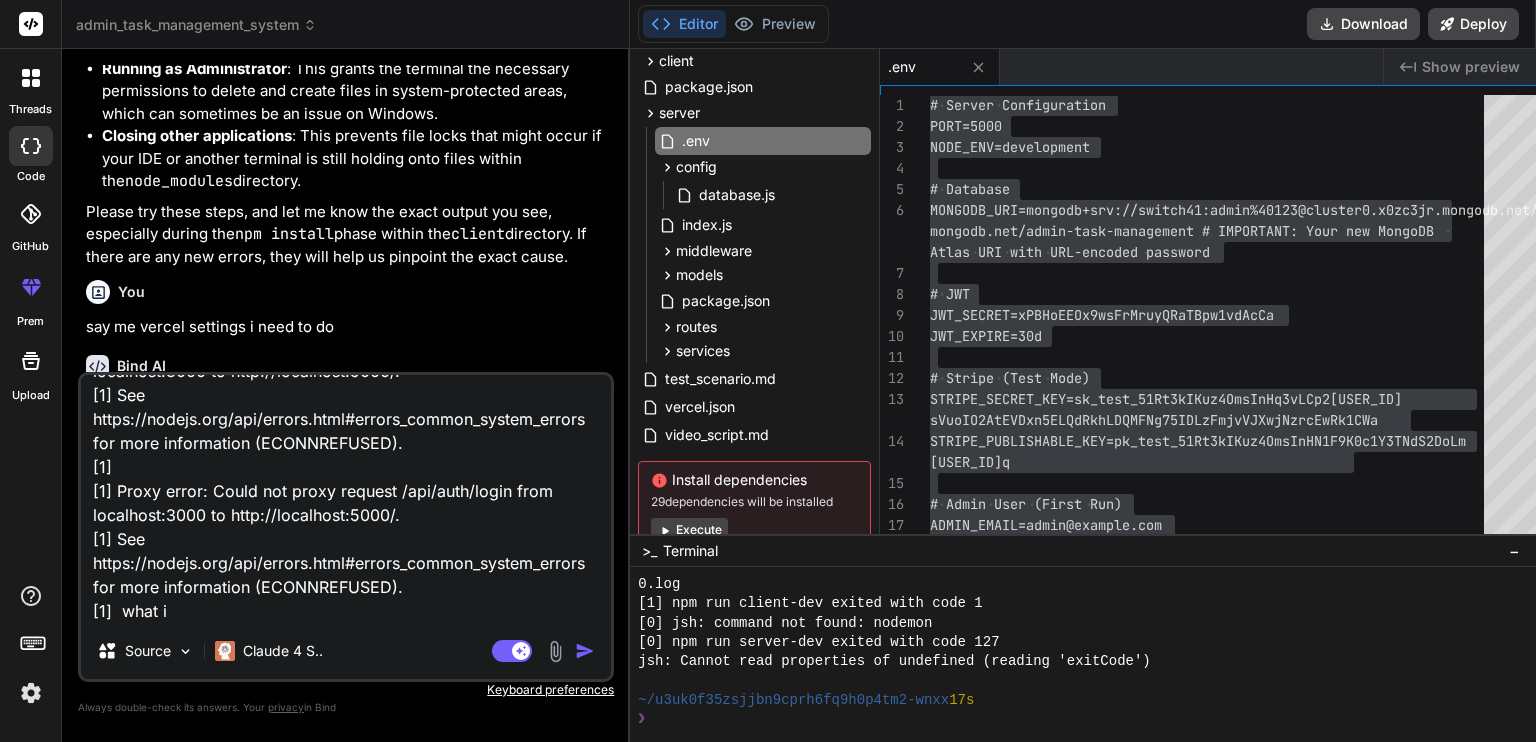 type on "[1] webpack compiled successfully
[1] (node:8516) [DEP0060] DeprecationWarning: The `util._extend` API is deprecated. Please use Object.assign() instead.
[1] Proxy error: Could not proxy request /logo192.png from localhost:3000 to http://localhost:5000/.
[1] See https://nodejs.org/api/errors.html#errors_common_system_errors for more information (ECONNREFUSED).
[1]
[1] Proxy error: Could not proxy request /api/auth/login from localhost:3000 to http://localhost:5000/.
[1] See https://nodejs.org/api/errors.html#errors_common_system_errors for more information (ECONNREFUSED).
[1]
[1] Proxy error: Could not proxy request /api/auth/login from localhost:3000 to http://localhost:5000/.
[1] See https://nodejs.org/api/errors.html#errors_common_system_errors for more information (ECONNREFUSED).
[1]  what i" 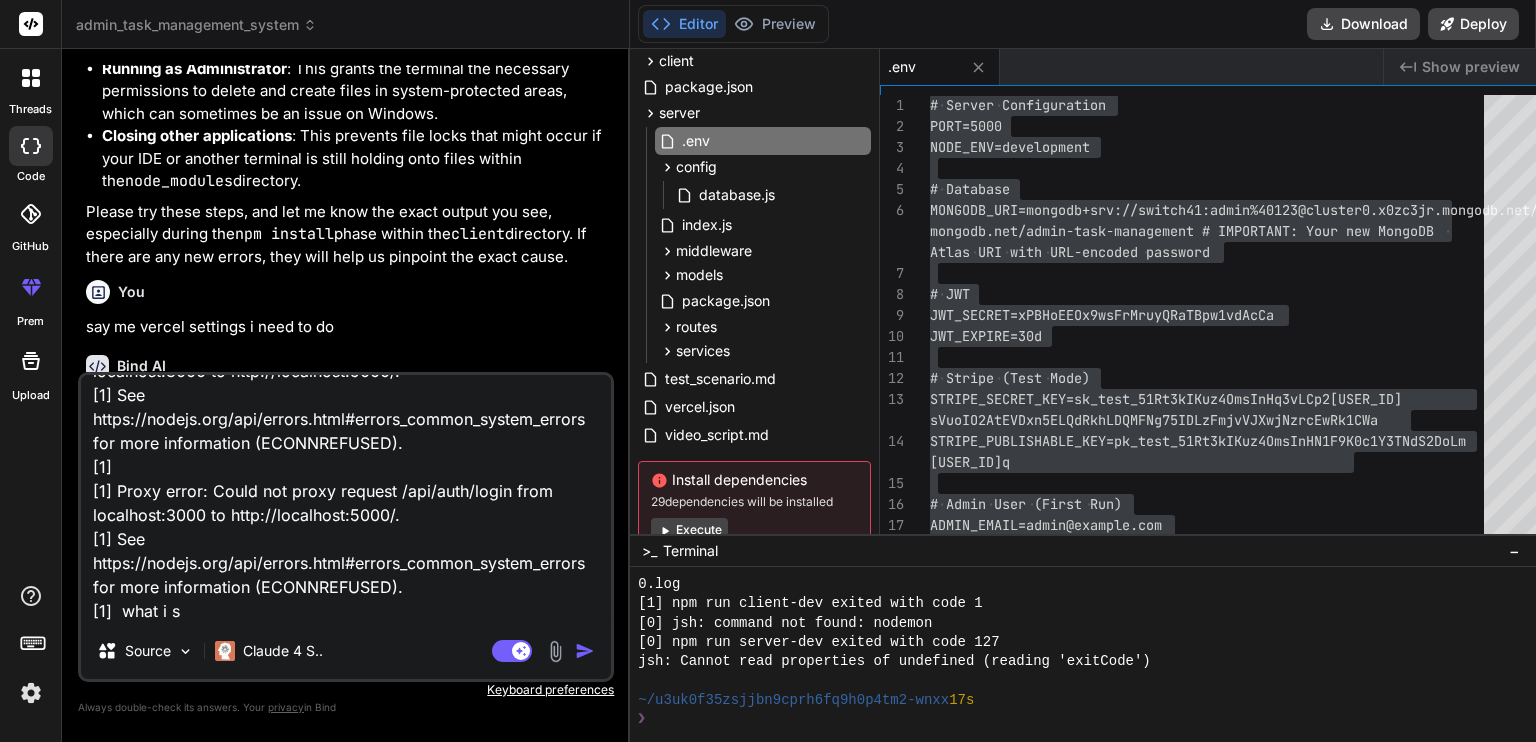 type on "x" 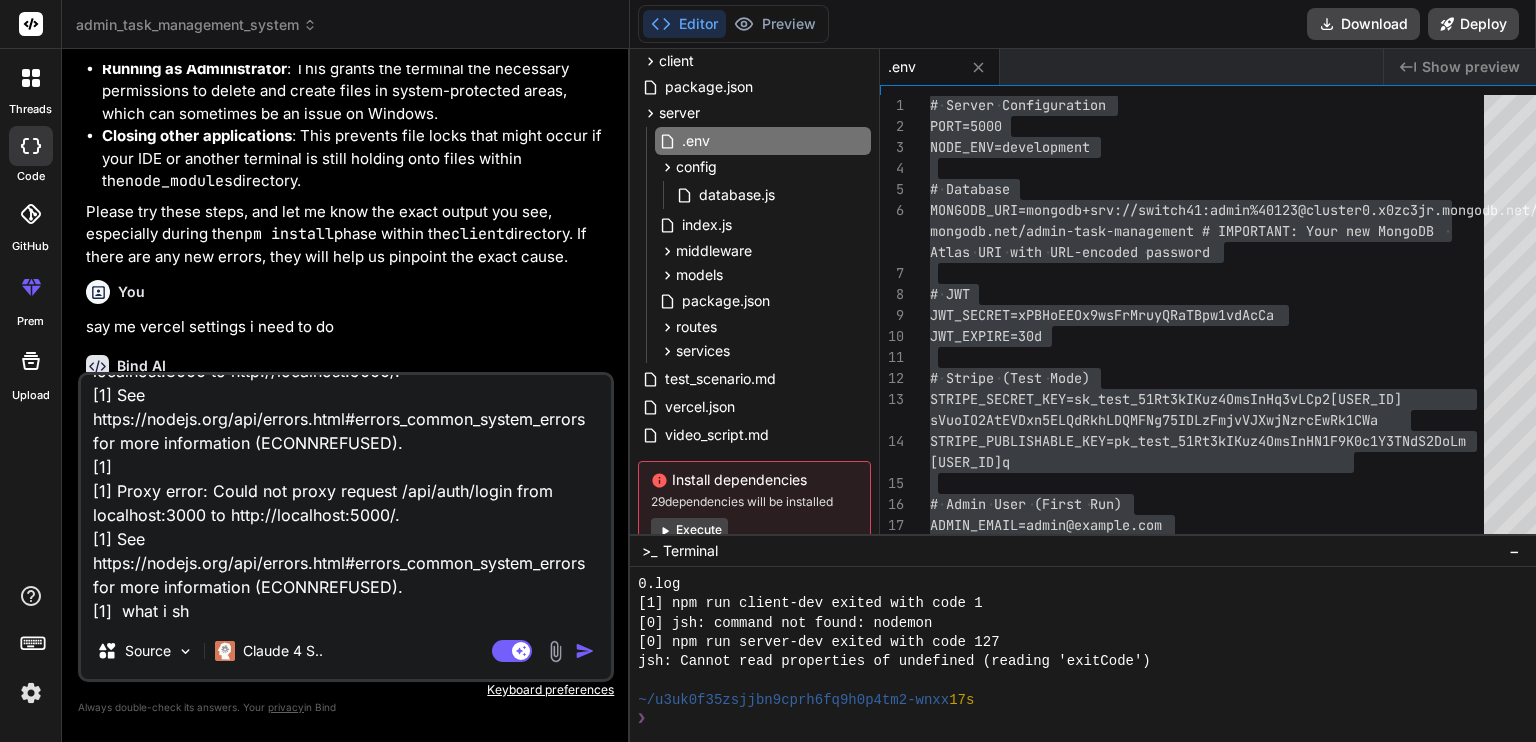 type on "[1] webpack compiled successfully
[1] (node:8516) [DEP0060] DeprecationWarning: The `util._extend` API is deprecated. Please use Object.assign() instead.
[1] Proxy error: Could not proxy request /logo192.png from localhost:3000 to http://localhost:5000/.
[1] See https://nodejs.org/api/errors.html#errors_common_system_errors for more information (ECONNREFUSED).
[1]
[1] Proxy error: Could not proxy request /api/auth/login from localhost:3000 to http://localhost:5000/.
[1] See https://nodejs.org/api/errors.html#errors_common_system_errors for more information (ECONNREFUSED).
[1]
[1] Proxy error: Could not proxy request /api/auth/login from localhost:3000 to http://localhost:5000/.
[1] See https://nodejs.org/api/errors.html#errors_common_system_errors for more information (ECONNREFUSED).
[1]  what i sho" 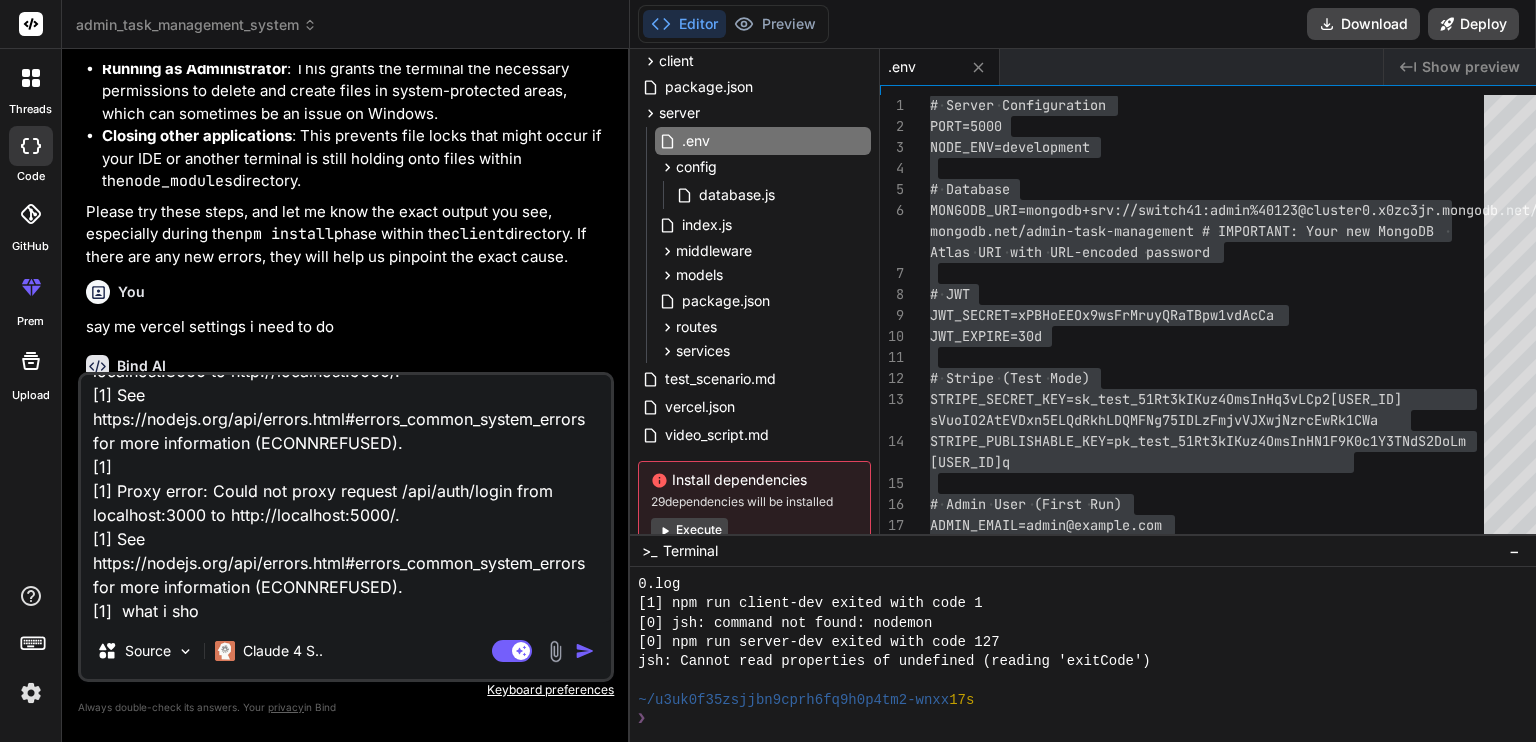 type on "[1] webpack compiled successfully
[1] (node:8516) [DEP0060] DeprecationWarning: The `util._extend` API is deprecated. Please use Object.assign() instead.
[1] Proxy error: Could not proxy request /logo192.png from localhost:3000 to http://localhost:5000/.
[1] See https://nodejs.org/api/errors.html#errors_common_system_errors for more information (ECONNREFUSED).
[1]
[1] Proxy error: Could not proxy request /api/auth/login from localhost:3000 to http://localhost:5000/.
[1] See https://nodejs.org/api/errors.html#errors_common_system_errors for more information (ECONNREFUSED).
[1]
[1] Proxy error: Could not proxy request /api/auth/login from localhost:3000 to http://localhost:5000/.
[1] See https://nodejs.org/api/errors.html#errors_common_system_errors for more information (ECONNREFUSED).
[1]  what i shou" 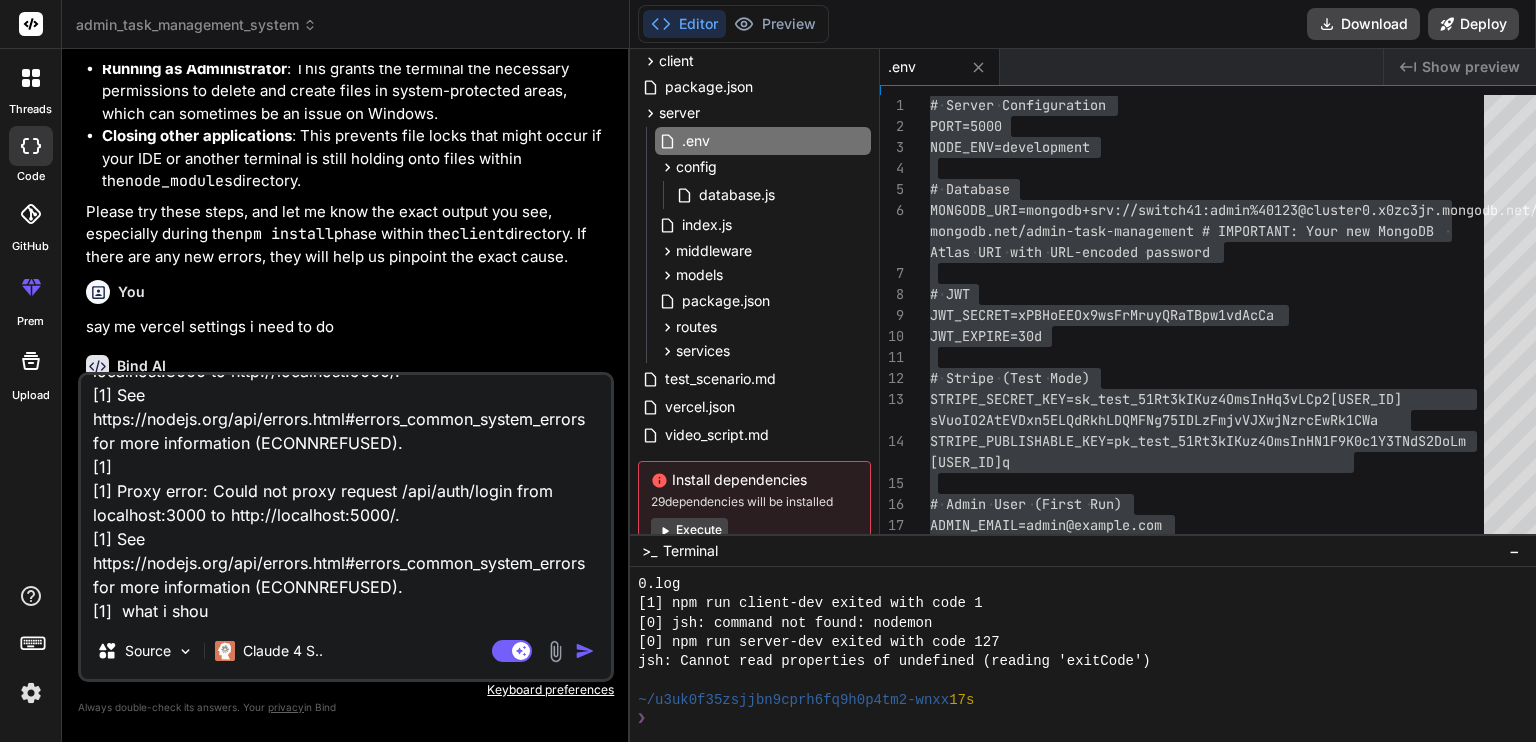 type on "[1] webpack compiled successfully
[1] (node:8516) [DEP0060] DeprecationWarning: The `util._extend` API is deprecated. Please use Object.assign() instead.
[1] Proxy error: Could not proxy request /logo192.png from localhost:3000 to http://localhost:5000/.
[1] See https://nodejs.org/api/errors.html#errors_common_system_errors for more information (ECONNREFUSED).
[1]
[1] Proxy error: Could not proxy request /api/auth/login from localhost:3000 to http://localhost:5000/.
[1] See https://nodejs.org/api/errors.html#errors_common_system_errors for more information (ECONNREFUSED).
[1]
[1] Proxy error: Could not proxy request /api/auth/login from localhost:3000 to http://localhost:5000/.
[1] See https://nodejs.org/api/errors.html#errors_common_system_errors for more information (ECONNREFUSED).
[1]  what i shoud" 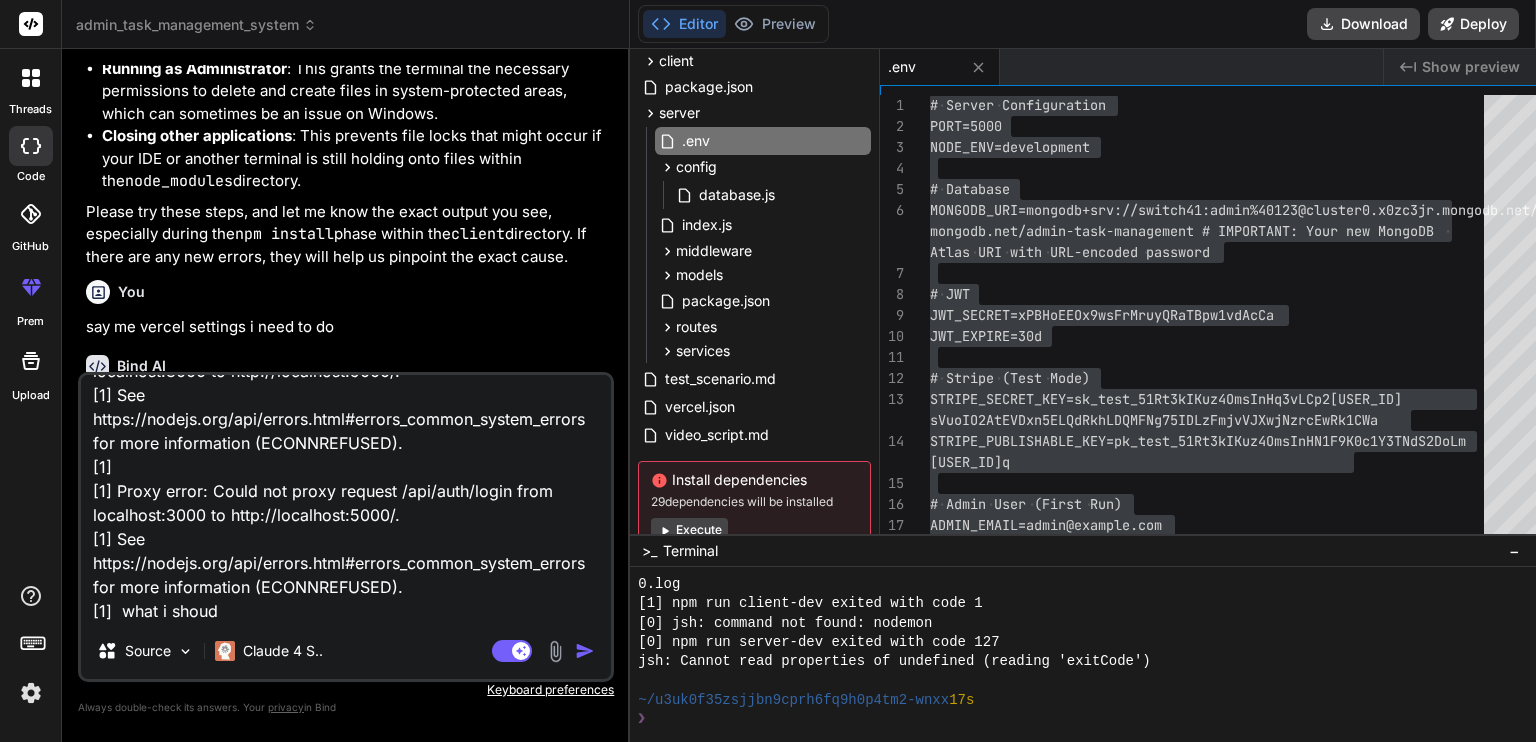 type on "[1] webpack compiled successfully
[1] (node:8516) [DEP0060] DeprecationWarning: The `util._extend` API is deprecated. Please use Object.assign() instead.
[1] Proxy error: Could not proxy request /logo192.png from localhost:3000 to http://localhost:5000/.
[1] See https://nodejs.org/api/errors.html#errors_common_system_errors for more information (ECONNREFUSED).
[1]
[1] Proxy error: Could not proxy request /api/auth/login from localhost:3000 to http://localhost:5000/.
[1] See https://nodejs.org/api/errors.html#errors_common_system_errors for more information (ECONNREFUSED).
[1]
[1] Proxy error: Could not proxy request /api/auth/login from localhost:3000 to http://localhost:5000/.
[1] See https://nodejs.org/api/errors.html#errors_common_system_errors for more information (ECONNREFUSED).
[1]  what i shoudl" 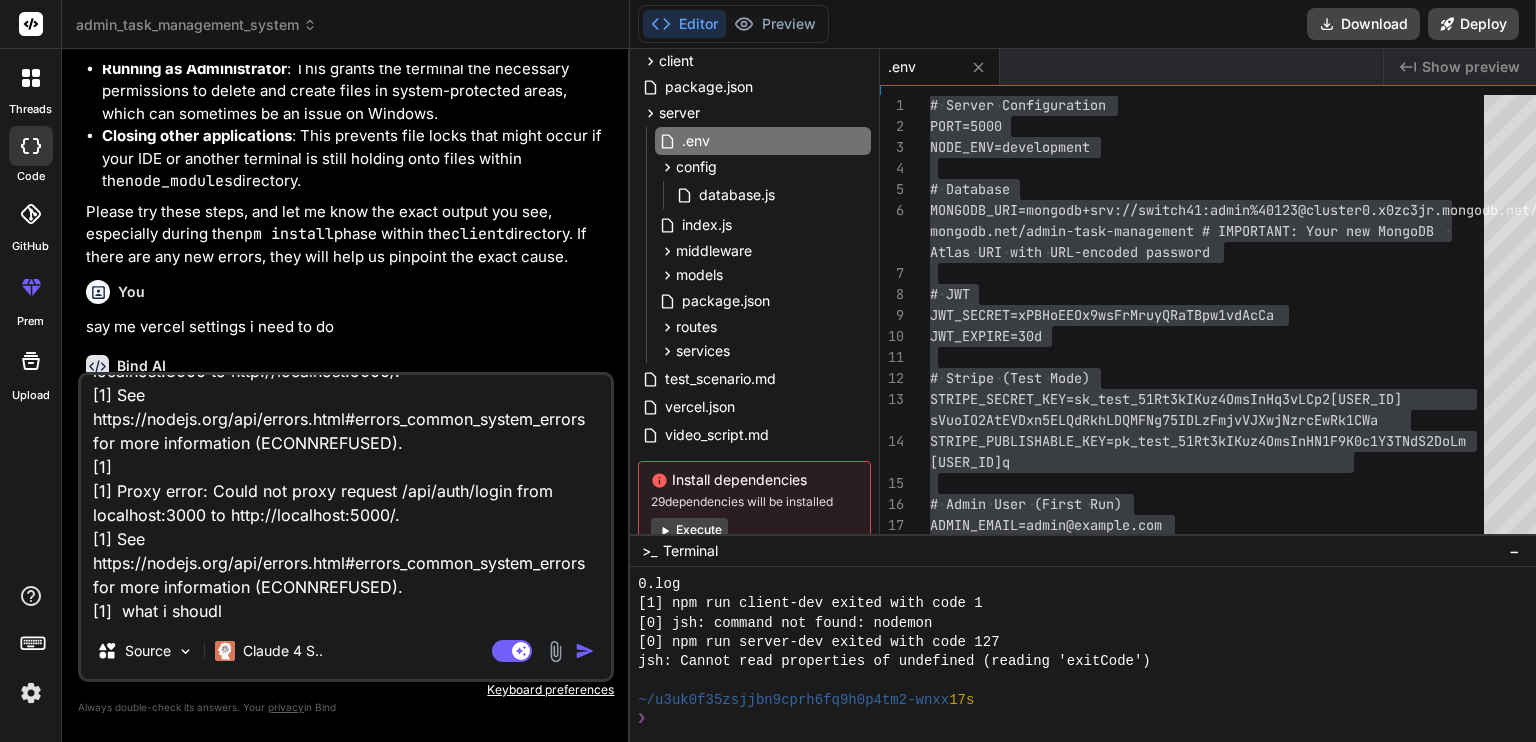 type on "[1] webpack compiled successfully
[1] (node:8516) [DEP0060] DeprecationWarning: The `util._extend` API is deprecated. Please use Object.assign() instead.
[1] Proxy error: Could not proxy request /logo192.png from localhost:3000 to http://localhost:5000/.
[1] See https://nodejs.org/api/errors.html#errors_common_system_errors for more information (ECONNREFUSED).
[1]
[1] Proxy error: Could not proxy request /api/auth/login from localhost:3000 to http://localhost:5000/.
[1] See https://nodejs.org/api/errors.html#errors_common_system_errors for more information (ECONNREFUSED).
[1]
[1] Proxy error: Could not proxy request /api/auth/login from localhost:3000 to http://localhost:5000/.
[1] See https://nodejs.org/api/errors.html#errors_common_system_errors for more information (ECONNREFUSED).
[1]  what i shoud" 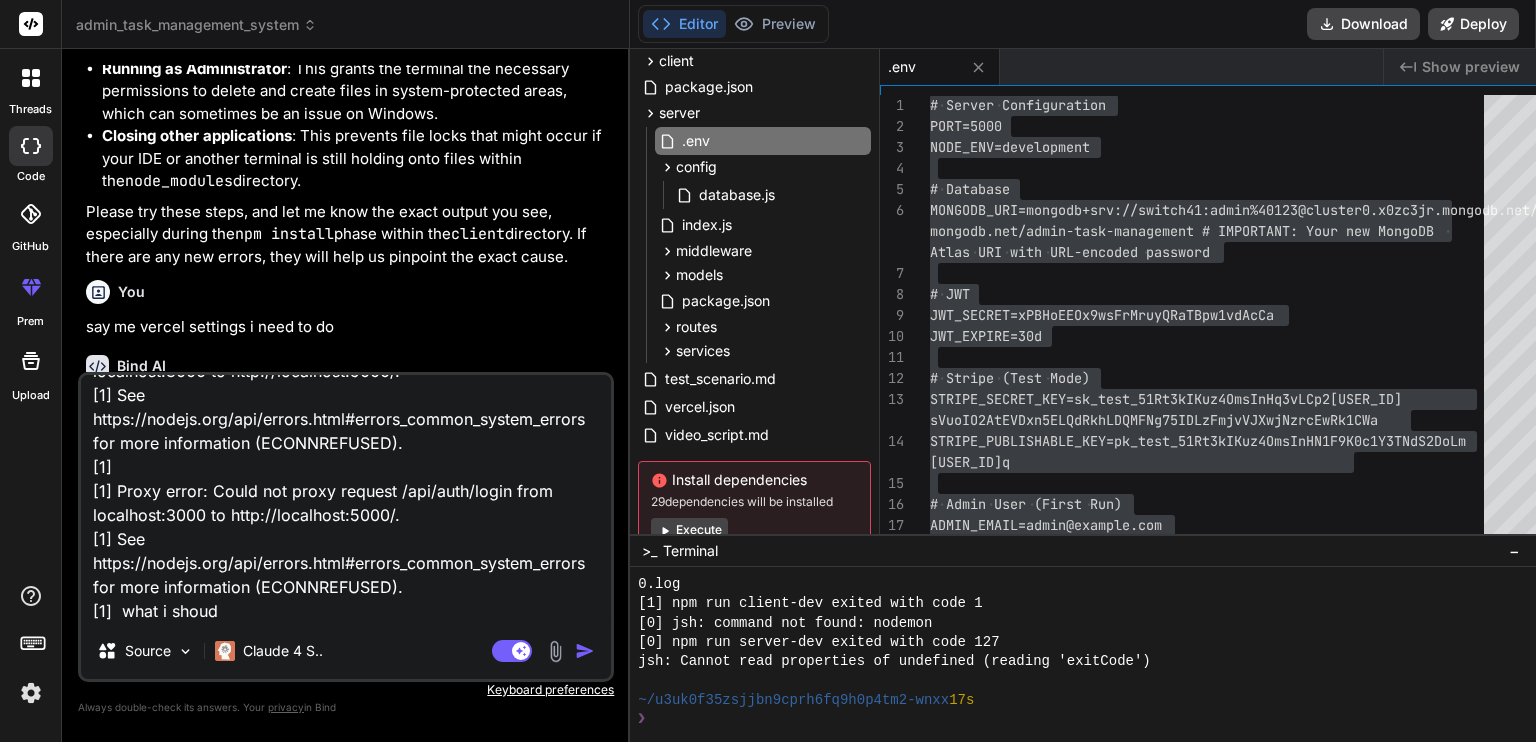 type on "x" 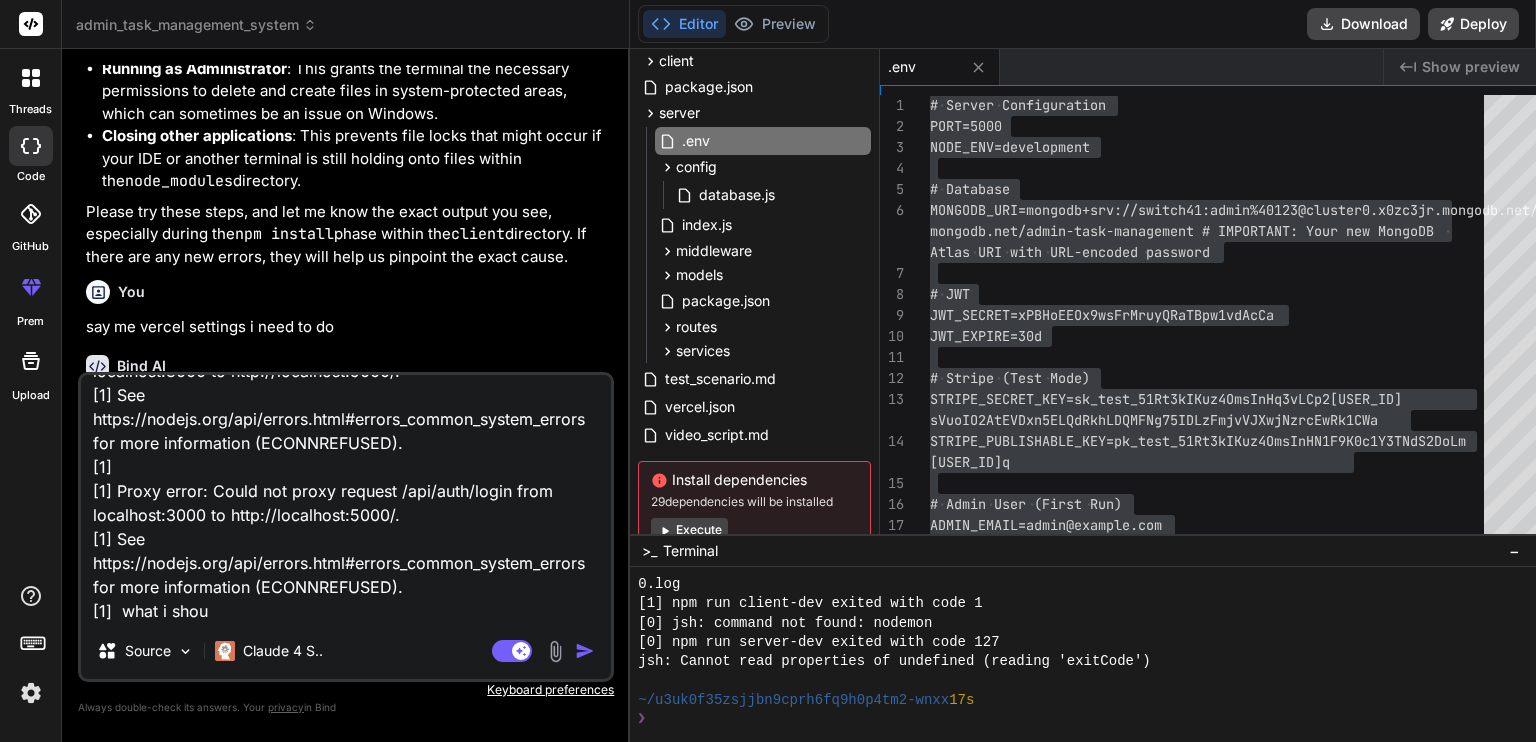 type on "[1] webpack compiled successfully
[1] (node:8516) [DEP0060] DeprecationWarning: The `util._extend` API is deprecated. Please use Object.assign() instead.
[1] Proxy error: Could not proxy request /logo192.png from localhost:3000 to http://localhost:5000/.
[1] See https://nodejs.org/api/errors.html#errors_common_system_errors for more information (ECONNREFUSED).
[1]
[1] Proxy error: Could not proxy request /api/auth/login from localhost:3000 to http://localhost:5000/.
[1] See https://nodejs.org/api/errors.html#errors_common_system_errors for more information (ECONNREFUSED).
[1]
[1] Proxy error: Could not proxy request /api/auth/login from localhost:3000 to http://localhost:5000/.
[1] See https://nodejs.org/api/errors.html#errors_common_system_errors for more information (ECONNREFUSED).
[1]  what i shoul" 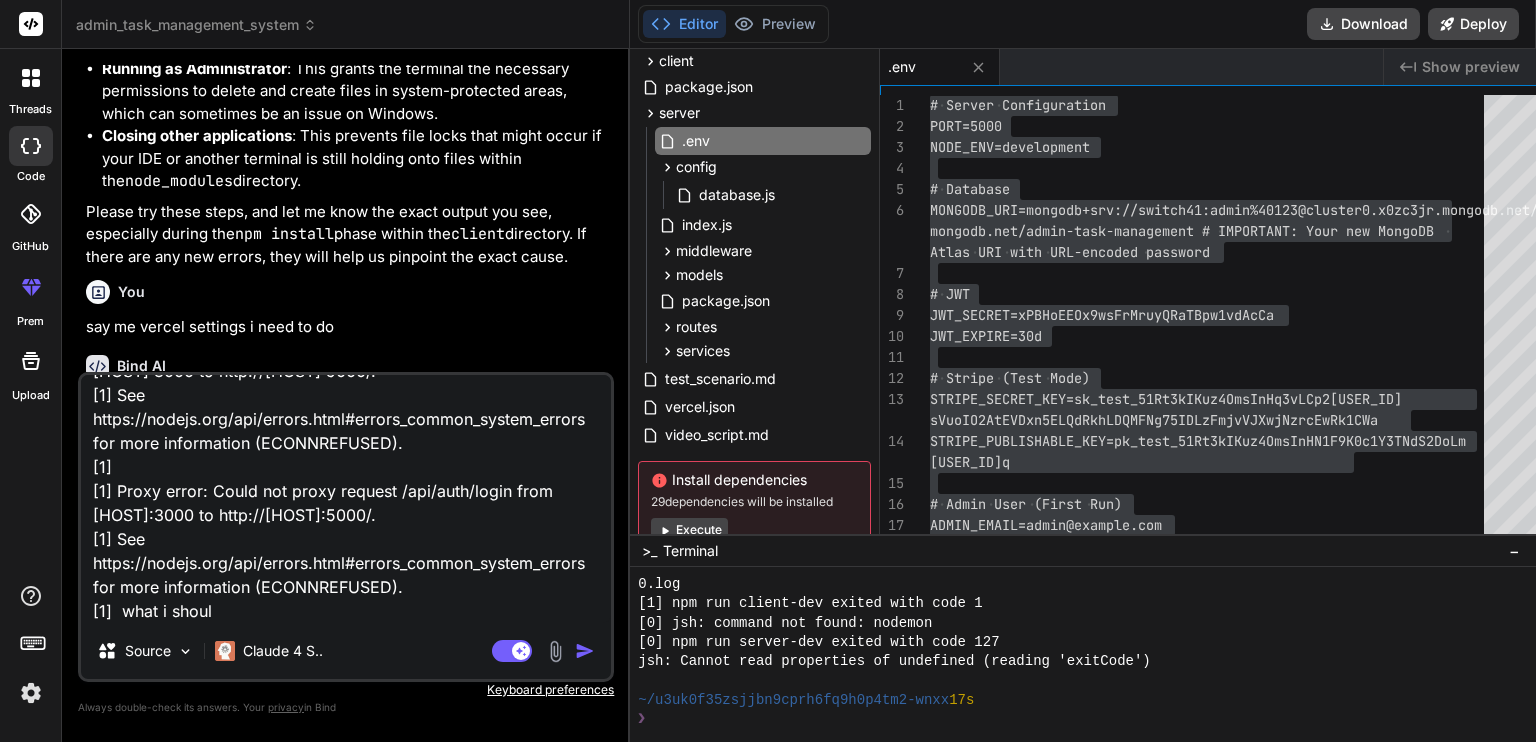 type on "[1] webpack compiled successfully
[1] (node:8516) [DEP0060] DeprecationWarning: The `util._extend` API is deprecated. Please use Object.assign() instead.
[1] Proxy error: Could not proxy request /logo192.png from localhost:3000 to http://localhost:5000/.
[1] See https://nodejs.org/api/errors.html#errors_common_system_errors for more information (ECONNREFUSED).
[1]
[1] Proxy error: Could not proxy request /api/auth/login from localhost:3000 to http://localhost:5000/.
[1] See https://nodejs.org/api/errors.html#errors_common_system_errors for more information (ECONNREFUSED).
[1]
[1] Proxy error: Could not proxy request /api/auth/login from localhost:3000 to http://localhost:5000/.
[1] See https://nodejs.org/api/errors.html#errors_common_system_errors for more information (ECONNREFUSED).
[1]  what i should" 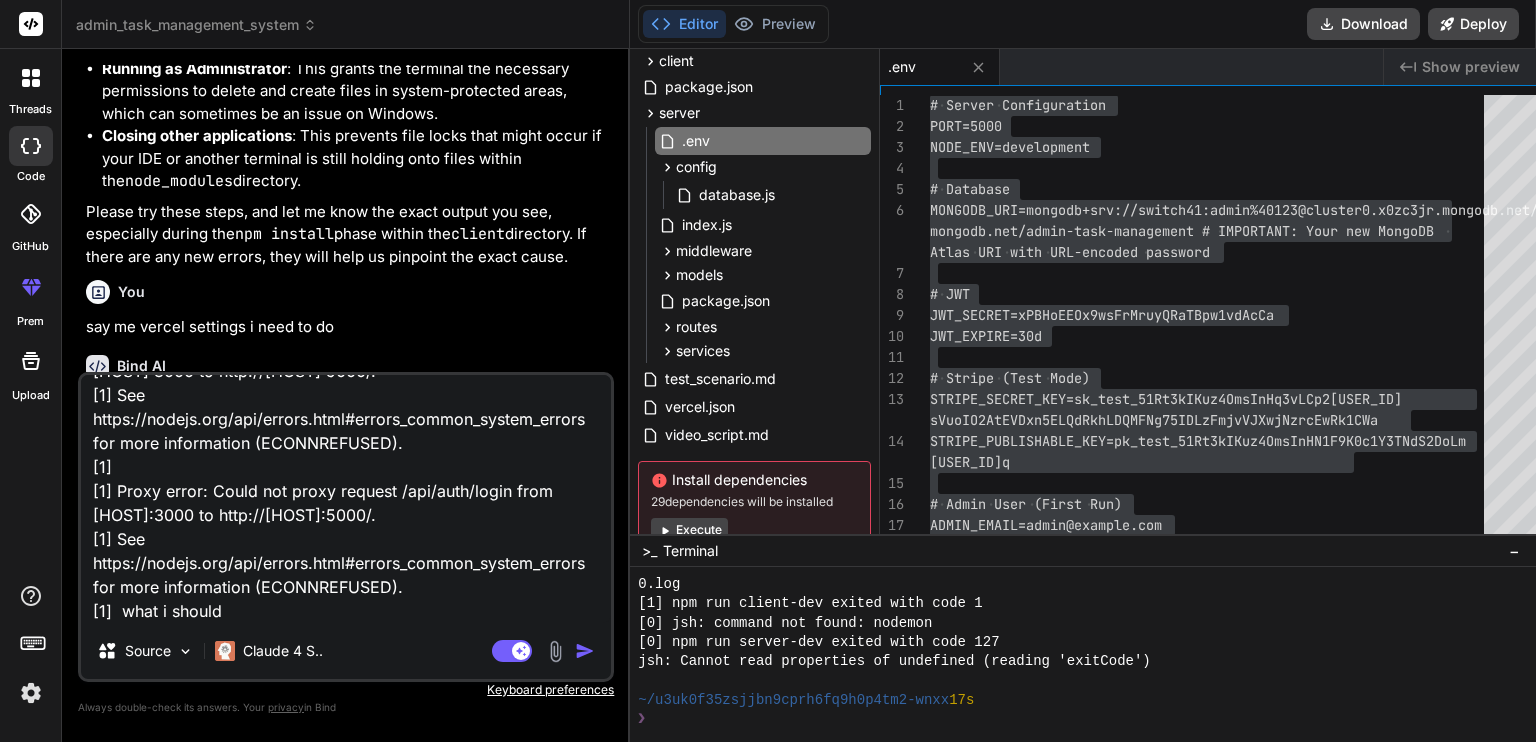 type on "[1] webpack compiled successfully
[1] (node:8516) [DEP0060] DeprecationWarning: The `util._extend` API is deprecated. Please use Object.assign() instead.
[1] Proxy error: Could not proxy request /logo192.png from localhost:3000 to http://localhost:5000/.
[1] See https://nodejs.org/api/errors.html#errors_common_system_errors for more information (ECONNREFUSED).
[1]
[1] Proxy error: Could not proxy request /api/auth/login from localhost:3000 to http://localhost:5000/.
[1] See https://nodejs.org/api/errors.html#errors_common_system_errors for more information (ECONNREFUSED).
[1]
[1] Proxy error: Could not proxy request /api/auth/login from localhost:3000 to http://localhost:5000/.
[1] See https://nodejs.org/api/errors.html#errors_common_system_errors for more information (ECONNREFUSED).
[1]  what i should" 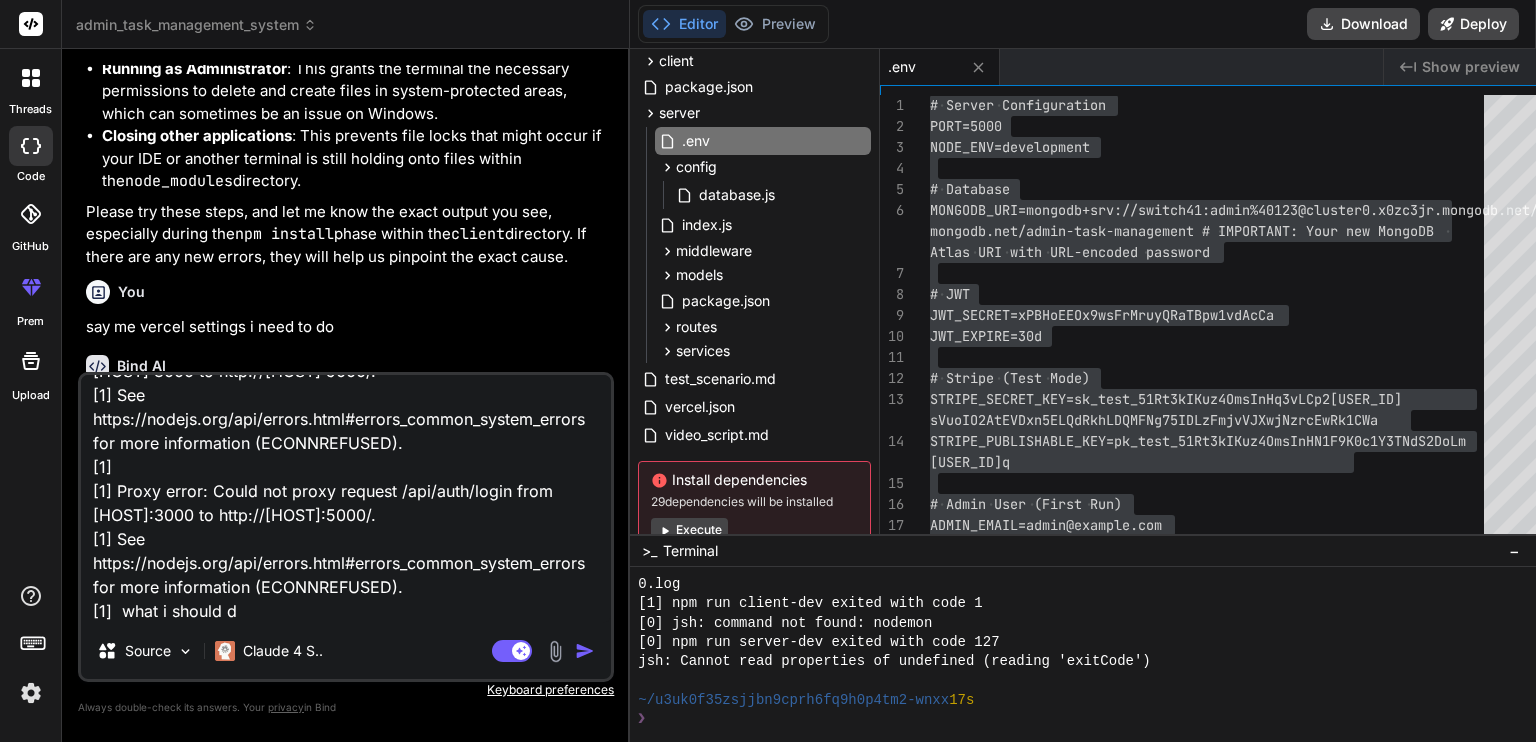 type on "[1] webpack compiled successfully
[1] (node:8516) [DEP0060] DeprecationWarning: The `util._extend` API is deprecated. Please use Object.assign() instead.
[1] Proxy error: Could not proxy request /logo192.png from localhost:3000 to http://localhost:5000/.
[1] See https://nodejs.org/api/errors.html#errors_common_system_errors for more information (ECONNREFUSED).
[1]
[1] Proxy error: Could not proxy request /api/auth/login from localhost:3000 to http://localhost:5000/.
[1] See https://nodejs.org/api/errors.html#errors_common_system_errors for more information (ECONNREFUSED).
[1]
[1] Proxy error: Could not proxy request /api/auth/login from localhost:3000 to http://localhost:5000/.
[1] See https://nodejs.org/api/errors.html#errors_common_system_errors for more information (ECONNREFUSED).
[1]  what i should do" 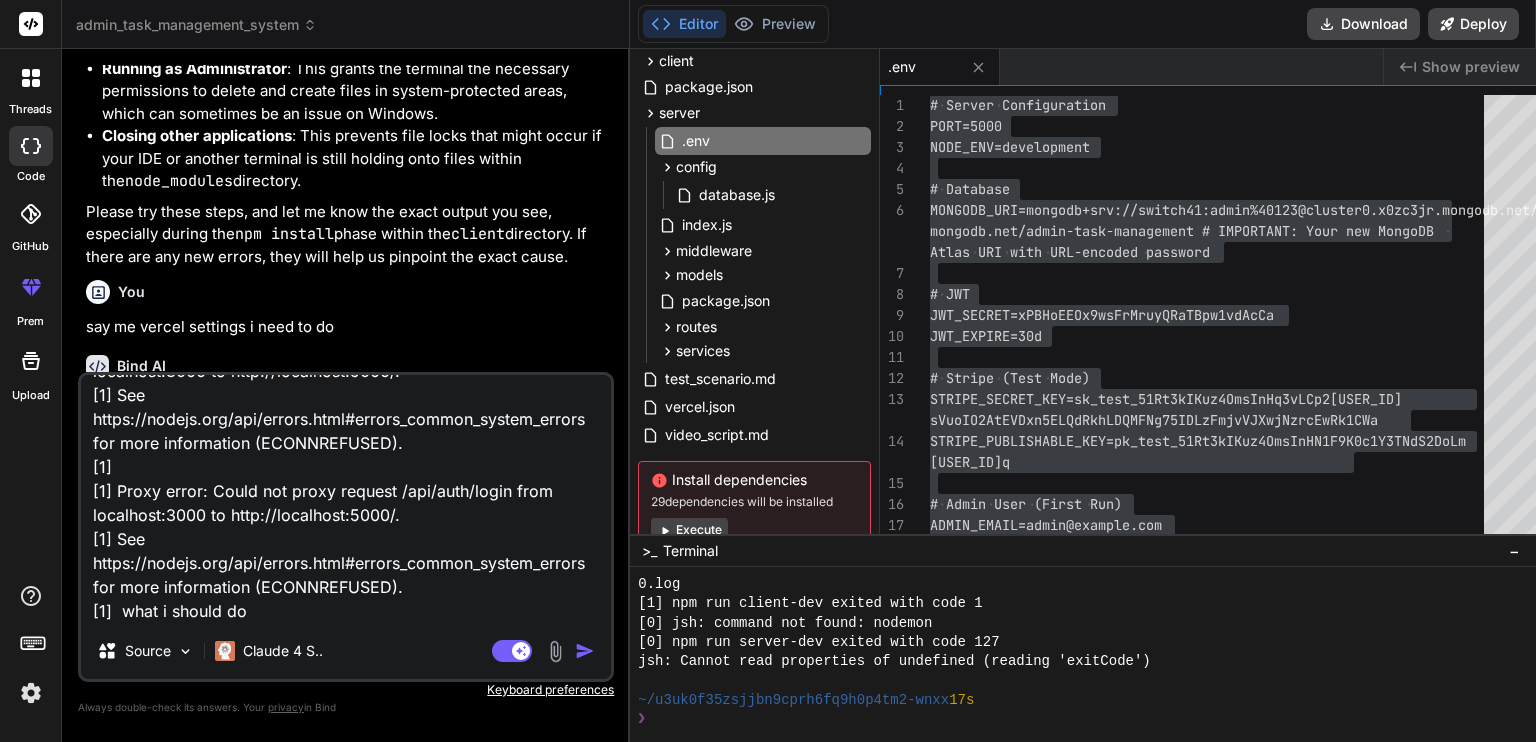 type on "[1] webpack compiled successfully
[1] (node:8516) [DEP0060] DeprecationWarning: The `util._extend` API is deprecated. Please use Object.assign() instead.
[1] Proxy error: Could not proxy request /logo192.png from localhost:3000 to http://localhost:5000/.
[1] See https://nodejs.org/api/errors.html#errors_common_system_errors for more information (ECONNREFUSED).
[1]
[1] Proxy error: Could not proxy request /api/auth/login from localhost:3000 to http://localhost:5000/.
[1] See https://nodejs.org/api/errors.html#errors_common_system_errors for more information (ECONNREFUSED).
[1]
[1] Proxy error: Could not proxy request /api/auth/login from localhost:3000 to http://localhost:5000/.
[1] See https://nodejs.org/api/errors.html#errors_common_system_errors for more information (ECONNREFUSED).
[1]  what i should do" 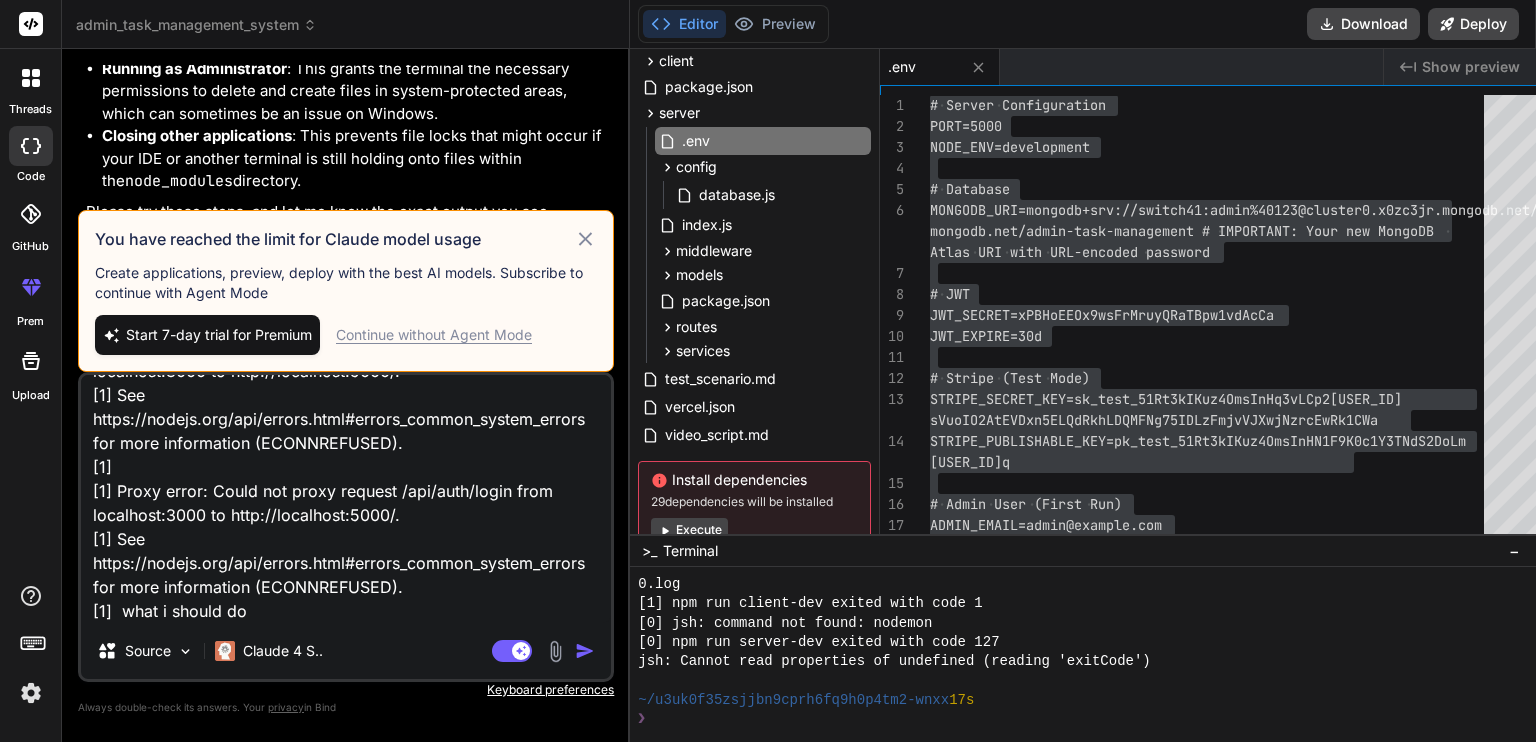type on "[1] webpack compiled successfully
[1] (node:8516) [DEP0060] DeprecationWarning: The `util._extend` API is deprecated. Please use Object.assign() instead.
[1] Proxy error: Could not proxy request /logo192.png from localhost:3000 to http://localhost:5000/.
[1] See https://nodejs.org/api/errors.html#errors_common_system_errors for more information (ECONNREFUSED).
[1]
[1] Proxy error: Could not proxy request /api/auth/login from localhost:3000 to http://localhost:5000/.
[1] See https://nodejs.org/api/errors.html#errors_common_system_errors for more information (ECONNREFUSED).
[1]
[1] Proxy error: Could not proxy request /api/auth/login from localhost:3000 to http://localhost:5000/.
[1] See https://nodejs.org/api/errors.html#errors_common_system_errors for more information (ECONNREFUSED).
[1]  what i should do" 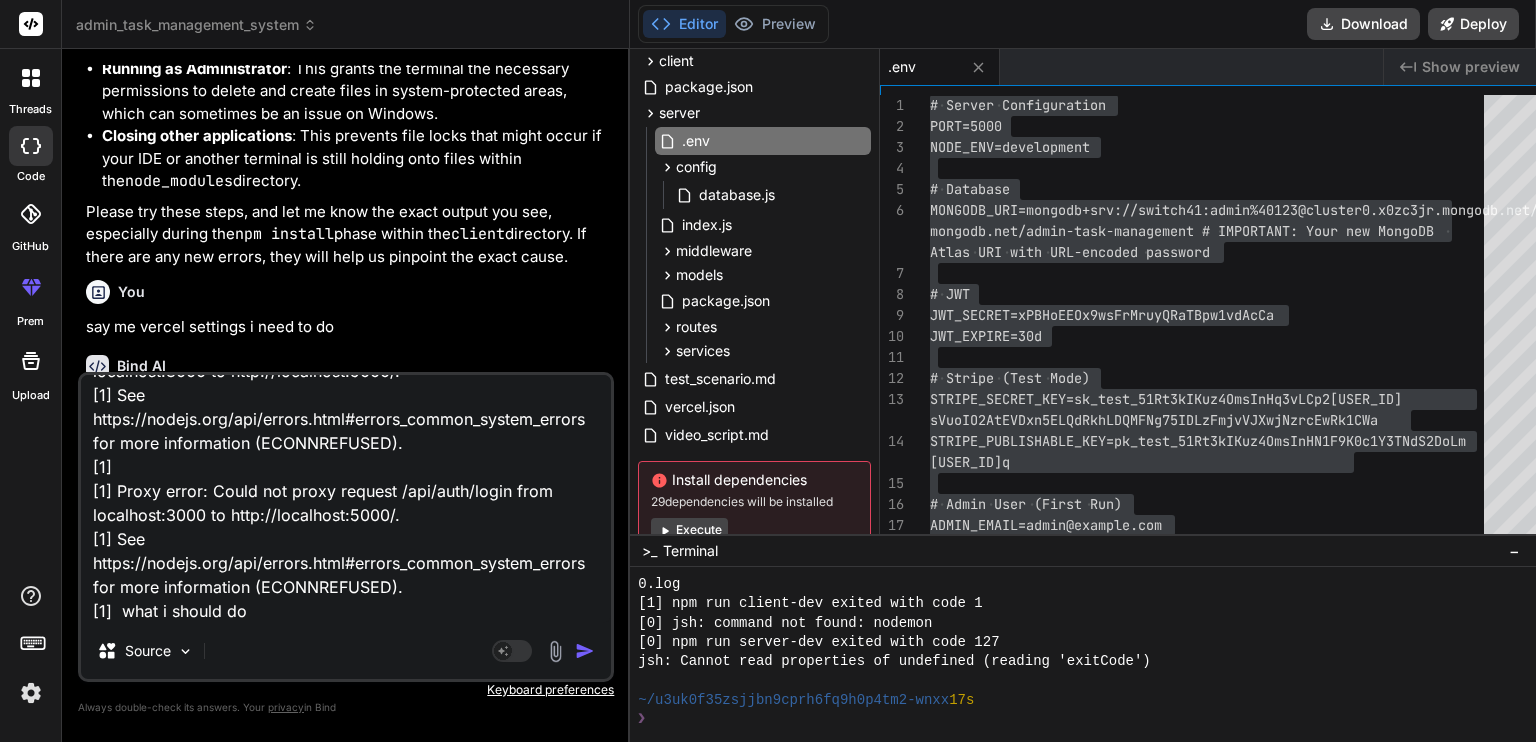 click at bounding box center [585, 651] 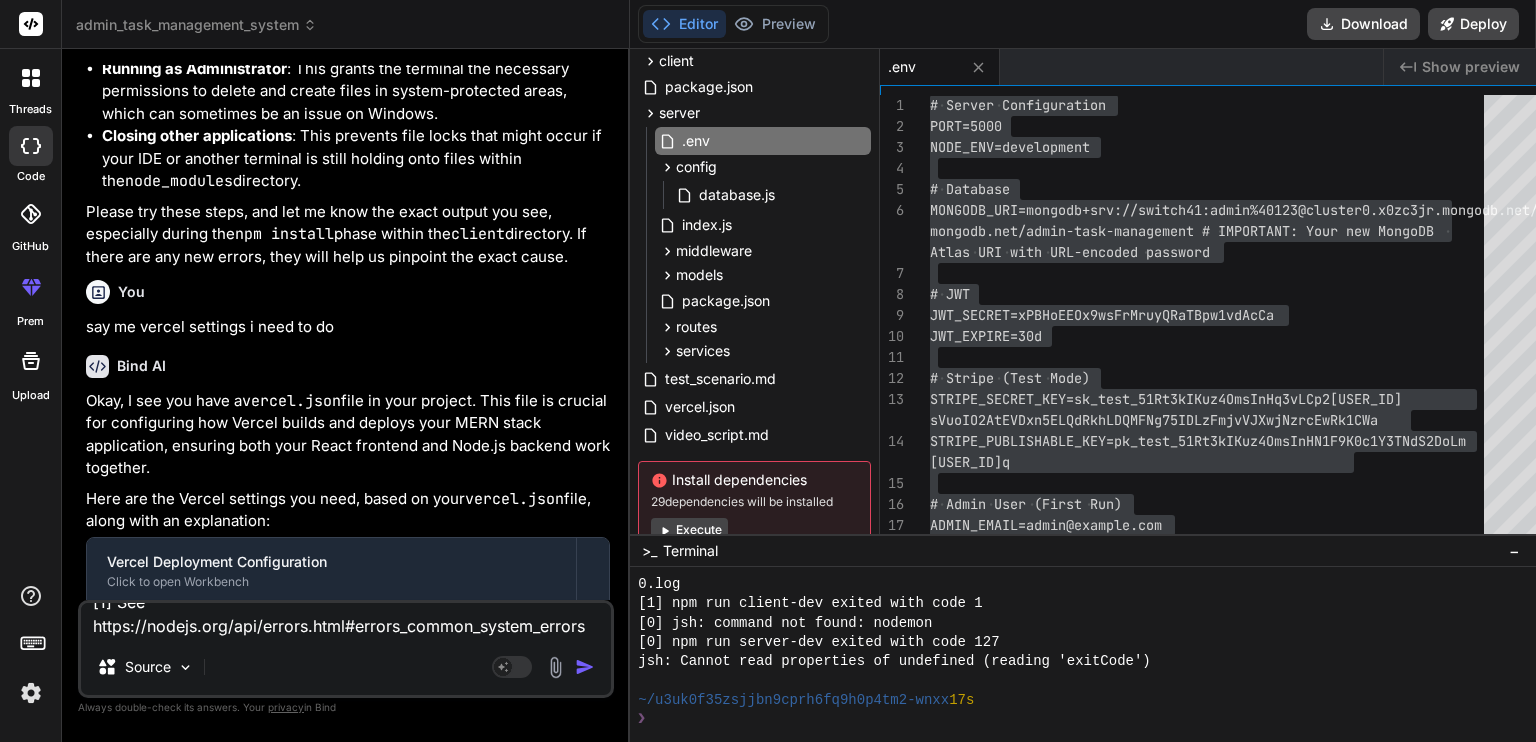 scroll, scrollTop: 0, scrollLeft: 0, axis: both 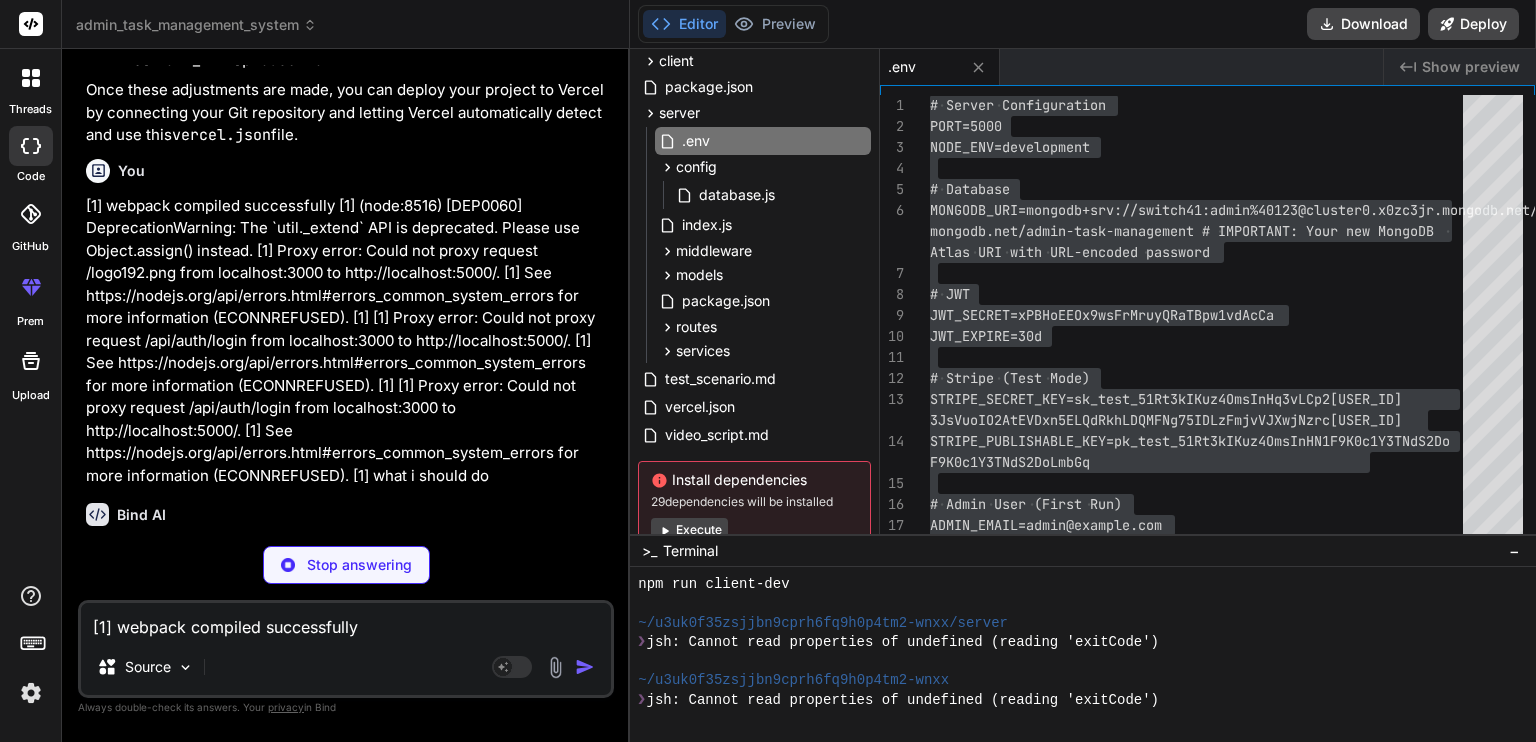 type on "x" 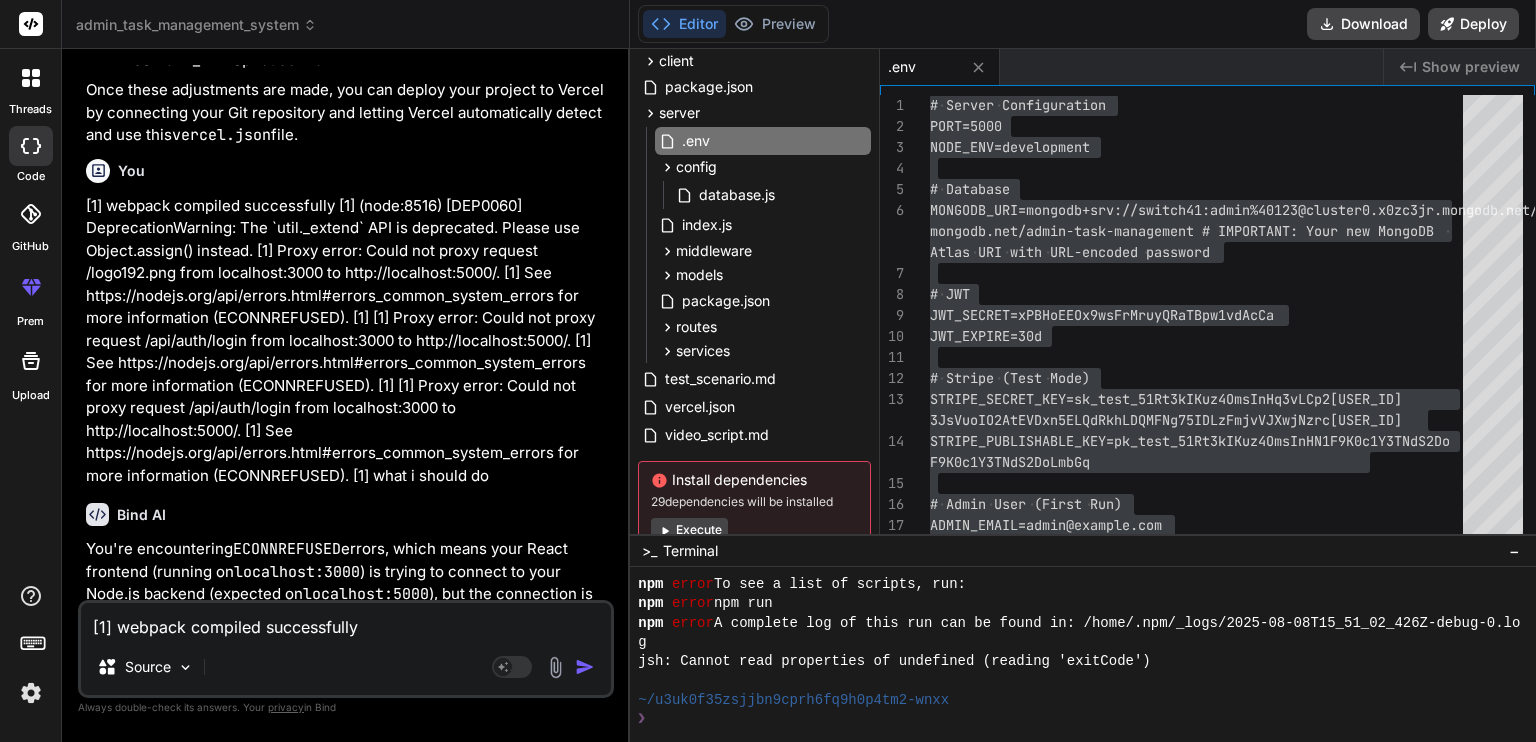 scroll, scrollTop: 3552, scrollLeft: 0, axis: vertical 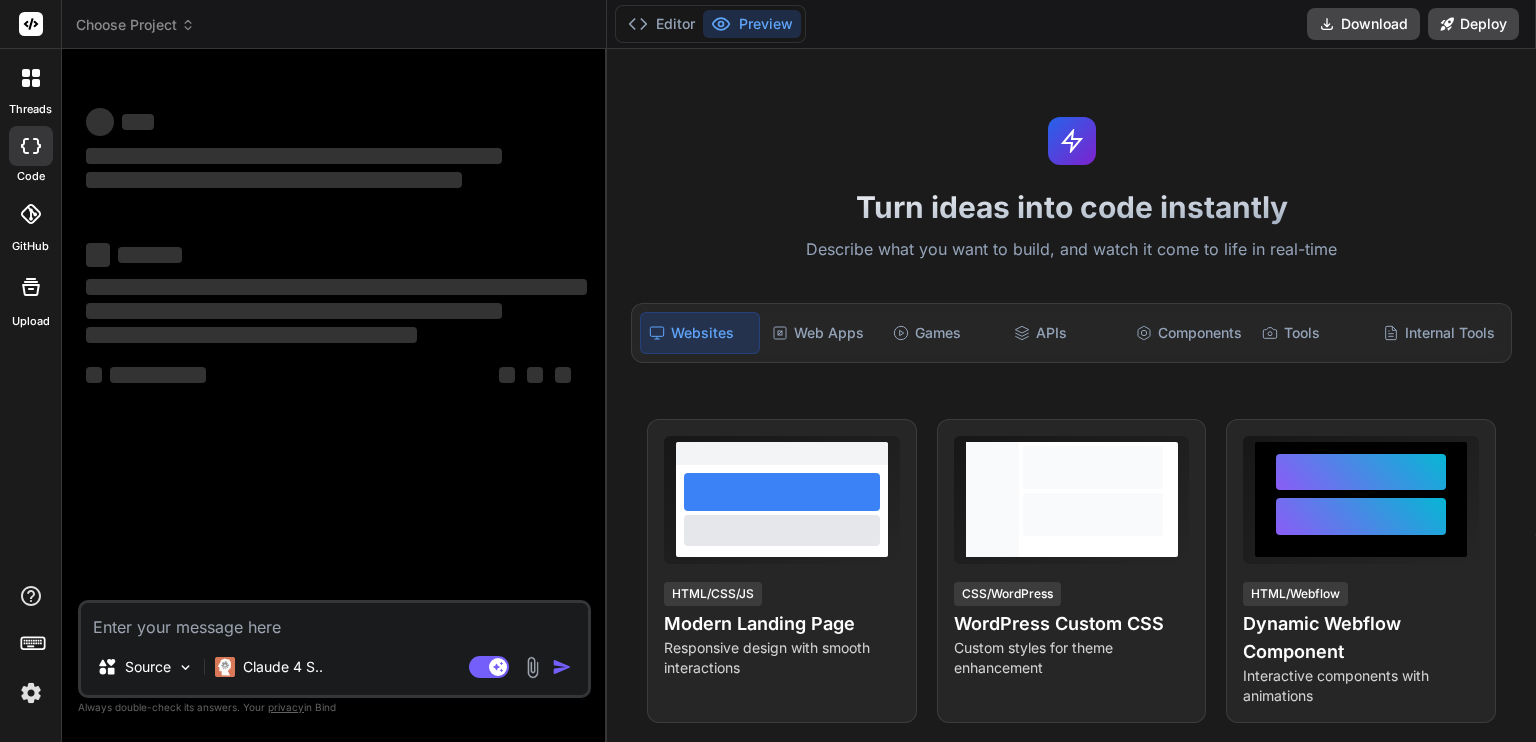 click at bounding box center (31, 78) 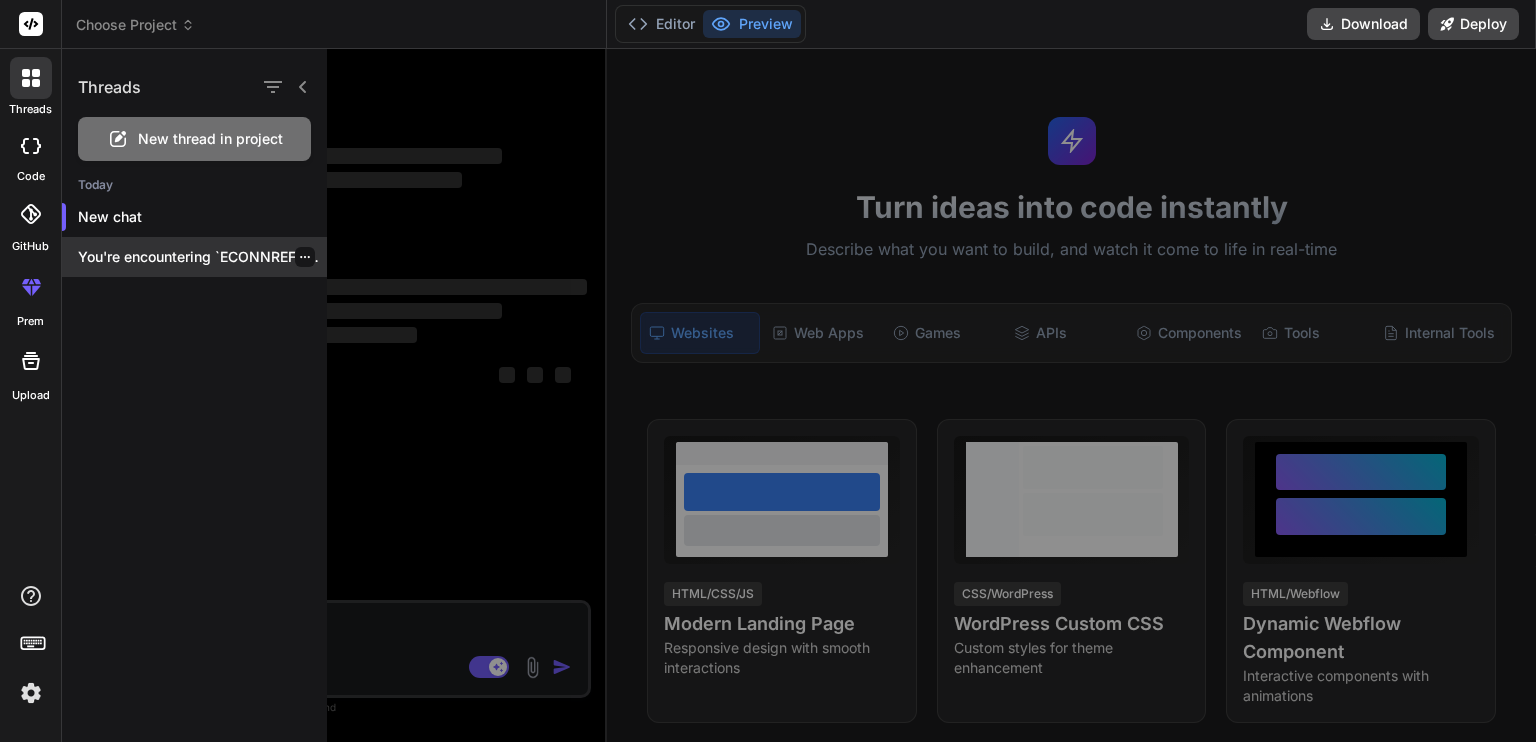 click on "You're encountering `ECONNREFUSED` errors, which means your..." at bounding box center (202, 257) 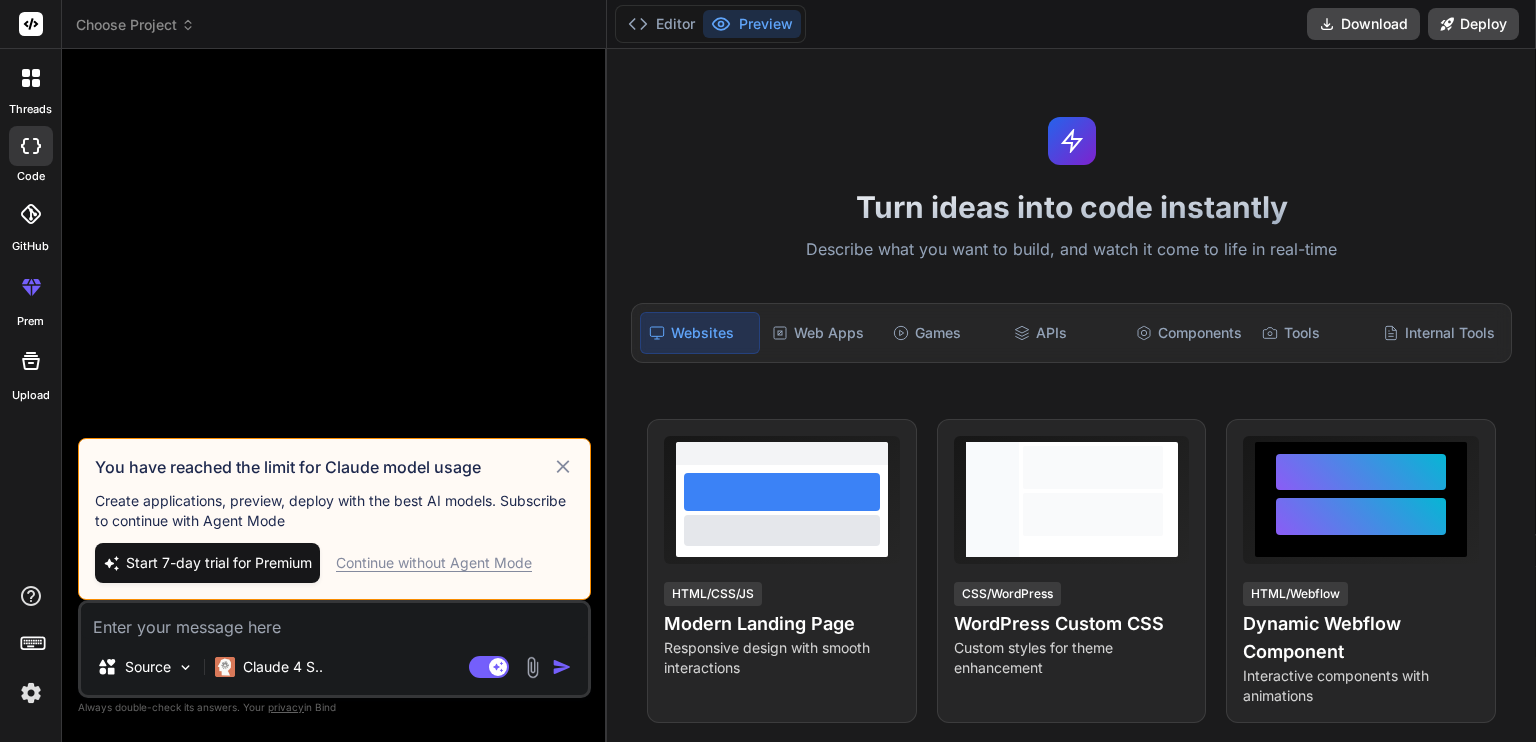 click 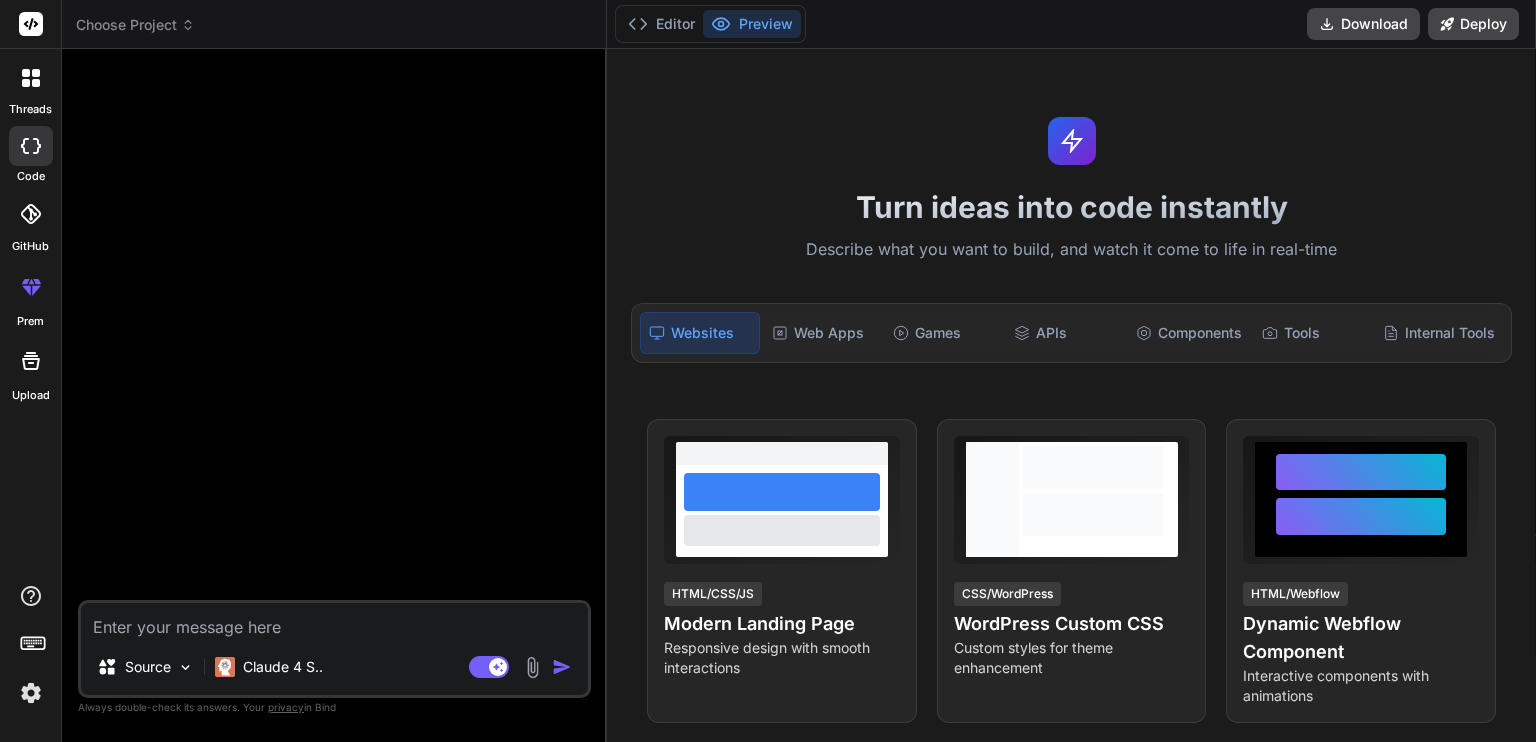 click on "Editor Preview" at bounding box center [710, 24] 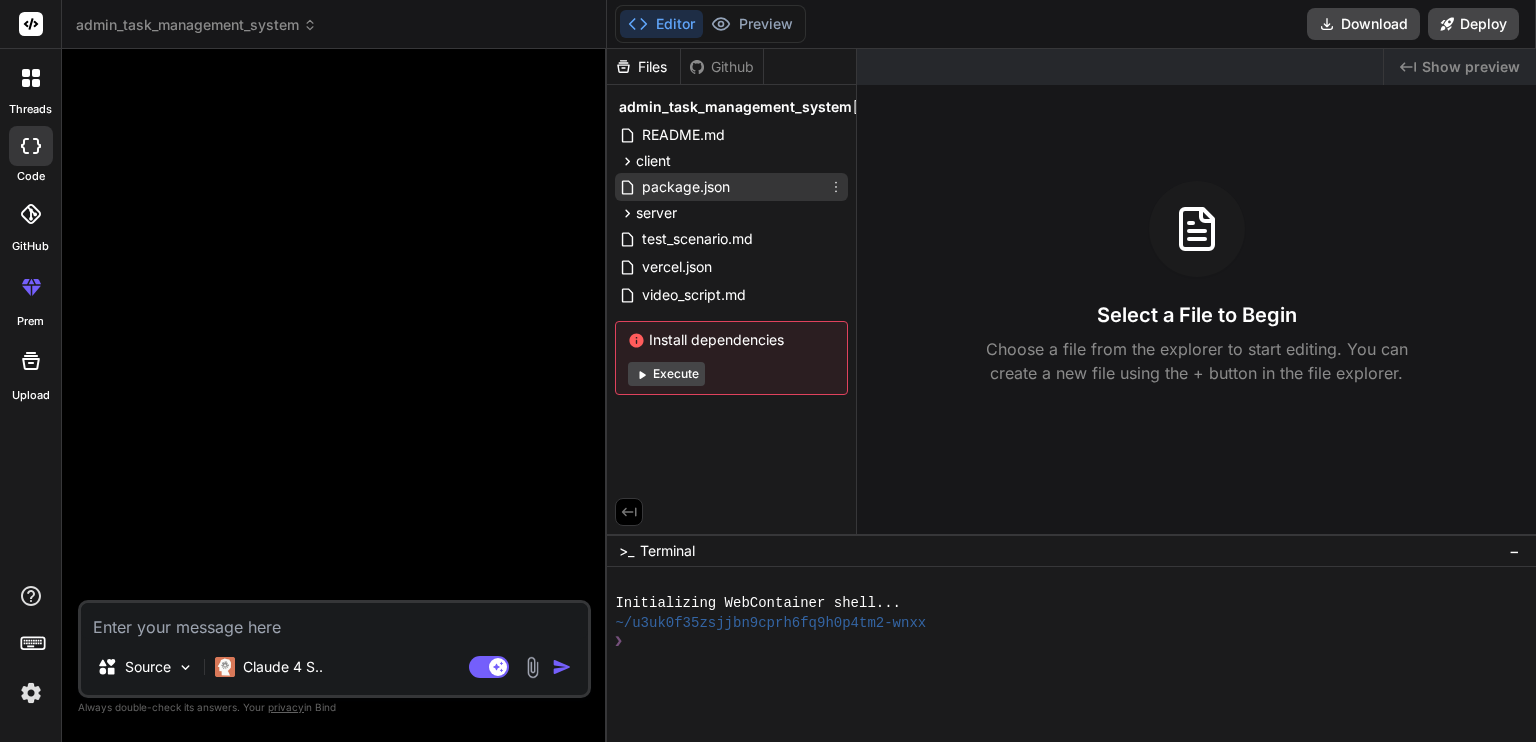 click on "package.json" at bounding box center [686, 187] 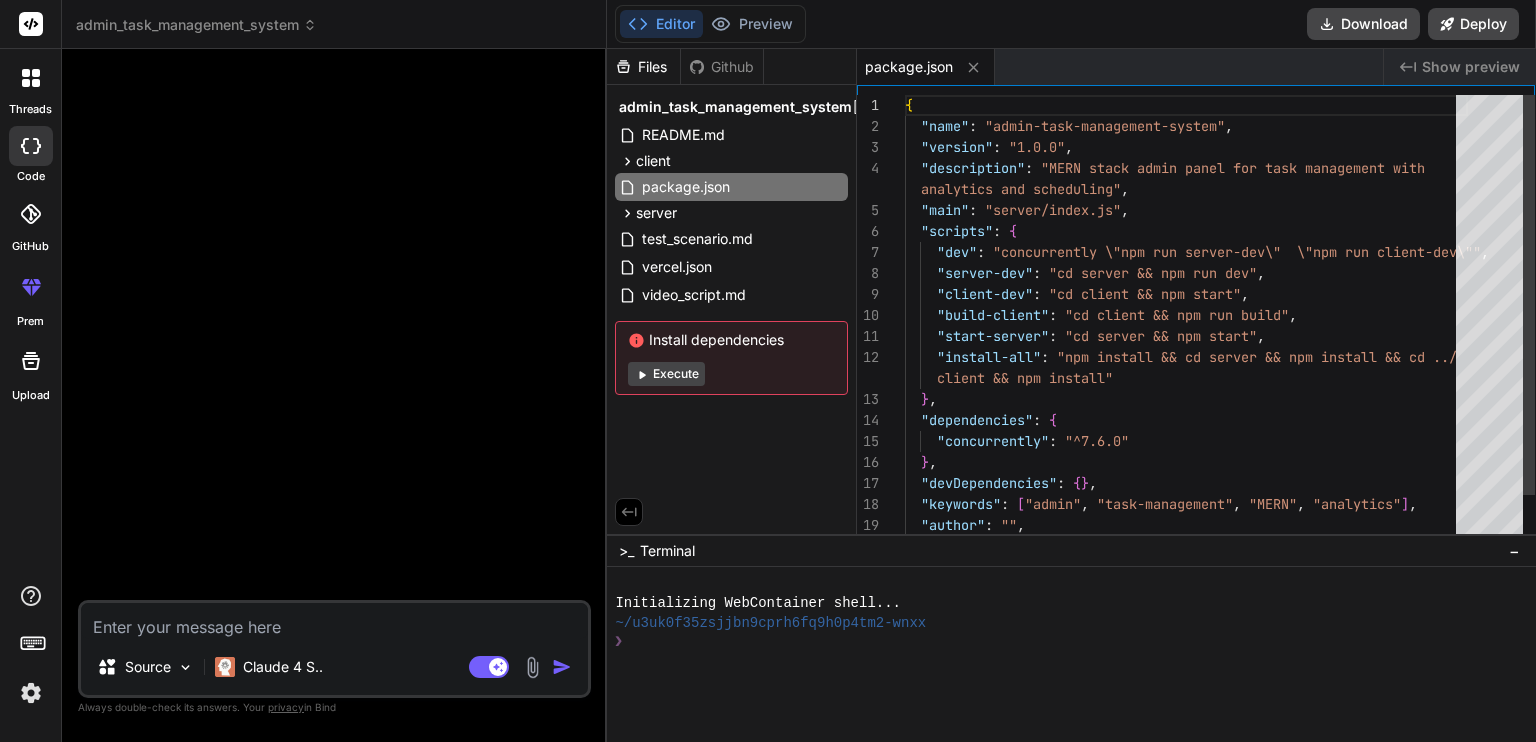 type on "x" 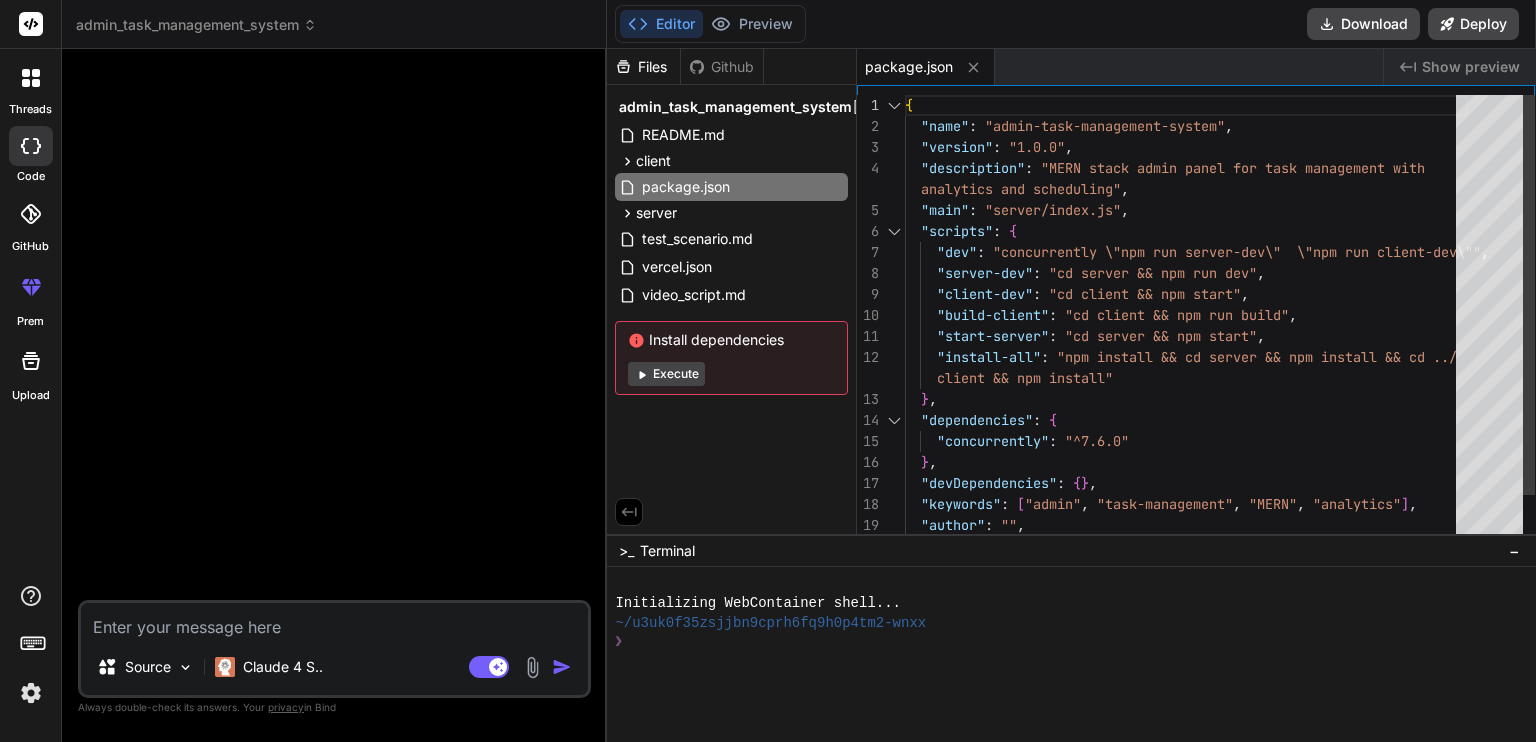 scroll, scrollTop: 0, scrollLeft: 0, axis: both 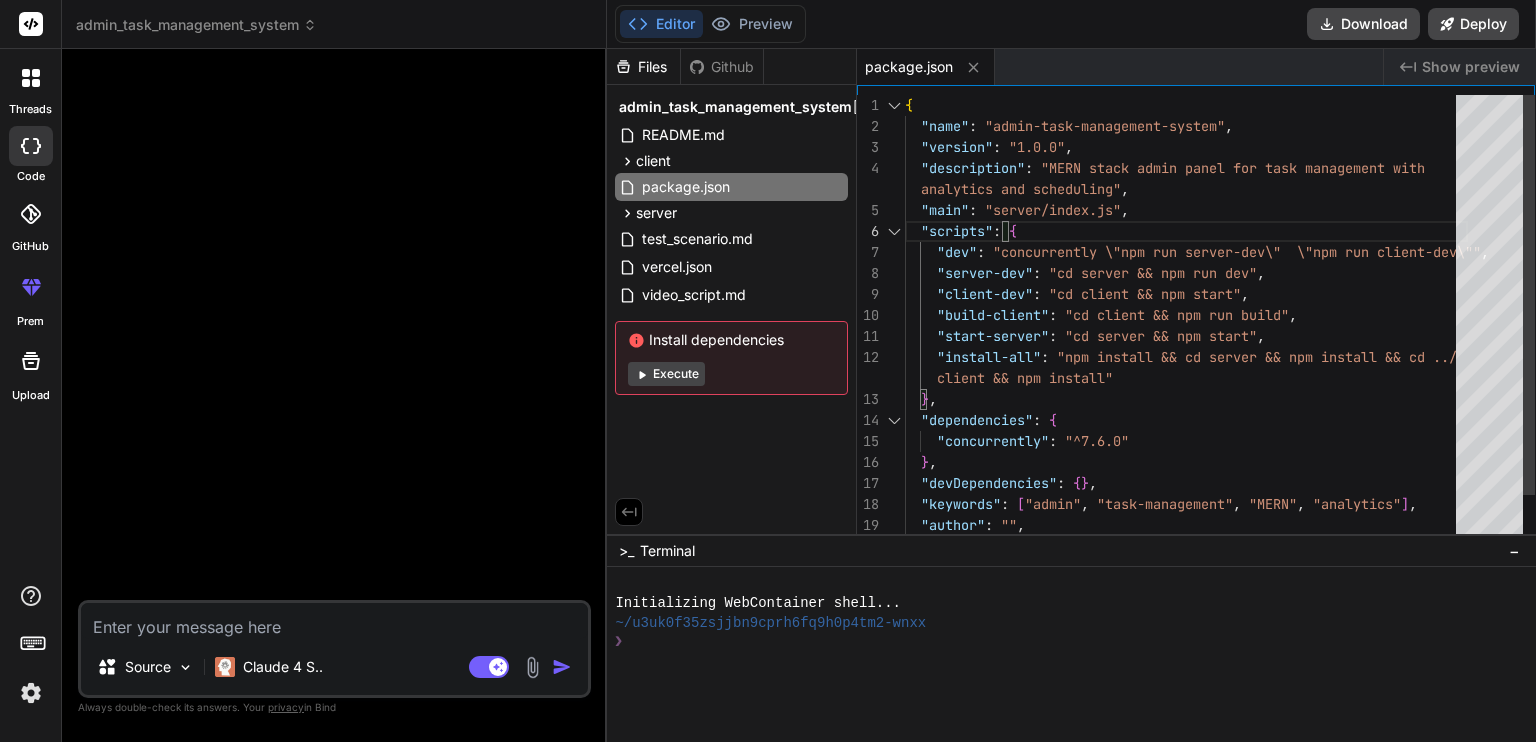 type on "{
"name": "admin-task-management-system",
"version": "1.0.0",
"description": "MERN stack admin panel for task management with analytics and scheduling",
"main": "server/index.js",
"scripts": {
"dev": "concurrently \"npm run server-dev\" \"npm run client-dev\"",
"server-dev": "cd server && npm run dev",
"client-dev": "cd client && npm start",
…  "author": "",
"license": "MIT"
}" 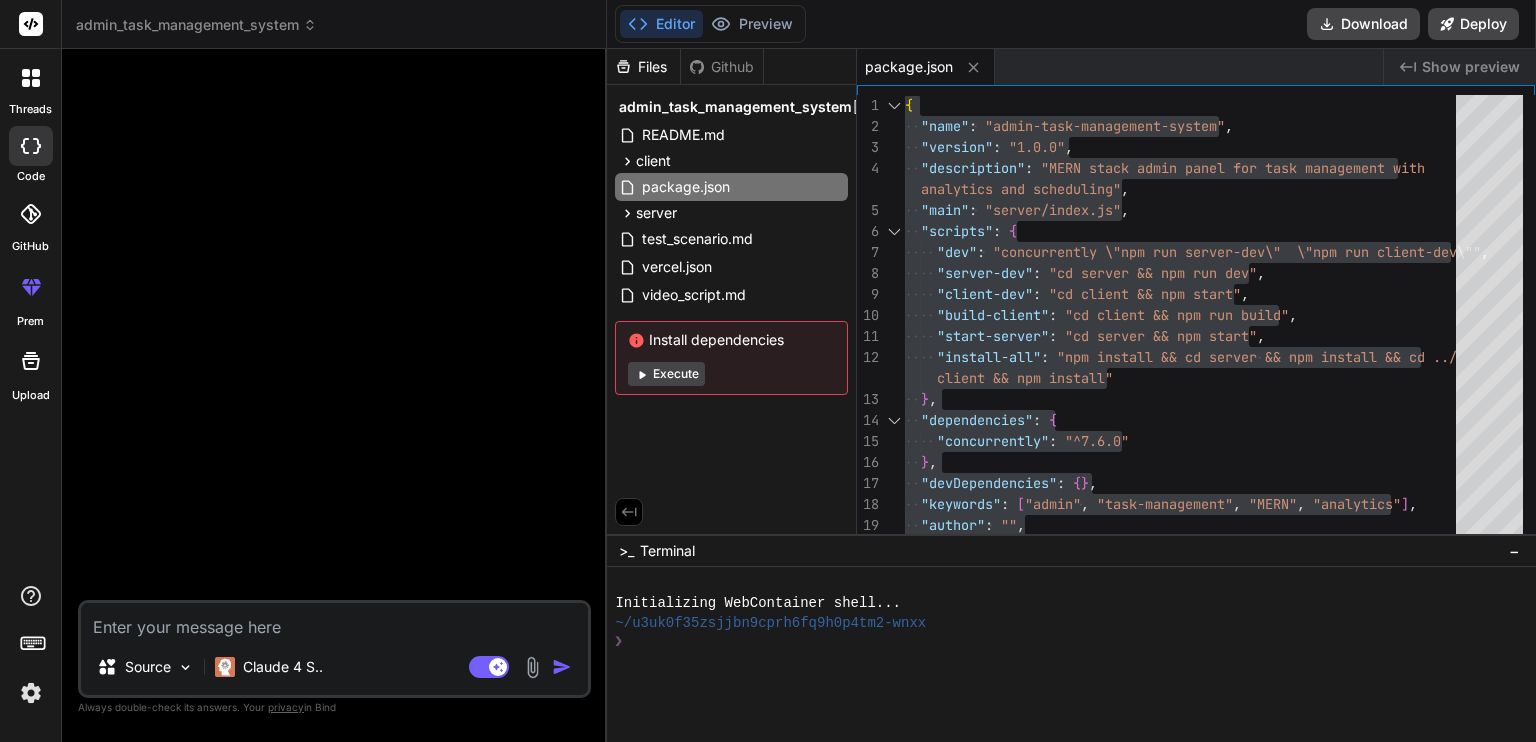 click at bounding box center (334, 621) 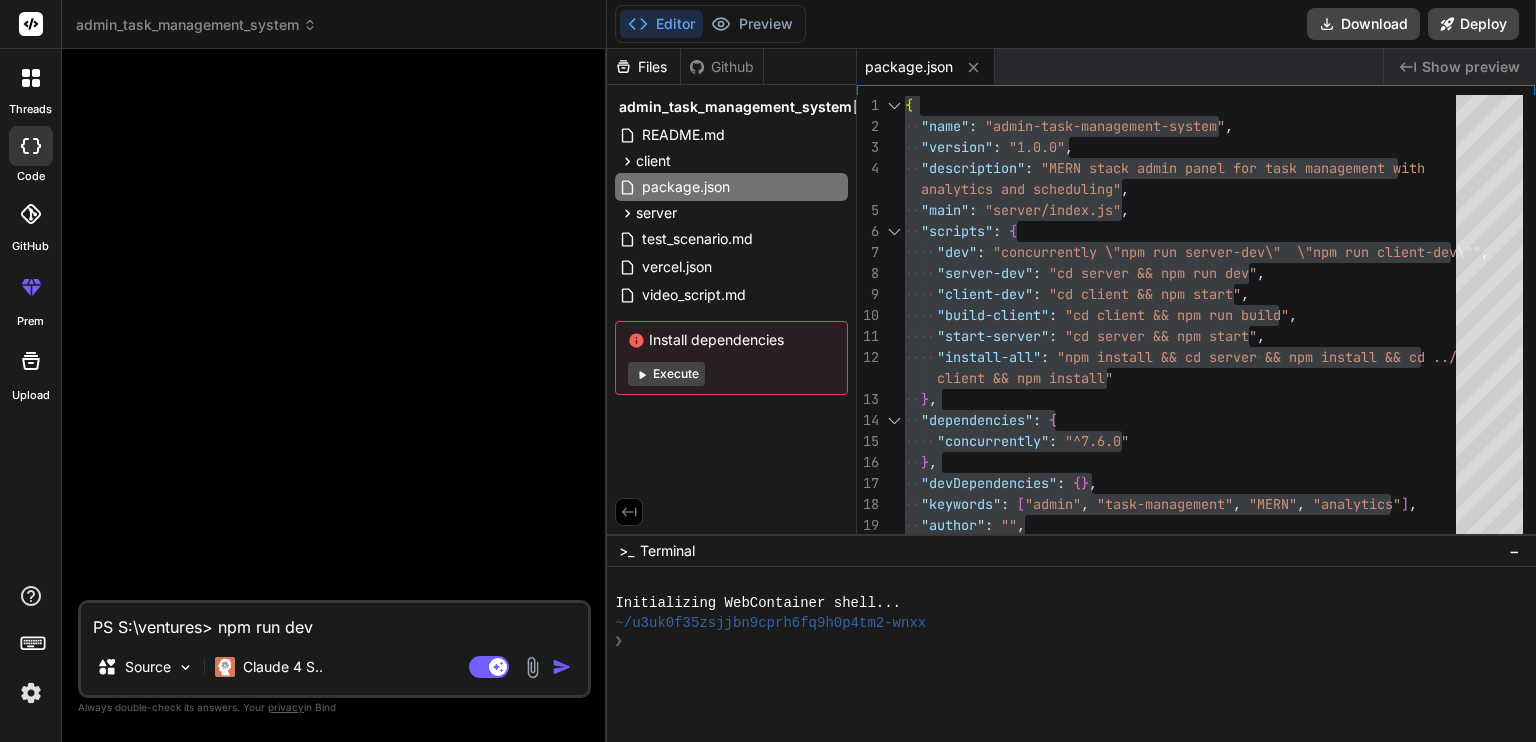 scroll, scrollTop: 97, scrollLeft: 0, axis: vertical 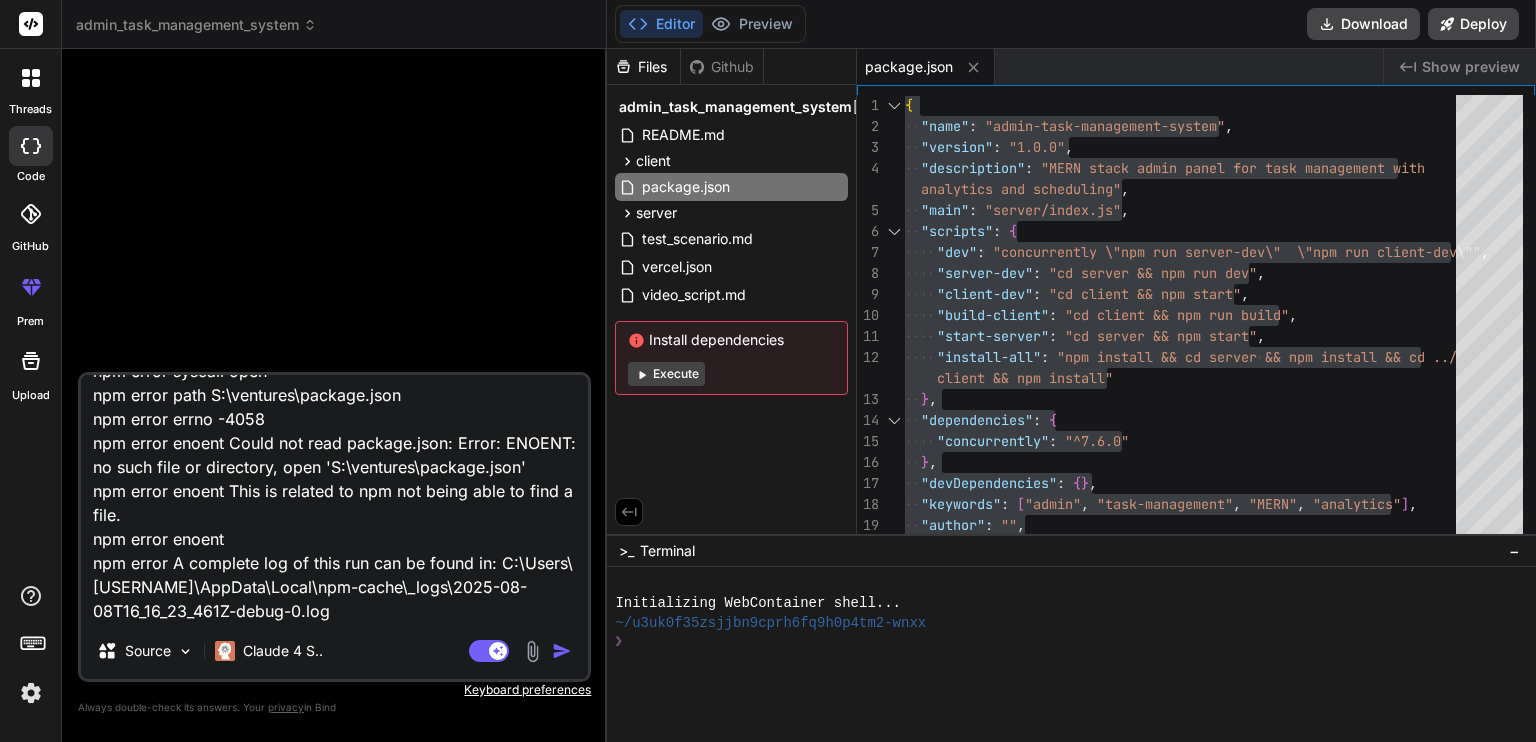 type on "PS S:\ventures> npm run dev
npm error code ENOENT
npm error syscall open
npm error path S:\ventures\package.json
npm error errno -4058
npm error enoent Could not read package.json: Error: ENOENT: no such file or directory, open 'S:\ventures\package.json'
npm error enoent This is related to npm not being able to find a file.
npm error enoent
npm error A complete log of this run can be found in: C:\Users\[USERNAME]\AppData\Local\npm-cache\_logs\2025-08-08T16_16_23_461Z-debug-0.log" 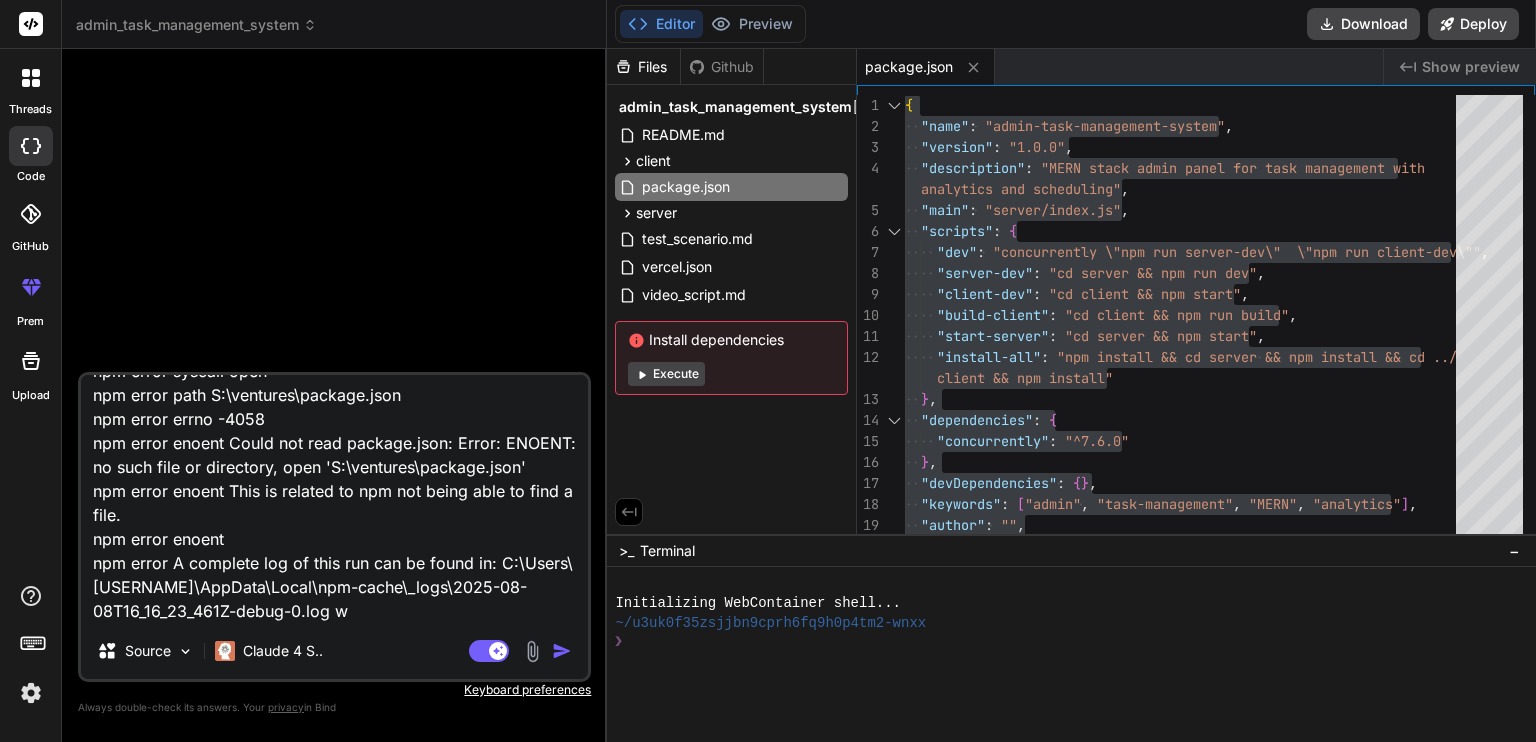 type on "PS S:\ventures> npm run dev
npm error code ENOENT
npm error syscall open
npm error path S:\ventures\package.json
npm error errno -4058
npm error enoent Could not read package.json: Error: ENOENT: no such file or directory, open 'S:\ventures\package.json'
npm error enoent This is related to npm not being able to find a file.
npm error enoent
npm error A complete log of this run can be found in: C:\Users\[USERNAME]\AppData\Local\npm-cache\_logs\2025-08-08T16_16_23_461Z-debug-0.log wh" 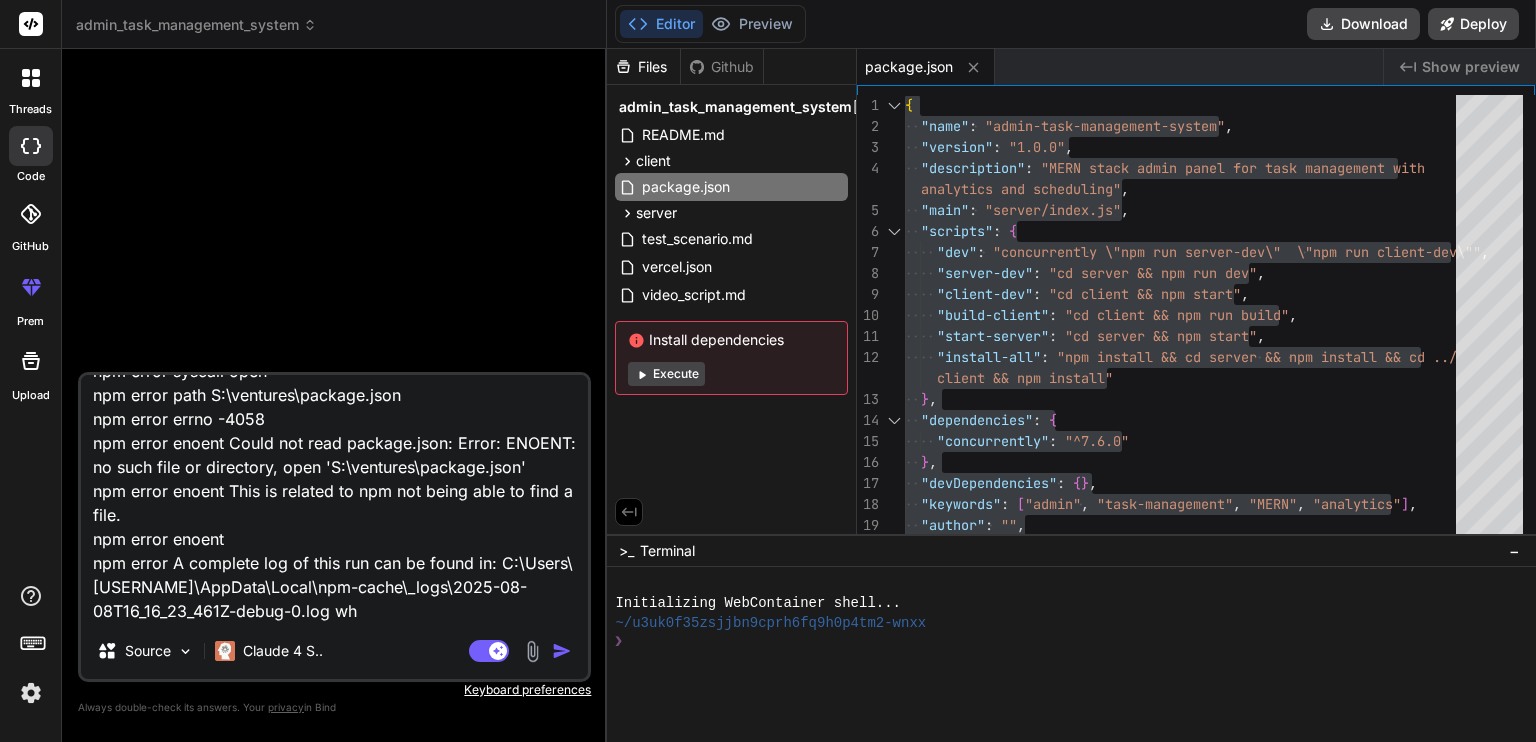 type on "PS S:\ventures> npm run dev
npm error code ENOENT
npm error syscall open
npm error path S:\ventures\package.json
npm error errno -4058
npm error enoent Could not read package.json: Error: ENOENT: no such file or directory, open 'S:\ventures\package.json'
npm error enoent This is related to npm not being able to find a file.
npm error enoent
npm error A complete log of this run can be found in: C:\Users\kusha\AppData\Local\npm-cache\_logs\2025-08-08T16_16_23_461Z-debug-0.log wha" 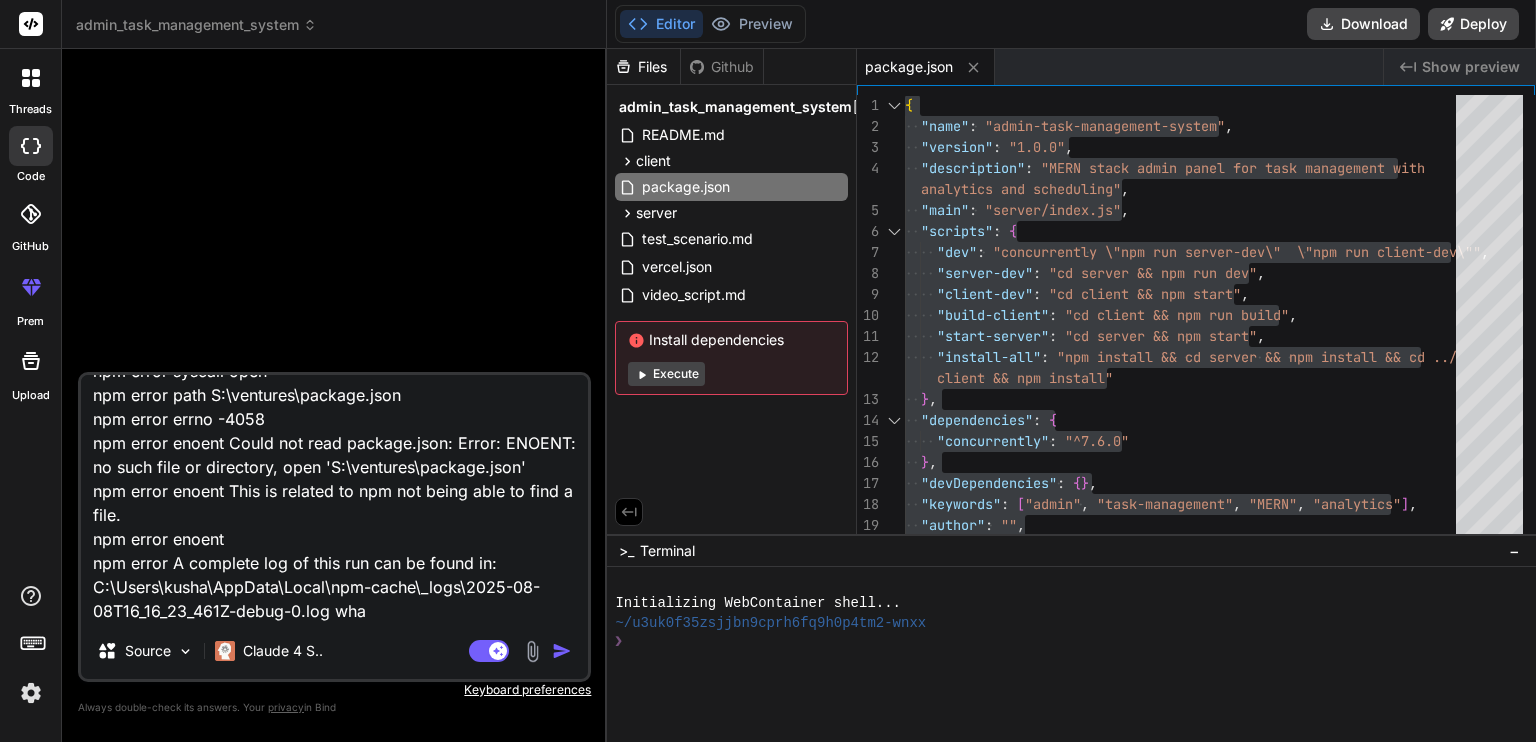 type on "PS S:\ventures> npm run dev
npm error code ENOENT
npm error syscall open
npm error path S:\ventures\package.json
npm error errno -4058
npm error enoent Could not read package.json: Error: ENOENT: no such file or directory, open 'S:\ventures\package.json'
npm error enoent This is related to npm not being able to find a file.
npm error enoent
npm error A complete log of this run can be found in: C:\Users\[USERNAME]\AppData\Local\npm-cache\_logs\2025-08-08T16_16_23_461Z-debug-0.log what" 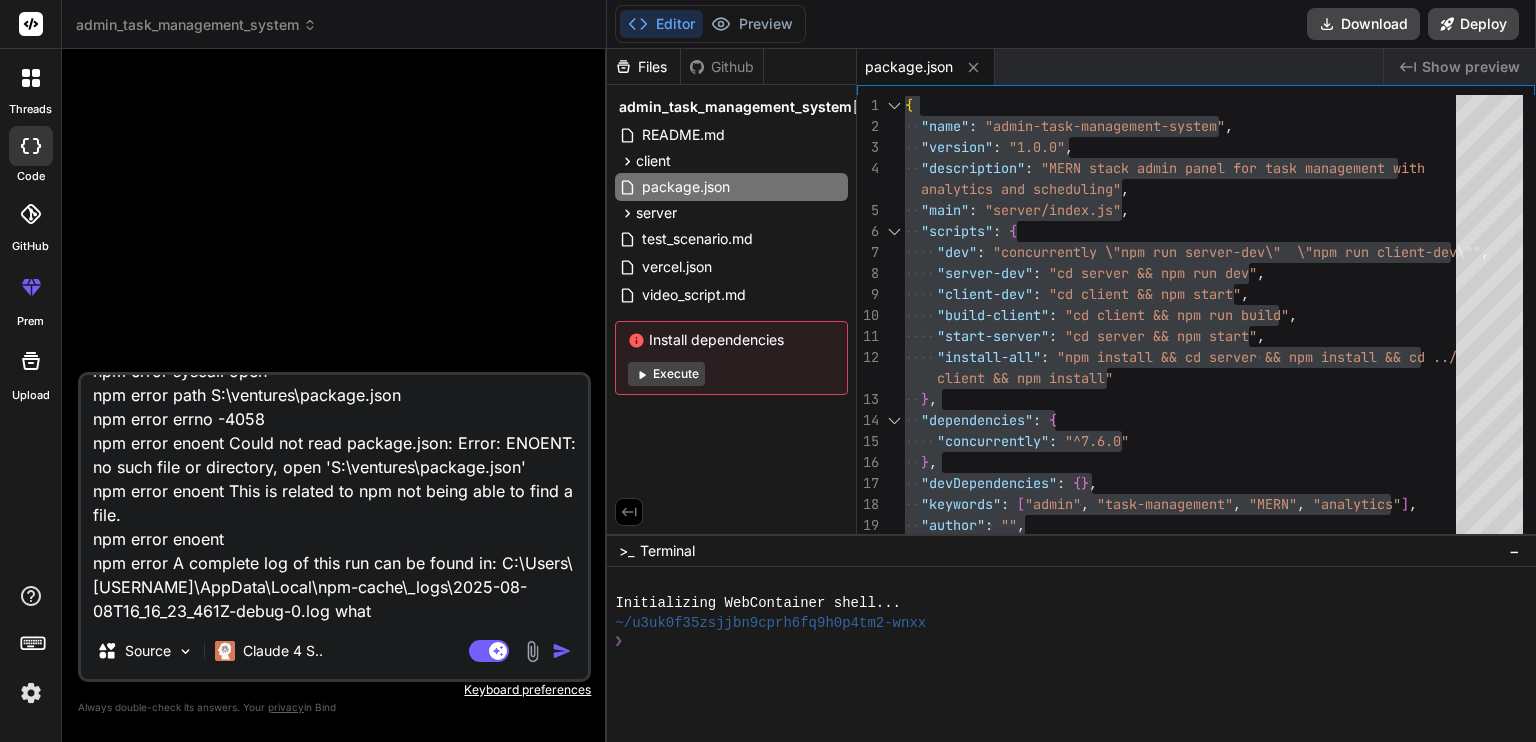 type on "PS S:\ventures> npm run dev
npm error code ENOENT
npm error syscall open
npm error path S:\ventures\package.json
npm error errno -4058
npm error enoent Could not read package.json: Error: ENOENT: no such file or directory, open 'S:\ventures\package.json'
npm error enoent This is related to npm not being able to find a file.
npm error enoent
npm error A complete log of this run can be found in: C:\Users\[USERNAME]\AppData\Local\npm-cache\_logs\2025-08-08T16_16_23_461Z-debug-0.log what" 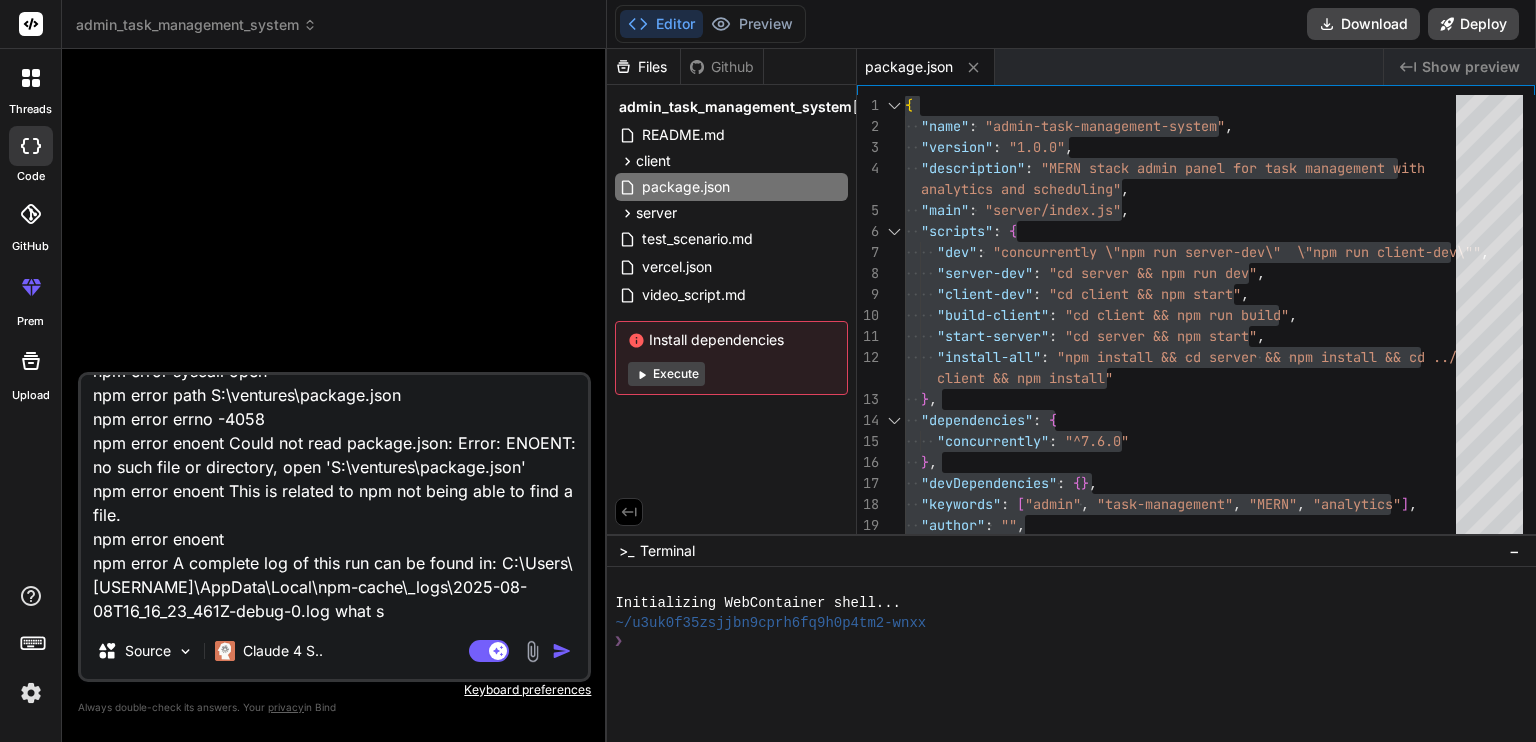 type on "PS S:\ventures> npm run dev
npm error code ENOENT
npm error syscall open
npm error path S:\ventures\package.json
npm error errno -4058
npm error enoent Could not read package.json: Error: ENOENT: no such file or directory, open 'S:\ventures\package.json'
npm error enoent This is related to npm not being able to find a file.
npm error enoent
npm error A complete log of this run can be found in: C:\Users\[USERNAME]\AppData\Local\npm-cache\_logs\2025-08-08T16_16_23_461Z-debug-0.log what sh" 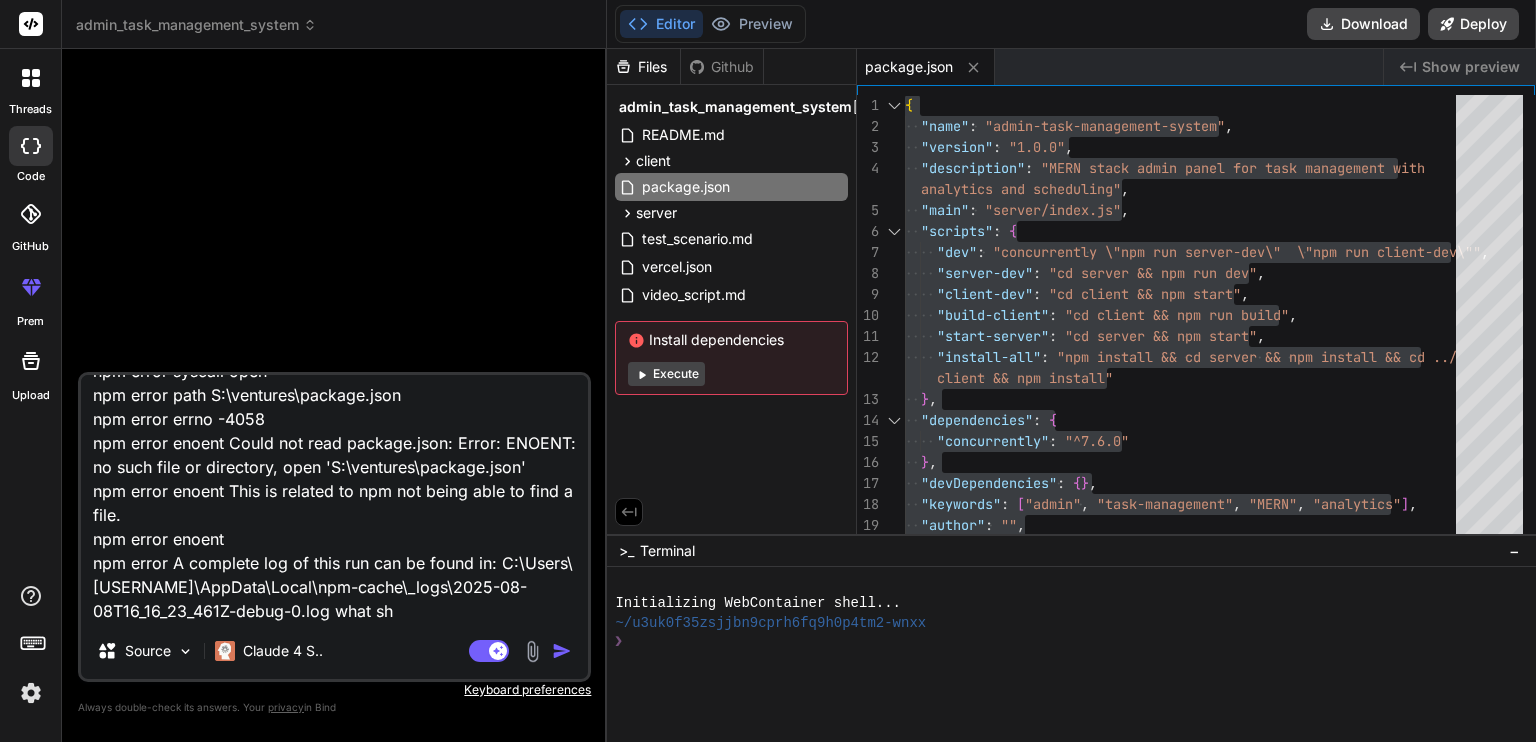 type on "PS S:\ventures> npm run dev
npm error code ENOENT
npm error syscall open
npm error path S:\ventures\package.json
npm error errno -4058
npm error enoent Could not read package.json: Error: ENOENT: no such file or directory, open 'S:\ventures\package.json'
npm error enoent This is related to npm not being able to find a file.
npm error enoent
npm error A complete log of this run can be found in: C:\Users\[USERNAME]\AppData\Local\npm-cache\_logs\2025-08-08T16_16_23_461Z-debug-0.log what sho" 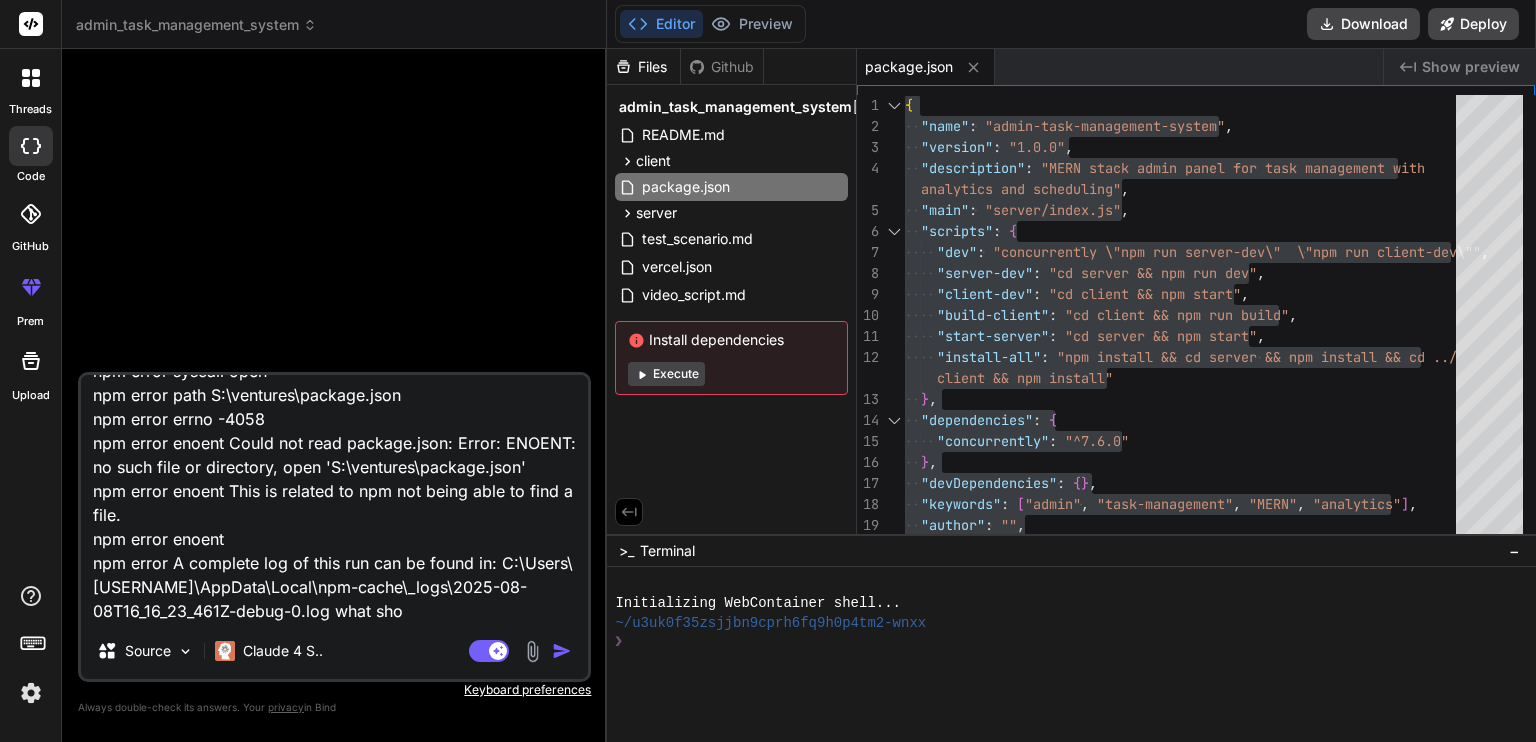 type on "PS S:\ventures> npm run dev
npm error code ENOENT
npm error syscall open
npm error path S:\ventures\package.json
npm error errno -4058
npm error enoent Could not read package.json: Error: ENOENT: no such file or directory, open 'S:\ventures\package.json'
npm error enoent This is related to npm not being able to find a file.
npm error enoent
npm error A complete log of this run can be found in: C:\Users\kusha\AppData\Local\npm-cache\_logs\2025-08-08T16_16_23_461Z-debug-0.log what shou" 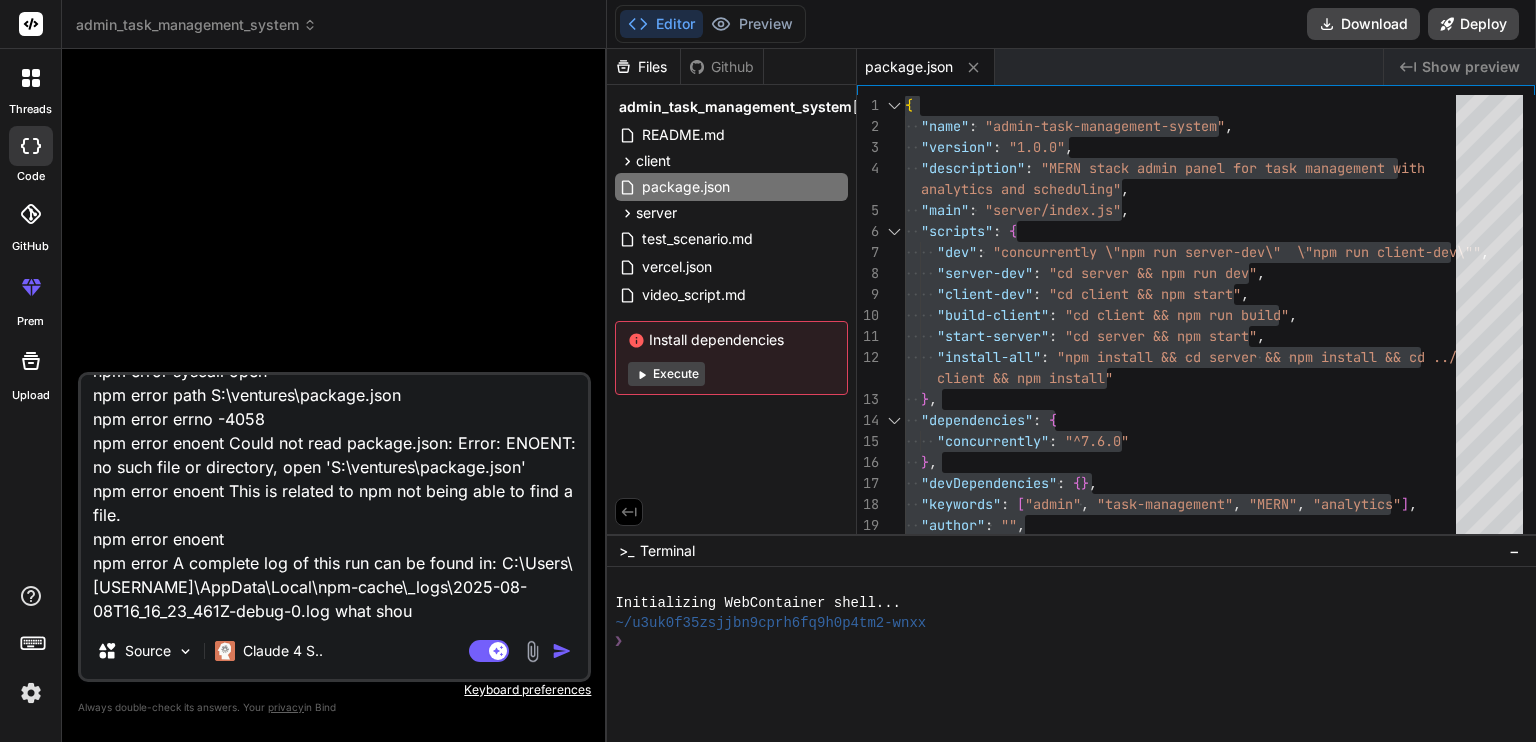 type on "PS S:\ventures> npm run dev
npm error code ENOENT
npm error syscall open
npm error path S:\ventures\package.json
npm error errno -4058
npm error enoent Could not read package.json: Error: ENOENT: no such file or directory, open 'S:\ventures\package.json'
npm error enoent This is related to npm not being able to find a file.
npm error enoent
npm error A complete log of this run can be found in: C:\Users\kusha\AppData\Local\npm-cache\_logs\2025-08-08T16_16_23_461Z-debug-0.log what shoul" 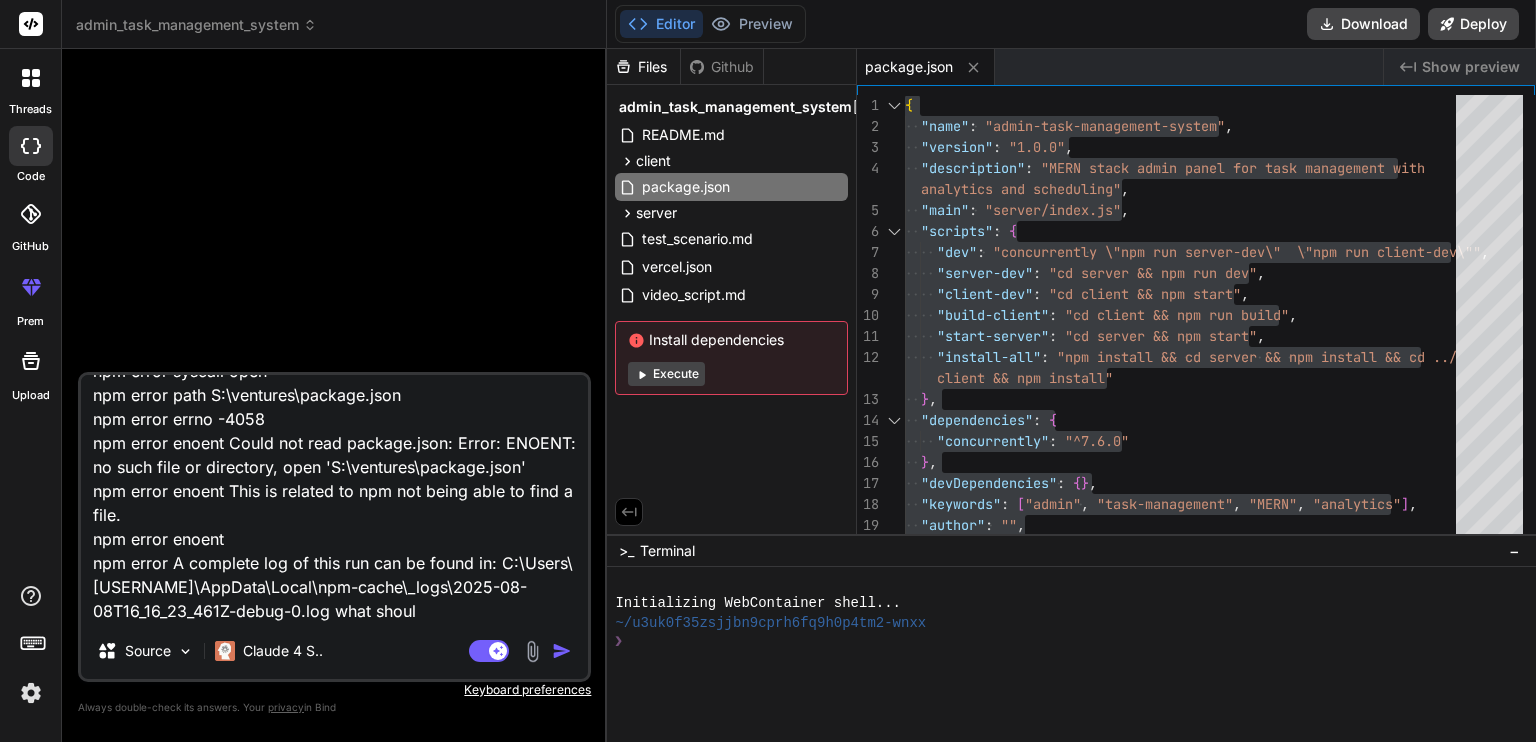 type on "PS S:\ventures> npm run dev
npm error code ENOENT
npm error syscall open
npm error path S:\ventures\package.json
npm error errno -4058
npm error enoent Could not read package.json: Error: ENOENT: no such file or directory, open 'S:\ventures\package.json'
npm error enoent This is related to npm not being able to find a file.
npm error enoent
npm error A complete log of this run can be found in: C:\Users\kusha\AppData\Local\npm-cache\_logs\2025-08-08T16_16_23_461Z-debug-0.log what should" 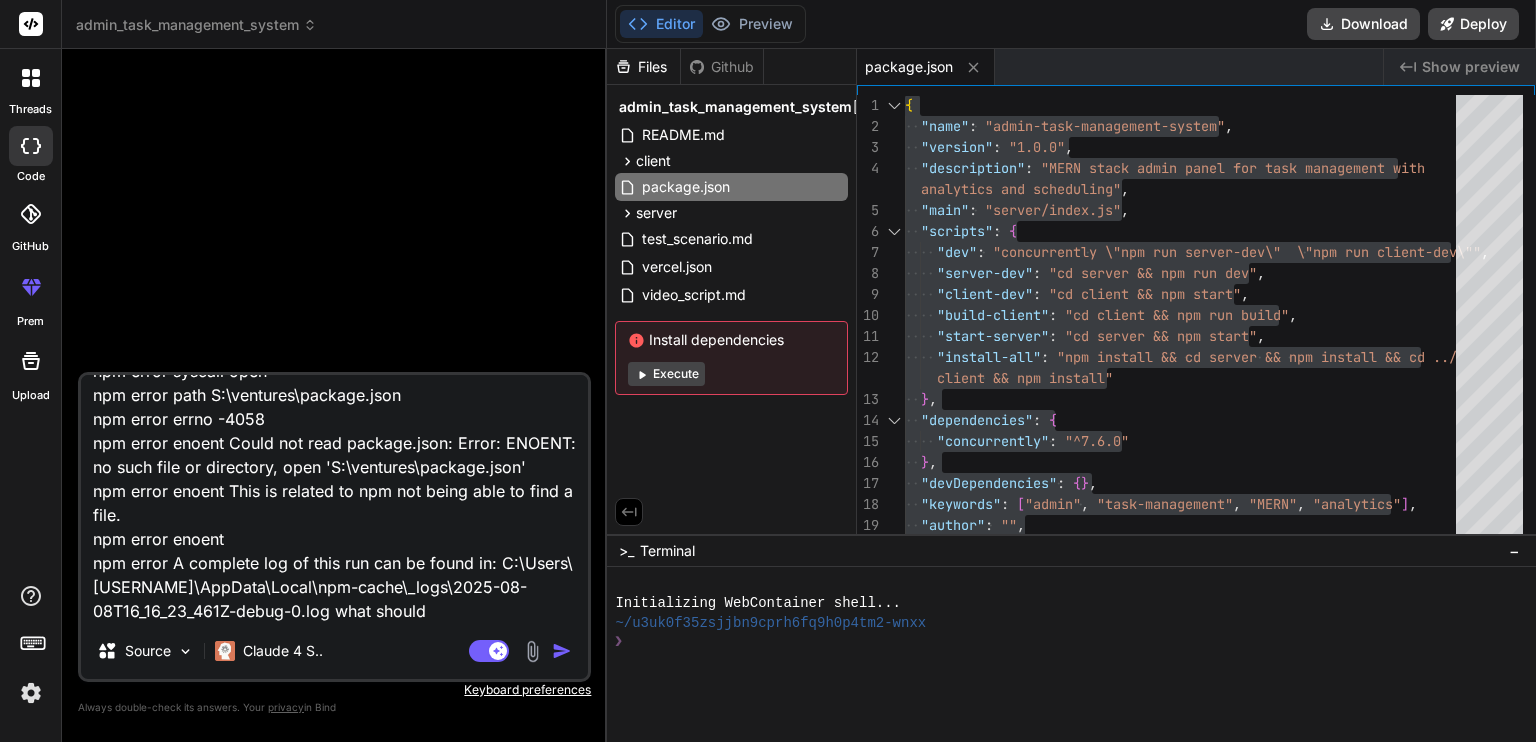type on "PS S:\ventures> npm run dev
npm error code ENOENT
npm error syscall open
npm error path S:\ventures\package.json
npm error errno -4058
npm error enoent Could not read package.json: Error: ENOENT: no such file or directory, open 'S:\ventures\package.json'
npm error enoent This is related to npm not being able to find a file.
npm error enoent
npm error A complete log of this run can be found in: C:\Users\kusha\AppData\Local\npm-cache\_logs\2025-08-08T16_16_23_461Z-debug-0.log what should" 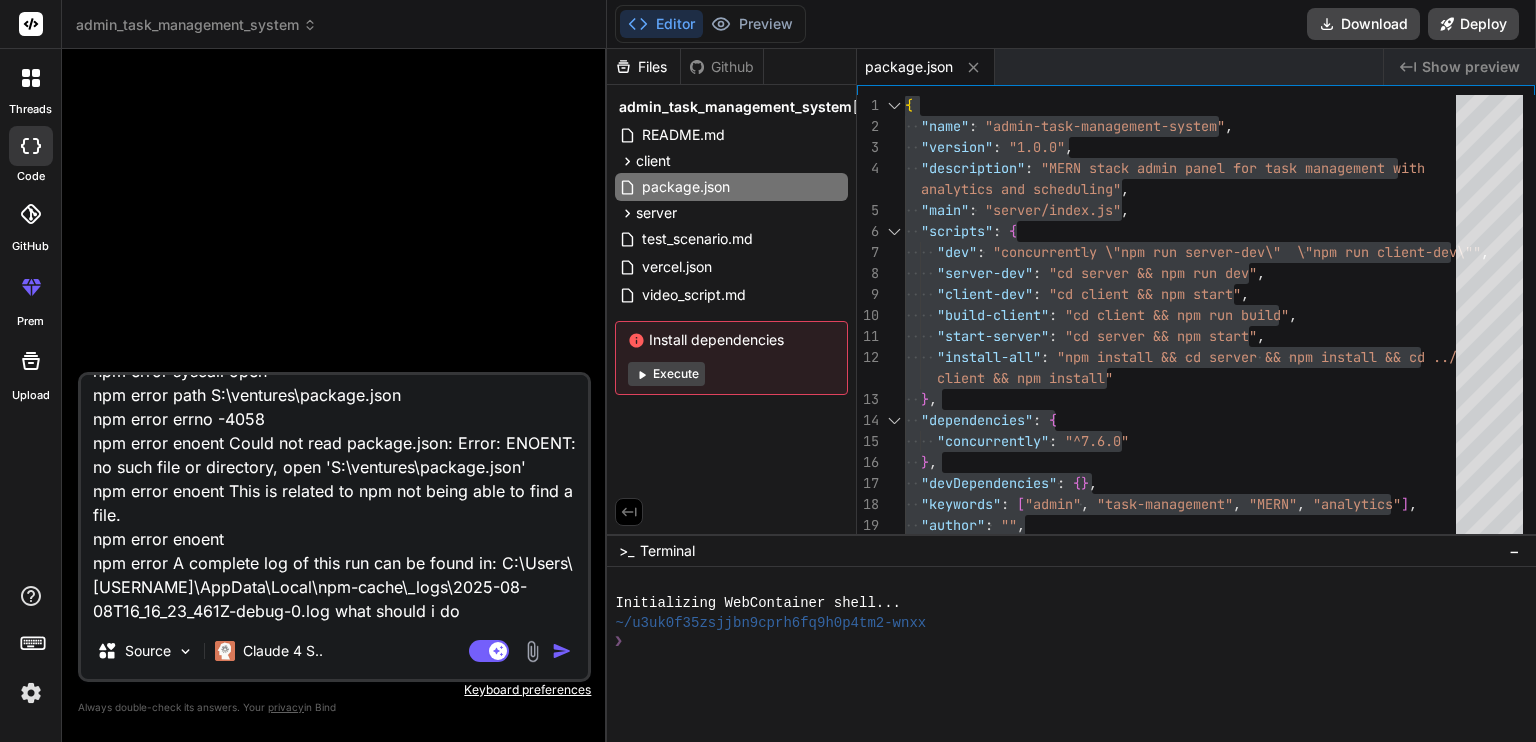 type on "PS S:\ventures> npm run dev
npm error code ENOENT
npm error syscall open
npm error path S:\ventures\package.json
npm error errno -4058
npm error enoent Could not read package.json: Error: ENOENT: no such file or directory, open 'S:\ventures\package.json'
npm error enoent This is related to npm not being able to find a file.
npm error enoent
npm error A complete log of this run can be found in: C:\Users\kusha\AppData\Local\npm-cache\_logs\2025-08-08T16_16_23_461Z-debug-0.log what should i" 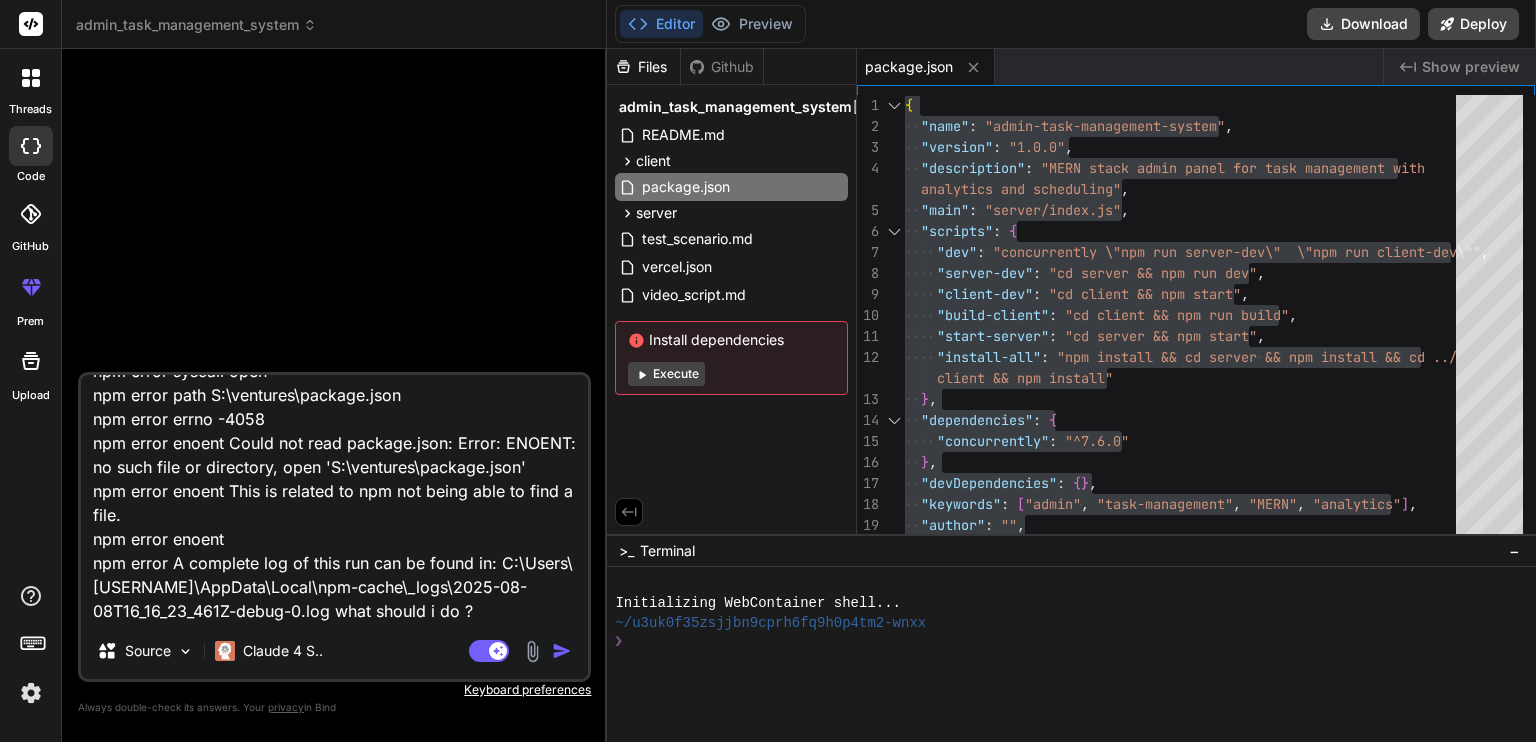 type on "PS S:\ventures> npm run dev
npm error code ENOENT
npm error syscall open
npm error path S:\ventures\package.json
npm error errno -4058
npm error enoent Could not read package.json: Error: ENOENT: no such file or directory, open 'S:\ventures\package.json'
npm error enoent This is related to npm not being able to find a file.
npm error enoent
npm error A complete log of this run can be found in: C:\Users\kusha\AppData\Local\npm-cache\_logs\2025-08-08T16_16_23_461Z-debug-0.log what should i do" 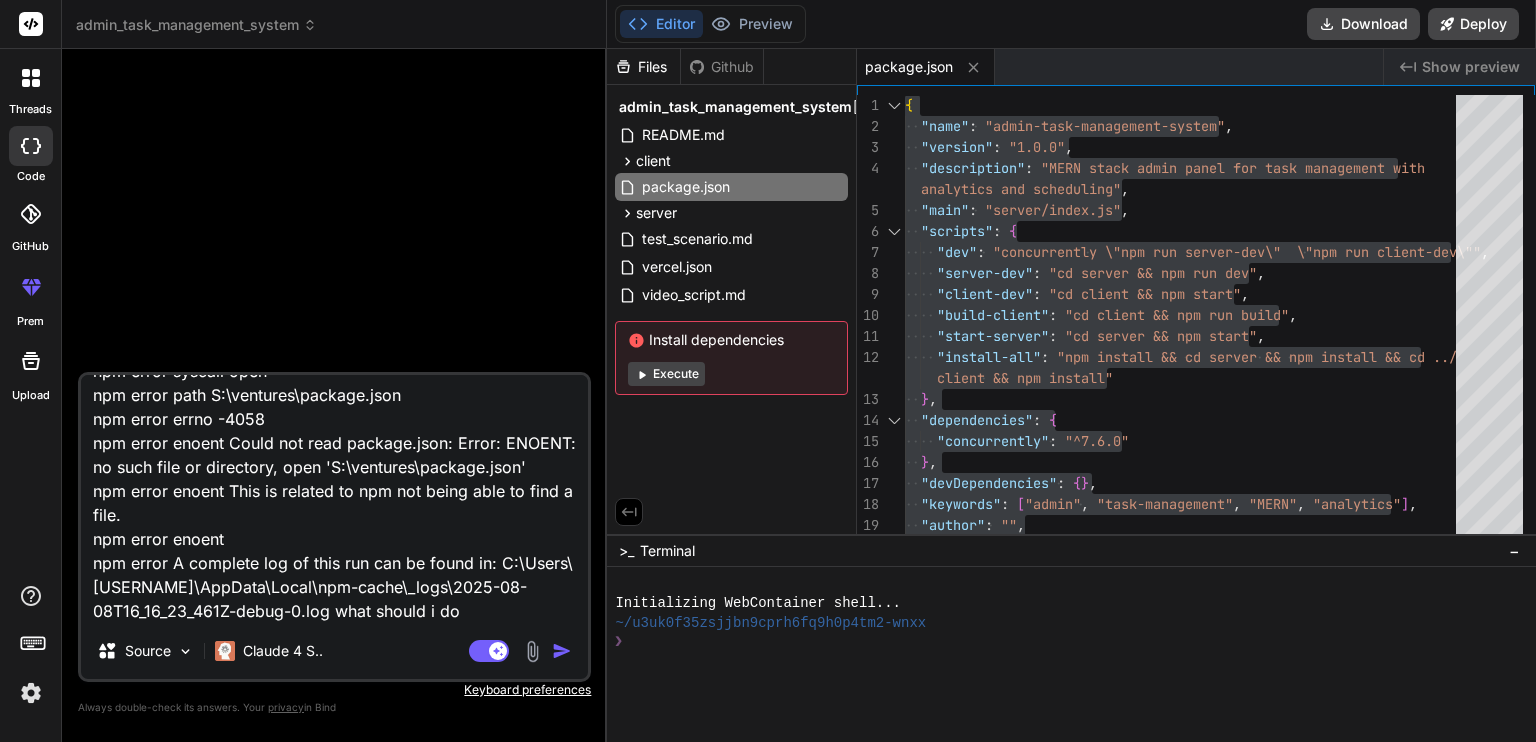 type on "PS S:\ventures> npm run dev
npm error code ENOENT
npm error syscall open
npm error path S:\ventures\package.json
npm error errno -4058
npm error enoent Could not read package.json: Error: ENOENT: no such file or directory, open 'S:\ventures\package.json'
npm error enoent This is related to npm not being able to find a file.
npm error enoent
npm error A complete log of this run can be found in: C:\Users\kusha\AppData\Local\npm-cache\_logs\2025-08-08T16_16_23_461Z-debug-0.log what should i do" 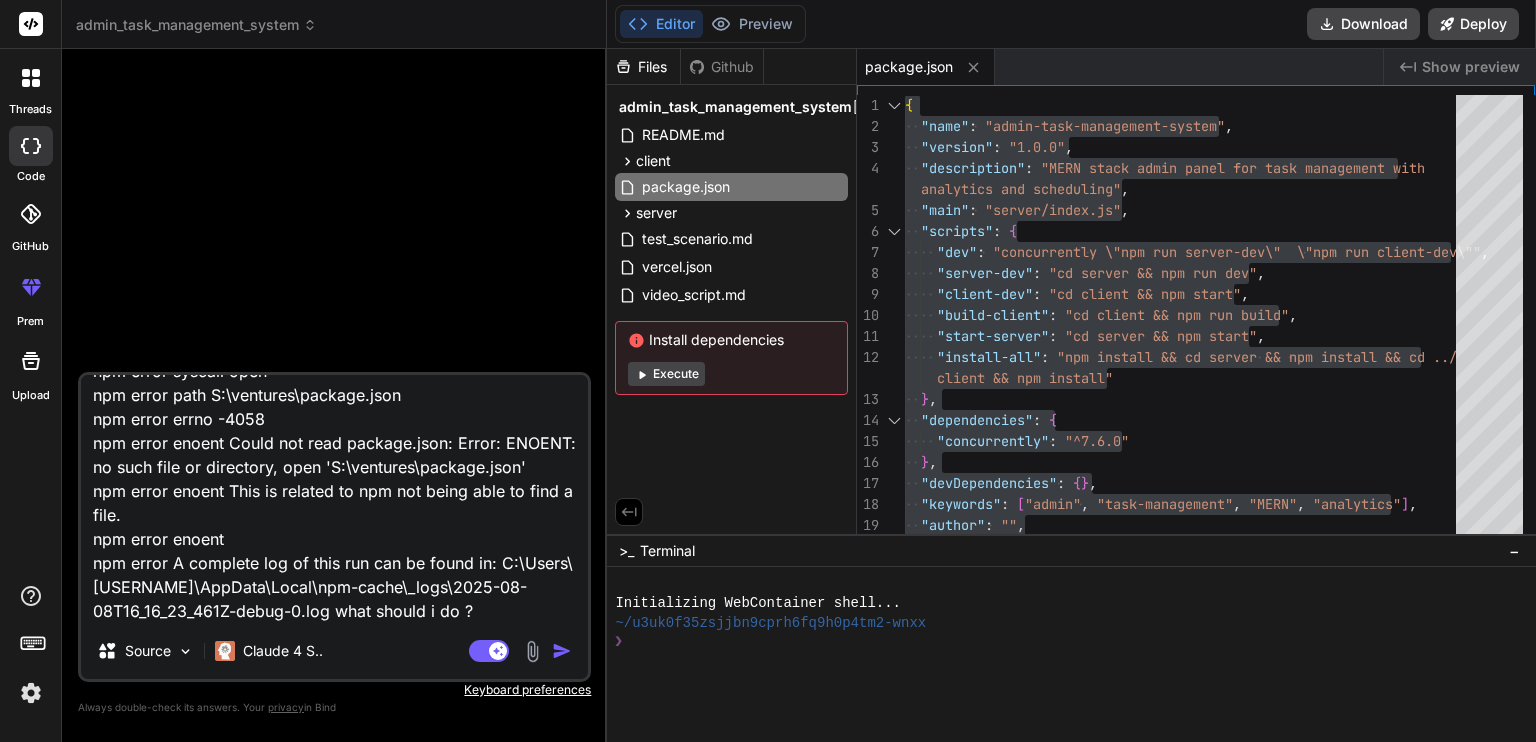type on "x" 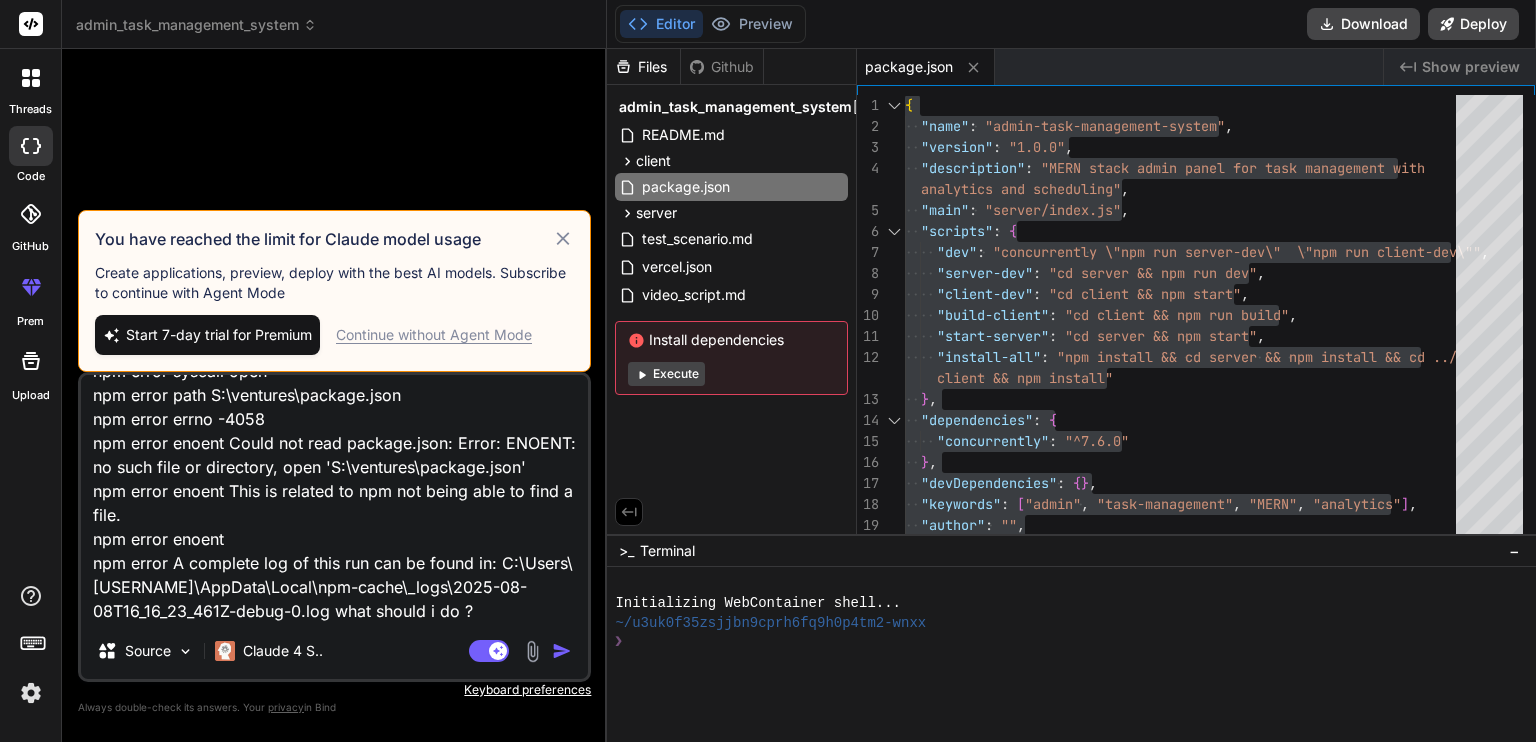 type on "PS S:\ventures> npm run dev
npm error code ENOENT
npm error syscall open
npm error path S:\ventures\package.json
npm error errno -4058
npm error enoent Could not read package.json: Error: ENOENT: no such file or directory, open 'S:\ventures\package.json'
npm error enoent This is related to npm not being able to find a file.
npm error enoent
npm error A complete log of this run can be found in: C:\Users\kusha\AppData\Local\npm-cache\_logs\2025-08-08T16_16_23_461Z-debug-0.log what should i do ?" 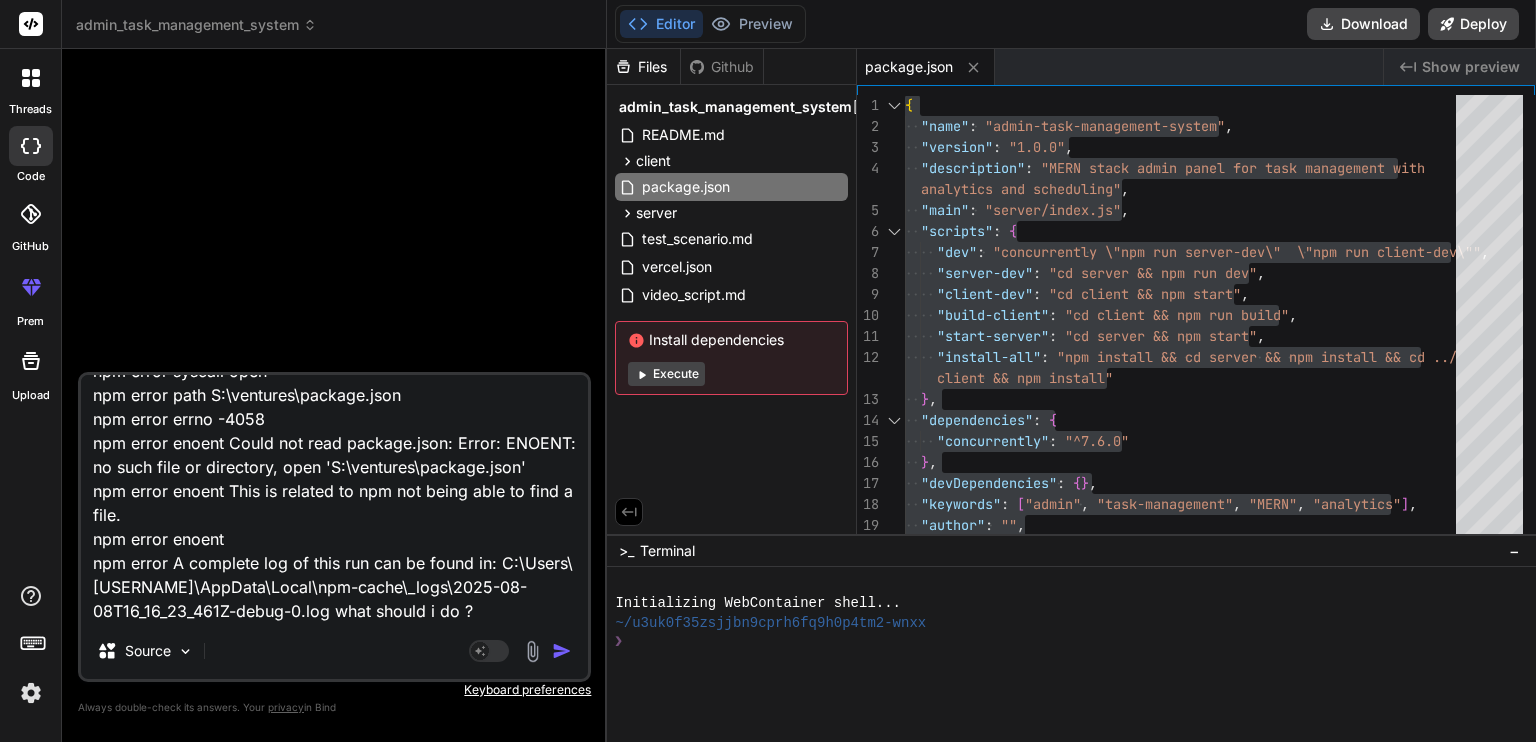 drag, startPoint x: 560, startPoint y: 663, endPoint x: 563, endPoint y: 649, distance: 14.3178215 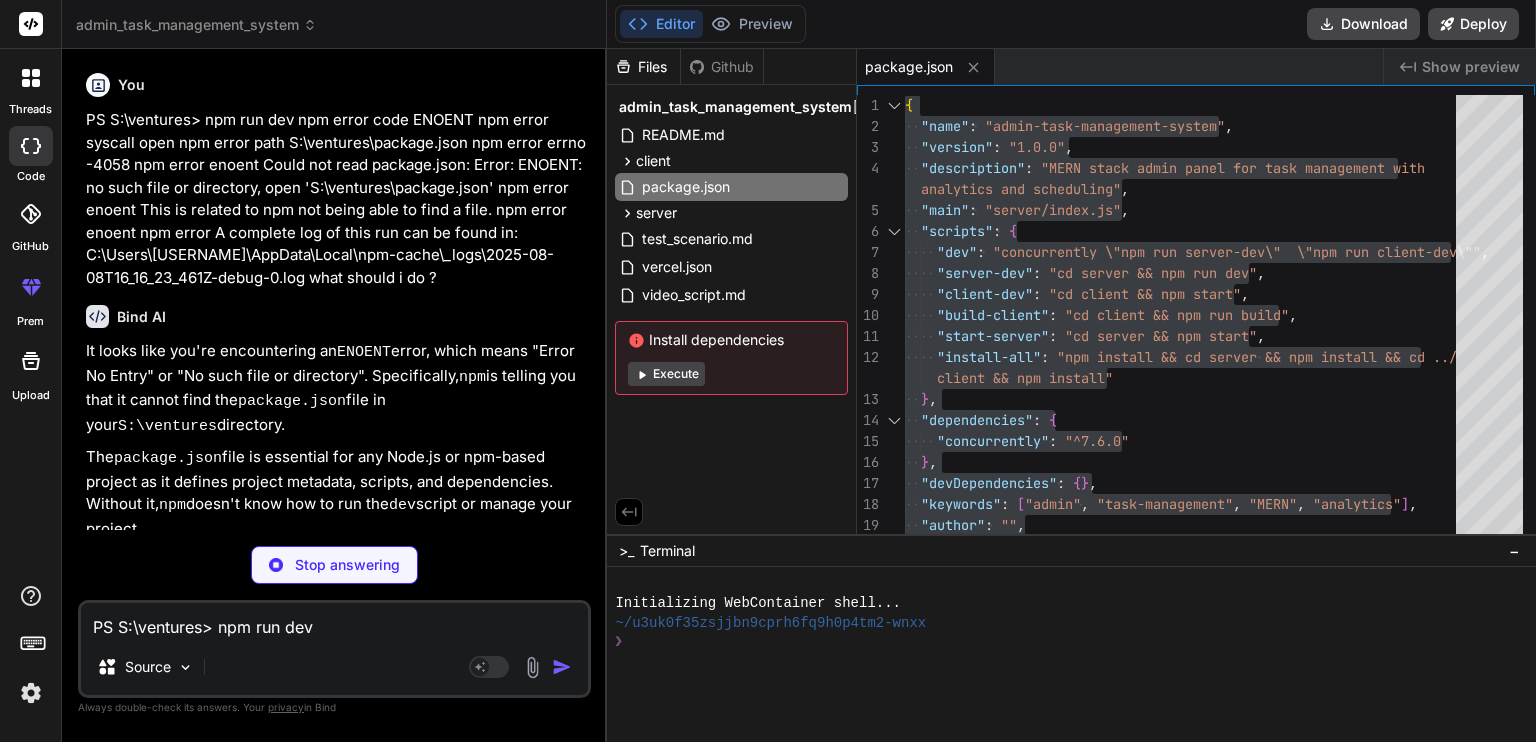 type on "x" 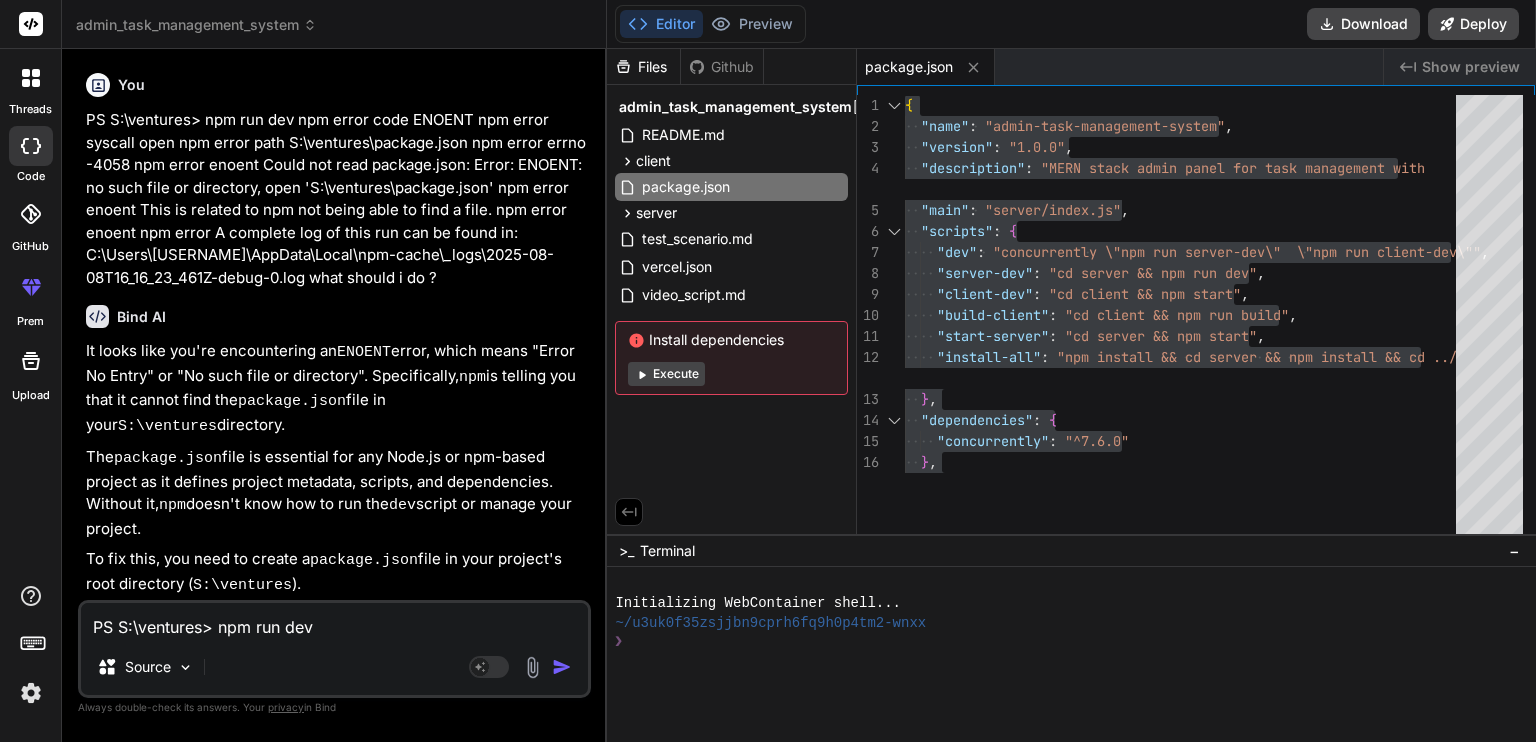 scroll, scrollTop: 76, scrollLeft: 0, axis: vertical 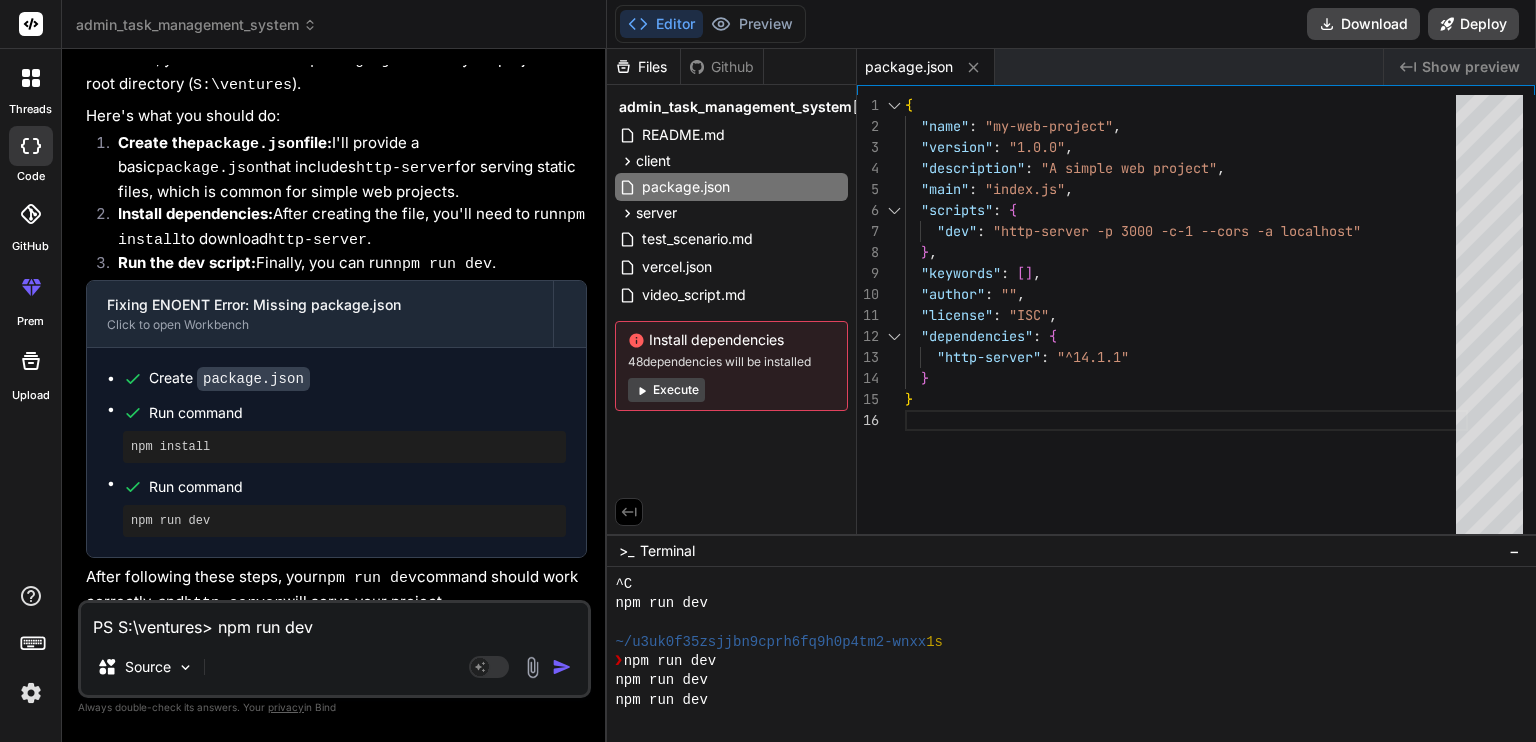 type on "x" 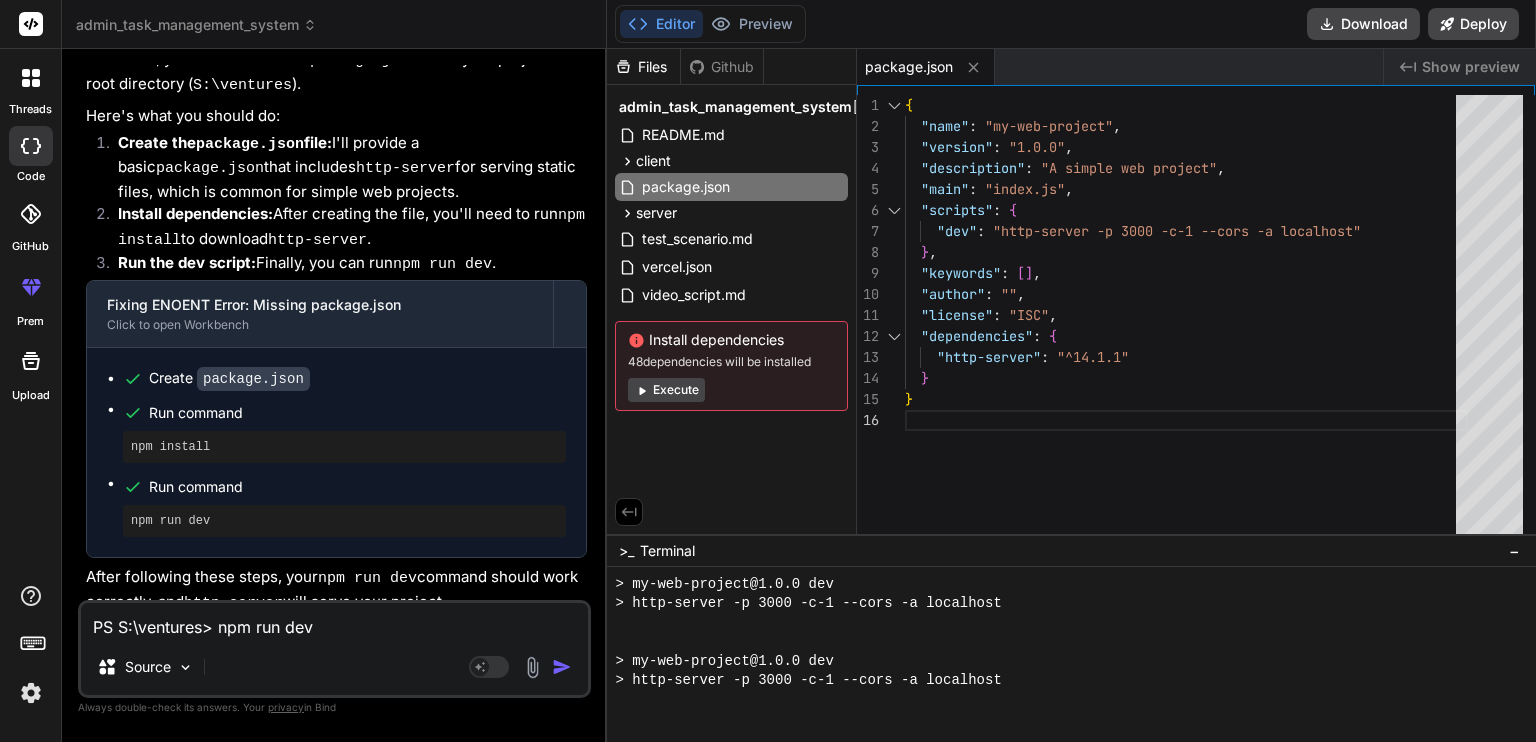 scroll, scrollTop: 691, scrollLeft: 0, axis: vertical 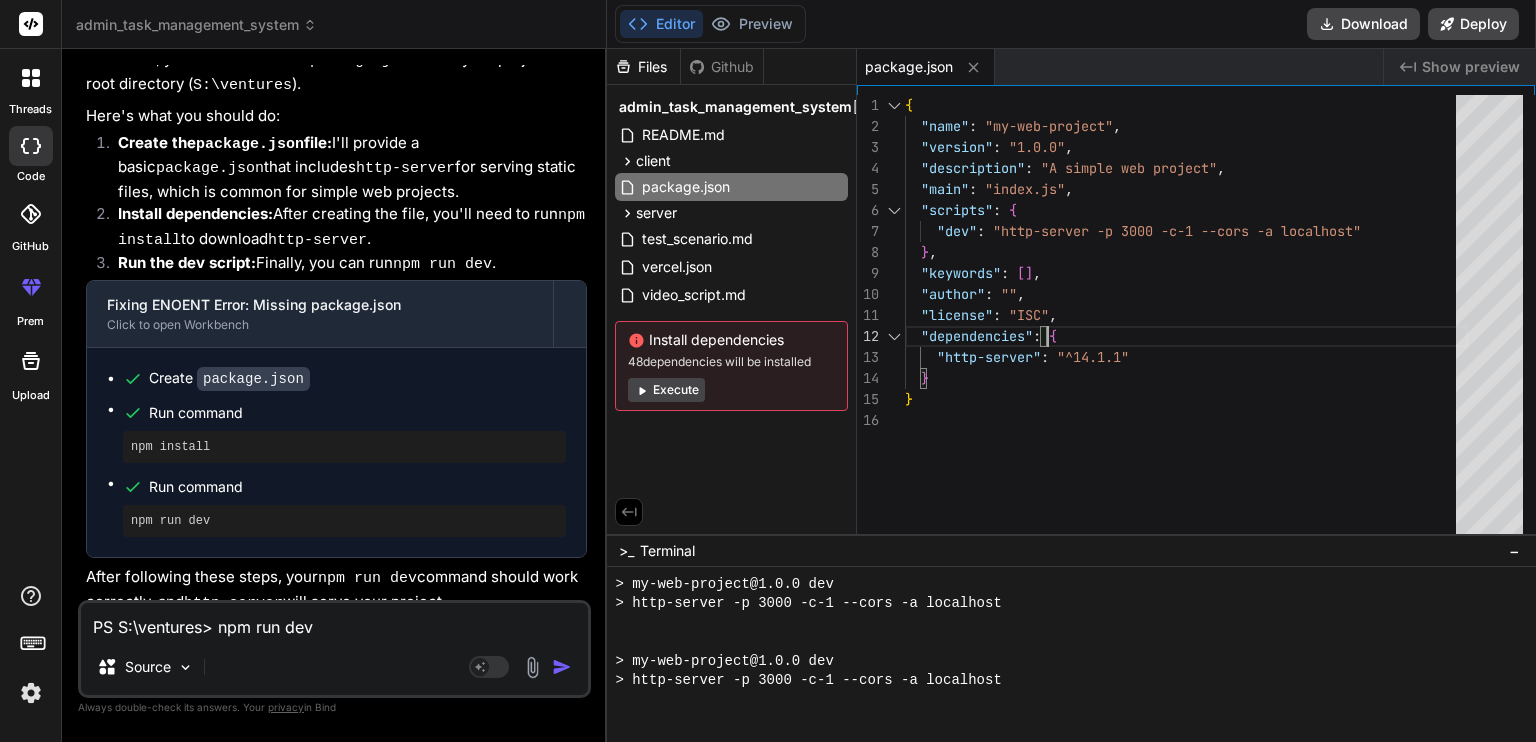 click on "{    "name" :   "my-web-project" ,    "version" :   "1.0.0" ,    "description" :   "A simple web project" ,    "main" :   "index.js" ,    "scripts" :   {      "dev" :   "http-server -p 3000 -c-1 --cors -a localhost"    } ,    "keywords" :   [ ] ,    "author" :   "" ,    "license" :   "ISC" ,    "dependencies" :   {      "http-server" :   "^14.1.1"    } }" at bounding box center (1186, 319) 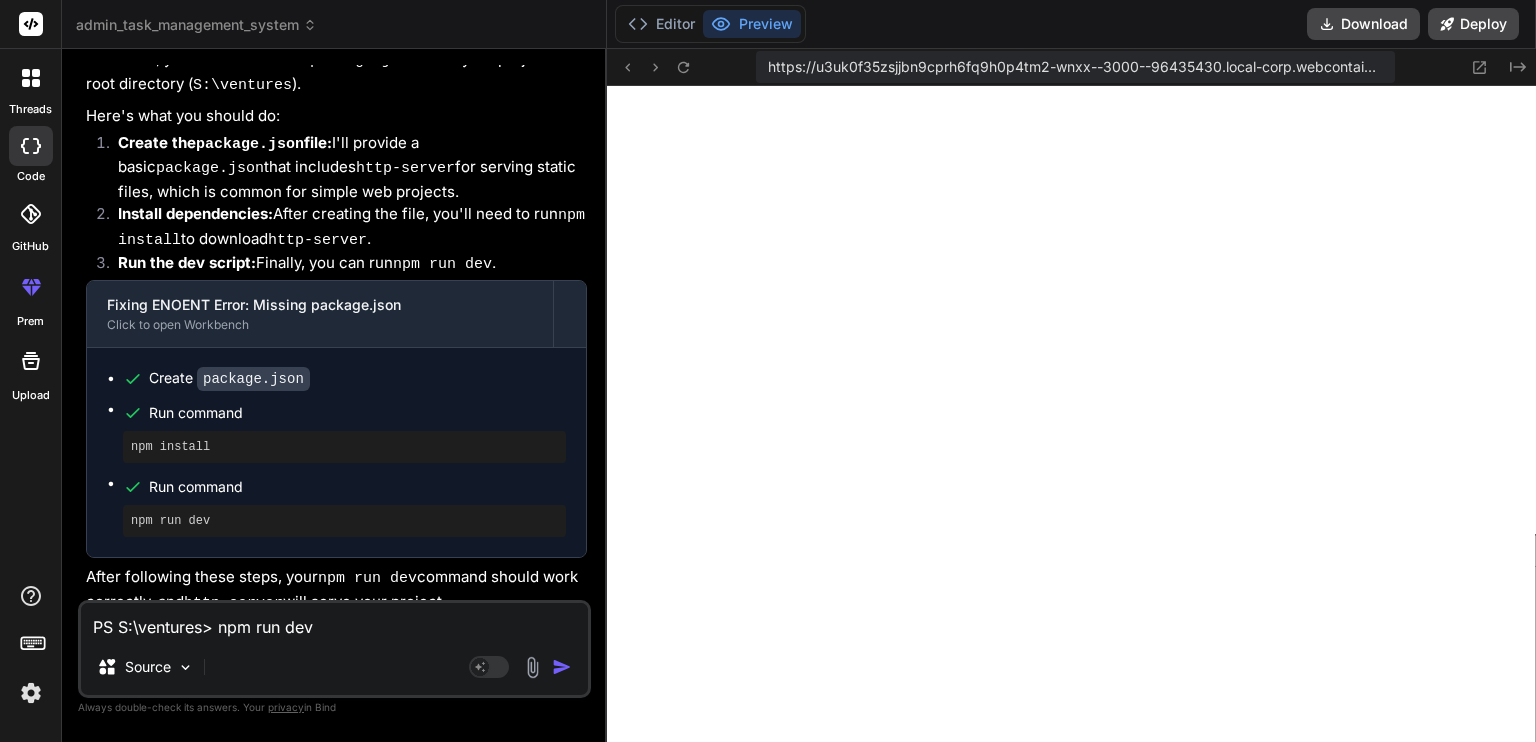 scroll, scrollTop: 1708, scrollLeft: 0, axis: vertical 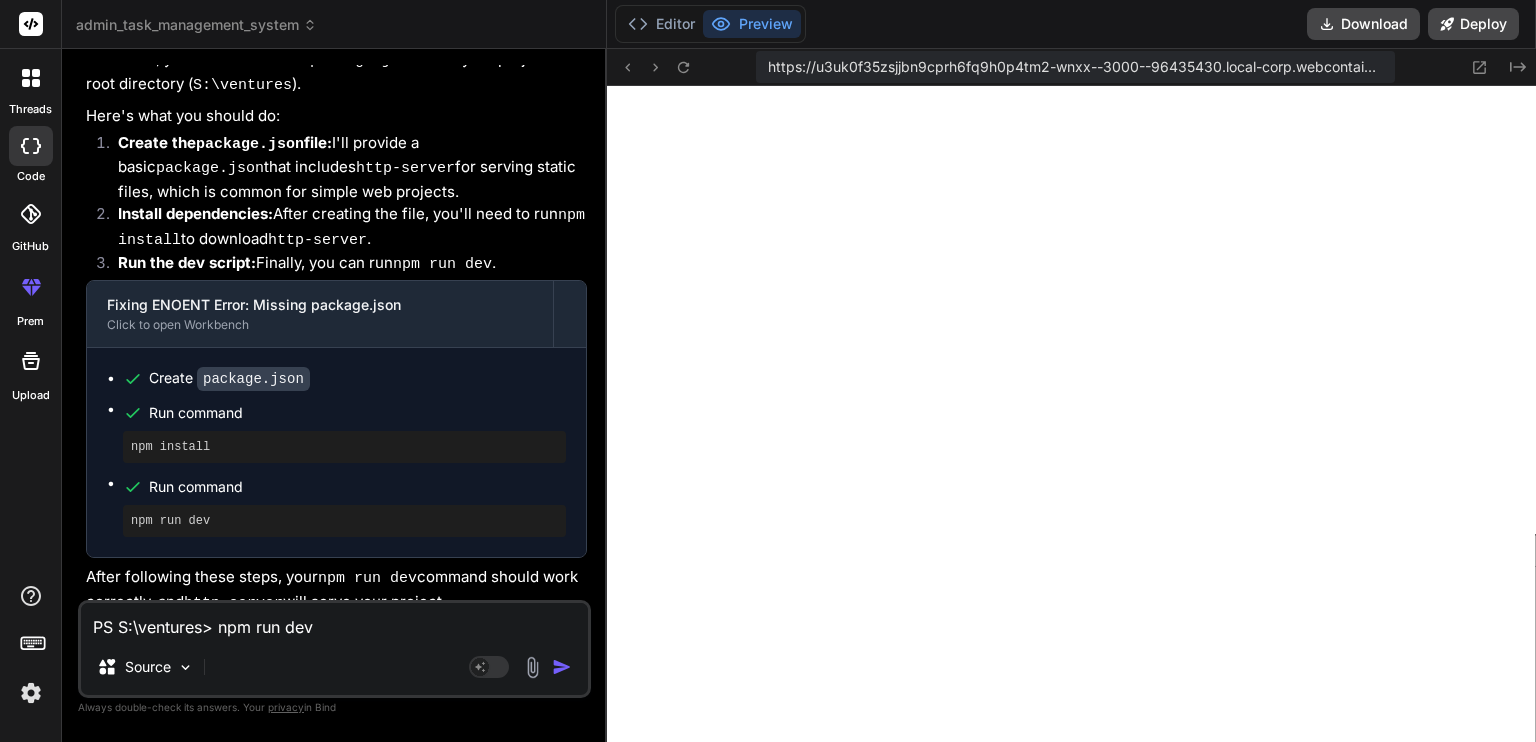click on "https://u3uk0f35zsjjbn9cprh6fq9h0p4tm2-wnxx--3000--96435430.local-corp.webcontainer-api.io Created with Pixso." at bounding box center (1071, 67) 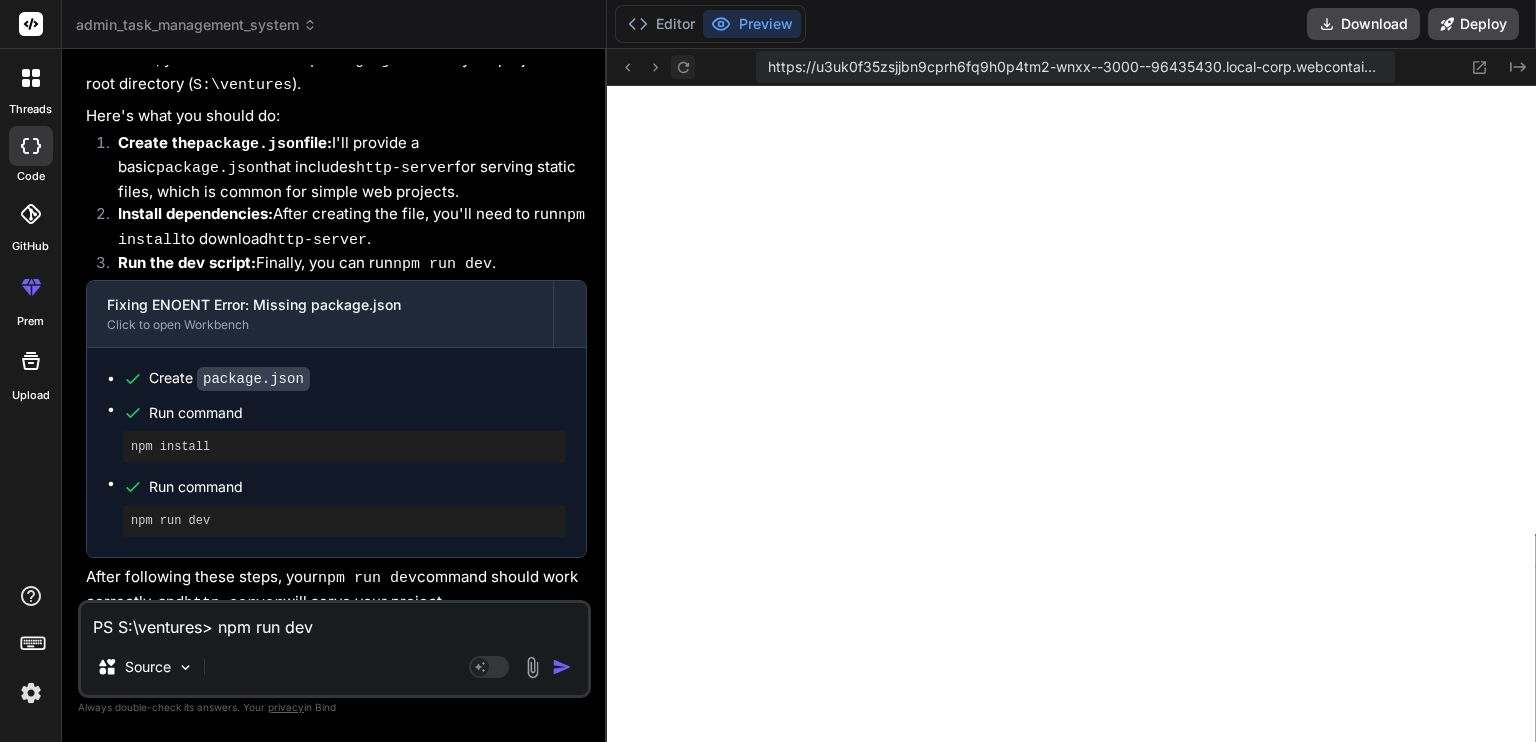 click 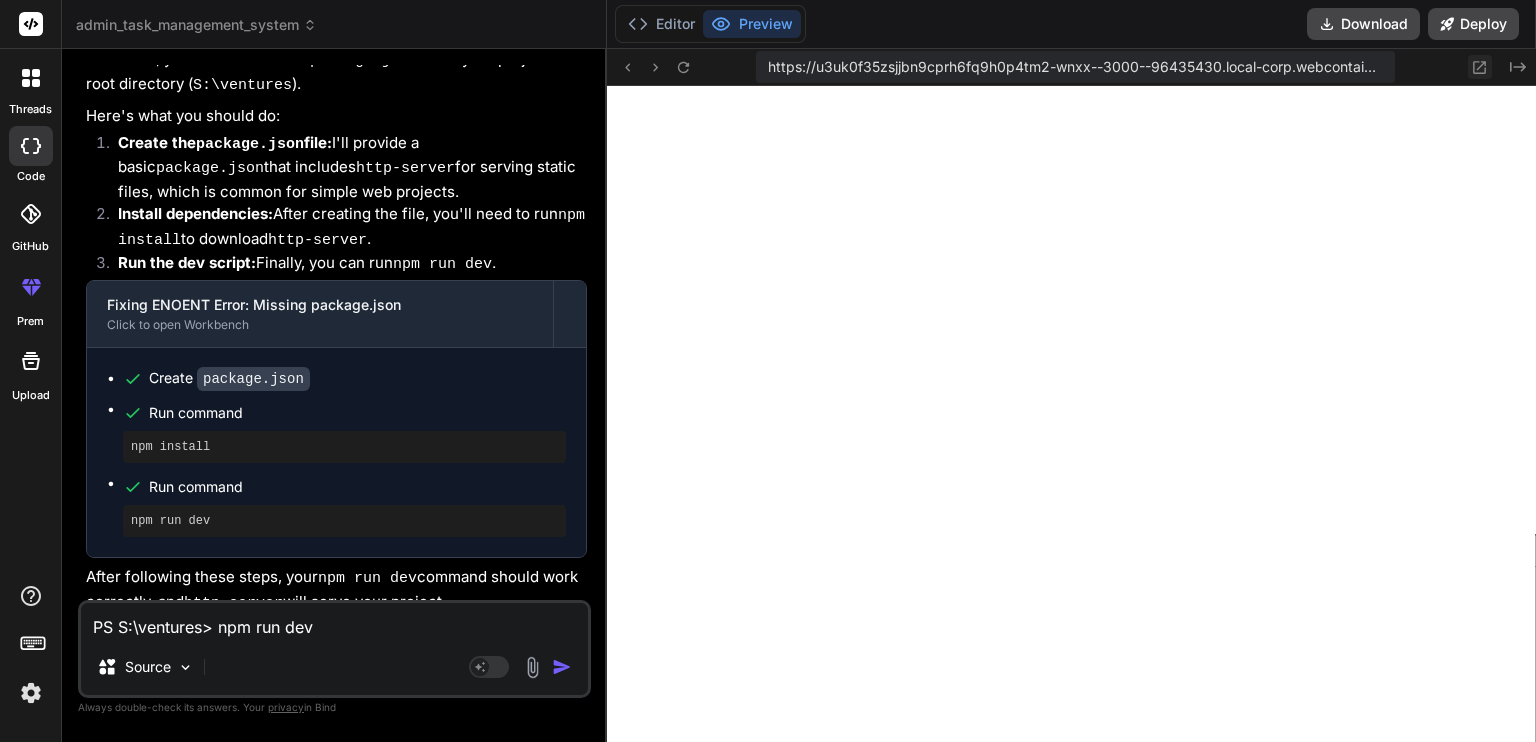 click 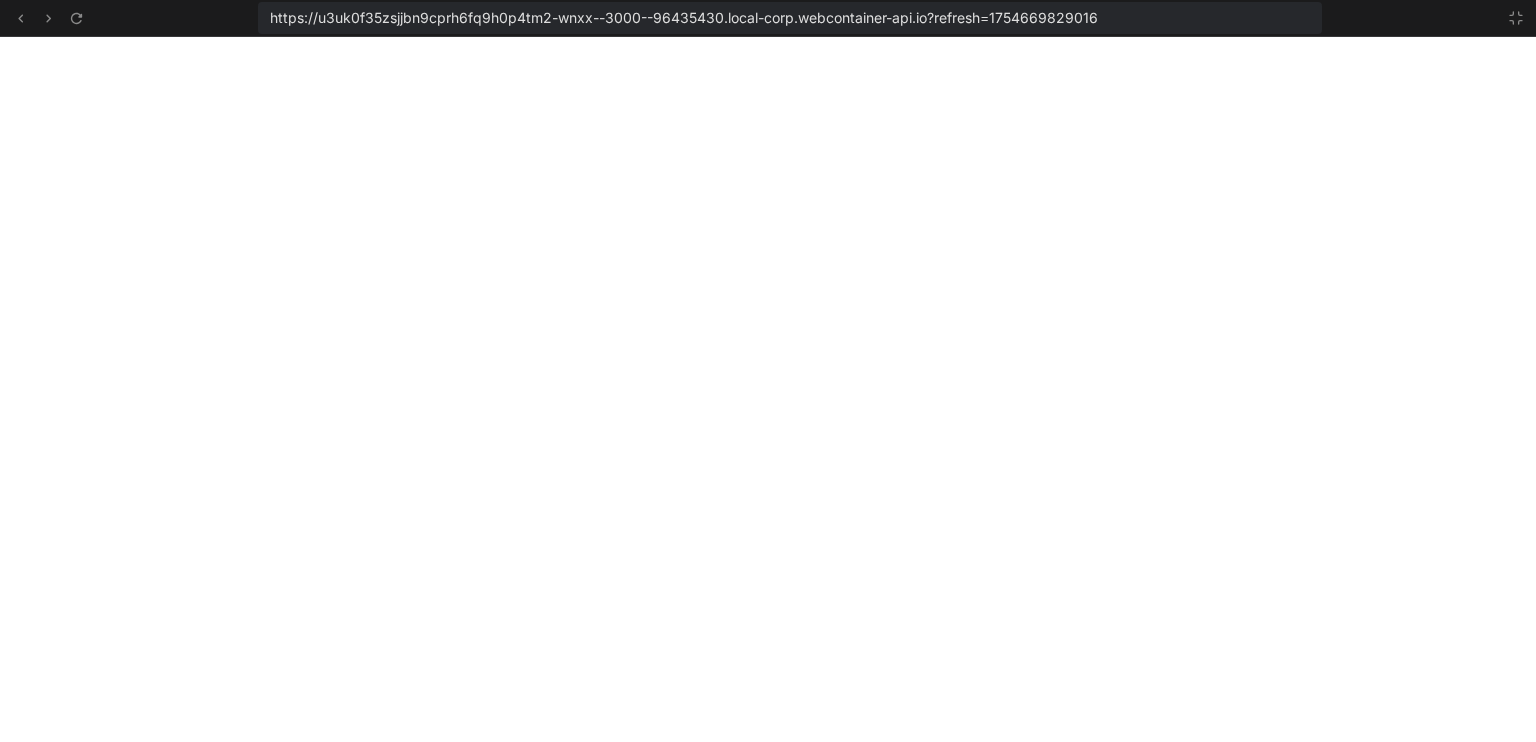 scroll, scrollTop: 1861, scrollLeft: 0, axis: vertical 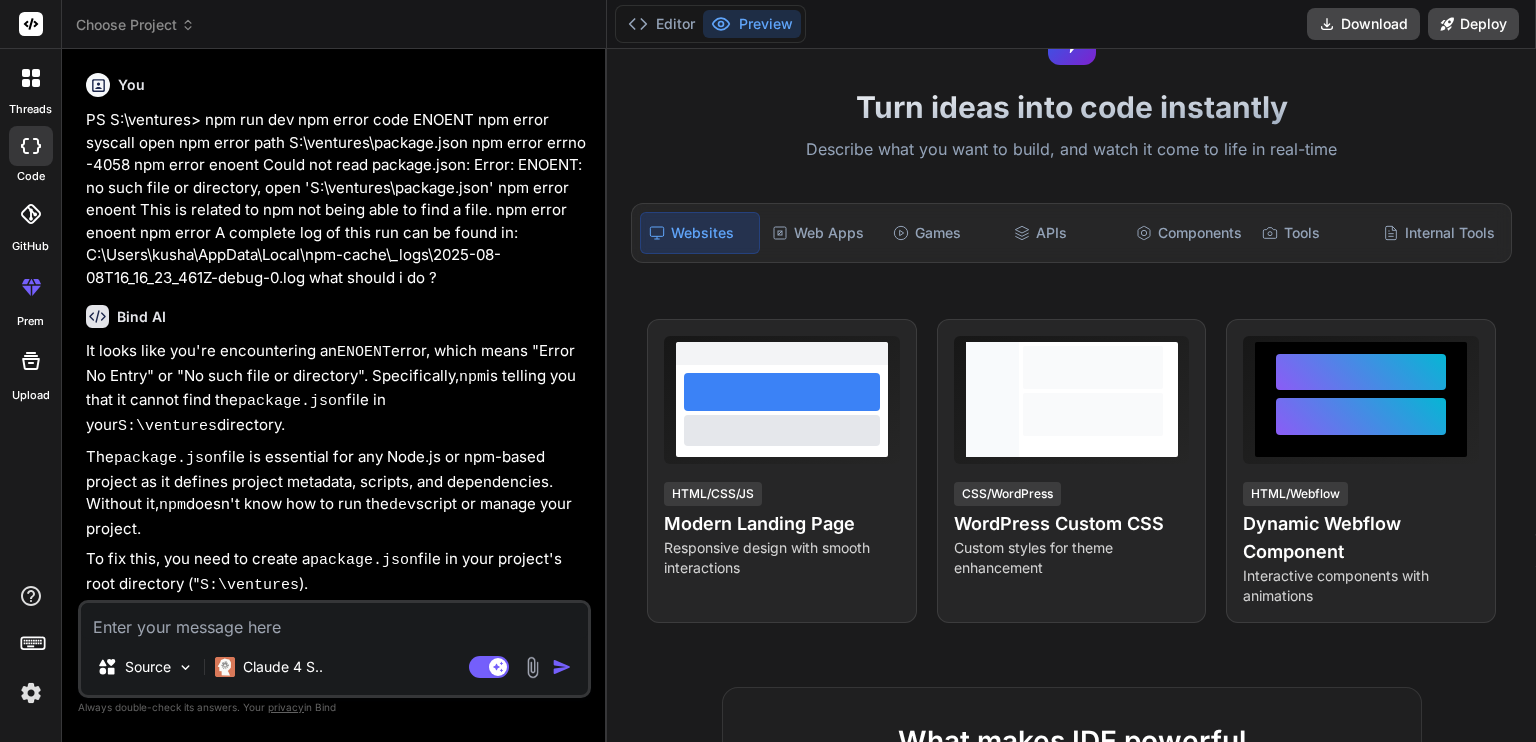 click 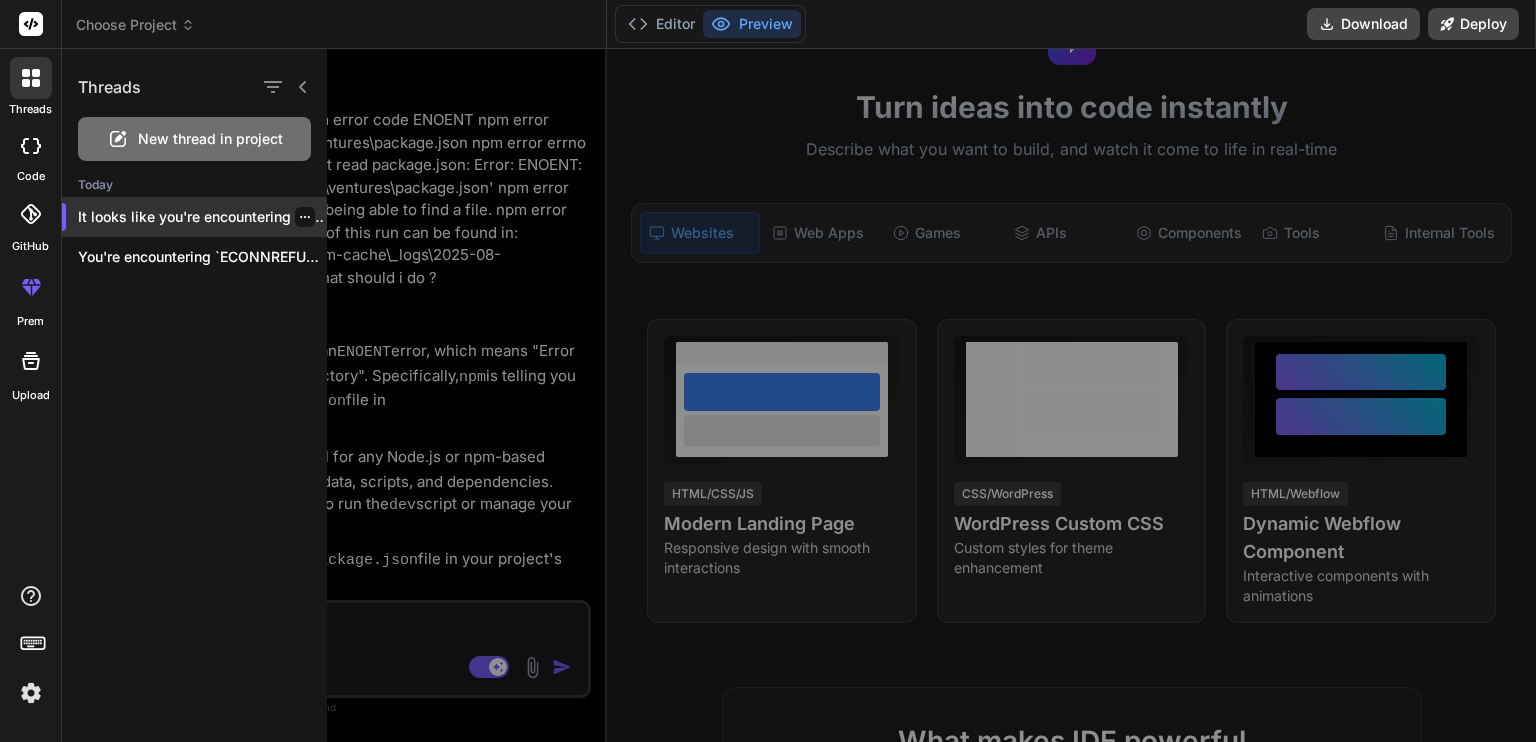 click on "It looks like you're encountering an `ENOENT`..." at bounding box center (202, 217) 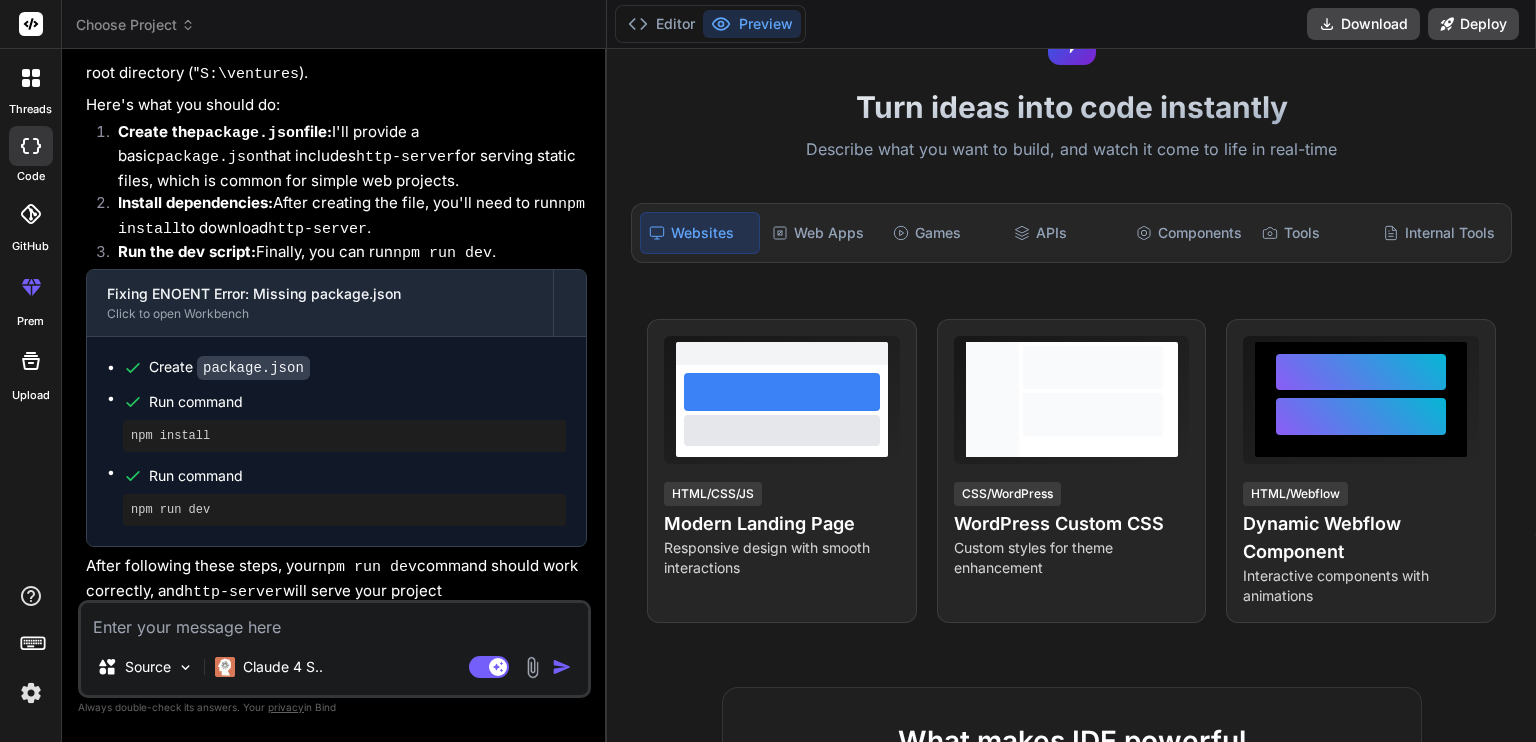 scroll, scrollTop: 0, scrollLeft: 0, axis: both 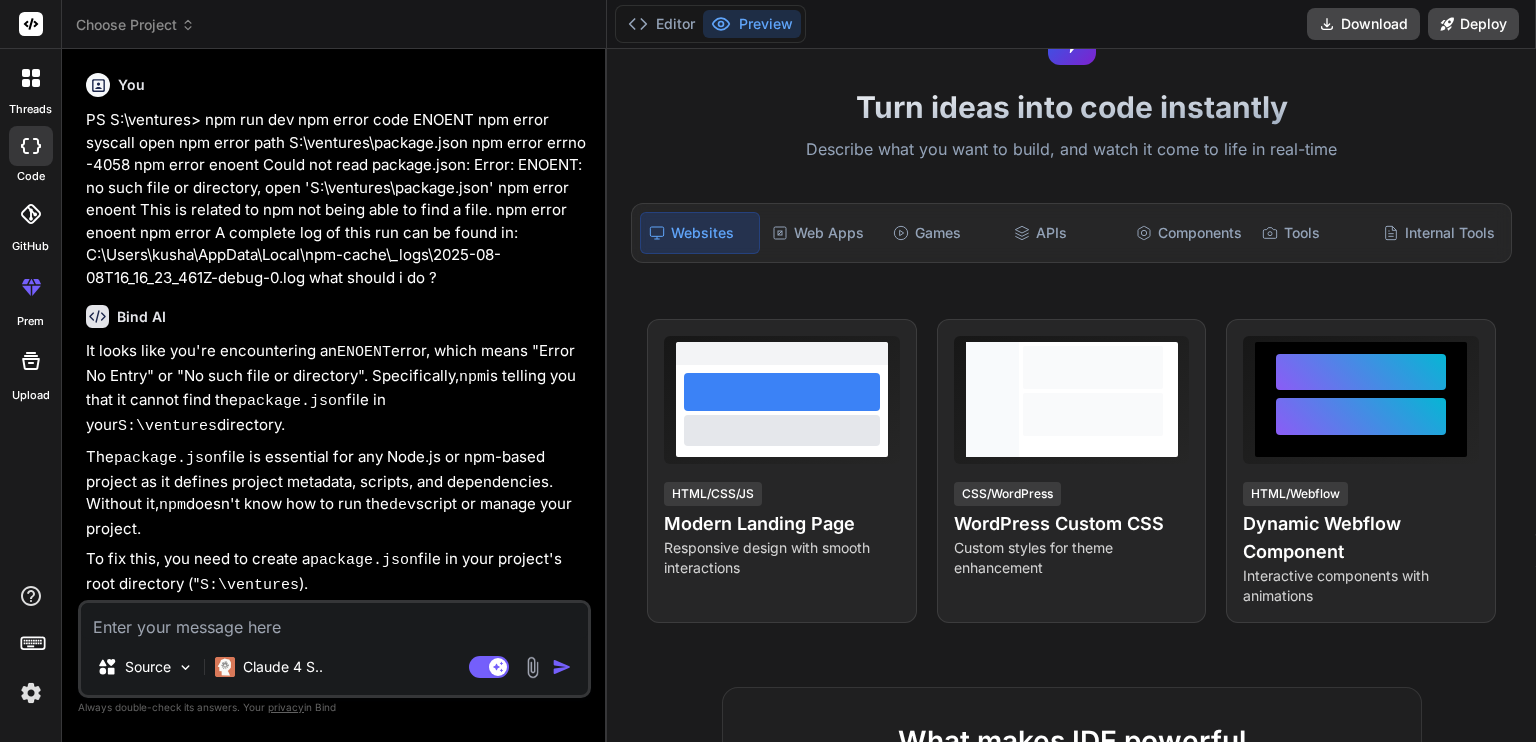 drag, startPoint x: 23, startPoint y: 58, endPoint x: 32, endPoint y: 52, distance: 10.816654 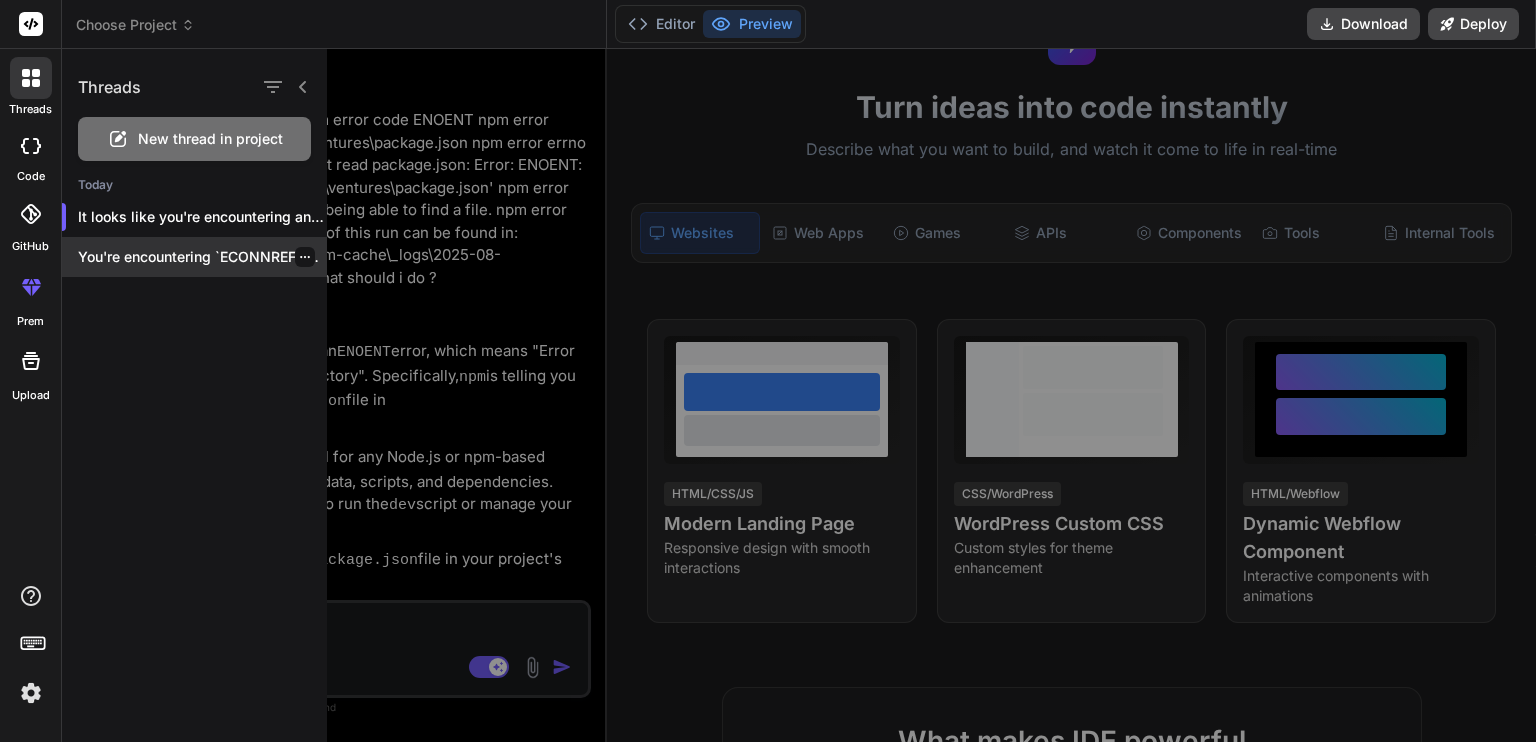 click on "You're encountering `ECONNREFUSED` errors, which means your..." at bounding box center (202, 257) 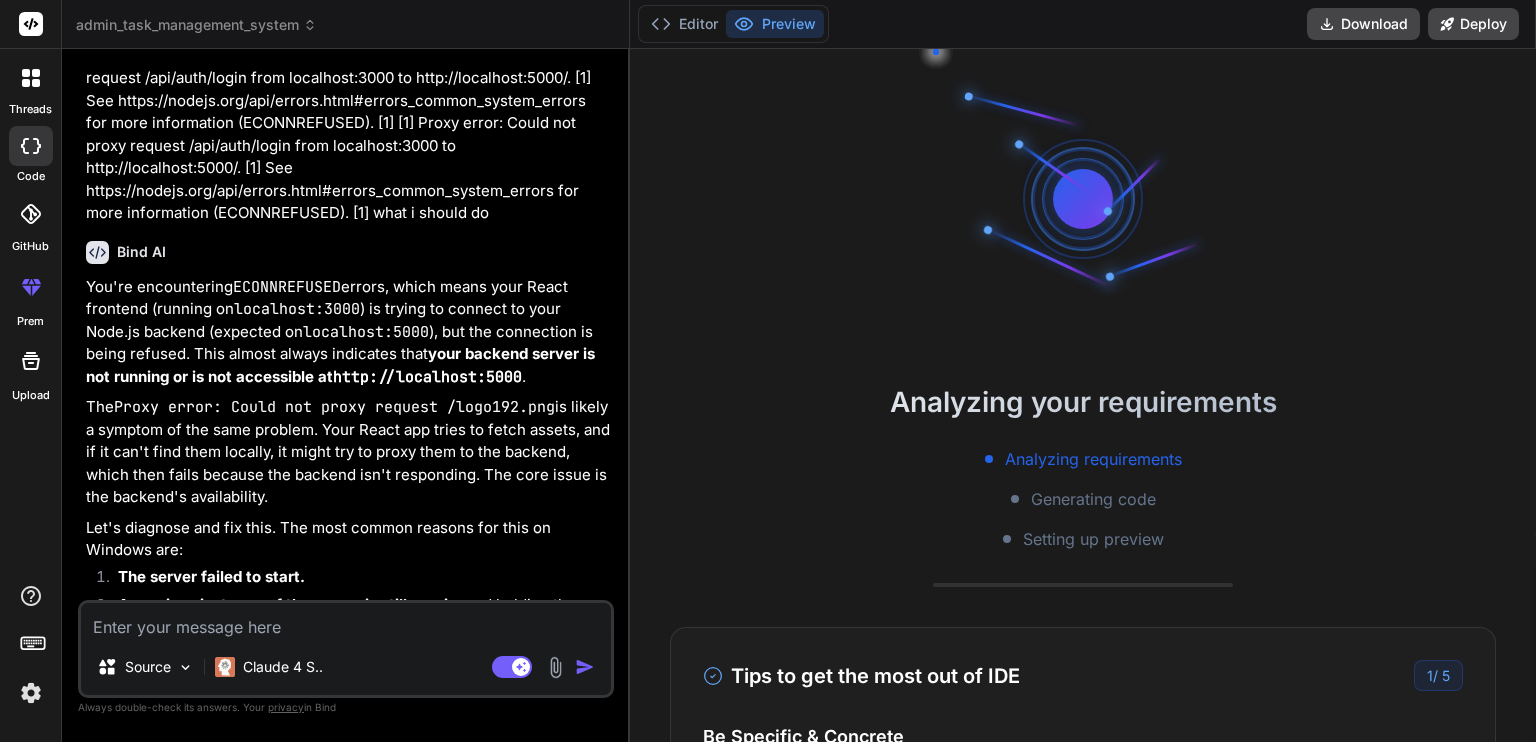 type on "x" 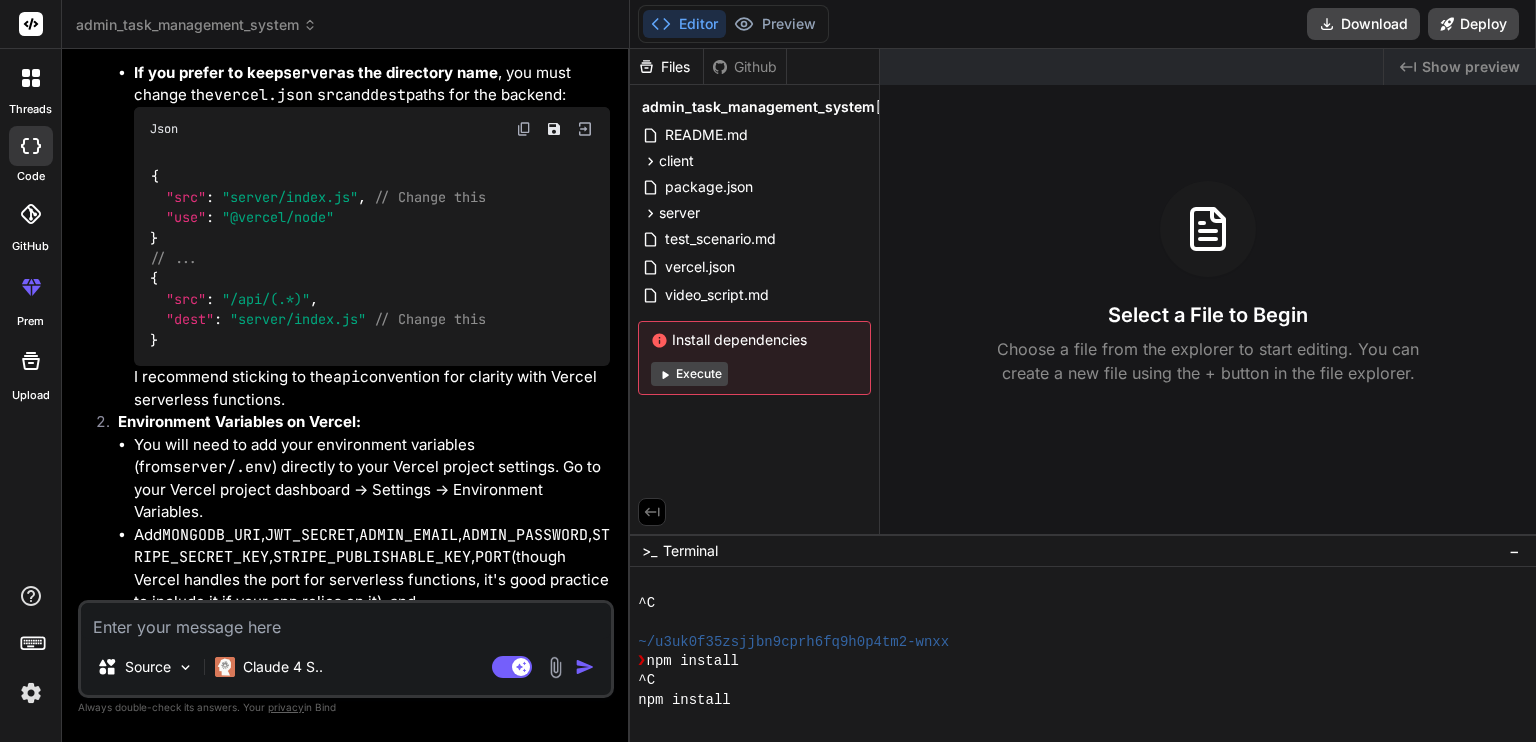 scroll, scrollTop: 8691, scrollLeft: 0, axis: vertical 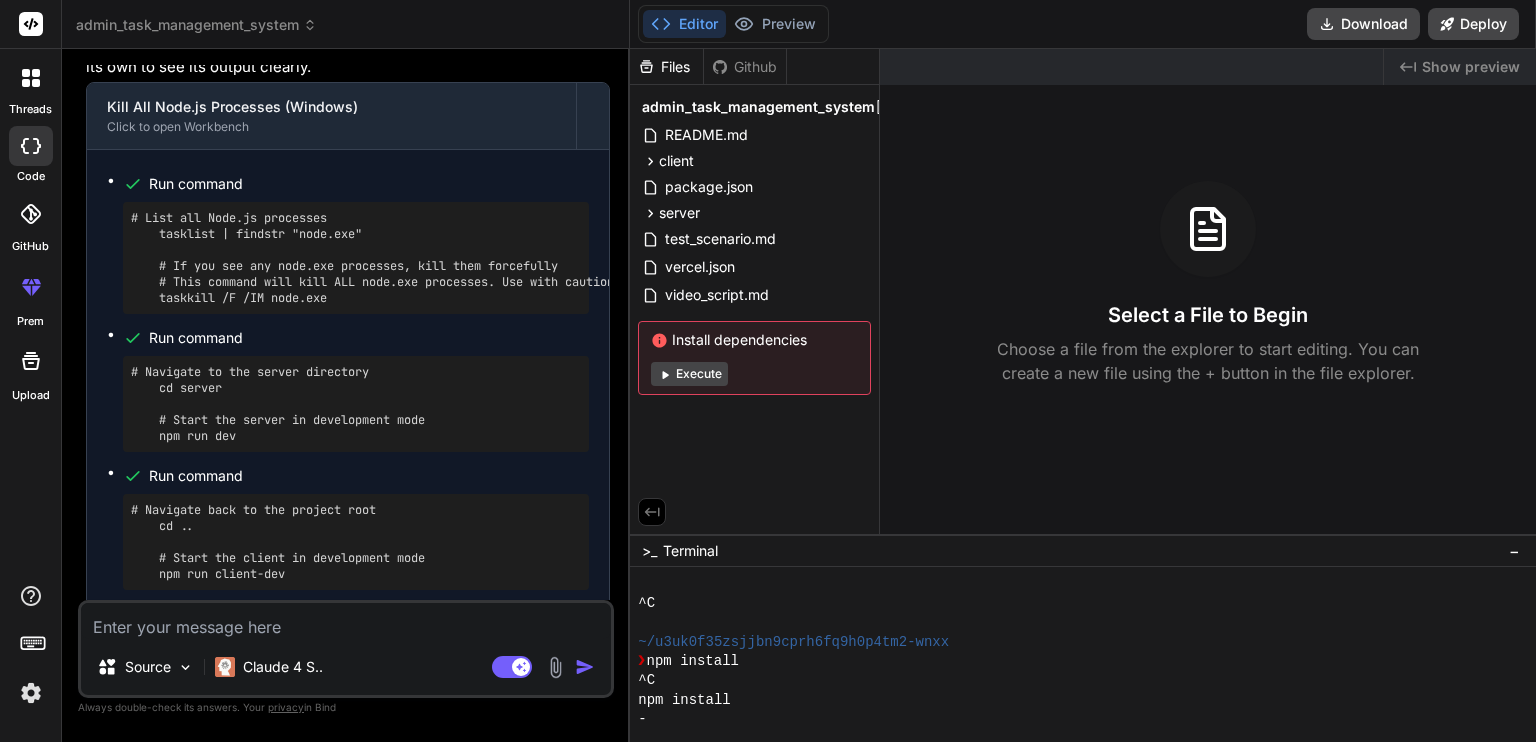 click at bounding box center (346, 621) 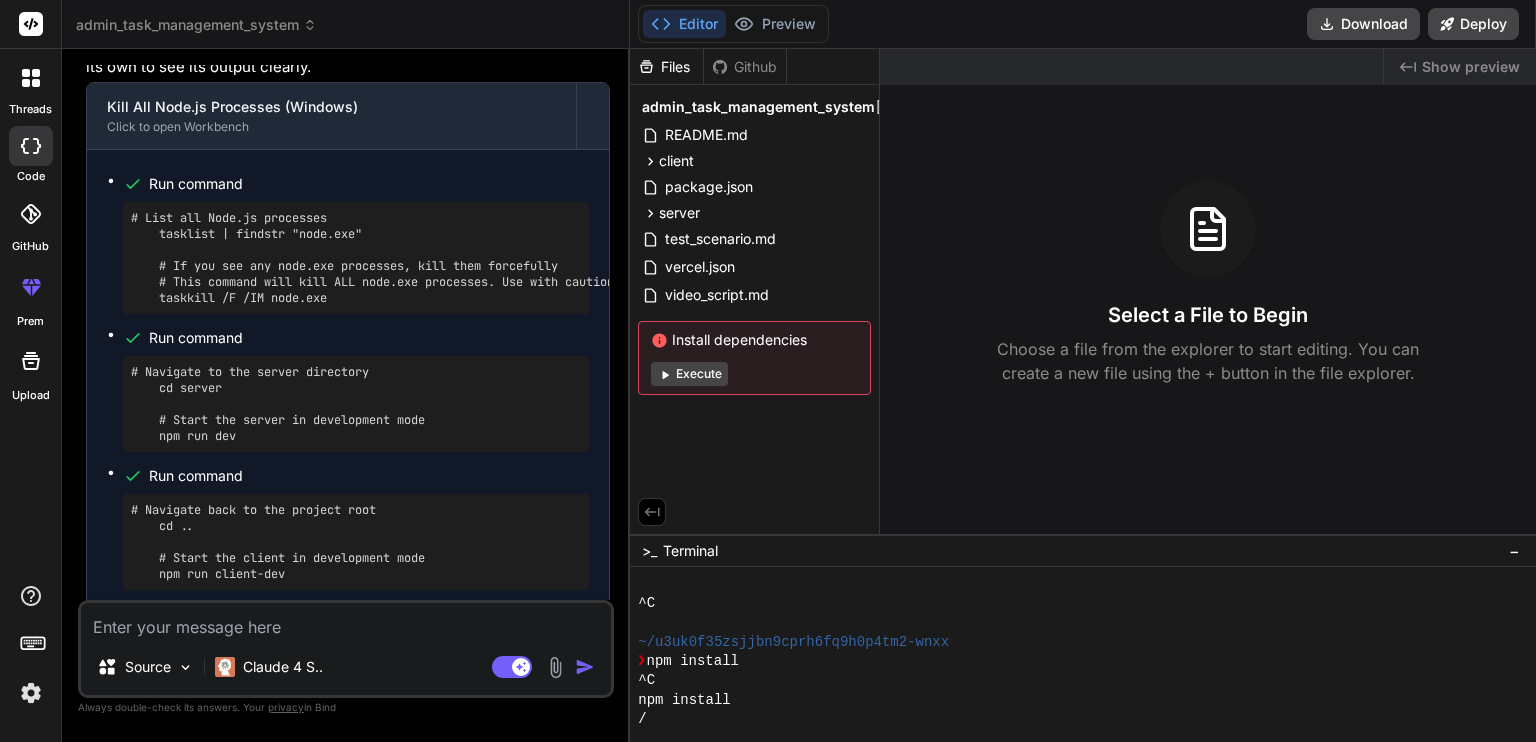 paste on "PS S:\ventures> npm run dev
npm error code ENOENT
npm error syscall open
npm error path S:\ventures\package.json
npm error errno -4058
npm error enoent Could not read package.json: Error: ENOENT: no such file or directory, open 'S:\ventures\package.json'
npm error enoent This is related to npm not being able to find a file.
npm error enoent
npm error A complete log of this run can be found in: C:\Users\[USERNAME]\AppData\Local\npm-cache\_logs\2025-08-08T16_16_23_461Z-debug-0.log" 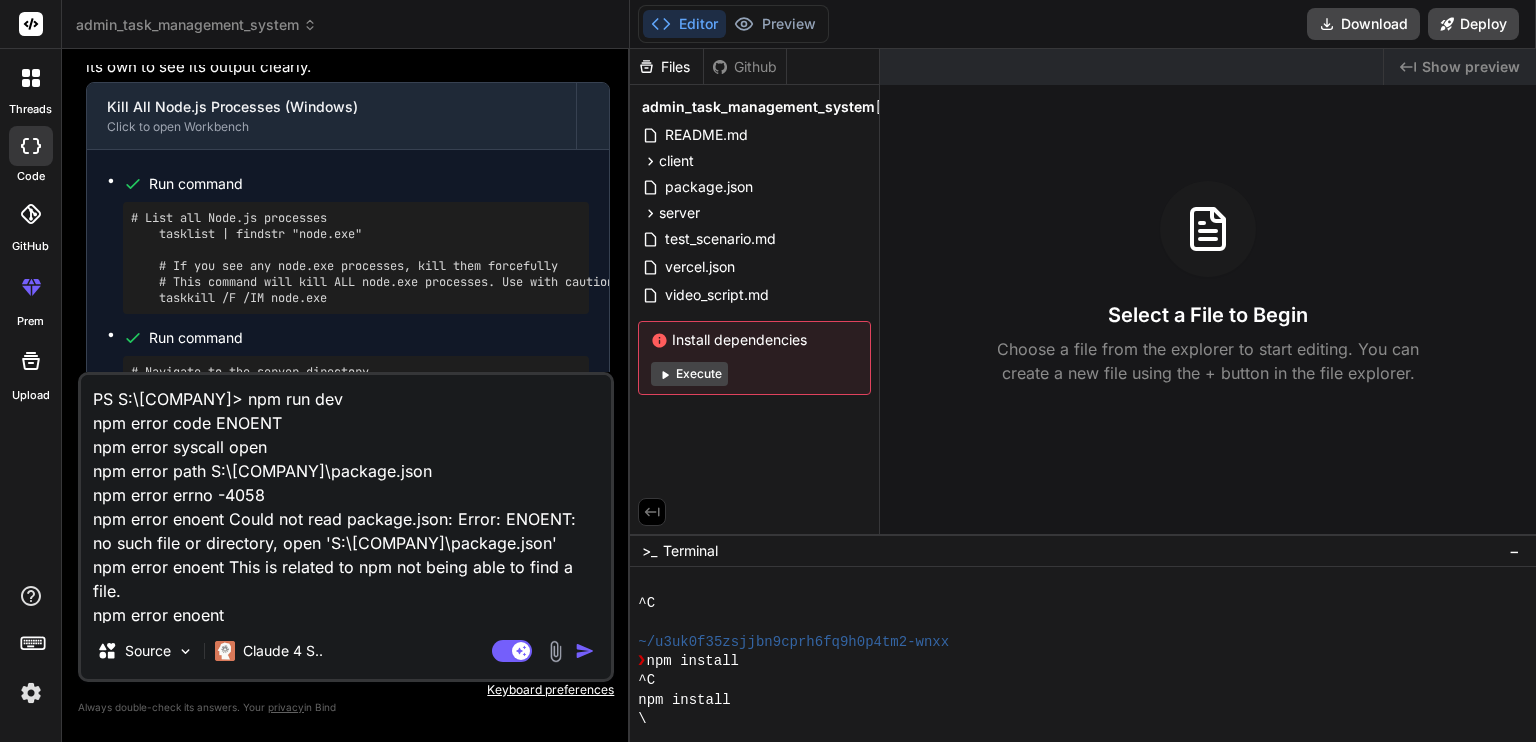 type on "PS S:\ventures> npm run dev
npm error code ENOENT
npm error syscall open
npm error path S:\ventures\package.json
npm error errno -4058
npm error enoent Could not read package.json: Error: ENOENT: no such file or directory, open 'S:\ventures\package.json'
npm error enoent This is related to npm not being able to find a file.
npm error enoent
npm error A complete log of this run can be found in: C:\Users\[USERNAME]\AppData\Local\npm-cache\_logs\2025-08-08T16_16_23_461Z-debug-0.log" 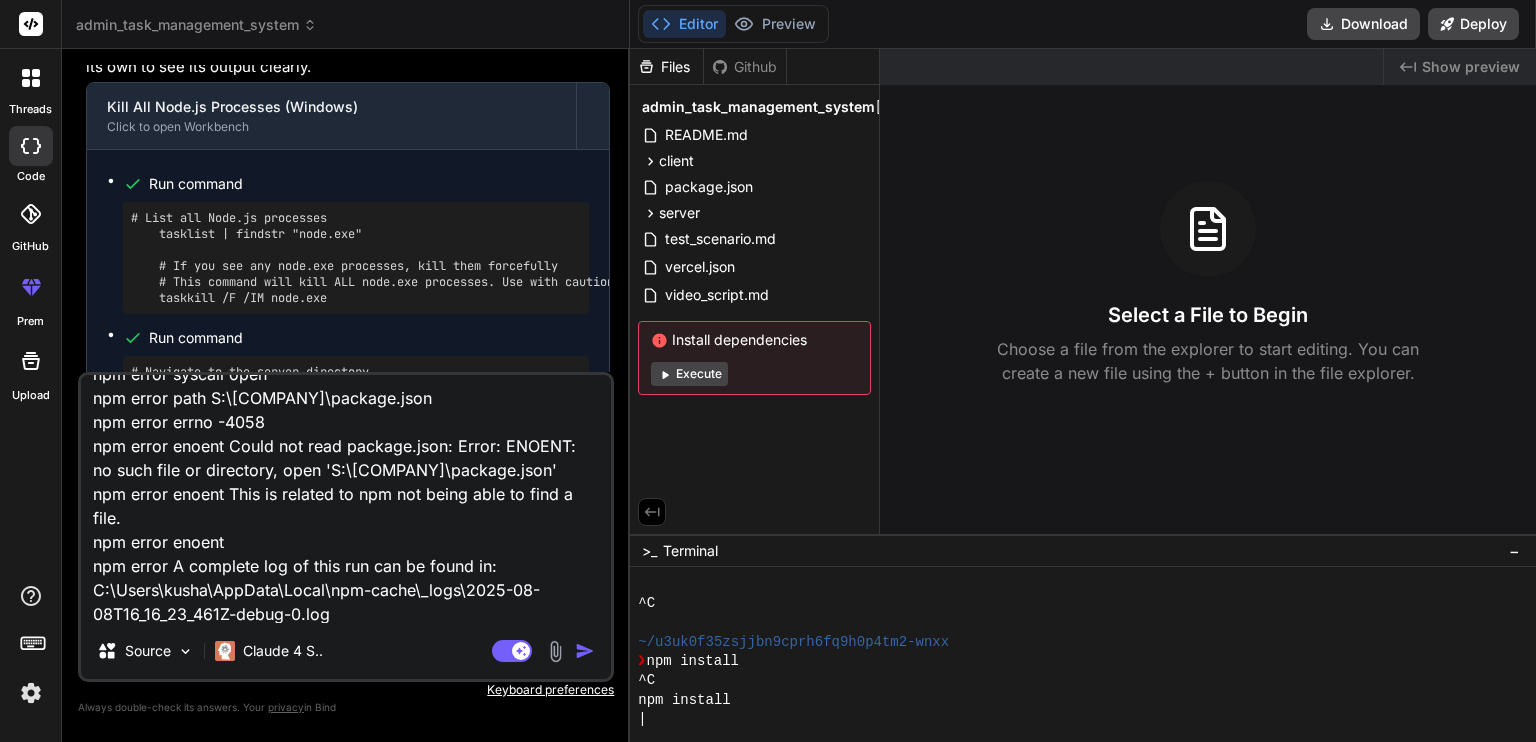 type on "PS S:\ventures> npm run dev
npm error code ENOENT
npm error syscall open
npm error path S:\ventures\package.json
npm error errno -4058
npm error enoent Could not read package.json: Error: ENOENT: no such file or directory, open 'S:\ventures\package.json'
npm error enoent This is related to npm not being able to find a file.
npm error enoent
npm error A complete log of this run can be found in: C:\Users\[USERNAME]\AppData\Local\npm-cache\_logs\2025-08-08T16_16_23_461Z-debug-0.log" 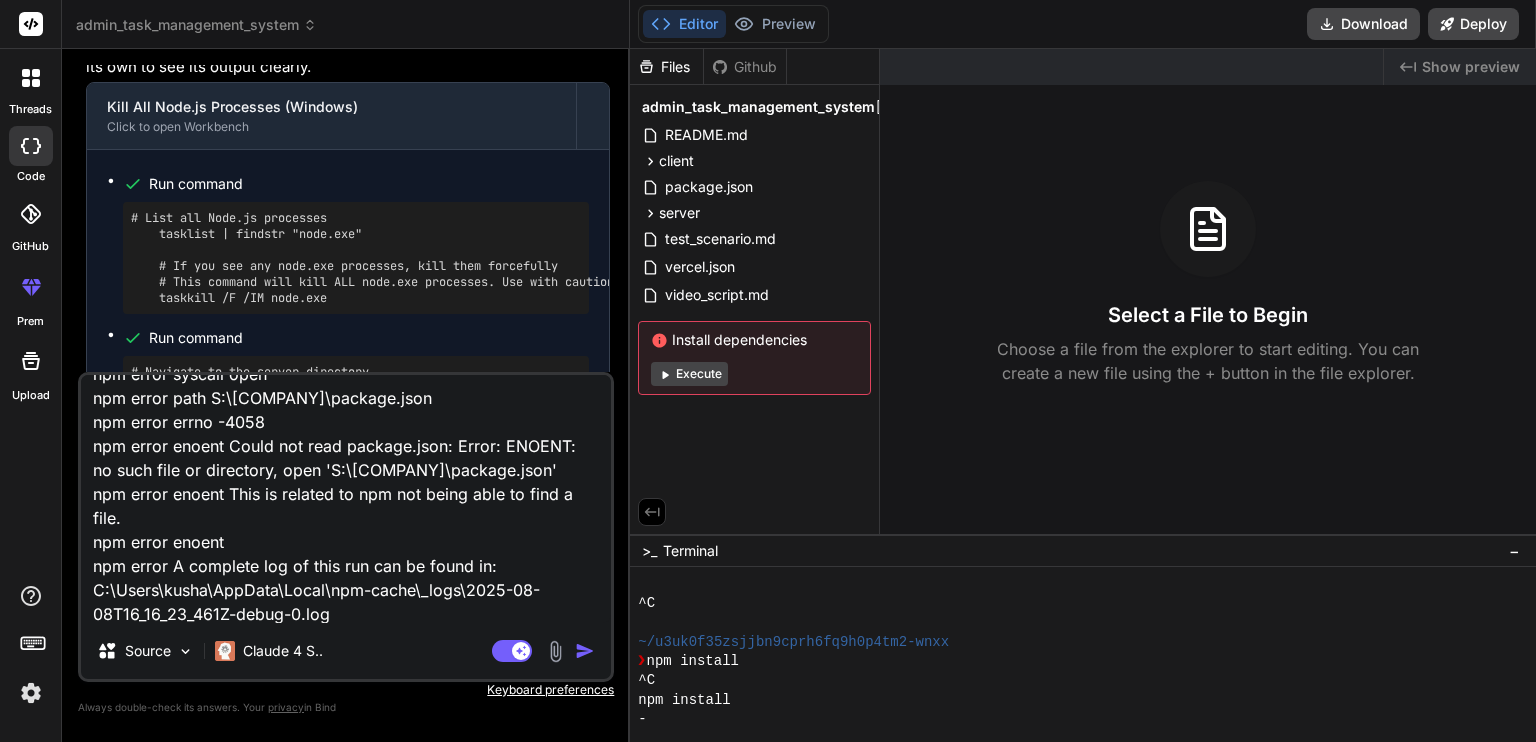 type on "PS S:\ventures> npm run dev
npm error code ENOENT
npm error syscall open
npm error path S:\ventures\package.json
npm error errno -4058
npm error enoent Could not read package.json: Error: ENOENT: no such file or directory, open 'S:\ventures\package.json'
npm error enoent This is related to npm not being able to find a file.
npm error enoent
npm error A complete log of this run can be found in: C:\Users\[USERNAME]\AppData\Local\npm-cache\_logs\2025-08-08T16_16_23_461Z-debug-0.log" 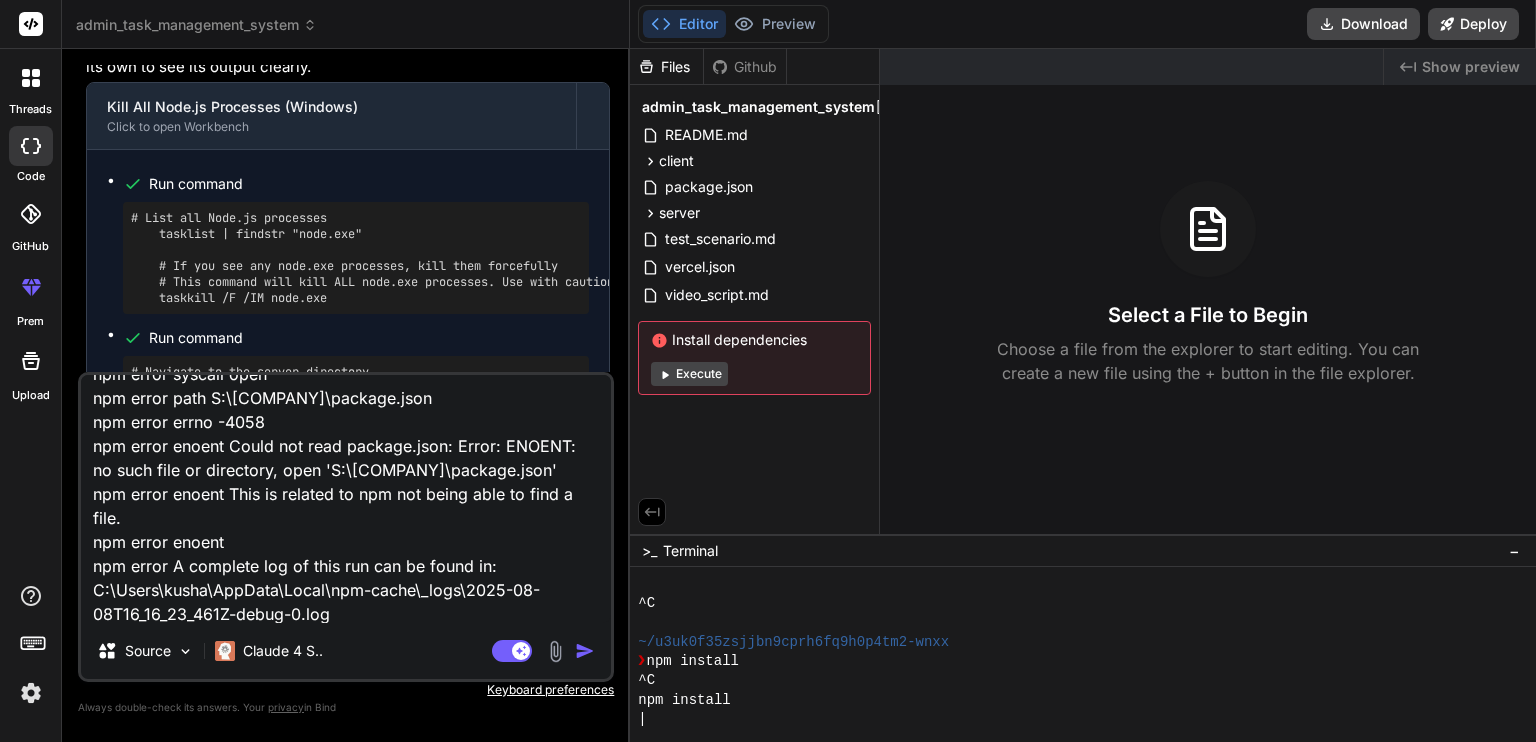 type on "PS S:\ventures> npm run dev
npm error code ENOENT
npm error syscall open
npm error path S:\ventures\package.json
npm error errno -4058
npm error enoent Could not read package.json: Error: ENOENT: no such file or directory, open 'S:\ventures\package.json'
npm error enoent This is related to npm not being able to find a file.
npm error enoent
npm error A complete log of this run can be found in: C:\Users\[USERNAME]\AppData\Local\npm-cache\_logs\2025-08-08T16_16_23_461Z-debug-0.log" 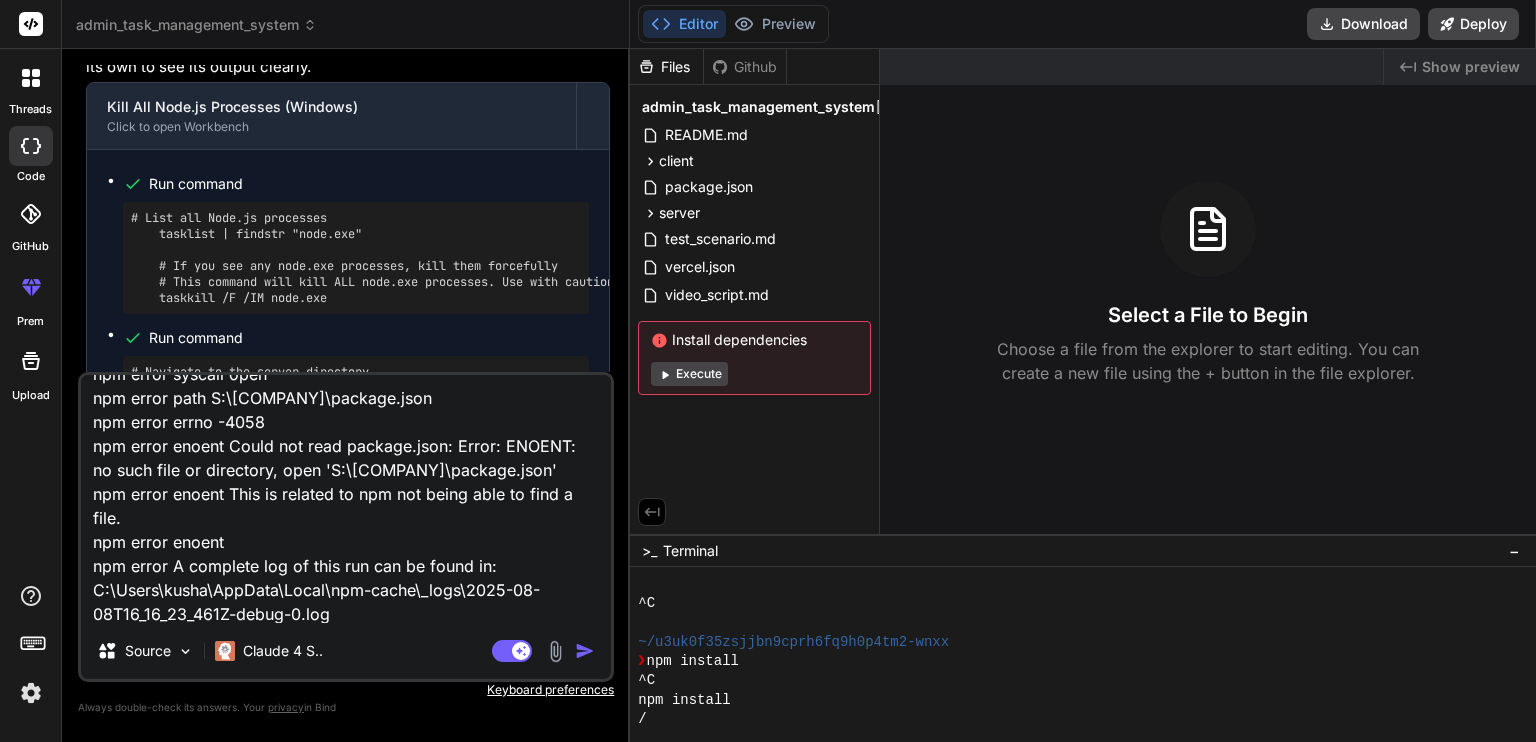 scroll, scrollTop: 229, scrollLeft: 0, axis: vertical 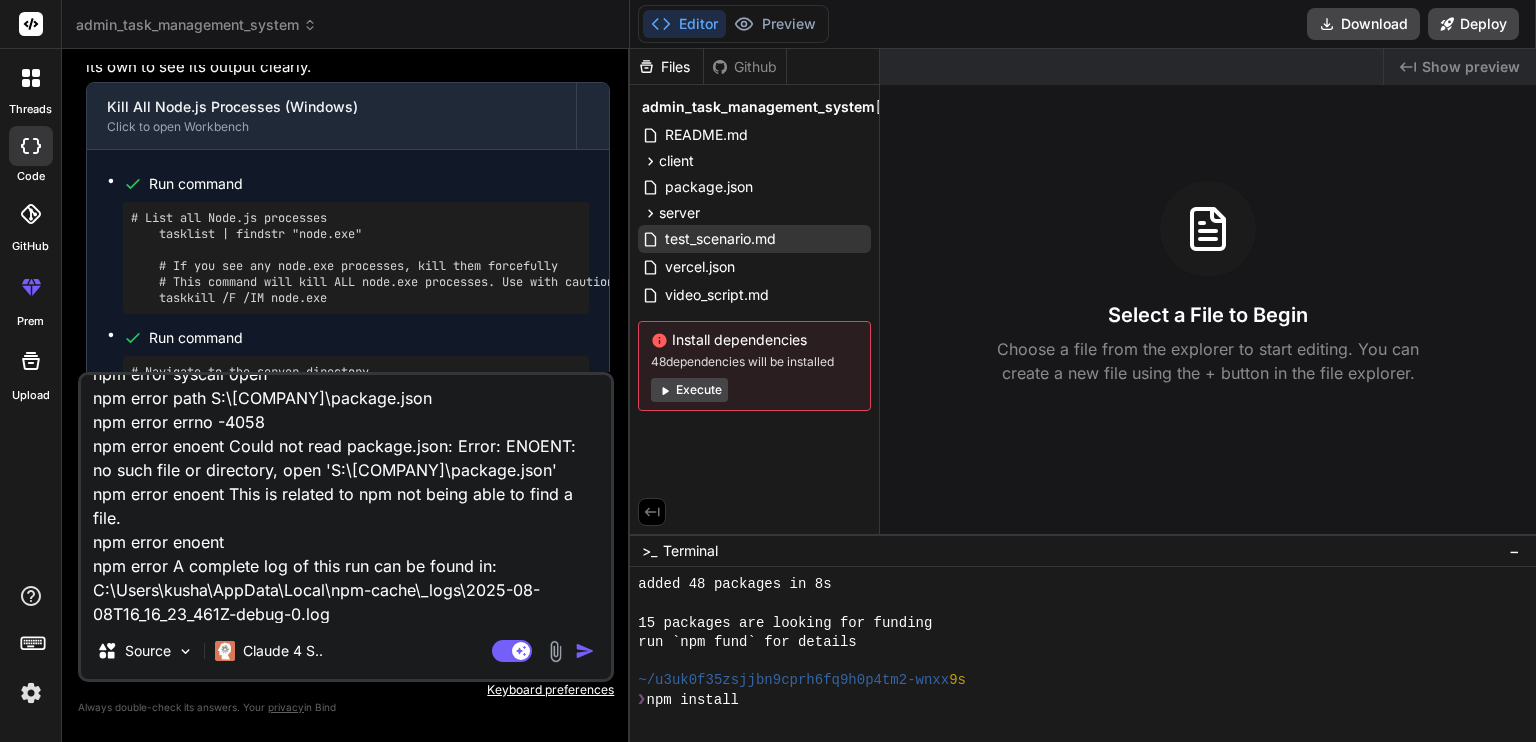 type on "x" 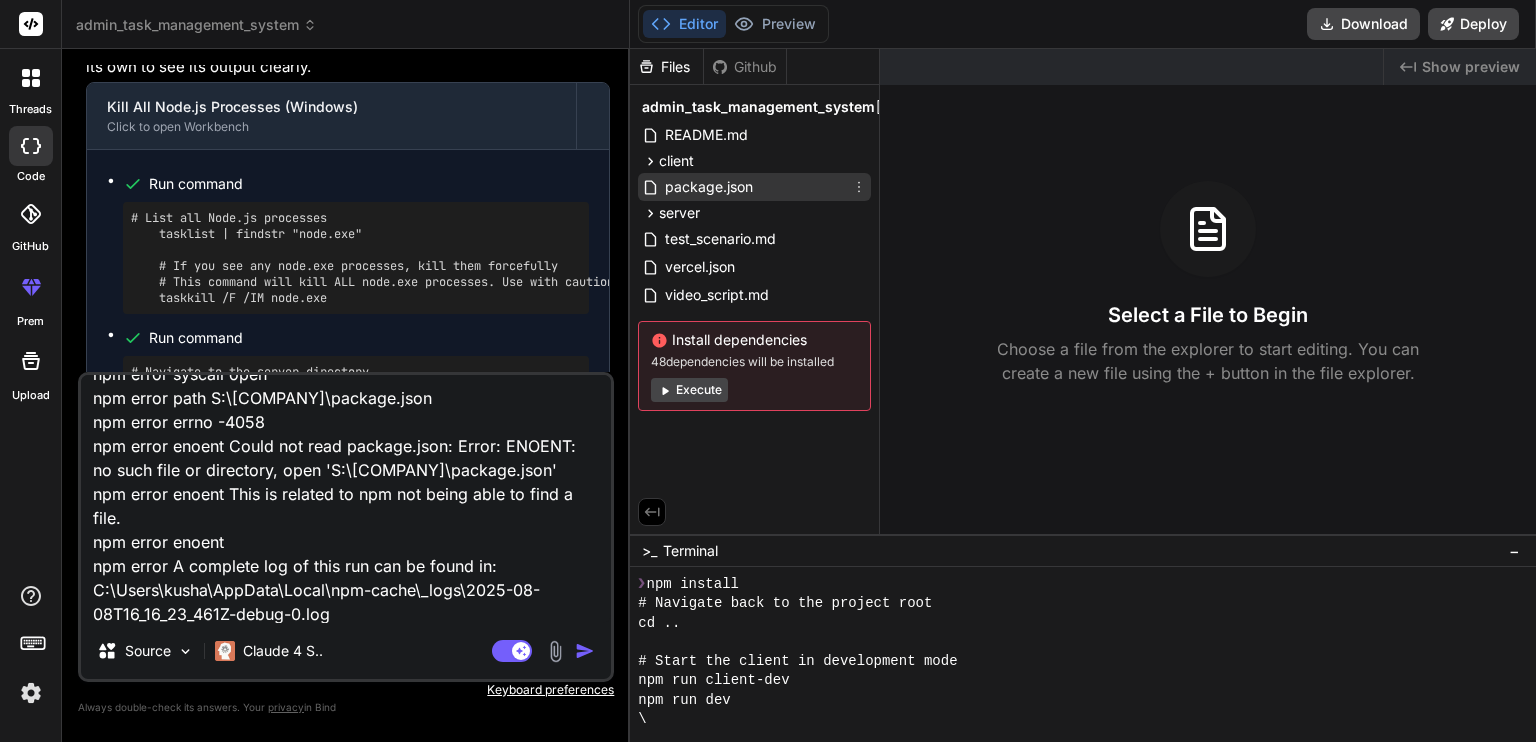 type on "PS S:\ventures> npm run dev
npm error code ENOENT
npm error syscall open
npm error path S:\ventures\package.json
npm error errno -4058
npm error enoent Could not read package.json: Error: ENOENT: no such file or directory, open 'S:\ventures\package.json'
npm error enoent This is related to npm not being able to find a file.
npm error enoent
npm error A complete log of this run can be found in: C:\Users\[USERNAME]\AppData\Local\npm-cache\_logs\2025-08-08T16_16_23_461Z-debug-0.log" 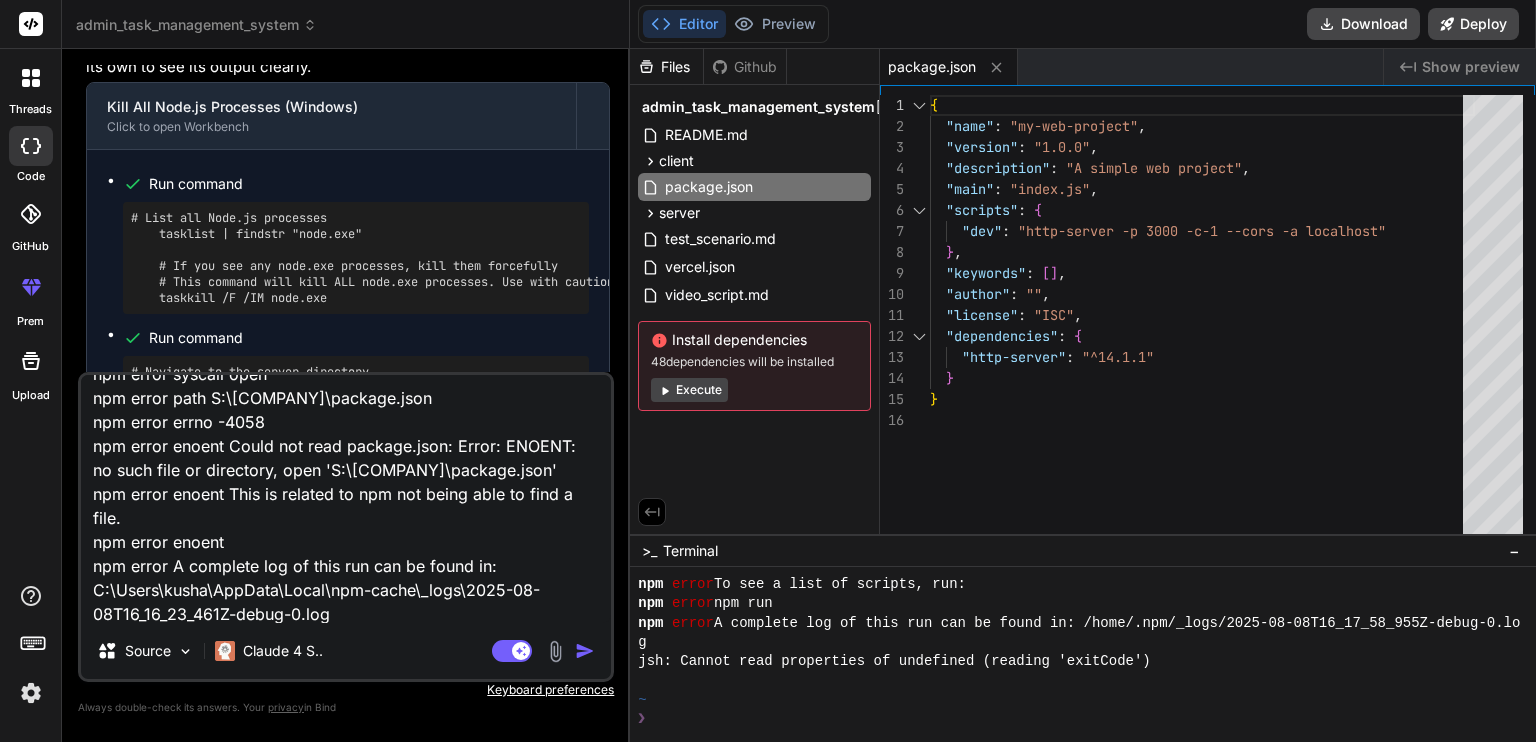 scroll, scrollTop: 1036, scrollLeft: 0, axis: vertical 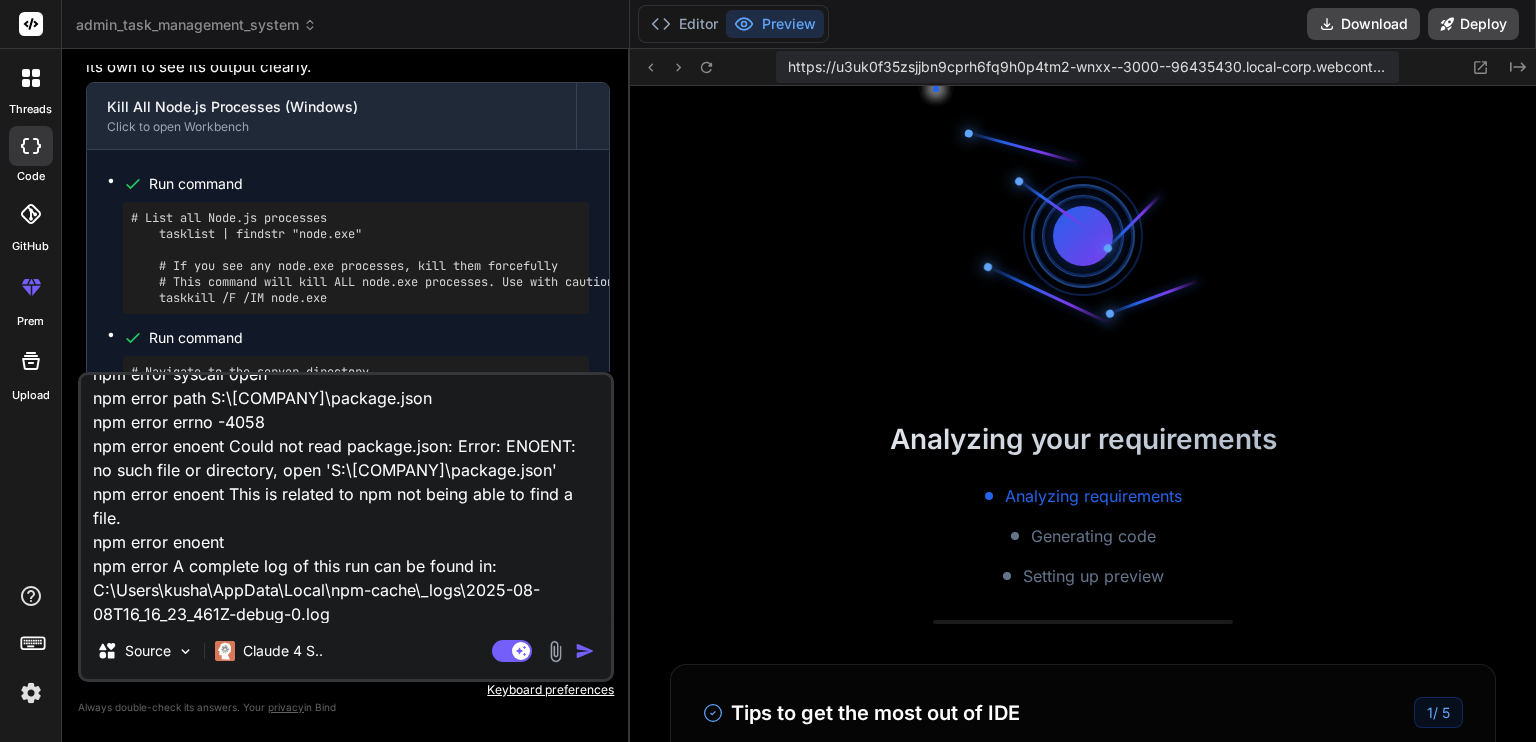 click at bounding box center [585, 651] 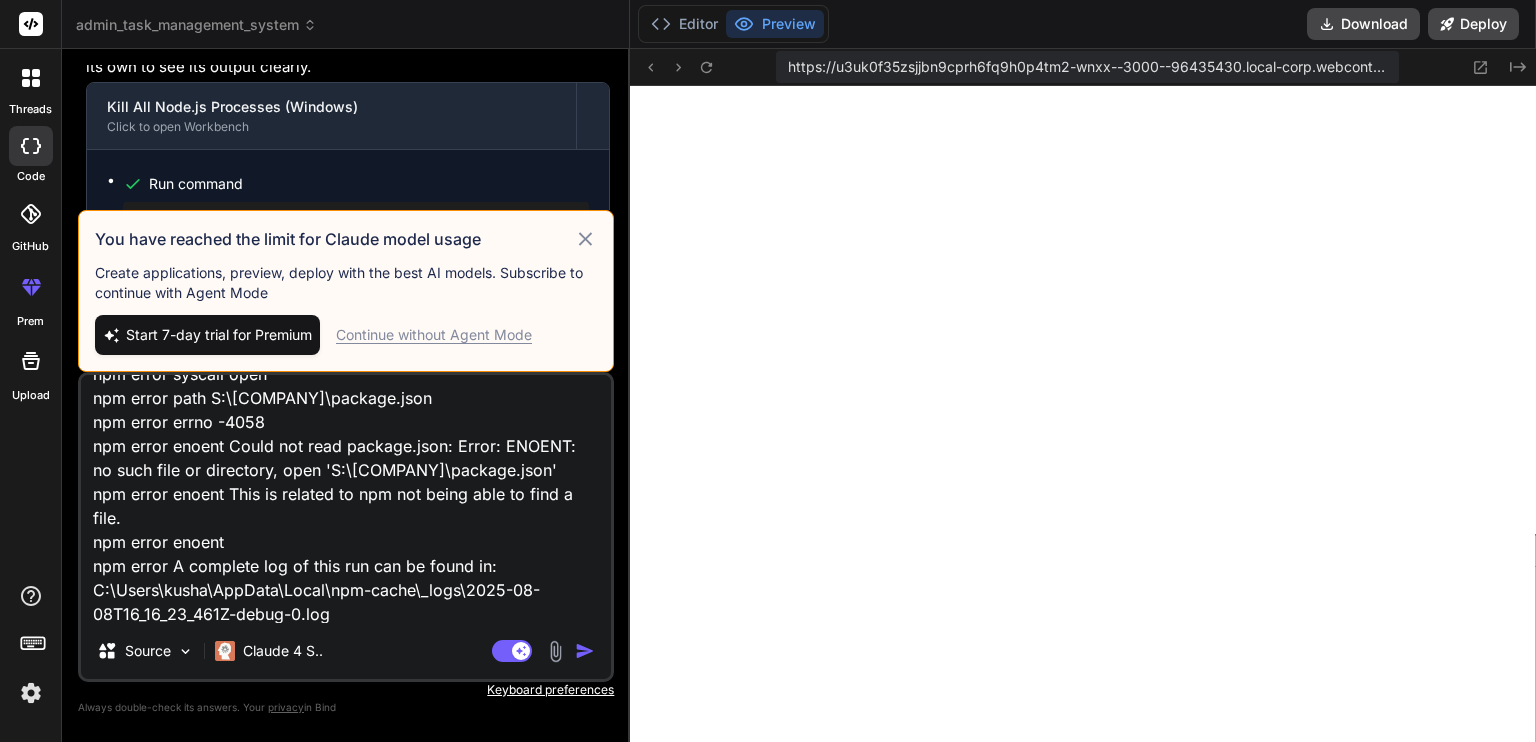 scroll, scrollTop: 1459, scrollLeft: 0, axis: vertical 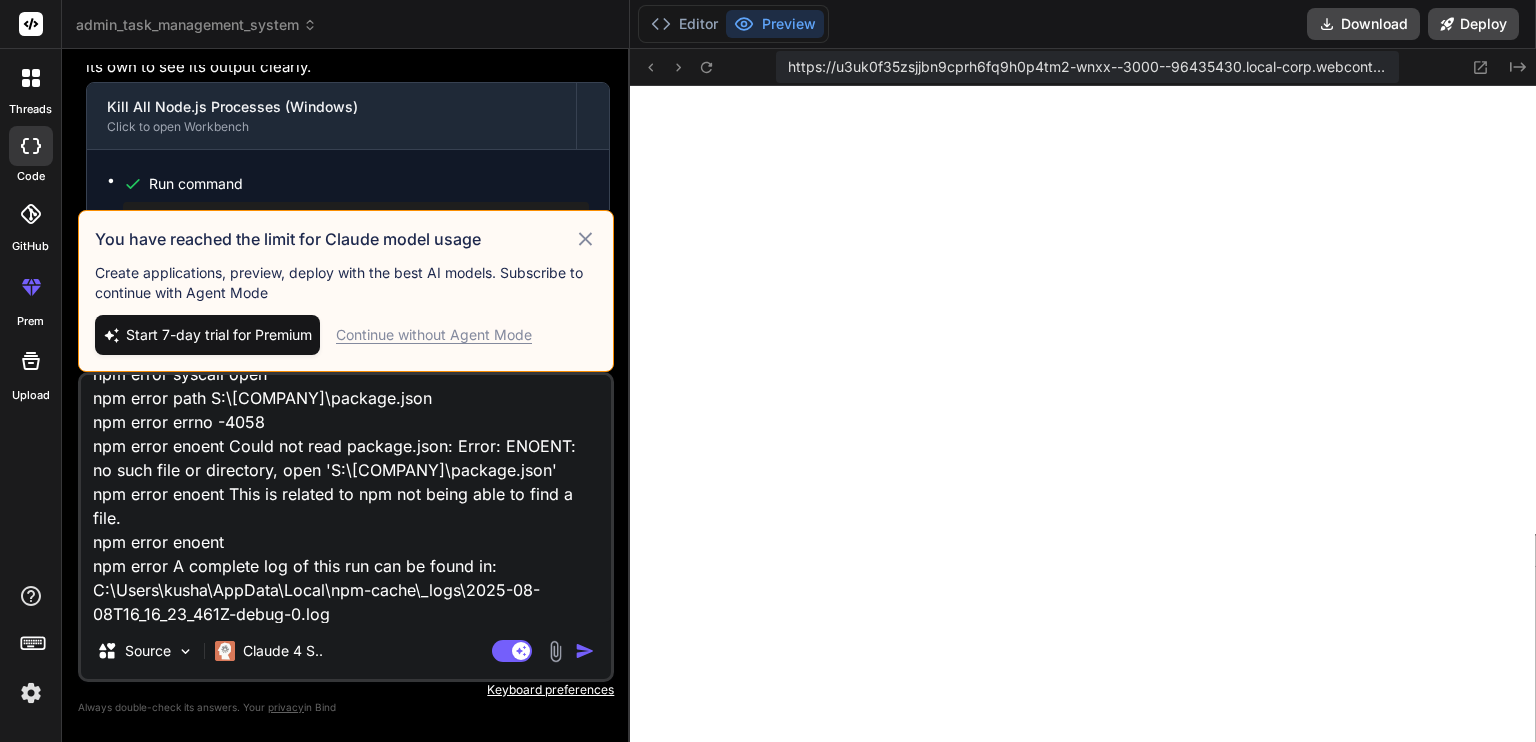 click 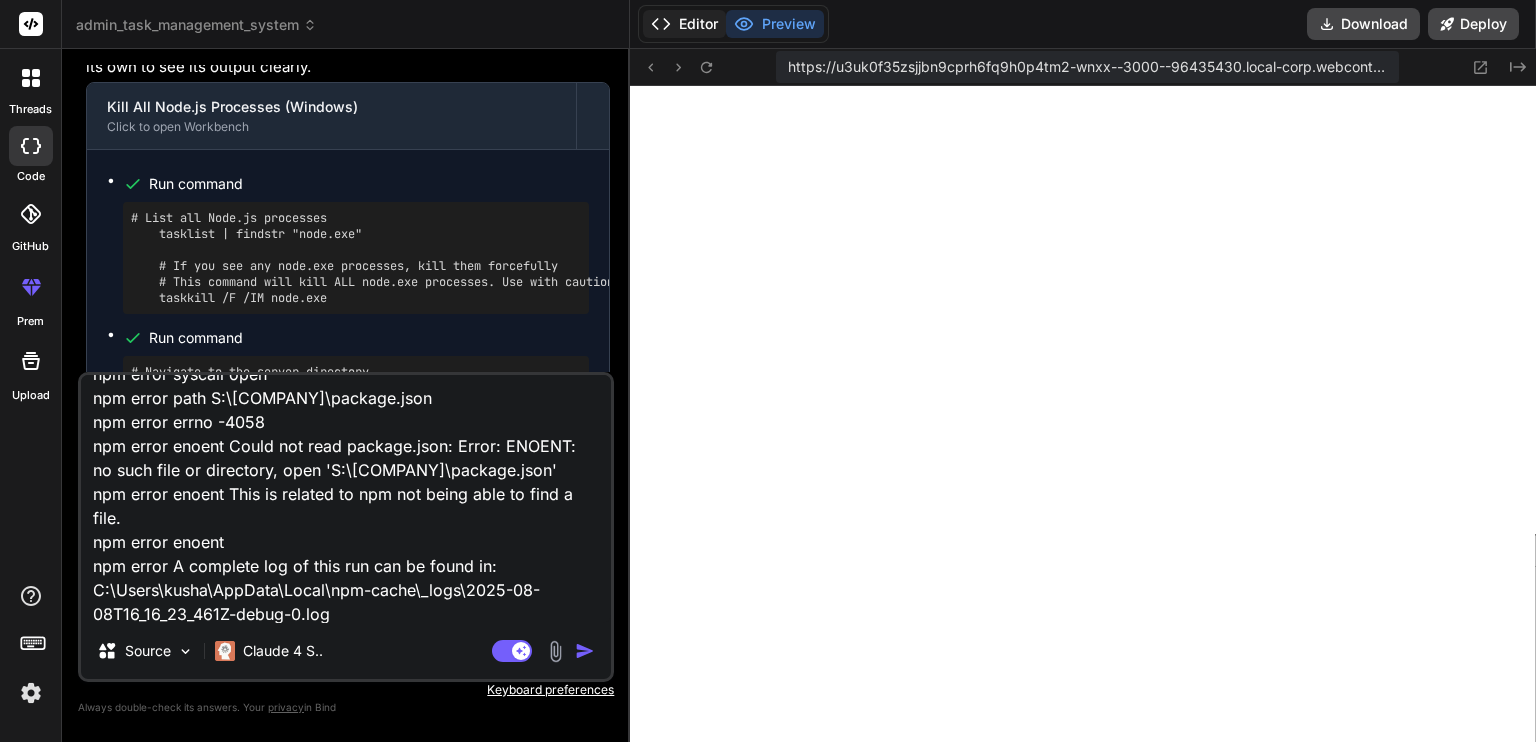 click on "Editor" at bounding box center (684, 24) 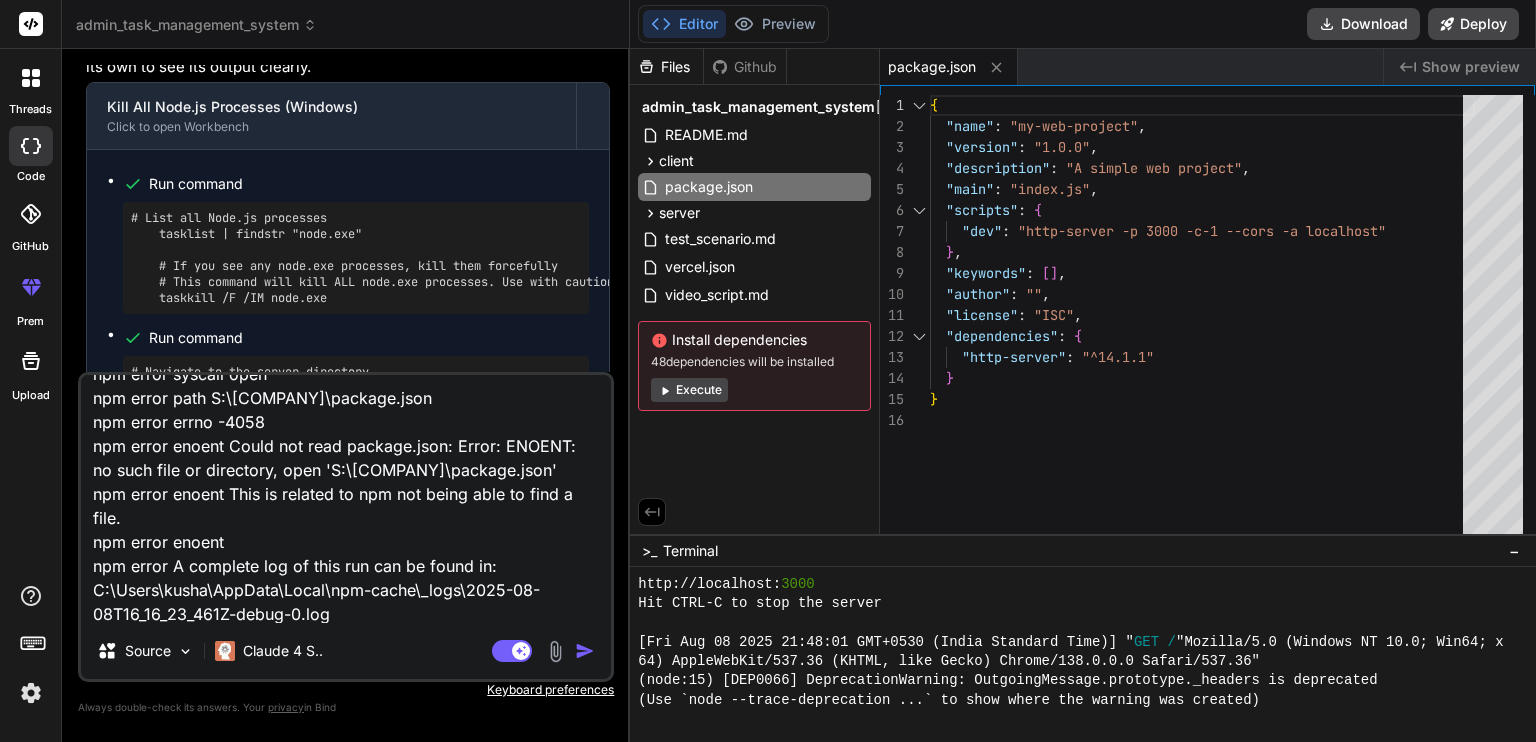 click at bounding box center (585, 651) 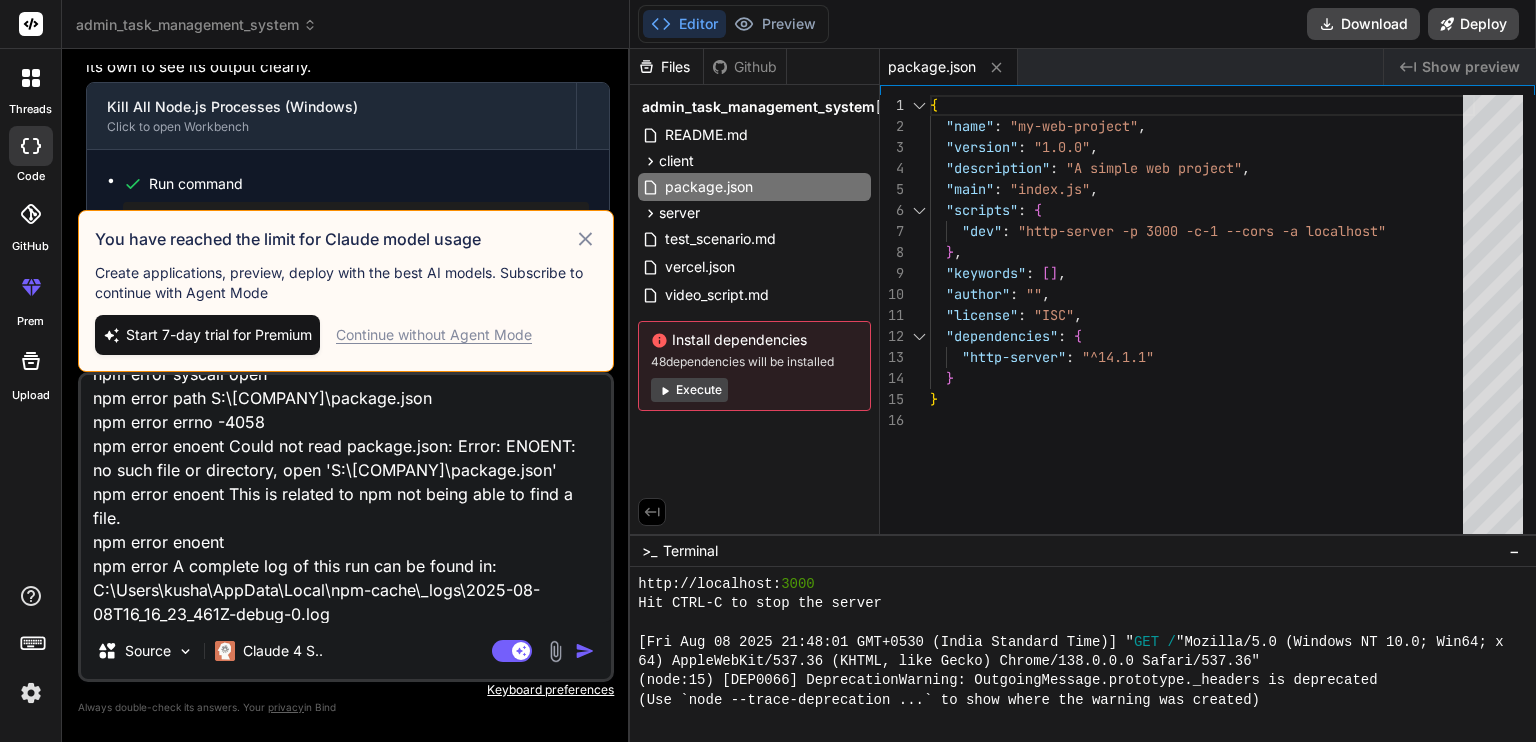click on "Continue without Agent Mode" at bounding box center (434, 335) 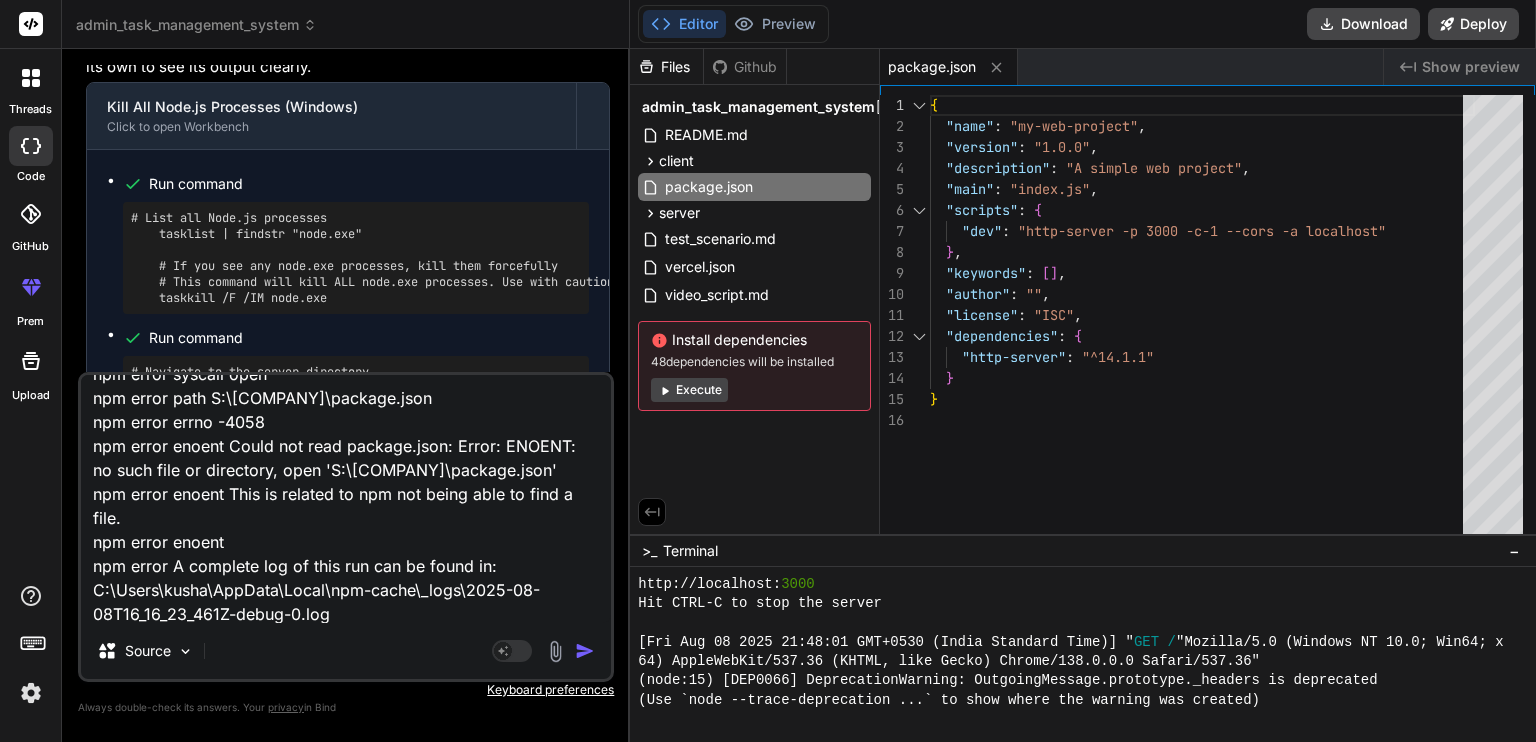 click at bounding box center (585, 651) 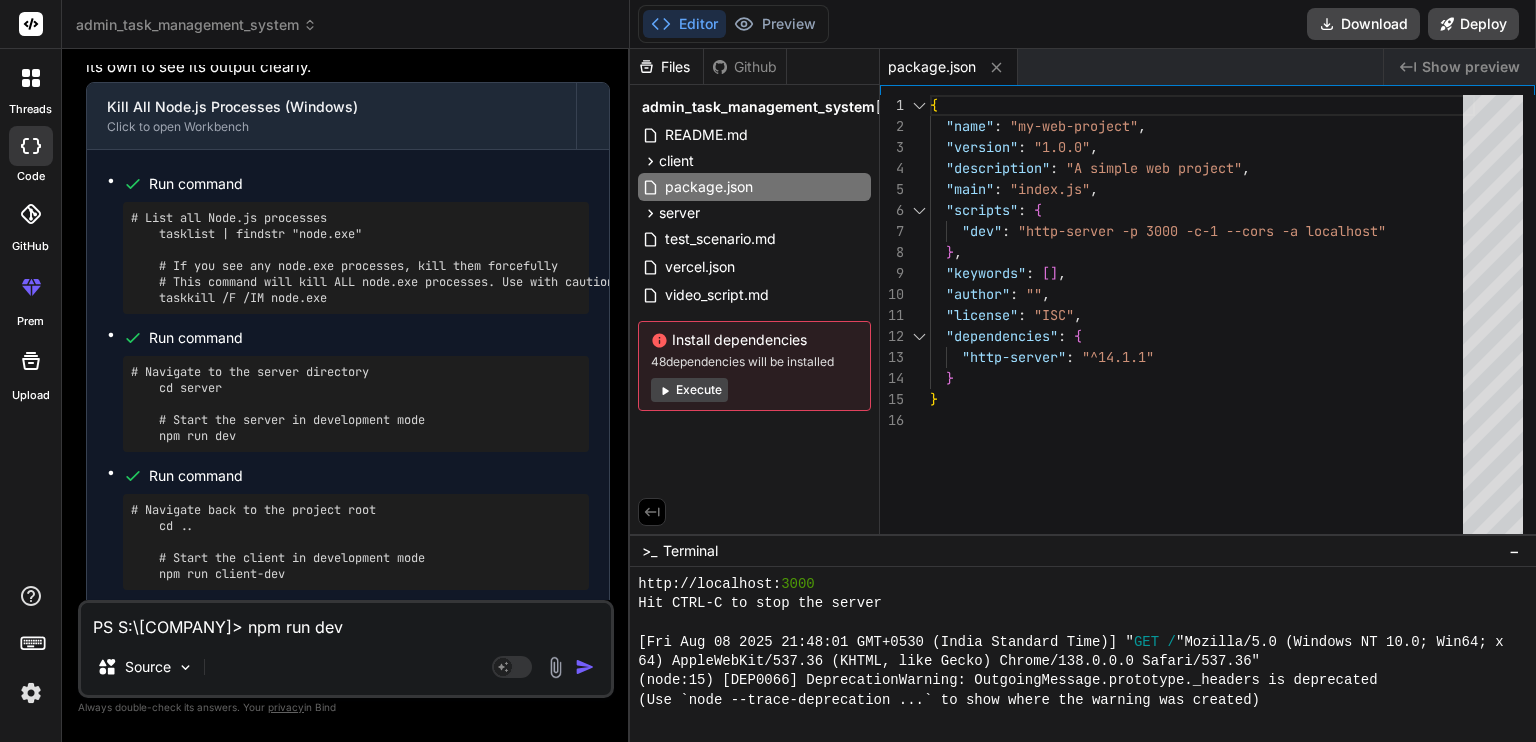 scroll, scrollTop: 11777, scrollLeft: 0, axis: vertical 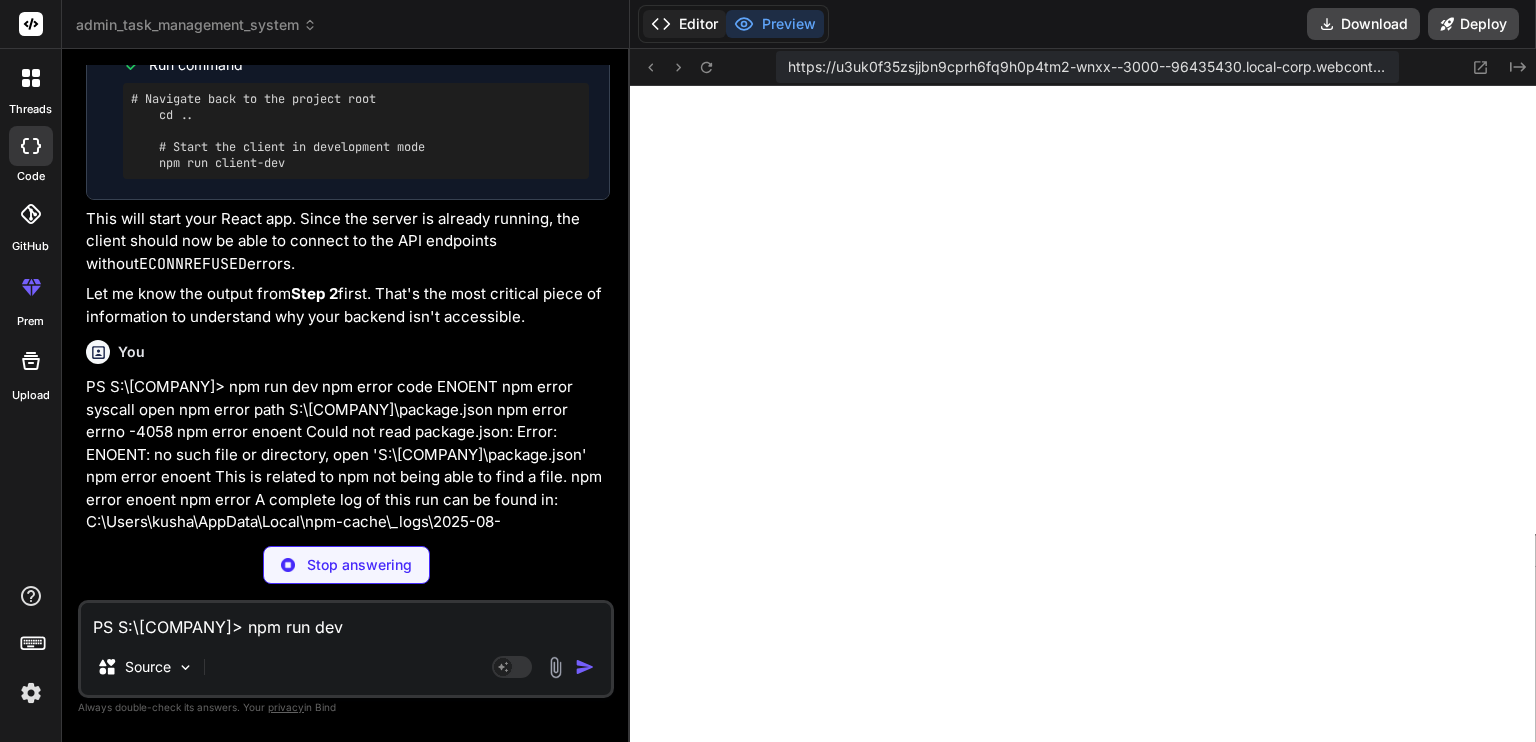 type on "x" 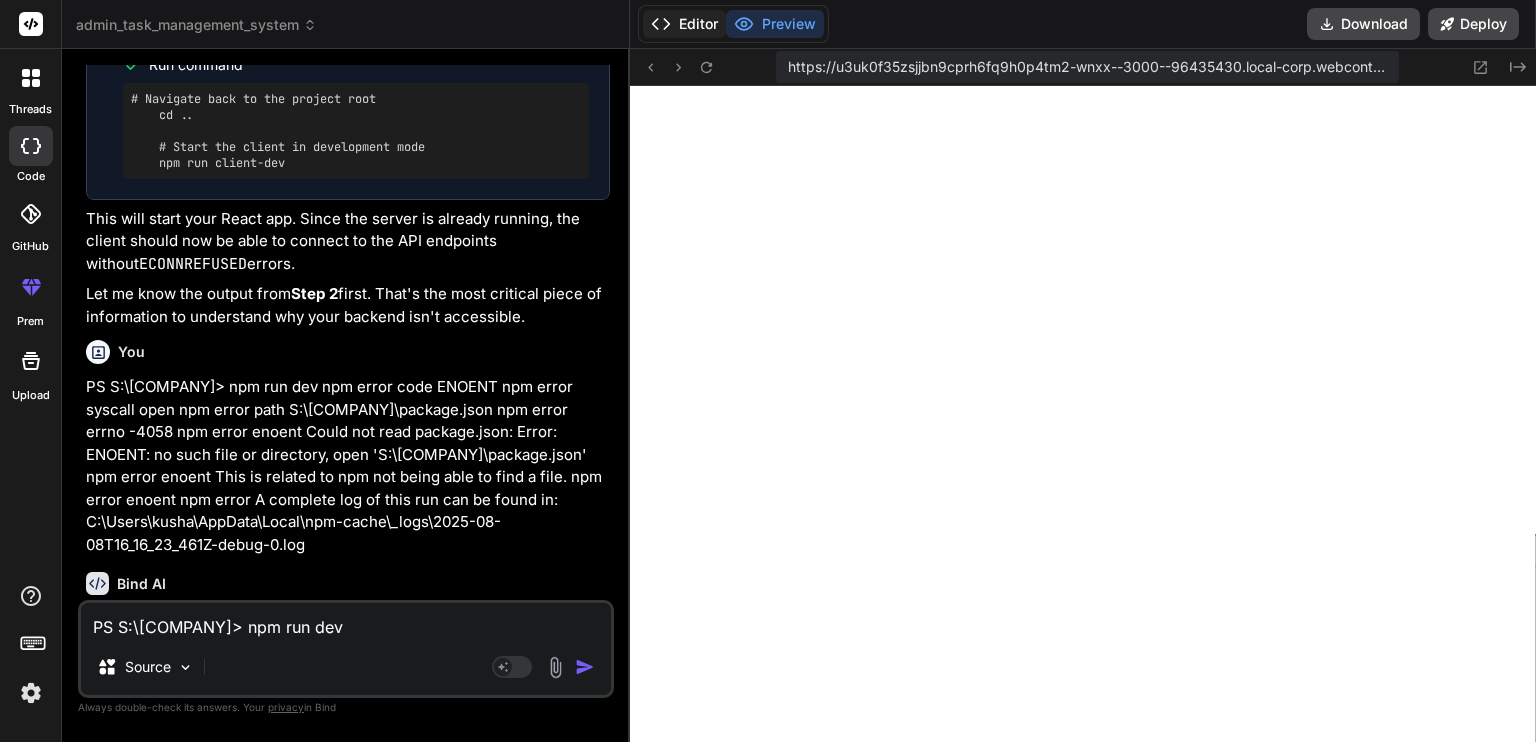 scroll, scrollTop: 2208, scrollLeft: 0, axis: vertical 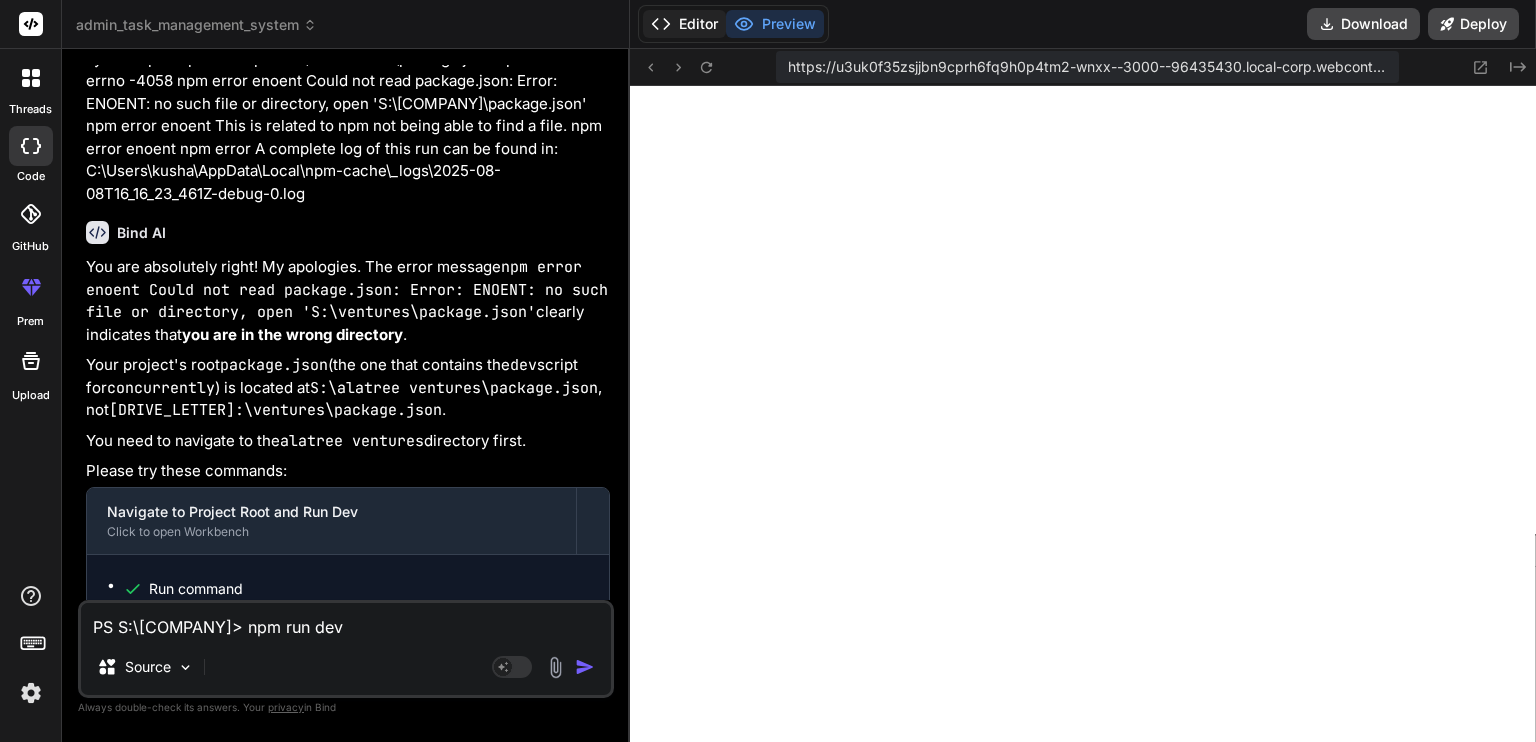 click on "Editor" at bounding box center [684, 24] 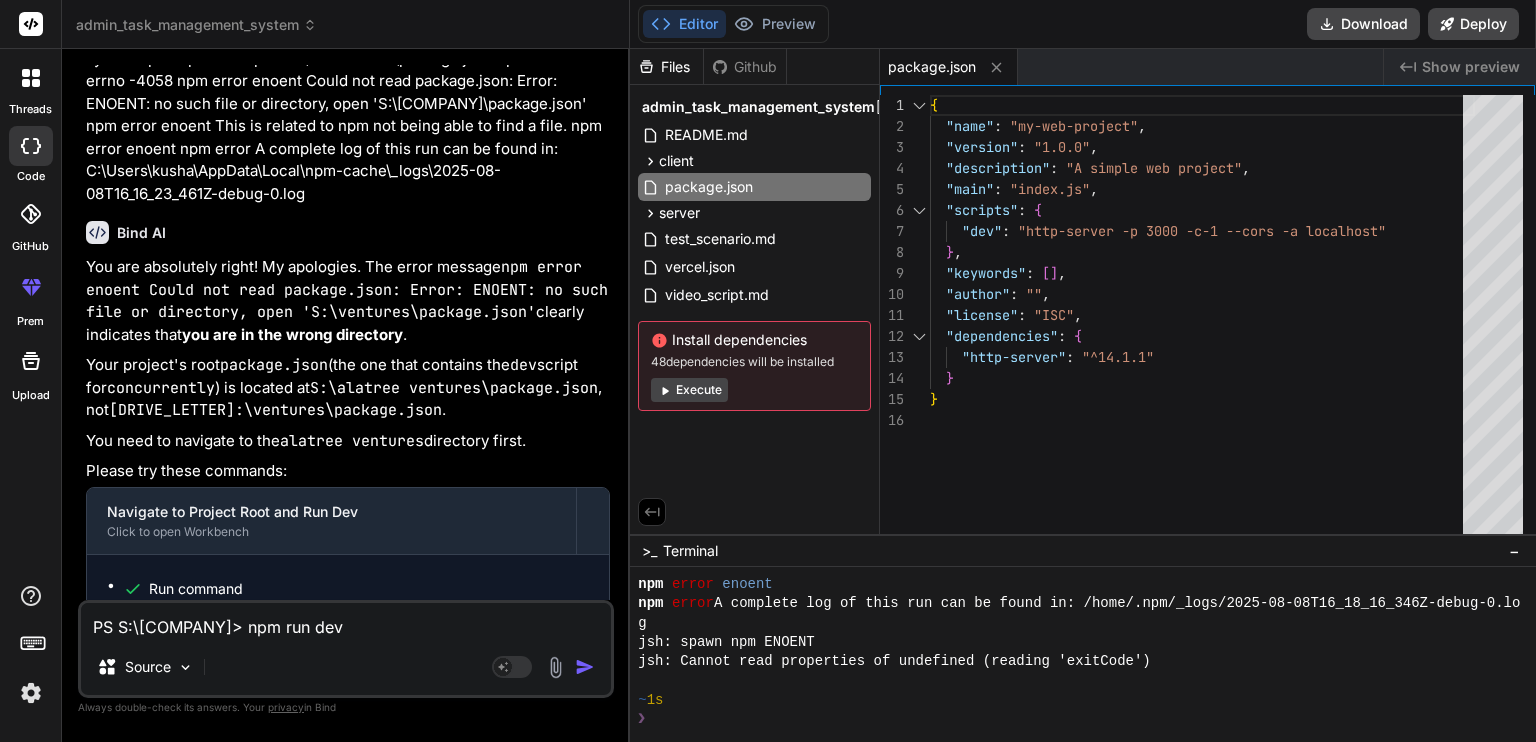 type 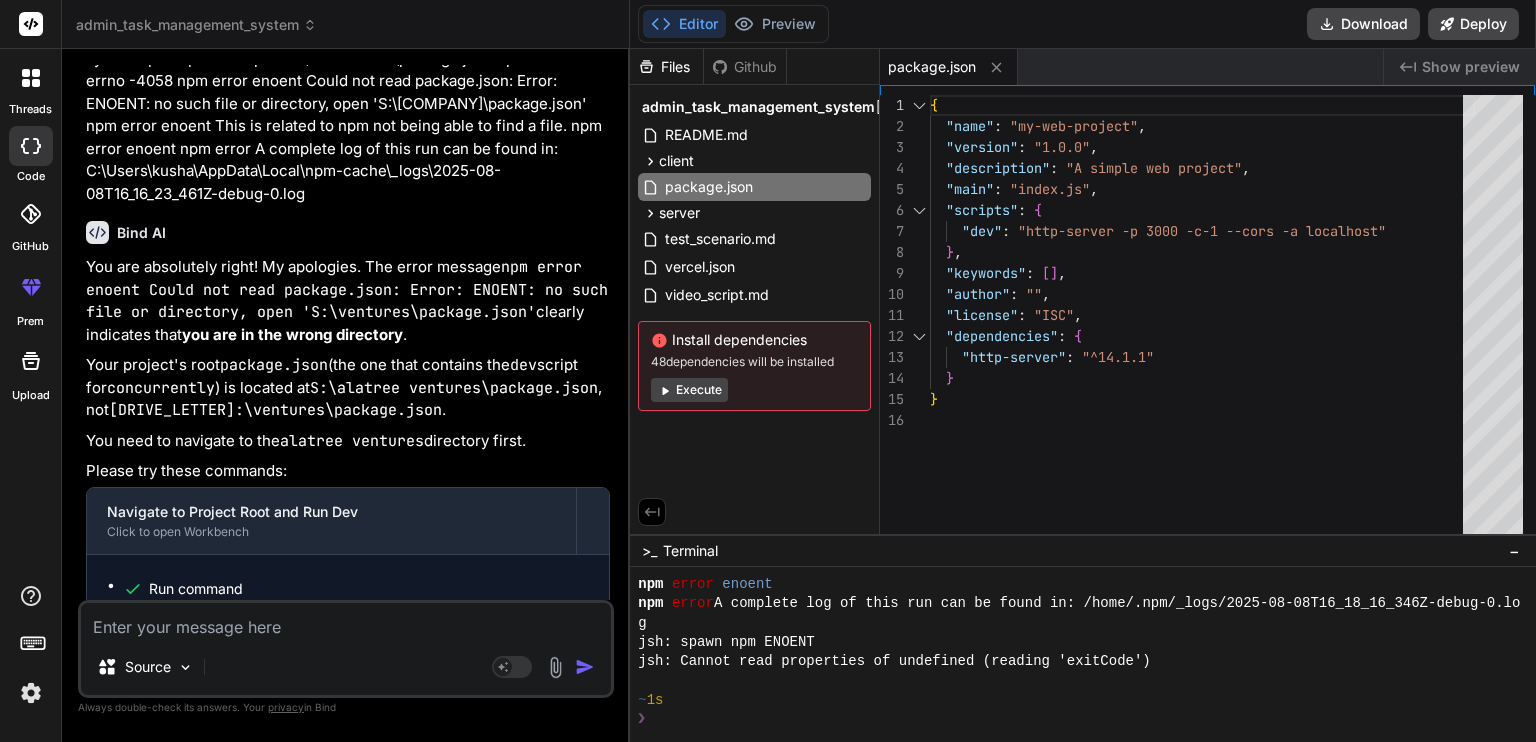 paste on "[1] npm run client-dev exited with code 0
[0] Terminate batch job (Y/N)?
PS S:\ventures\Alatree-ventures> npm run server-dev exited with code 1
npm run dev
> admin-task-management-system@1.0.0 dev
> concurrently "npm run server-dev" "npm run client-dev"
(node:16972) [DEP0060] DeprecationWarning: The `util._extend` API is deprecated. Please use Object.assign() instead.
(Use `node --trace-deprecation ...` to show where the warning was created)
[1]
[1] > admin-task-management-system@1.0.0 client-dev
[1] > cd client && npm start
[1]
[0]
[0] > admin-task-management-system@1.0.0 server-dev
[0] > cd server && npm run dev
[0]
[0]
[0] > admin-server@1.0.0 dev
[0] > nodemon index.js
[0]
[1]
[1] > admin-client@0.1.0 start
[1] > react-scripts start
[1]
[0] [nodemon] 3.1.10
[0] [nodemon] to restart at any time, enter `rs`
[0] [nodemon] watching path(s): *.*
[0] [nodemon] watching extensions: js,mjs,cjs,json
[0] [nodemon] starting `node index.js`
[0] Scheduler service initialized
[..." 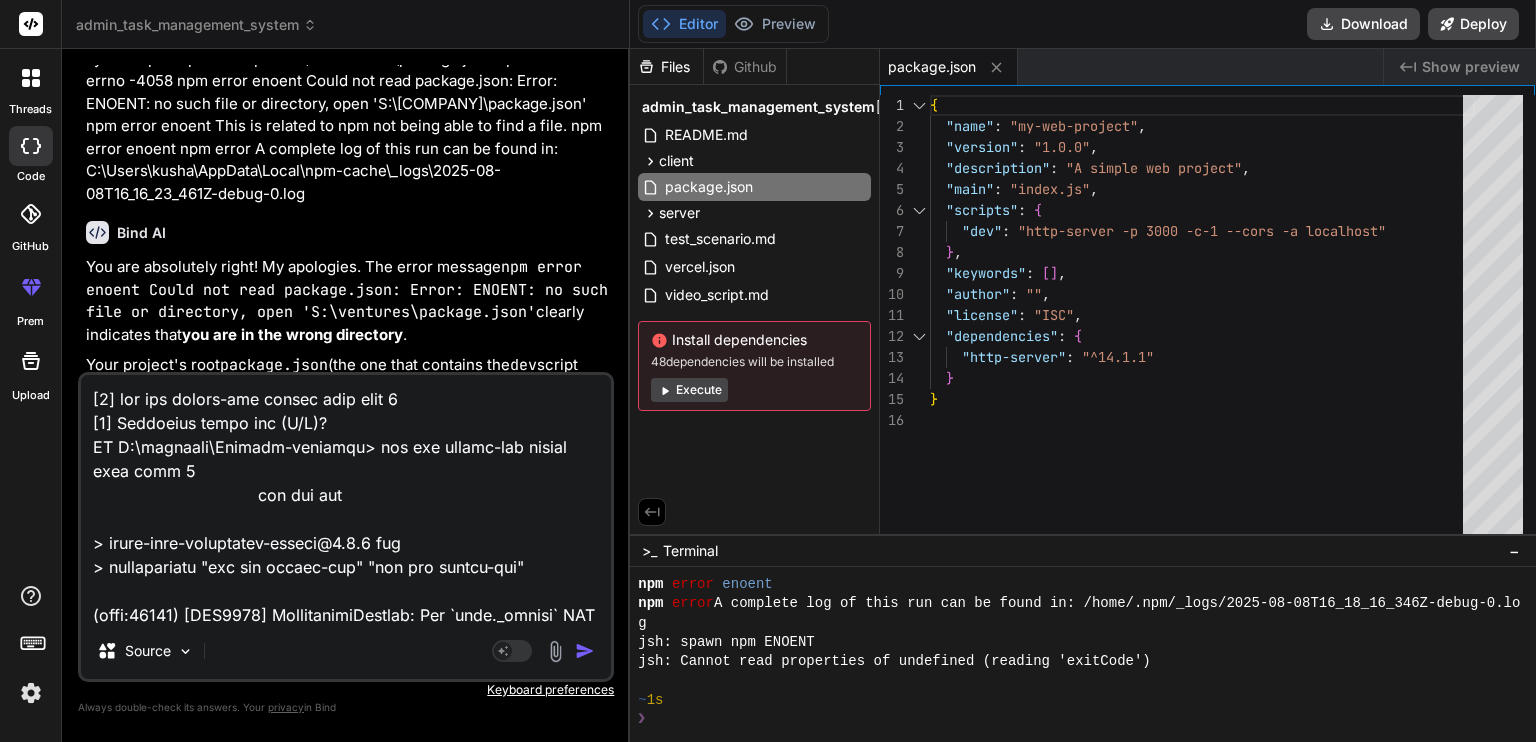 scroll, scrollTop: 1561, scrollLeft: 0, axis: vertical 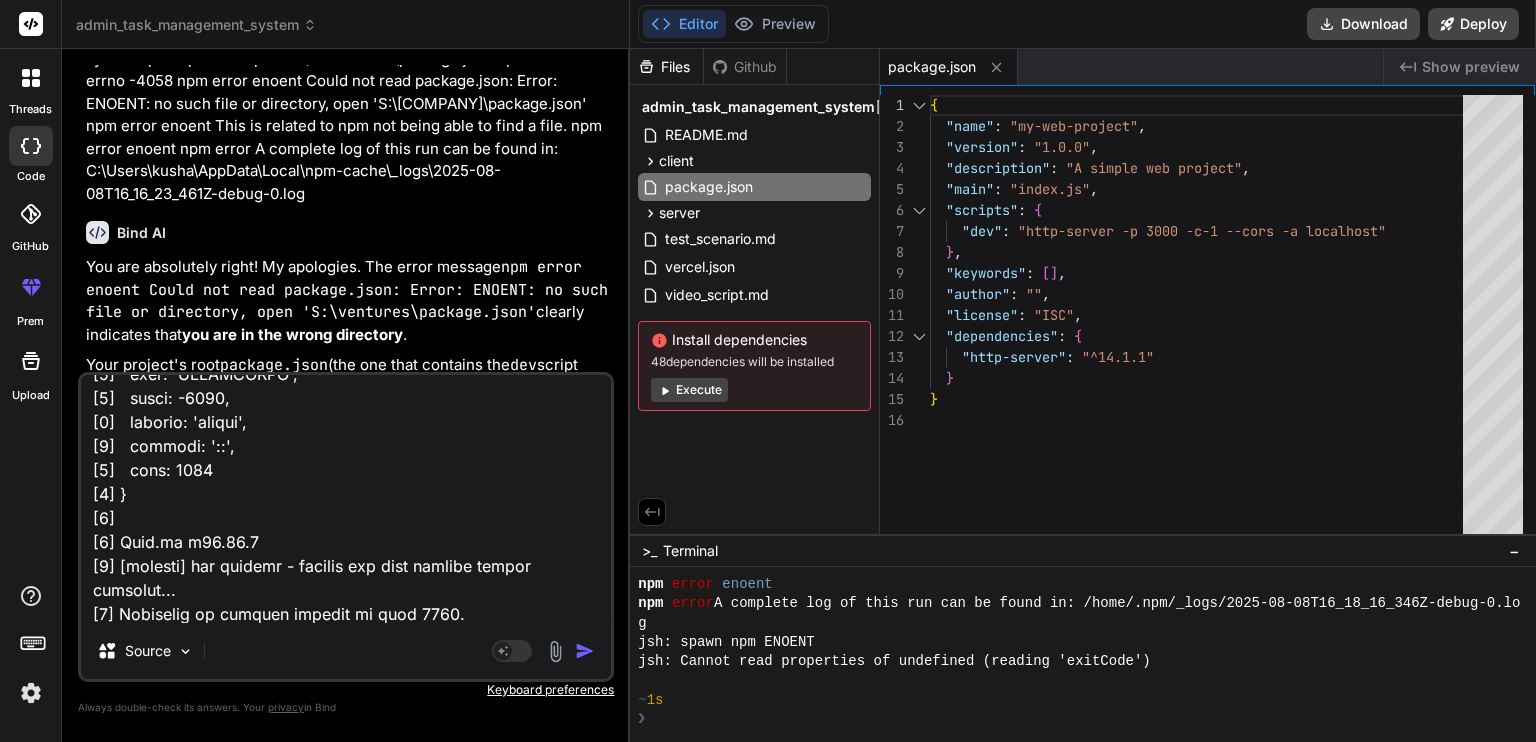 type on "[1] npm run client-dev exited with code 0
[0] Terminate batch job (Y/N)?
PS S:\ventures\Alatree-ventures> npm run server-dev exited with code 1
npm run dev
> admin-task-management-system@1.0.0 dev
> concurrently "npm run server-dev" "npm run client-dev"
(node:16972) [DEP0060] DeprecationWarning: The `util._extend` API is deprecated. Please use Object.assign() instead.
(Use `node --trace-deprecation ...` to show where the warning was created)
[1]
[1] > admin-task-management-system@1.0.0 client-dev
[1] > cd client && npm start
[1]
[0]
[0] > admin-task-management-system@1.0.0 server-dev
[0] > cd server && npm run dev
[0]
[0]
[0] > admin-server@1.0.0 dev
[0] > nodemon index.js
[0]
[1]
[1] > admin-client@0.1.0 start
[1] > react-scripts start
[1]
[0] [nodemon] 3.1.10
[0] [nodemon] to restart at any time, enter `rs`
[0] [nodemon] watching path(s): *.*
[0] [nodemon] watching extensions: js,mjs,cjs,json
[0] [nodemon] starting `node index.js`
[0] Scheduler service initialized
[..." 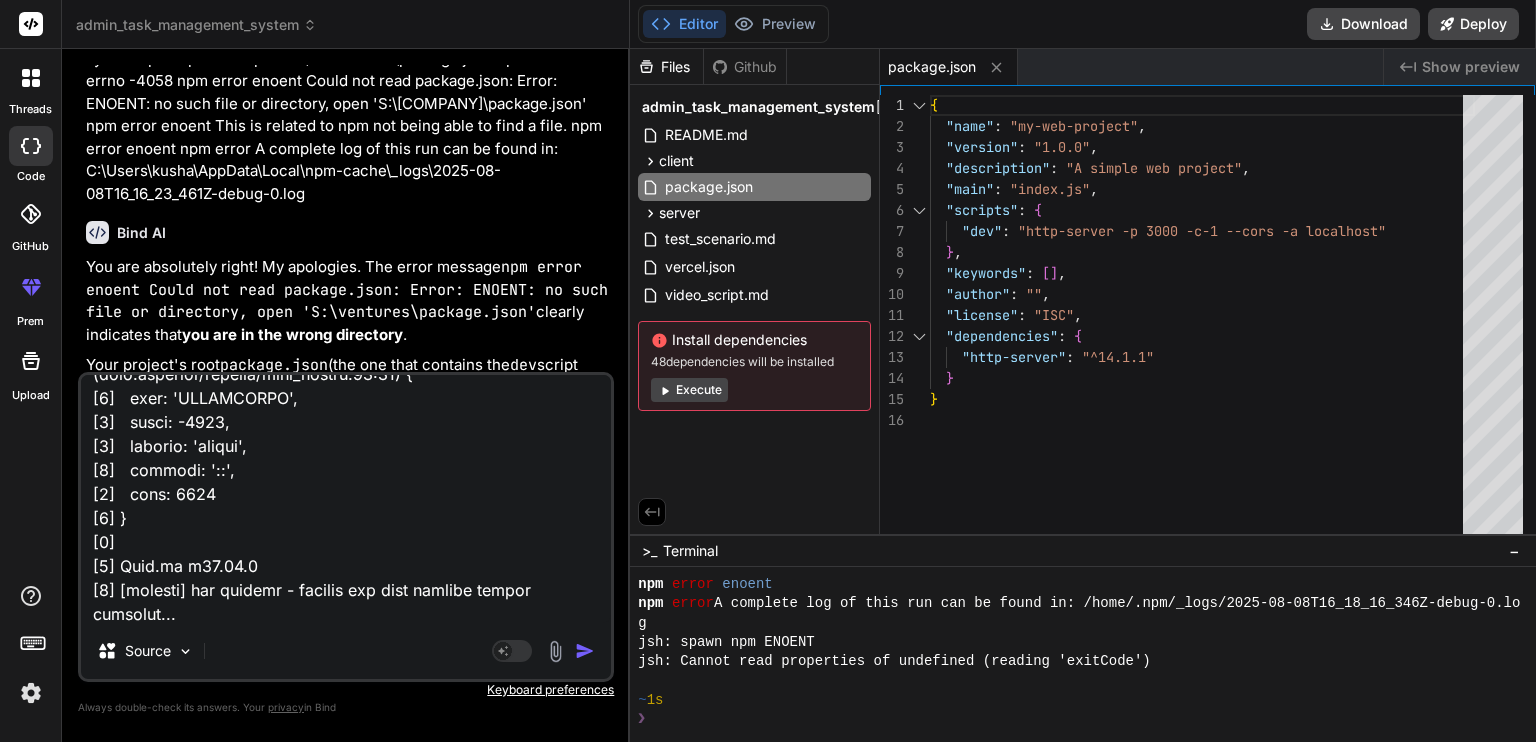 type on "[1] npm run client-dev exited with code 0
[0] Terminate batch job (Y/N)?
PS S:\ventures\Alatree-ventures> npm run server-dev exited with code 1
npm run dev
> admin-task-management-system@1.0.0 dev
> concurrently "npm run server-dev" "npm run client-dev"
(node:16972) [DEP0060] DeprecationWarning: The `util._extend` API is deprecated. Please use Object.assign() instead.
(Use `node --trace-deprecation ...` to show where the warning was created)
[1]
[1] > admin-task-management-system@1.0.0 client-dev
[1] > cd client && npm start
[1]
[0]
[0] > admin-task-management-system@1.0.0 server-dev
[0] > cd server && npm run dev
[0]
[0]
[0] > admin-server@1.0.0 dev
[0] > nodemon index.js
[0]
[1]
[1] > admin-client@0.1.0 start
[1] > react-scripts start
[1]
[0] [nodemon] 3.1.10
[0] [nodemon] to restart at any time, enter `rs`
[0] [nodemon] watching path(s): *.*
[0] [nodemon] watching extensions: js,mjs,cjs,json
[0] [nodemon] starting `node index.js`
[0] Scheduler service initialized
[..." 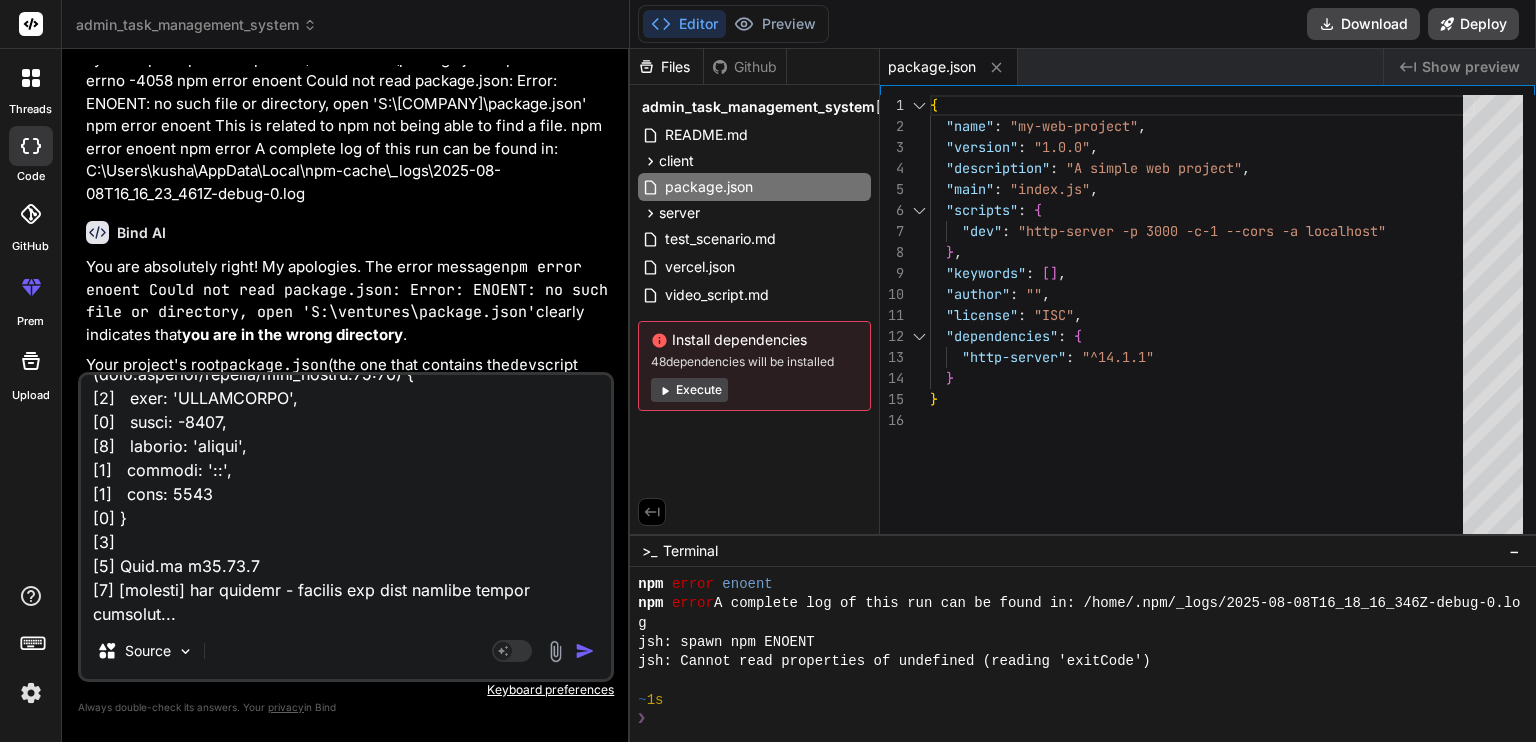 type on "[1] npm run client-dev exited with code 0
[0] Terminate batch job (Y/N)?
PS S:\ventures\Alatree-ventures> npm run server-dev exited with code 1
npm run dev
> admin-task-management-system@1.0.0 dev
> concurrently "npm run server-dev" "npm run client-dev"
(node:16972) [DEP0060] DeprecationWarning: The `util._extend` API is deprecated. Please use Object.assign() instead.
(Use `node --trace-deprecation ...` to show where the warning was created)
[1]
[1] > admin-task-management-system@1.0.0 client-dev
[1] > cd client && npm start
[1]
[0]
[0] > admin-task-management-system@1.0.0 server-dev
[0] > cd server && npm run dev
[0]
[0]
[0] > admin-server@1.0.0 dev
[0] > nodemon index.js
[0]
[1]
[1] > admin-client@0.1.0 start
[1] > react-scripts start
[1]
[0] [nodemon] 3.1.10
[0] [nodemon] to restart at any time, enter `rs`
[0] [nodemon] watching path(s): *.*
[0] [nodemon] watching extensions: js,mjs,cjs,json
[0] [nodemon] starting `node index.js`
[0] Scheduler service initialized
[..." 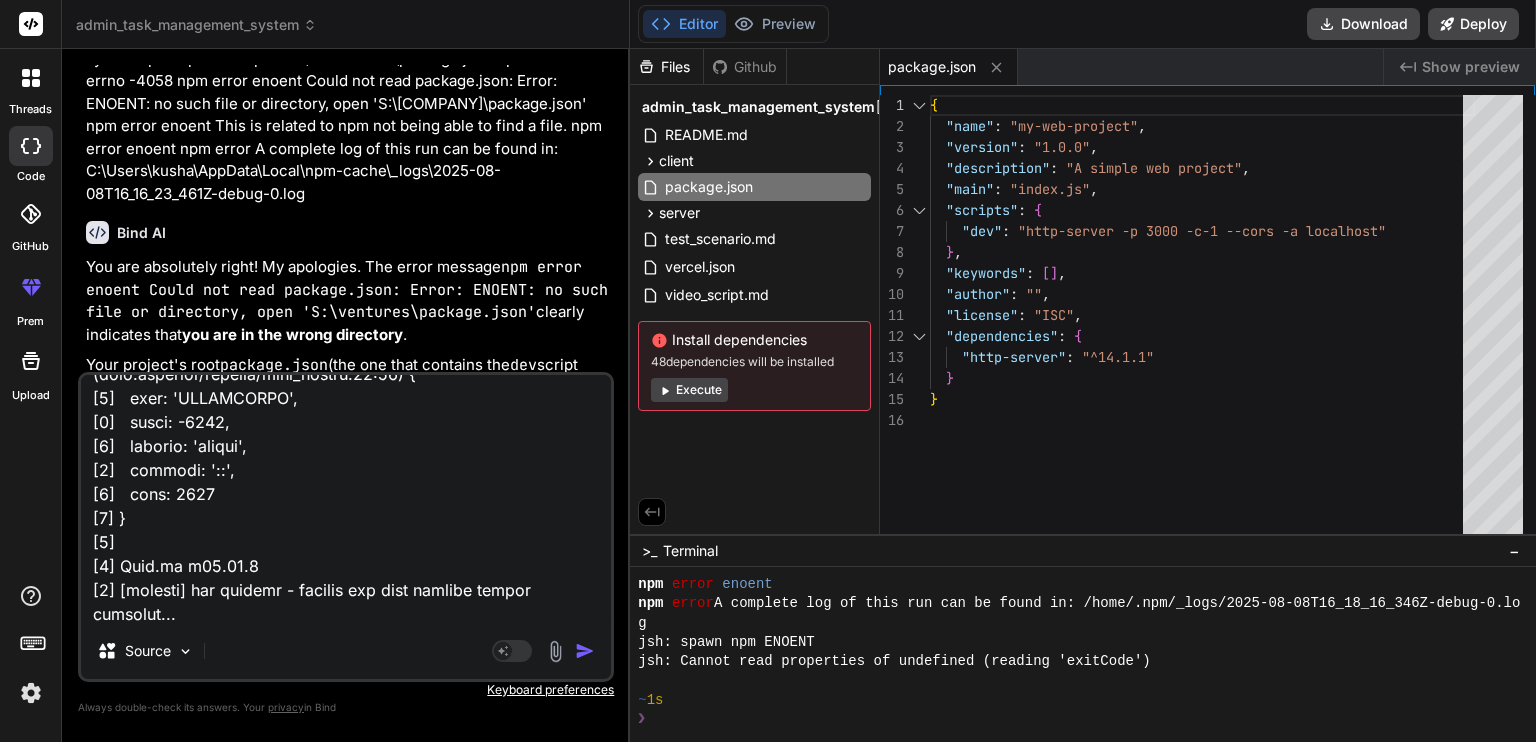 type on "x" 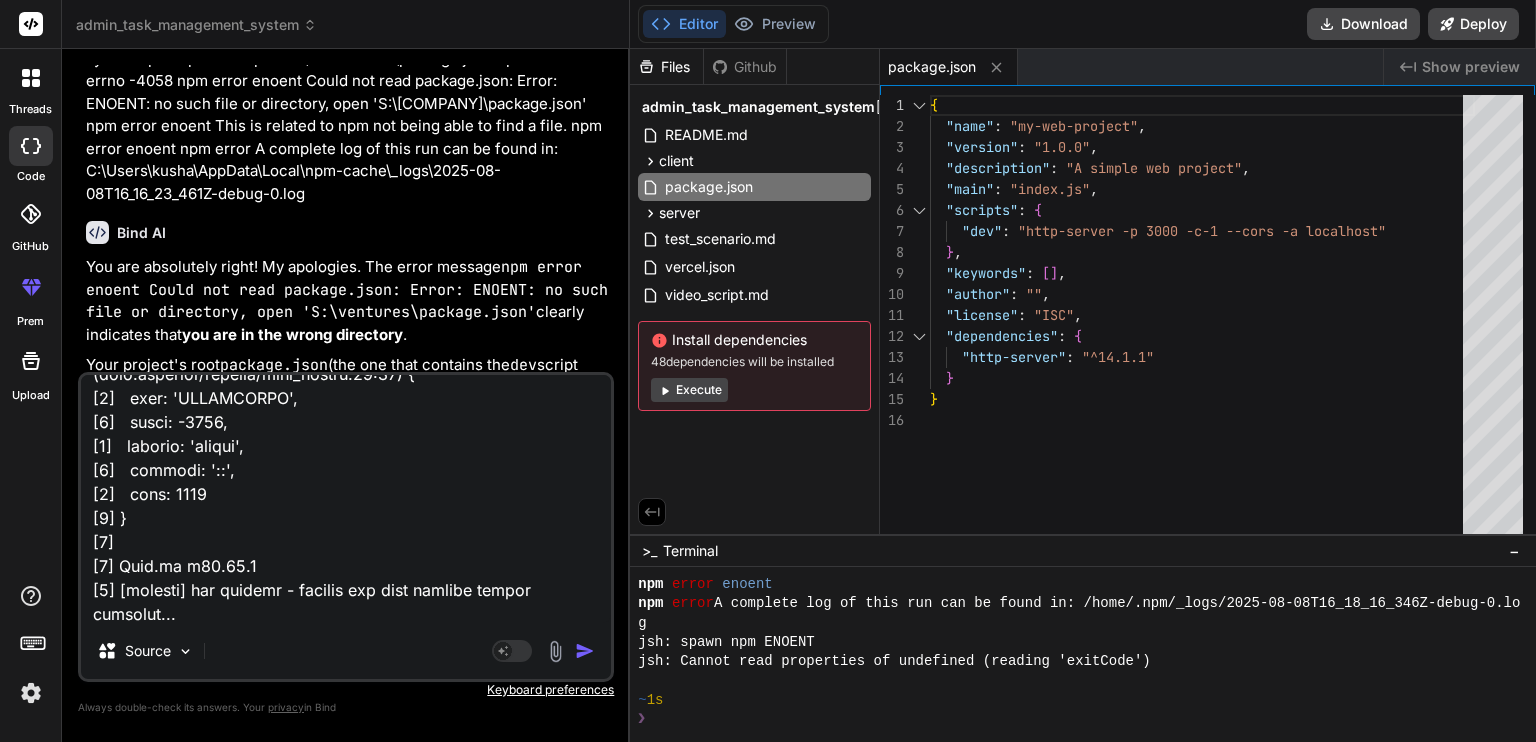 type on "[1] npm run client-dev exited with code 0
[0] Terminate batch job (Y/N)?
PS S:\ventures\Alatree-ventures> npm run server-dev exited with code 1
npm run dev
> admin-task-management-system@1.0.0 dev
> concurrently "npm run server-dev" "npm run client-dev"
(node:16972) [DEP0060] DeprecationWarning: The `util._extend` API is deprecated. Please use Object.assign() instead.
(Use `node --trace-deprecation ...` to show where the warning was created)
[1]
[1] > admin-task-management-system@1.0.0 client-dev
[1] > cd client && npm start
[1]
[0]
[0] > admin-task-management-system@1.0.0 server-dev
[0] > cd server && npm run dev
[0]
[0]
[0] > admin-server@1.0.0 dev
[0] > nodemon index.js
[0]
[1]
[1] > admin-client@0.1.0 start
[1] > react-scripts start
[1]
[0] [nodemon] 3.1.10
[0] [nodemon] to restart at any time, enter `rs`
[0] [nodemon] watching path(s): *.*
[0] [nodemon] watching extensions: js,mjs,cjs,json
[0] [nodemon] starting `node index.js`
[0] Scheduler service initialized
[..." 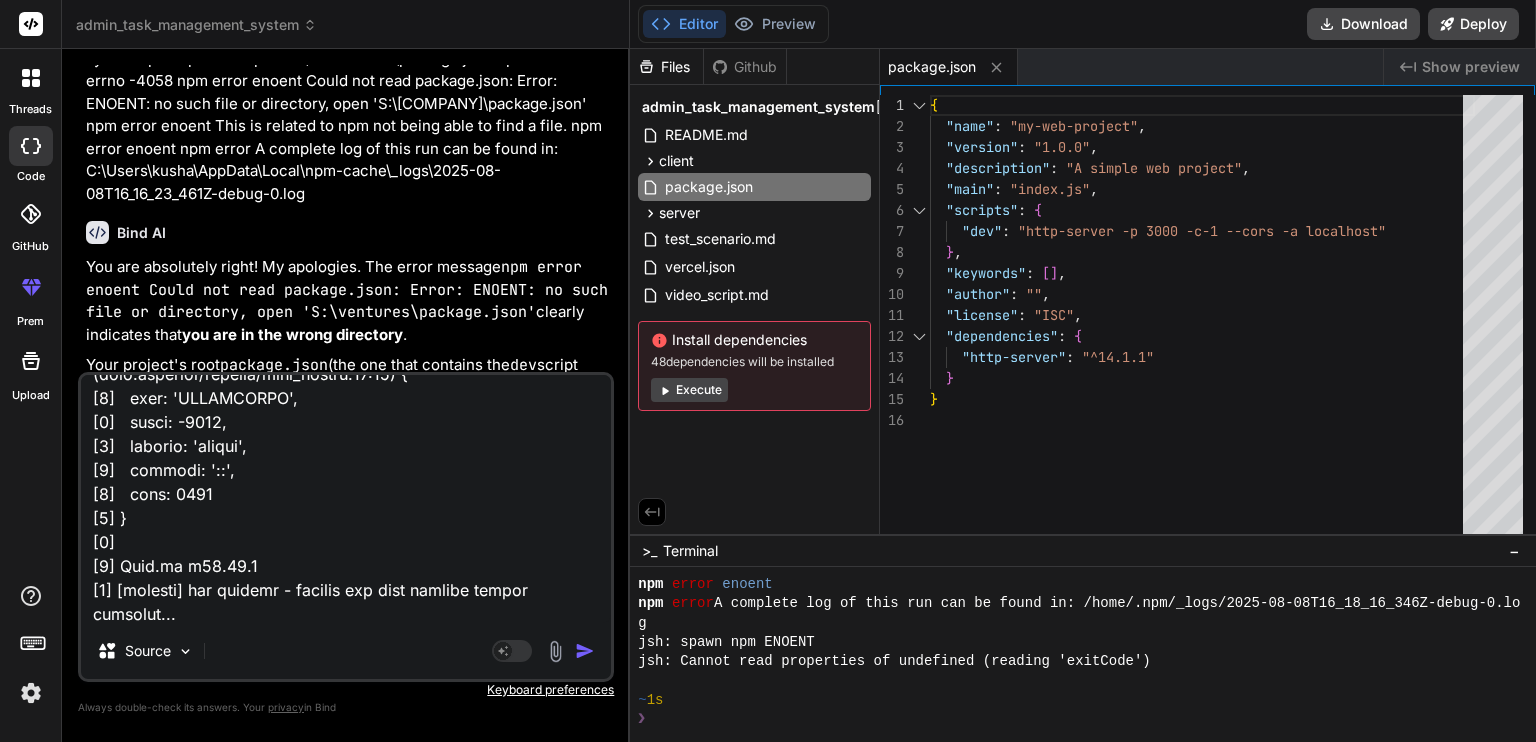 type on "[1] npm run client-dev exited with code 0
[0] Terminate batch job (Y/N)?
PS S:\ventures\Alatree-ventures> npm run server-dev exited with code 1
npm run dev
> admin-task-management-system@1.0.0 dev
> concurrently "npm run server-dev" "npm run client-dev"
(node:16972) [DEP0060] DeprecationWarning: The `util._extend` API is deprecated. Please use Object.assign() instead.
(Use `node --trace-deprecation ...` to show where the warning was created)
[1]
[1] > admin-task-management-system@1.0.0 client-dev
[1] > cd client && npm start
[1]
[0]
[0] > admin-task-management-system@1.0.0 server-dev
[0] > cd server && npm run dev
[0]
[0]
[0] > admin-server@1.0.0 dev
[0] > nodemon index.js
[0]
[1]
[1] > admin-client@0.1.0 start
[1] > react-scripts start
[1]
[0] [nodemon] 3.1.10
[0] [nodemon] to restart at any time, enter `rs`
[0] [nodemon] watching path(s): *.*
[0] [nodemon] watching extensions: js,mjs,cjs,json
[0] [nodemon] starting `node index.js`
[0] Scheduler service initialized
[..." 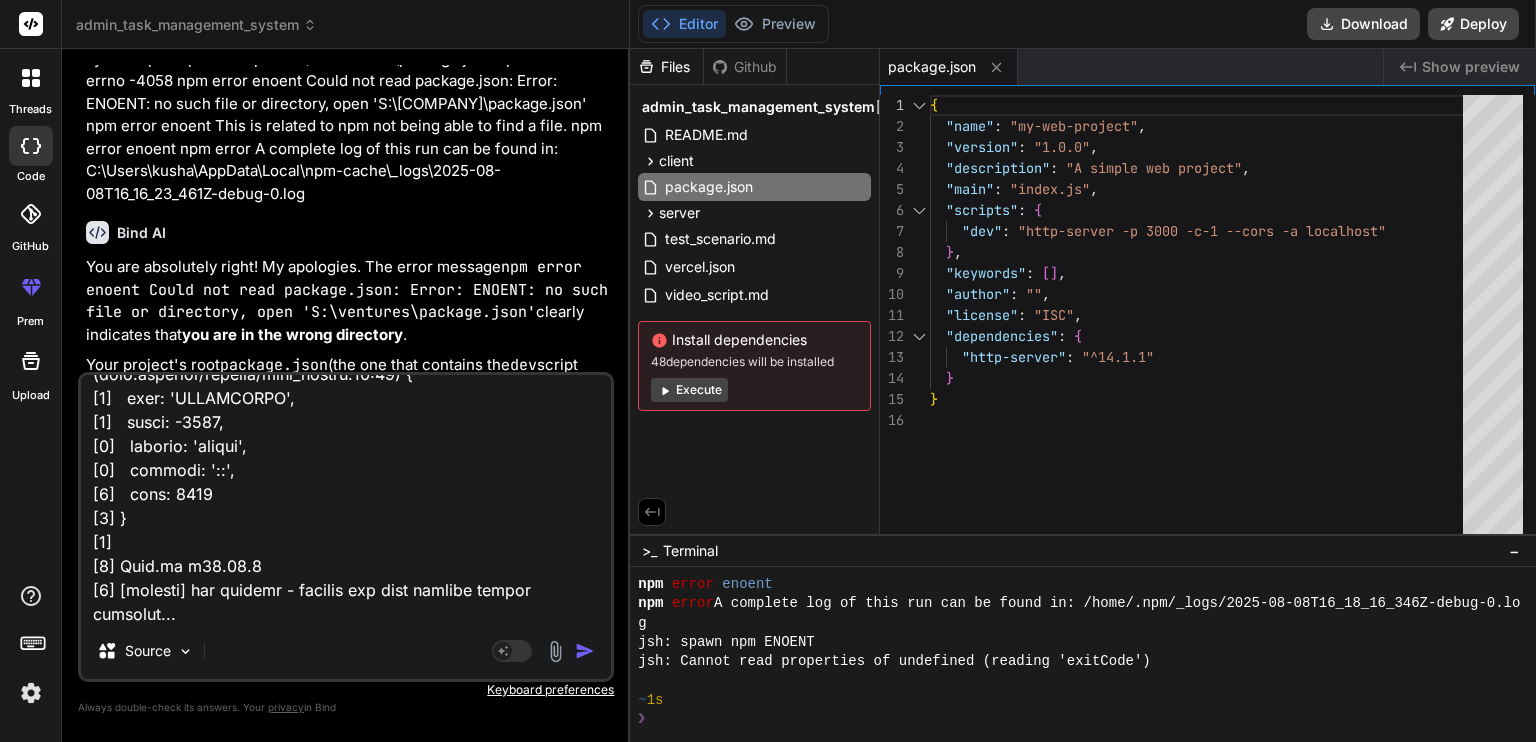 type on "x" 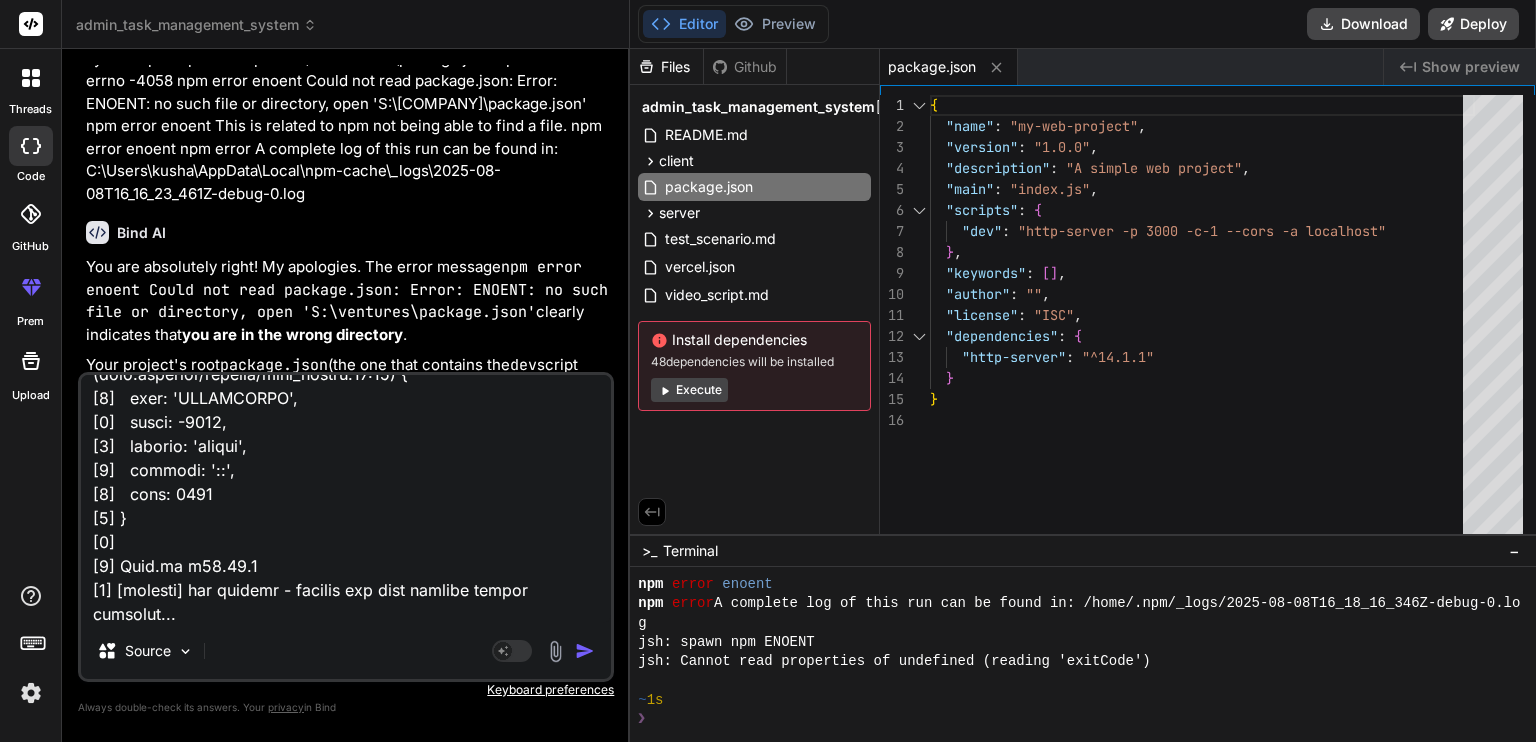 type on "[1] npm run client-dev exited with code 0
[0] Terminate batch job (Y/N)?
PS S:\ventures\Alatree-ventures> npm run server-dev exited with code 1
npm run dev
> admin-task-management-system@1.0.0 dev
> concurrently "npm run server-dev" "npm run client-dev"
(node:16972) [DEP0060] DeprecationWarning: The `util._extend` API is deprecated. Please use Object.assign() instead.
(Use `node --trace-deprecation ...` to show where the warning was created)
[1]
[1] > admin-task-management-system@1.0.0 client-dev
[1] > cd client && npm start
[1]
[0]
[0] > admin-task-management-system@1.0.0 server-dev
[0] > cd server && npm run dev
[0]
[0]
[0] > admin-server@1.0.0 dev
[0] > nodemon index.js
[0]
[1]
[1] > admin-client@0.1.0 start
[1] > react-scripts start
[1]
[0] [nodemon] 3.1.10
[0] [nodemon] to restart at any time, enter `rs`
[0] [nodemon] watching path(s): *.*
[0] [nodemon] watching extensions: js,mjs,cjs,json
[0] [nodemon] starting `node index.js`
[0] Scheduler service initialized
[..." 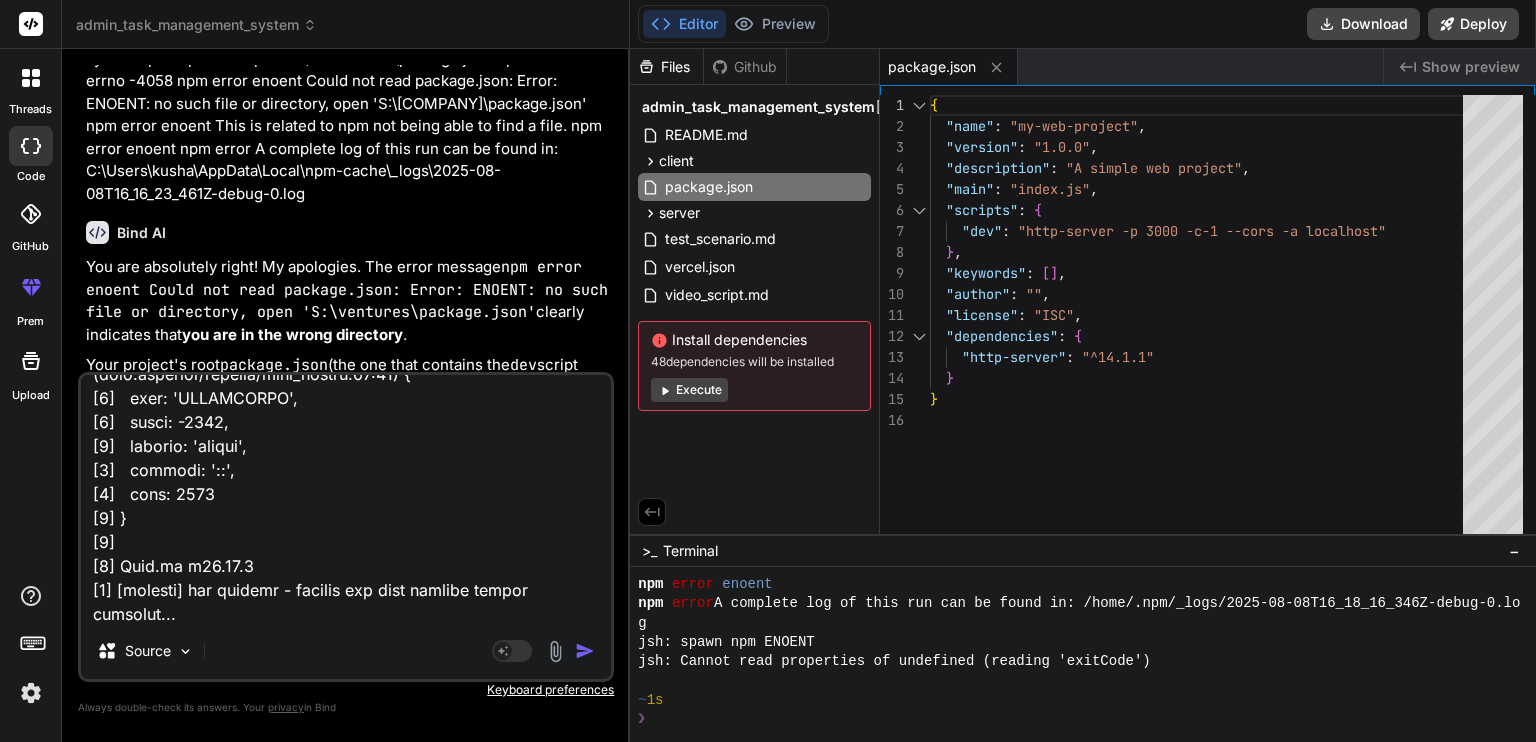 type on "x" 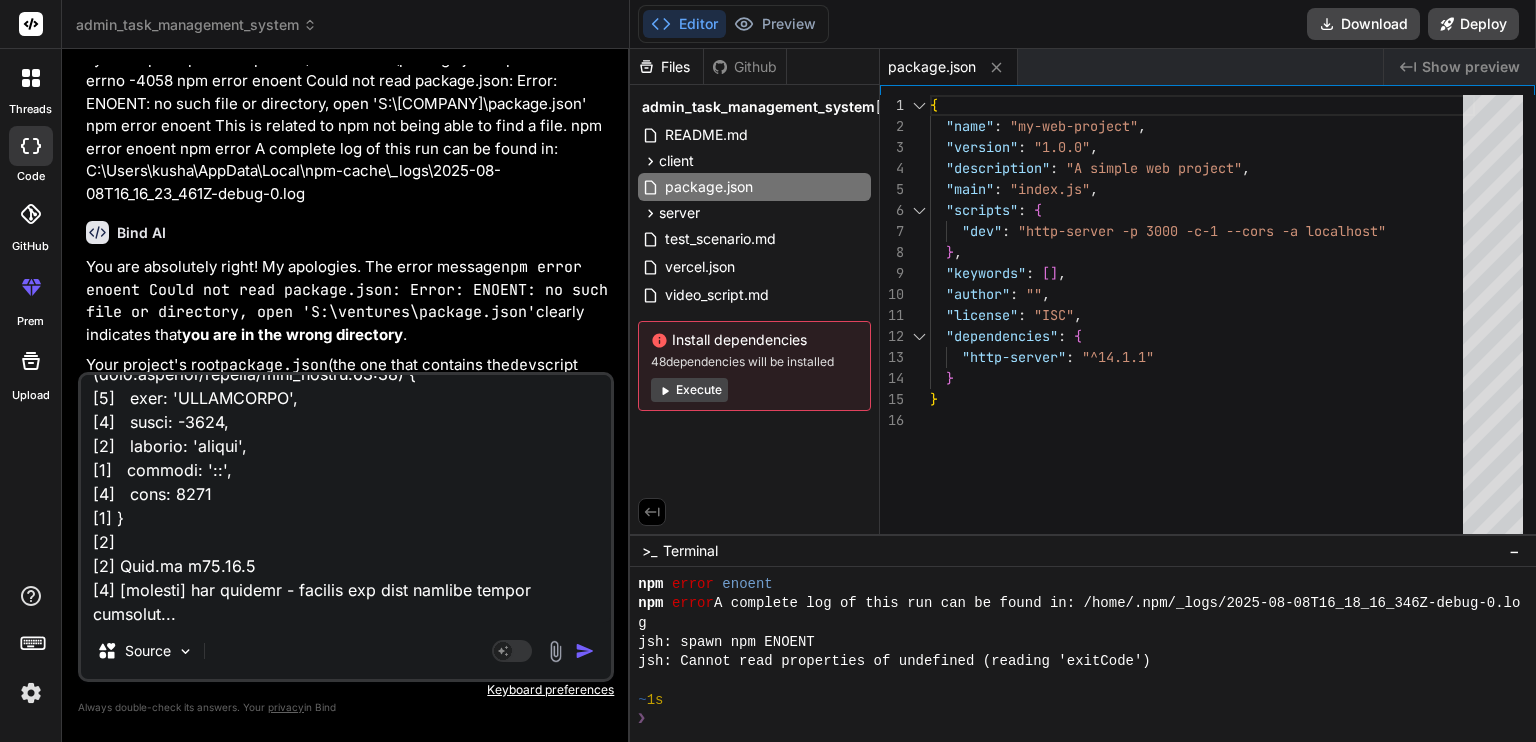 type on "x" 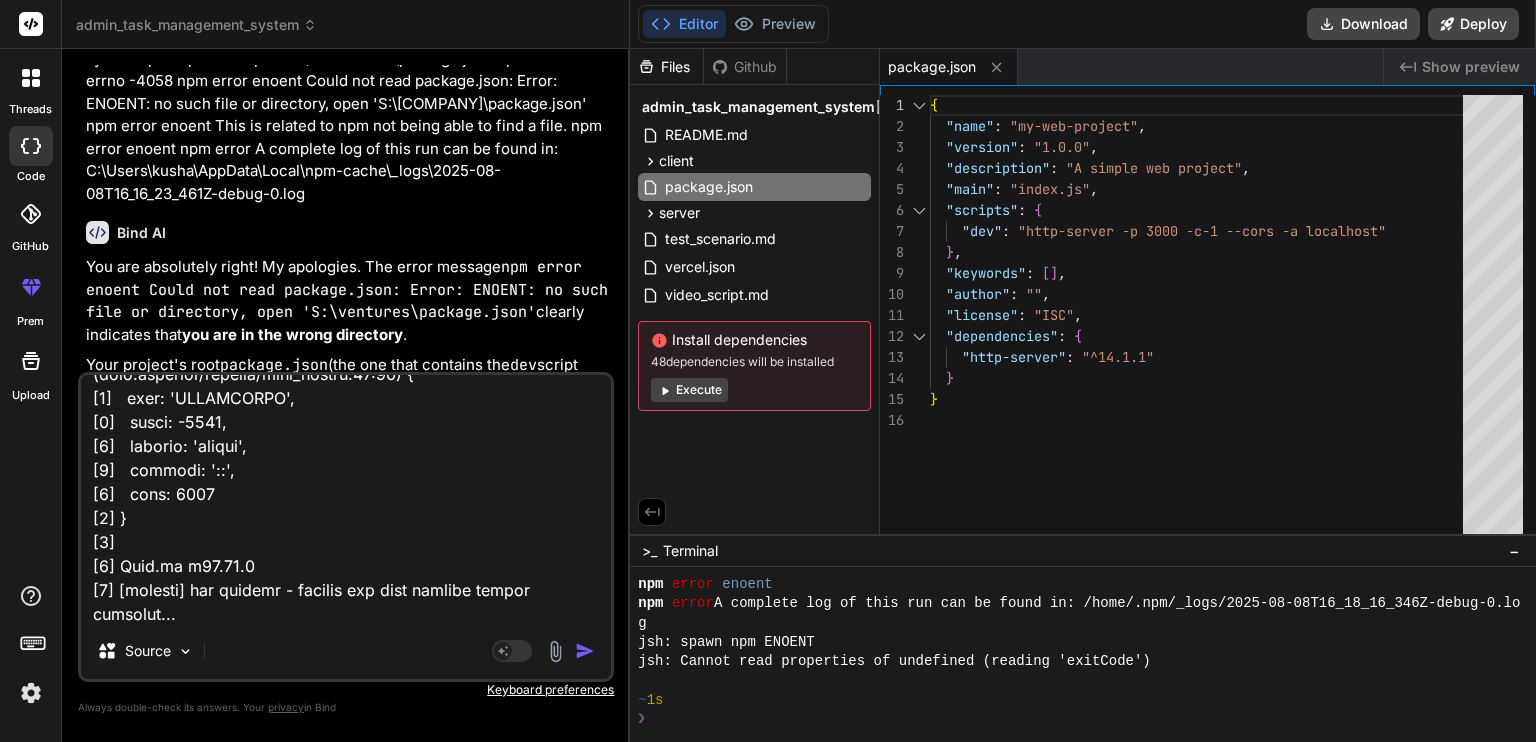 type on "[1] npm run client-dev exited with code 0
[0] Terminate batch job (Y/N)?
PS S:\ventures\Alatree-ventures> npm run server-dev exited with code 1
npm run dev
> admin-task-management-system@1.0.0 dev
> concurrently "npm run server-dev" "npm run client-dev"
(node:16972) [DEP0060] DeprecationWarning: The `util._extend` API is deprecated. Please use Object.assign() instead.
(Use `node --trace-deprecation ...` to show where the warning was created)
[1]
[1] > admin-task-management-system@1.0.0 client-dev
[1] > cd client && npm start
[1]
[0]
[0] > admin-task-management-system@1.0.0 server-dev
[0] > cd server && npm run dev
[0]
[0]
[0] > admin-server@1.0.0 dev
[0] > nodemon index.js
[0]
[1]
[1] > admin-client@0.1.0 start
[1] > react-scripts start
[1]
[0] [nodemon] 3.1.10
[0] [nodemon] to restart at any time, enter `rs`
[0] [nodemon] watching path(s): *.*
[0] [nodemon] watching extensions: js,mjs,cjs,json
[0] [nodemon] starting `node index.js`
[0] Scheduler service initialized
[..." 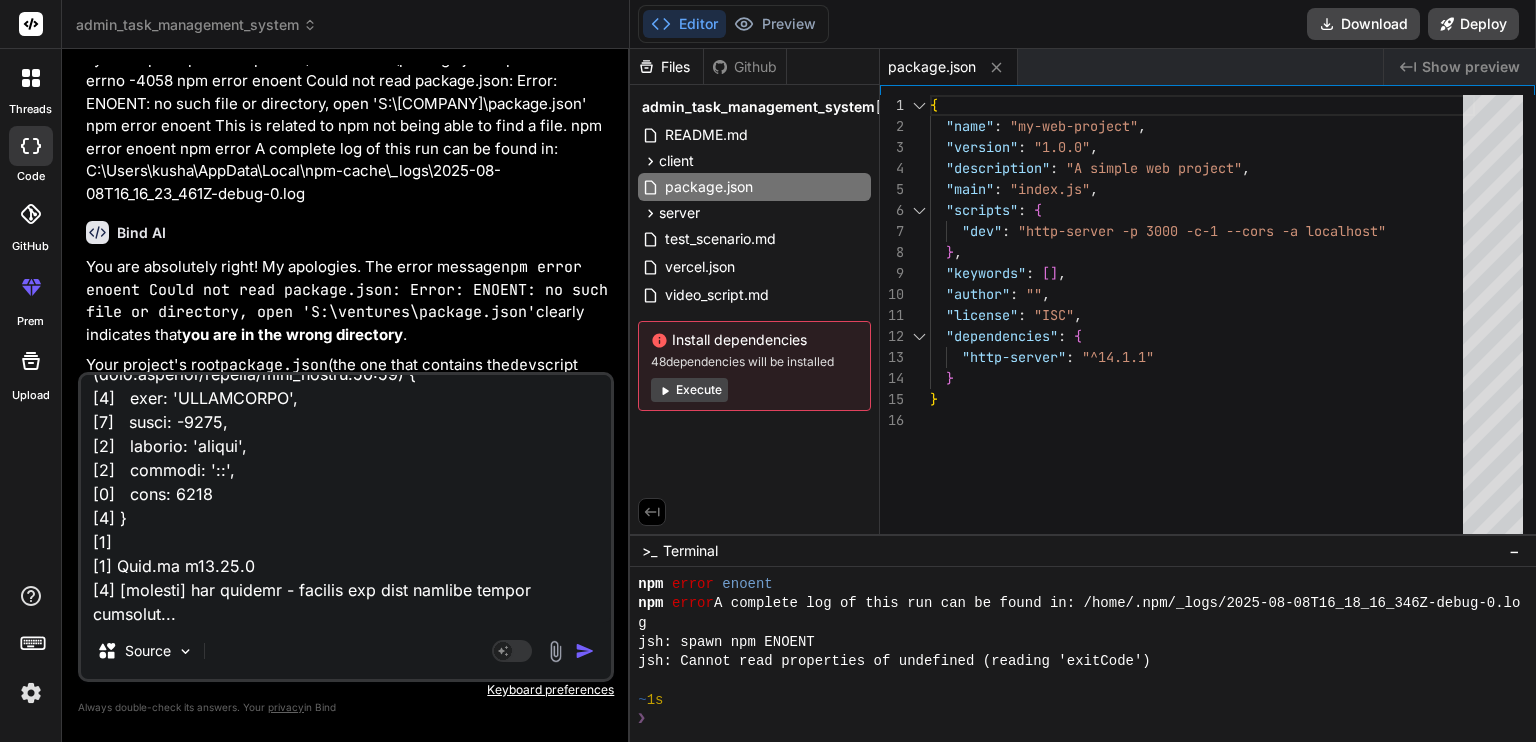 type on "[1] npm run client-dev exited with code 0
[0] Terminate batch job (Y/N)?
PS S:\ventures\Alatree-ventures> npm run server-dev exited with code 1
npm run dev
> admin-task-management-system@1.0.0 dev
> concurrently "npm run server-dev" "npm run client-dev"
(node:16972) [DEP0060] DeprecationWarning: The `util._extend` API is deprecated. Please use Object.assign() instead.
(Use `node --trace-deprecation ...` to show where the warning was created)
[1]
[1] > admin-task-management-system@1.0.0 client-dev
[1] > cd client && npm start
[1]
[0]
[0] > admin-task-management-system@1.0.0 server-dev
[0] > cd server && npm run dev
[0]
[0]
[0] > admin-server@1.0.0 dev
[0] > nodemon index.js
[0]
[1]
[1] > admin-client@0.1.0 start
[1] > react-scripts start
[1]
[0] [nodemon] 3.1.10
[0] [nodemon] to restart at any time, enter `rs`
[0] [nodemon] watching path(s): *.*
[0] [nodemon] watching extensions: js,mjs,cjs,json
[0] [nodemon] starting `node index.js`
[0] Scheduler service initialized
[..." 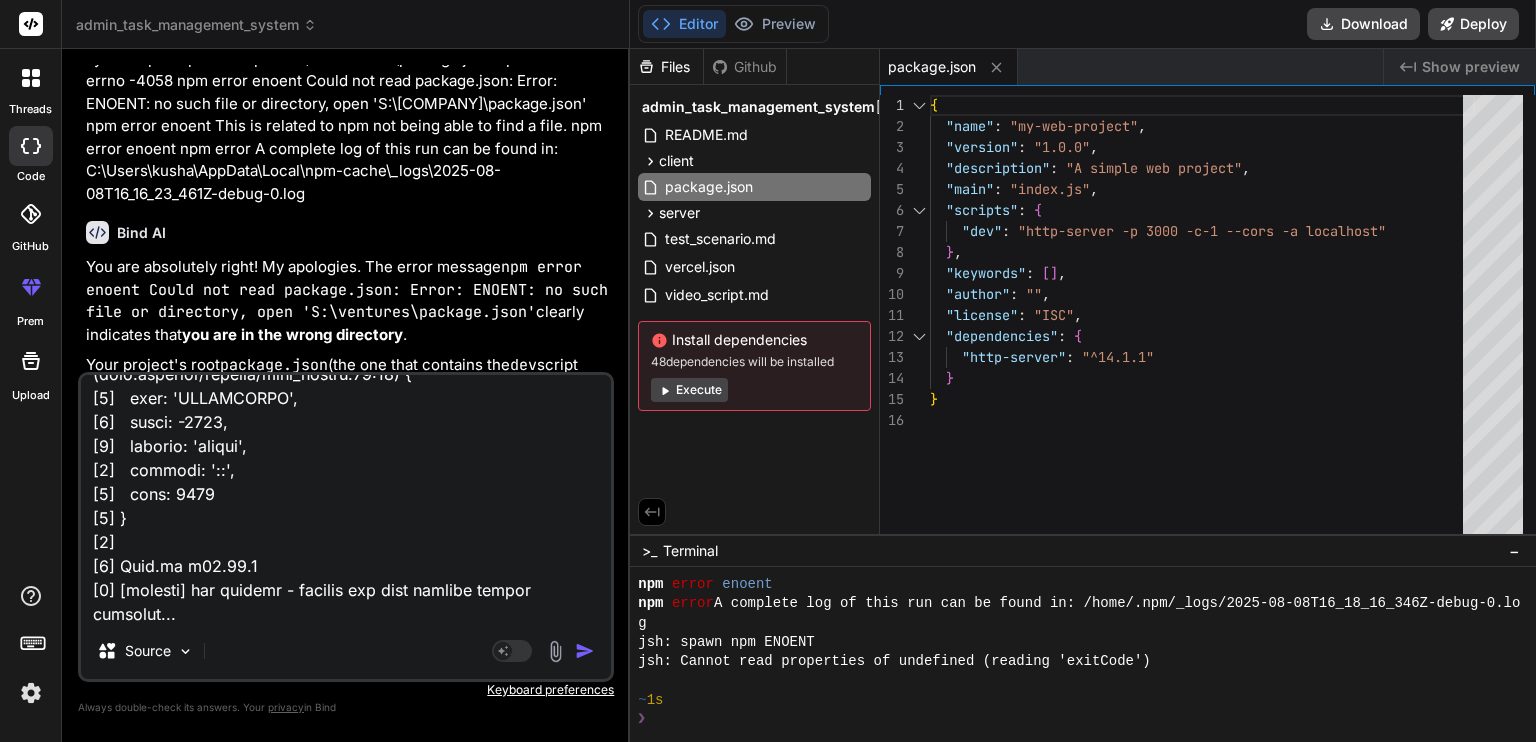 type on "[1] npm run client-dev exited with code 0
[0] Terminate batch job (Y/N)?
PS S:\ventures\Alatree-ventures> npm run server-dev exited with code 1
npm run dev
> admin-task-management-system@1.0.0 dev
> concurrently "npm run server-dev" "npm run client-dev"
(node:16972) [DEP0060] DeprecationWarning: The `util._extend` API is deprecated. Please use Object.assign() instead.
(Use `node --trace-deprecation ...` to show where the warning was created)
[1]
[1] > admin-task-management-system@1.0.0 client-dev
[1] > cd client && npm start
[1]
[0]
[0] > admin-task-management-system@1.0.0 server-dev
[0] > cd server && npm run dev
[0]
[0]
[0] > admin-server@1.0.0 dev
[0] > nodemon index.js
[0]
[1]
[1] > admin-client@0.1.0 start
[1] > react-scripts start
[1]
[0] [nodemon] 3.1.10
[0] [nodemon] to restart at any time, enter `rs`
[0] [nodemon] watching path(s): *.*
[0] [nodemon] watching extensions: js,mjs,cjs,json
[0] [nodemon] starting `node index.js`
[0] Scheduler service initialized
[..." 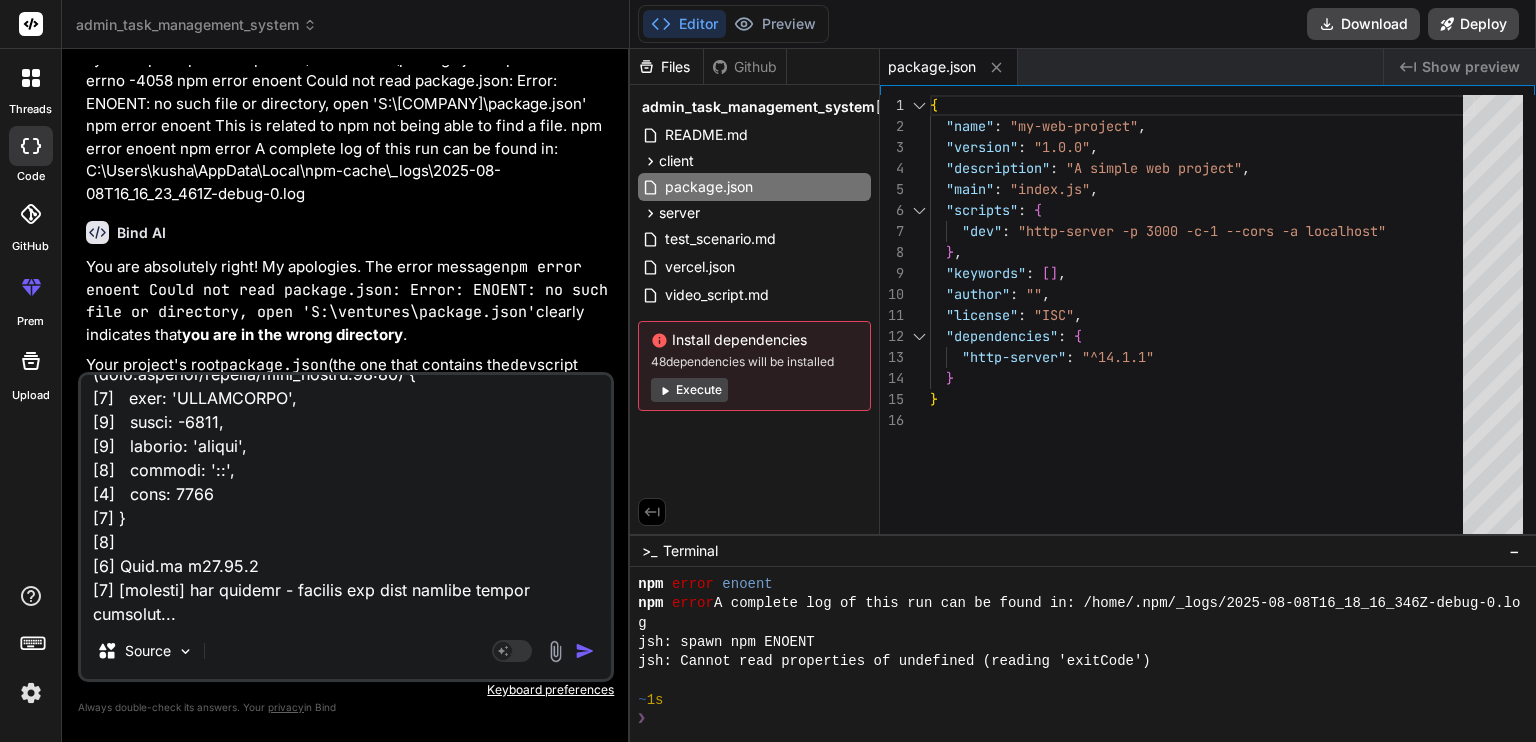 type on "[1] npm run client-dev exited with code 0
[0] Terminate batch job (Y/N)?
PS S:\ventures\Alatree-ventures> npm run server-dev exited with code 1
npm run dev
> admin-task-management-system@1.0.0 dev
> concurrently "npm run server-dev" "npm run client-dev"
(node:16972) [DEP0060] DeprecationWarning: The `util._extend` API is deprecated. Please use Object.assign() instead.
(Use `node --trace-deprecation ...` to show where the warning was created)
[1]
[1] > admin-task-management-system@1.0.0 client-dev
[1] > cd client && npm start
[1]
[0]
[0] > admin-task-management-system@1.0.0 server-dev
[0] > cd server && npm run dev
[0]
[0]
[0] > admin-server@1.0.0 dev
[0] > nodemon index.js
[0]
[1]
[1] > admin-client@0.1.0 start
[1] > react-scripts start
[1]
[0] [nodemon] 3.1.10
[0] [nodemon] to restart at any time, enter `rs`
[0] [nodemon] watching path(s): *.*
[0] [nodemon] watching extensions: js,mjs,cjs,json
[0] [nodemon] starting `node index.js`
[0] Scheduler service initialized
[..." 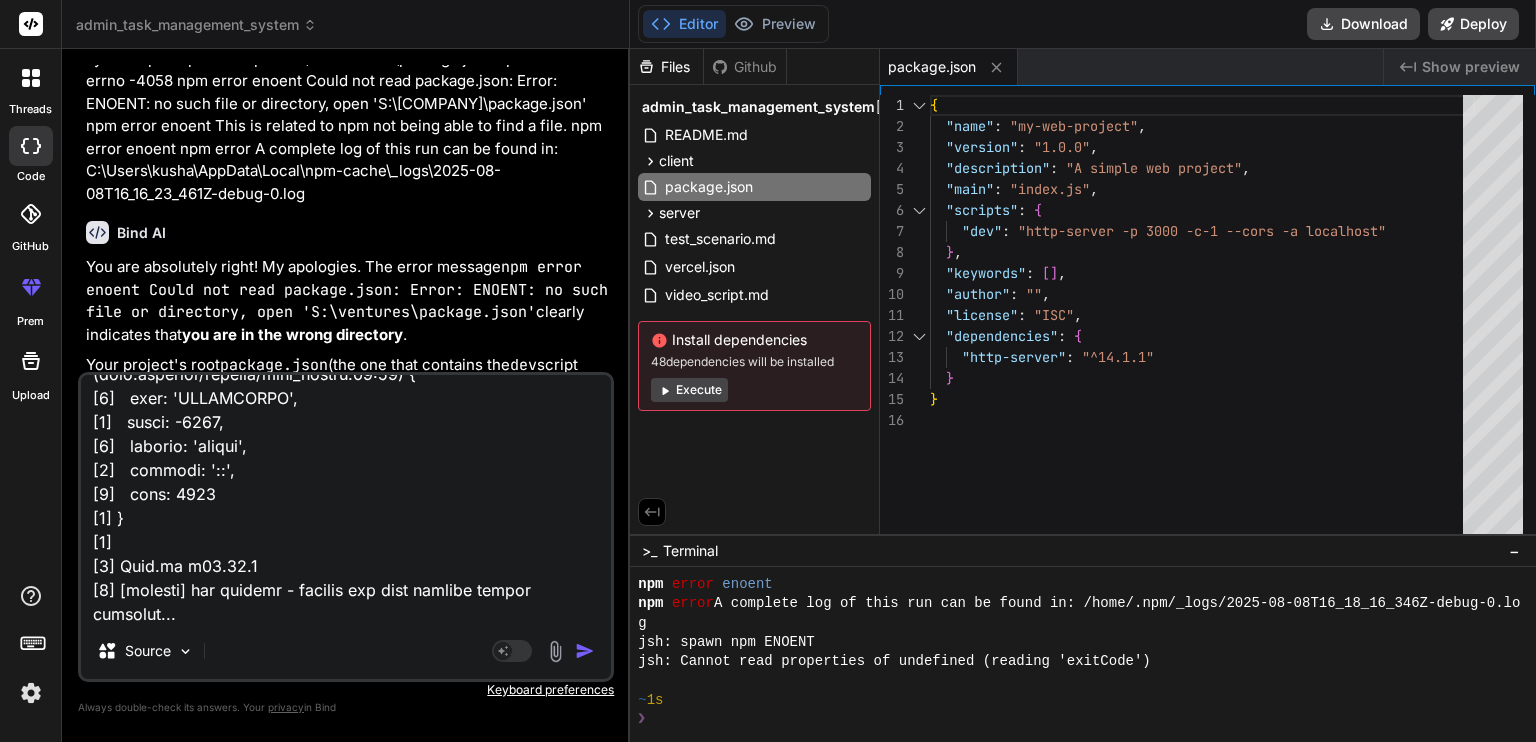 type on "[1] npm run client-dev exited with code 0
[0] Terminate batch job (Y/N)?
PS S:\ventures\Alatree-ventures> npm run server-dev exited with code 1
npm run dev
> admin-task-management-system@1.0.0 dev
> concurrently "npm run server-dev" "npm run client-dev"
(node:16972) [DEP0060] DeprecationWarning: The `util._extend` API is deprecated. Please use Object.assign() instead.
(Use `node --trace-deprecation ...` to show where the warning was created)
[1]
[1] > admin-task-management-system@1.0.0 client-dev
[1] > cd client && npm start
[1]
[0]
[0] > admin-task-management-system@1.0.0 server-dev
[0] > cd server && npm run dev
[0]
[0]
[0] > admin-server@1.0.0 dev
[0] > nodemon index.js
[0]
[1]
[1] > admin-client@0.1.0 start
[1] > react-scripts start
[1]
[0] [nodemon] 3.1.10
[0] [nodemon] to restart at any time, enter `rs`
[0] [nodemon] watching path(s): *.*
[0] [nodemon] watching extensions: js,mjs,cjs,json
[0] [nodemon] starting `node index.js`
[0] Scheduler service initialized
[..." 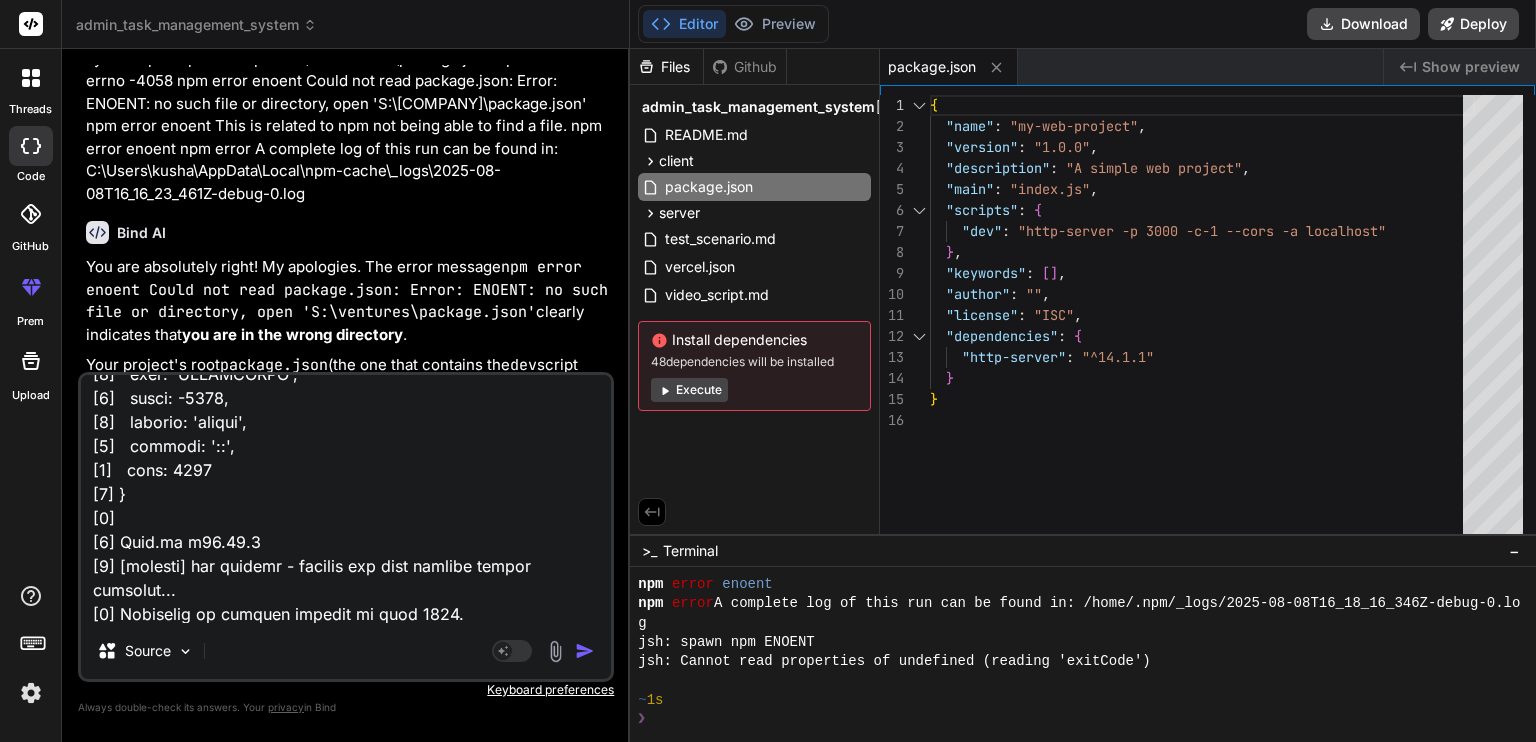 type on "[1] npm run client-dev exited with code 0
[0] Terminate batch job (Y/N)?
PS S:\ventures\Alatree-ventures> npm run server-dev exited with code 1
npm run dev
> admin-task-management-system@1.0.0 dev
> concurrently "npm run server-dev" "npm run client-dev"
(node:16972) [DEP0060] DeprecationWarning: The `util._extend` API is deprecated. Please use Object.assign() instead.
(Use `node --trace-deprecation ...` to show where the warning was created)
[1]
[1] > admin-task-management-system@1.0.0 client-dev
[1] > cd client && npm start
[1]
[0]
[0] > admin-task-management-system@1.0.0 server-dev
[0] > cd server && npm run dev
[0]
[0]
[0] > admin-server@1.0.0 dev
[0] > nodemon index.js
[0]
[1]
[1] > admin-client@0.1.0 start
[1] > react-scripts start
[1]
[0] [nodemon] 3.1.10
[0] [nodemon] to restart at any time, enter `rs`
[0] [nodemon] watching path(s): *.*
[0] [nodemon] watching extensions: js,mjs,cjs,json
[0] [nodemon] starting `node index.js`
[0] Scheduler service initialized
[..." 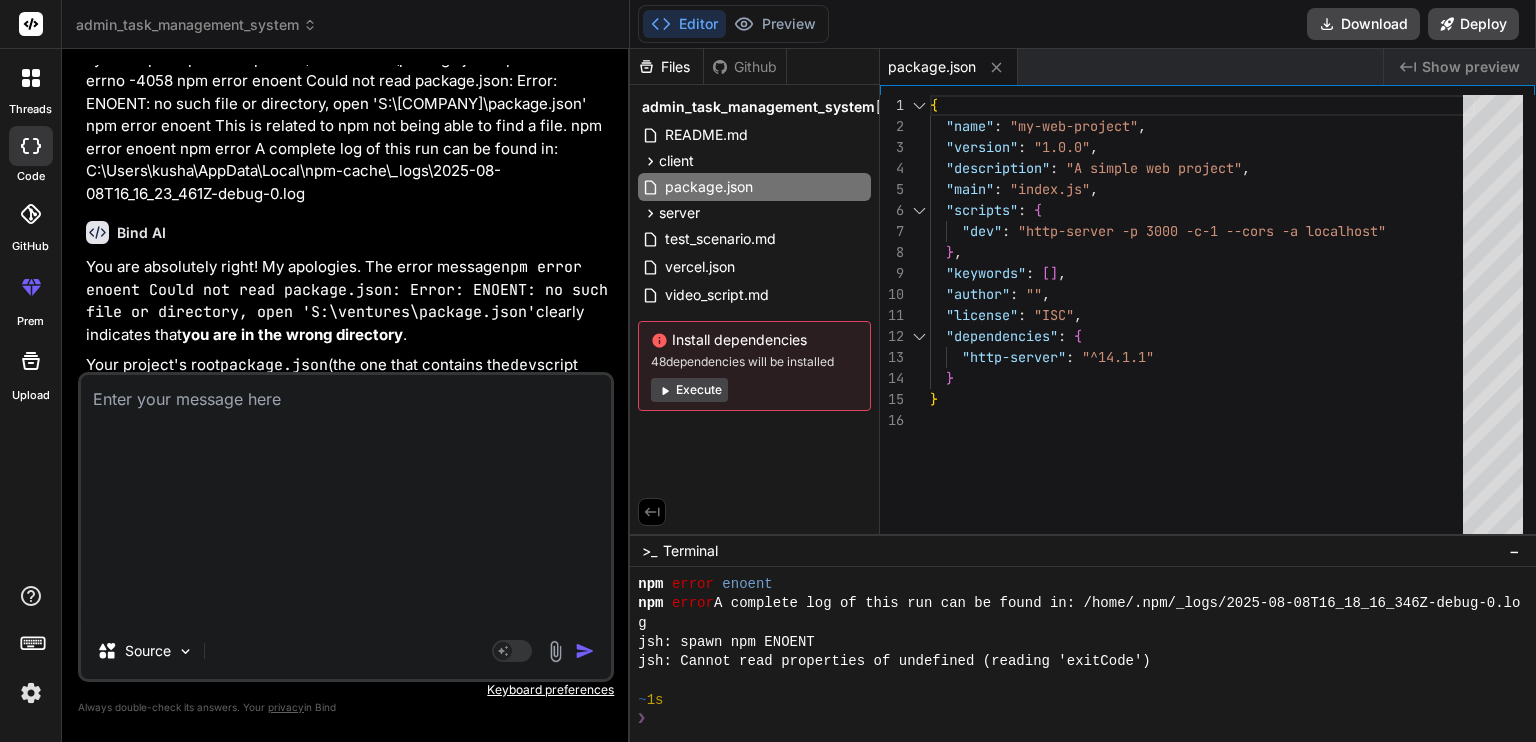 scroll, scrollTop: 0, scrollLeft: 0, axis: both 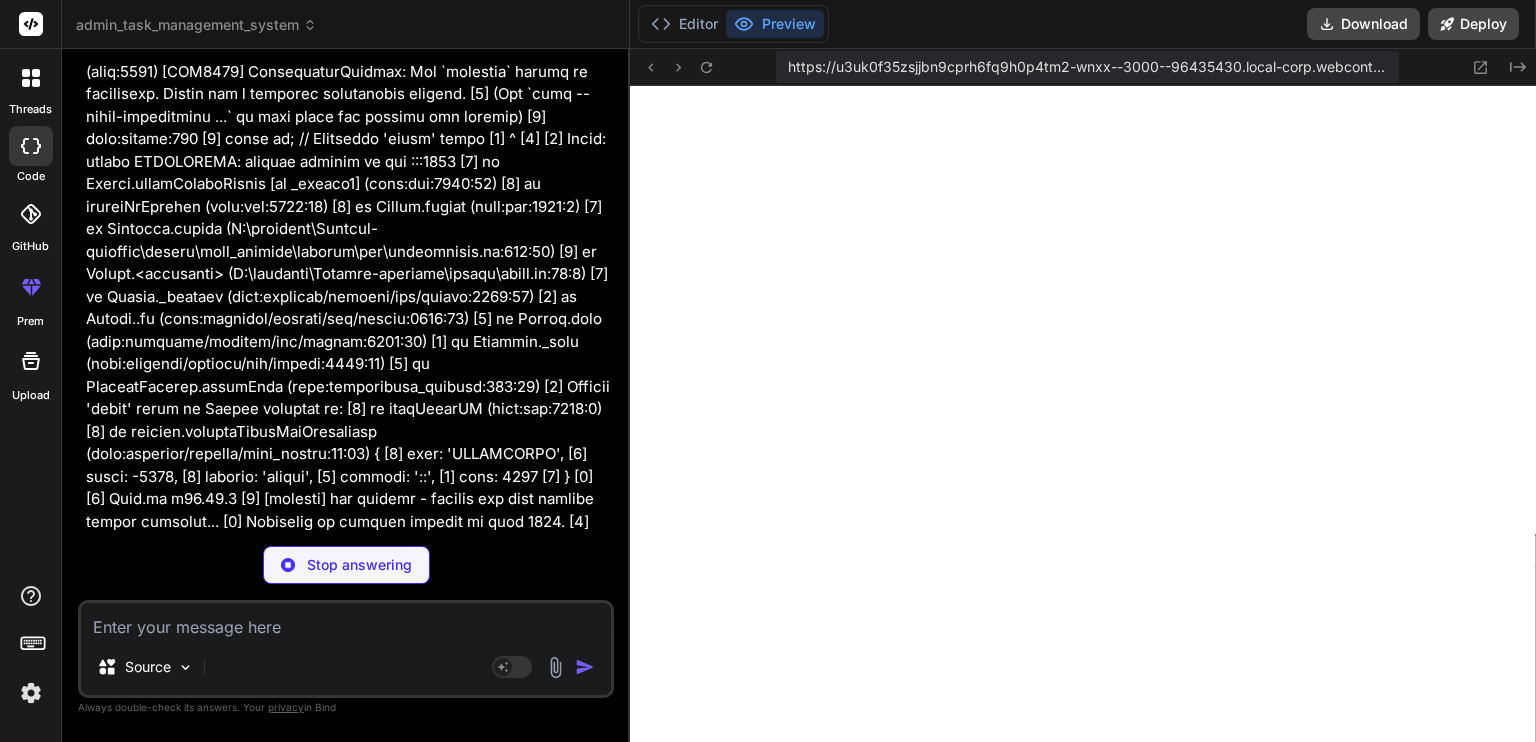 type on "x" 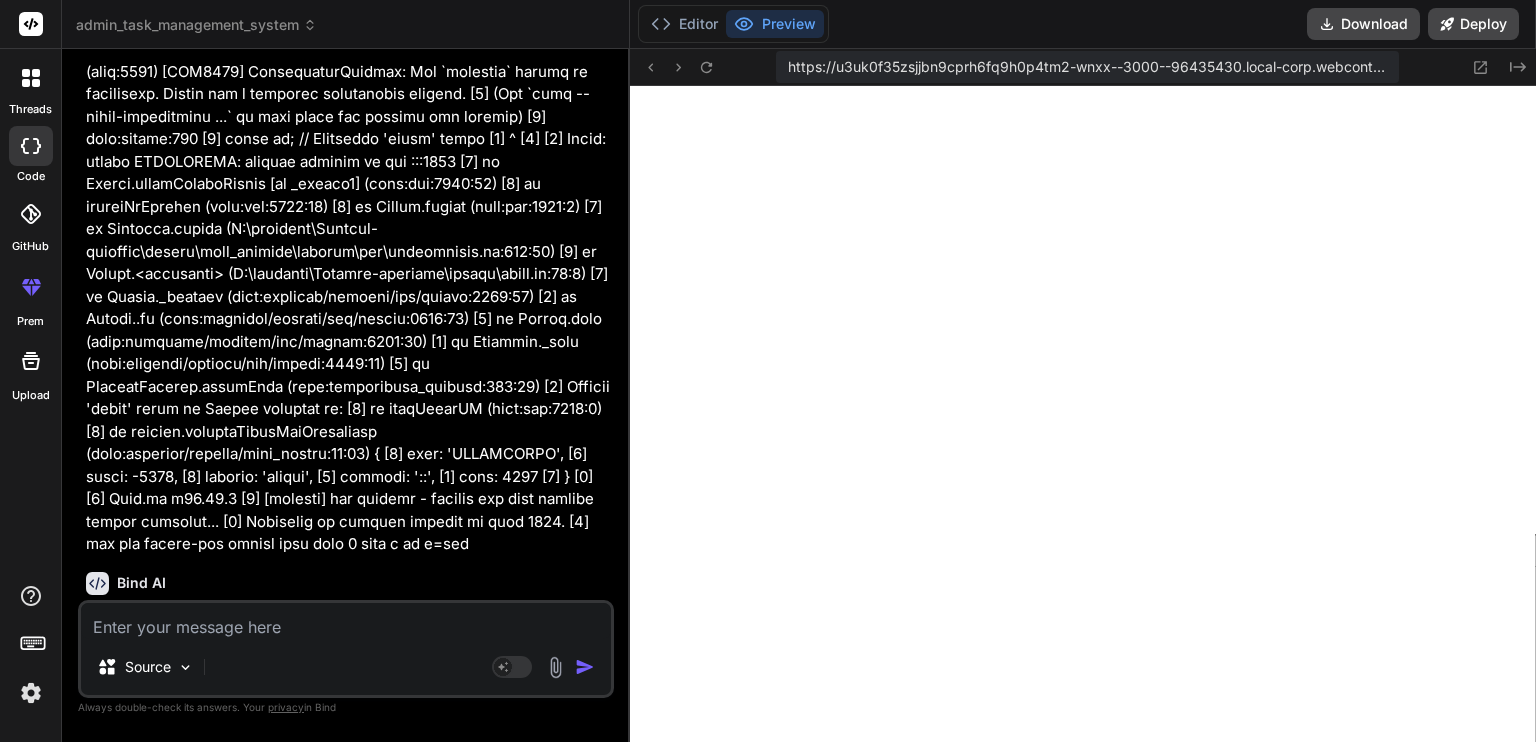 scroll, scrollTop: 3916, scrollLeft: 0, axis: vertical 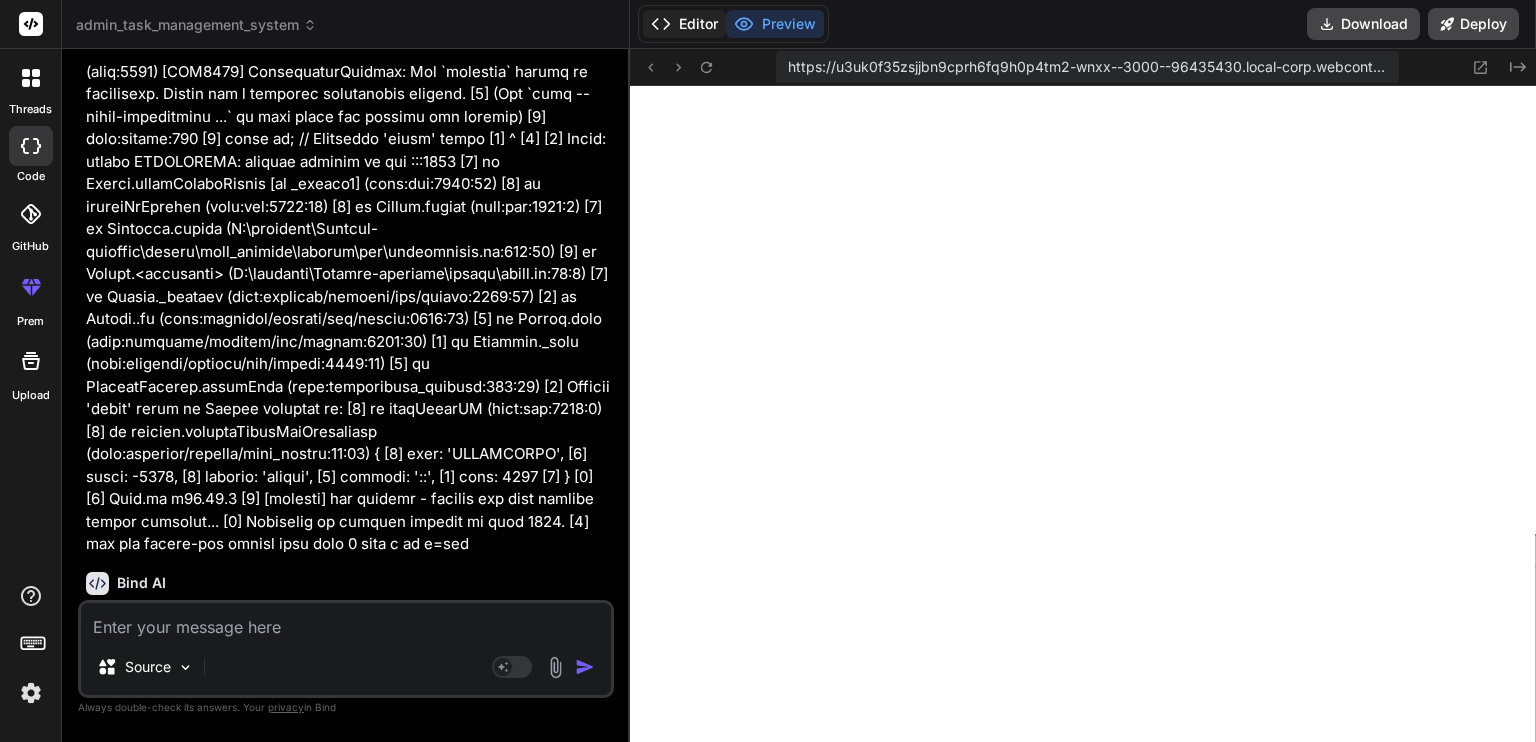 click on "Editor" at bounding box center (684, 24) 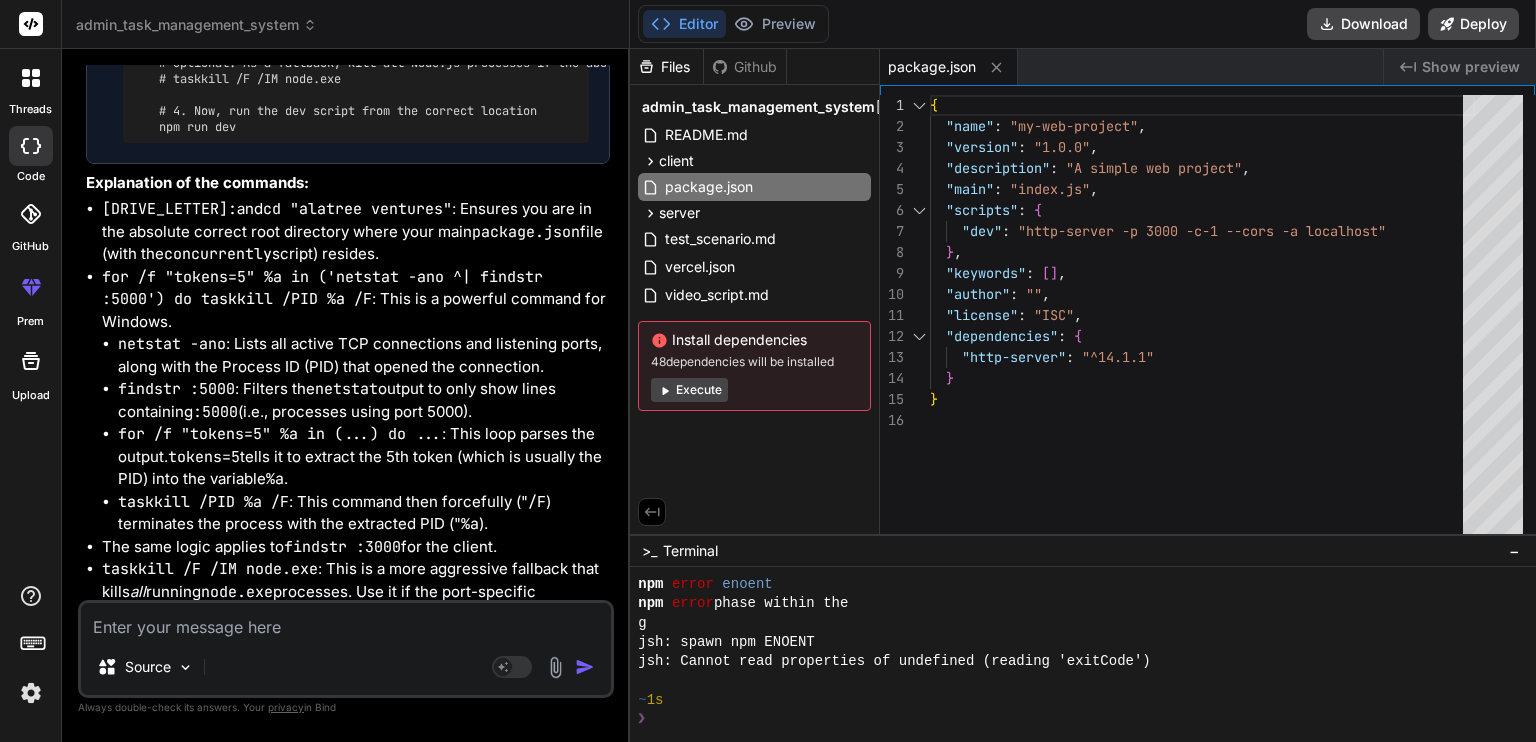 scroll, scrollTop: 14531, scrollLeft: 0, axis: vertical 